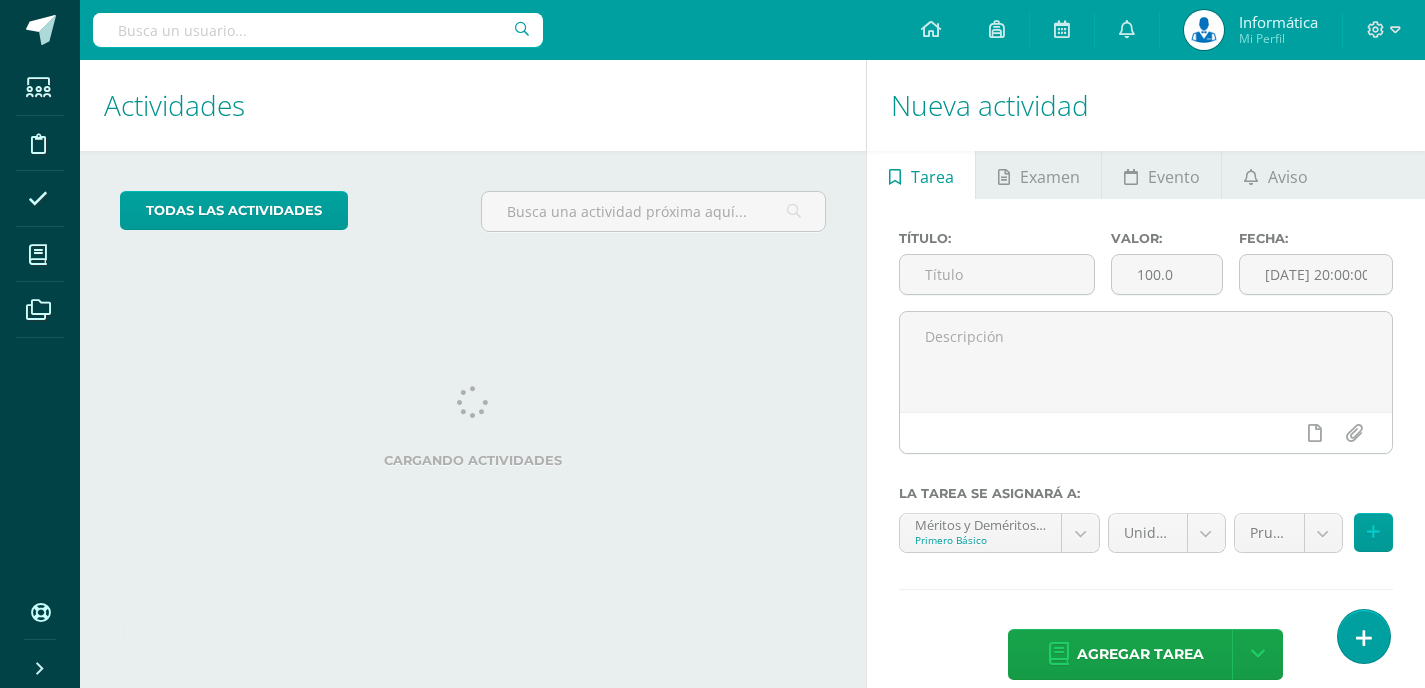 scroll, scrollTop: 0, scrollLeft: 0, axis: both 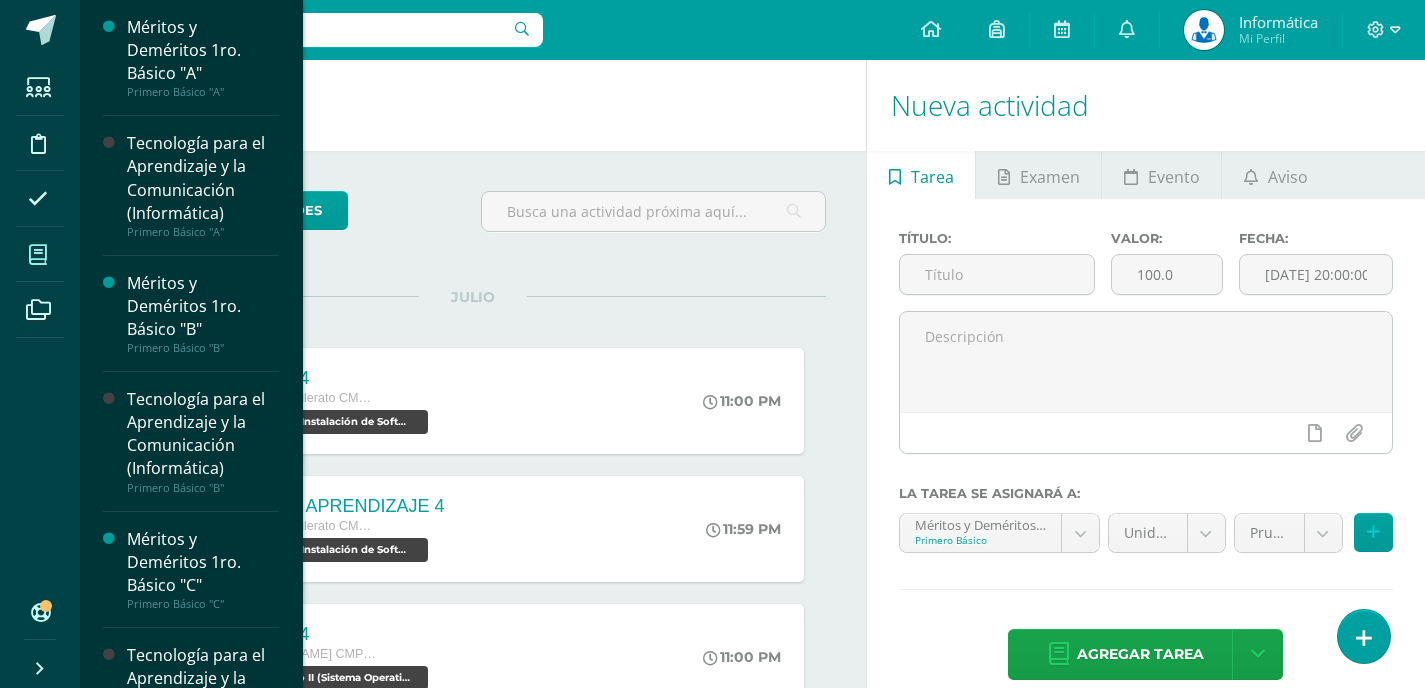 click at bounding box center (38, 255) 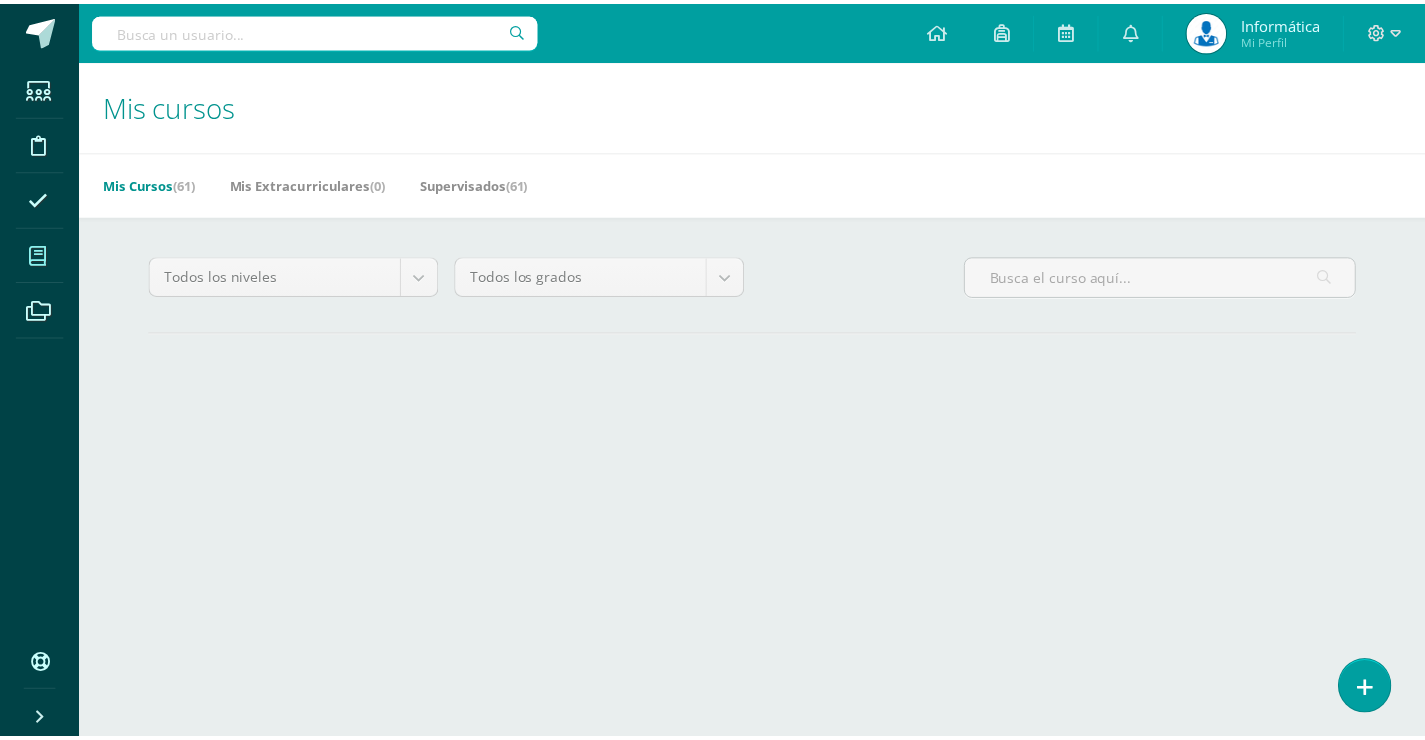 scroll, scrollTop: 0, scrollLeft: 0, axis: both 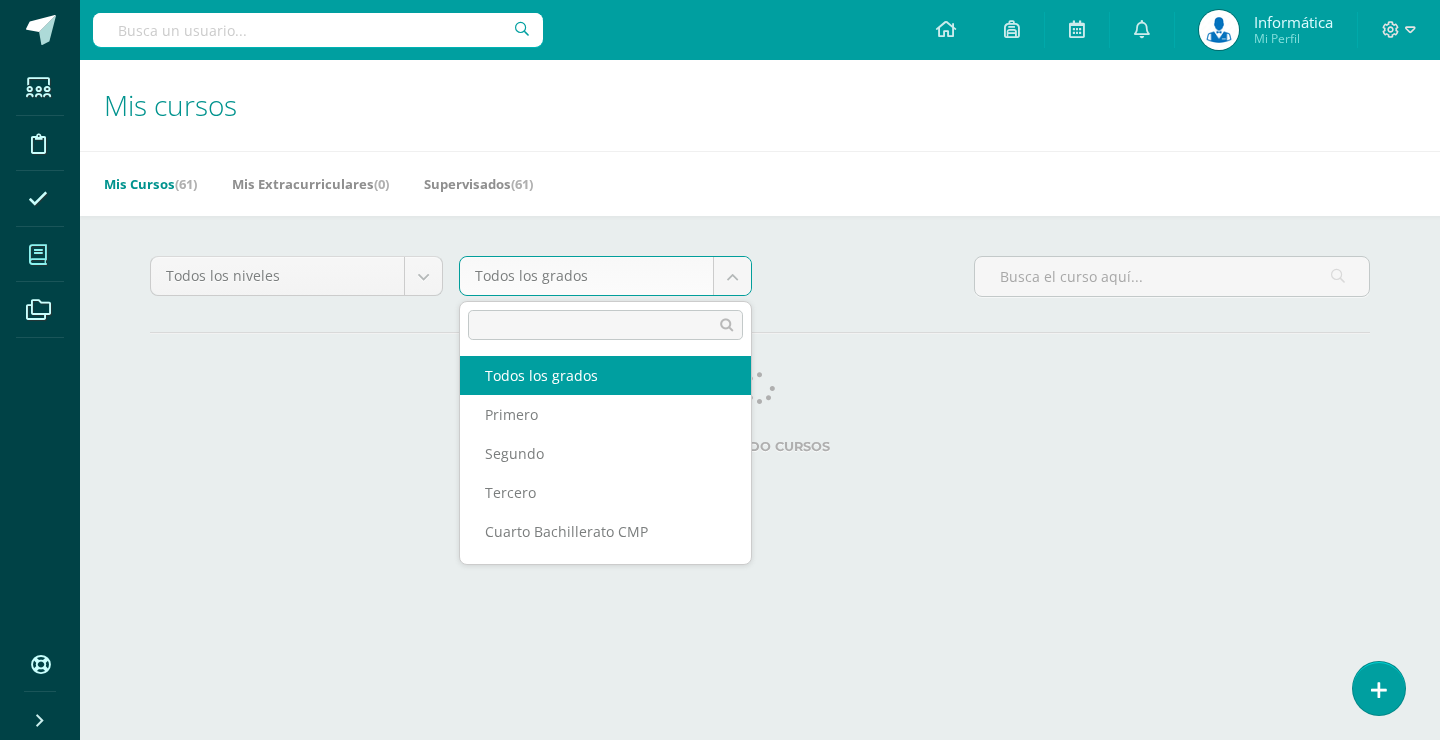 click on "Estudiantes Disciplina Asistencia Mis cursos Archivos Soporte
Centro de ayuda
Últimas actualizaciones
Cerrar panel
Méritos y Deméritos 1ro. Básico "A"
Primero
Básico
"A"
Actividades Estudiantes Planificación Dosificación
Tecnología para el Aprendizaje y la Comunicación (Informática)
Primero
Básico
"A"
Actividades Estudiantes Planificación Dosificación
Méritos y Deméritos 1ro. Básico "B"
Primero
Básico
"B"
Actividades Estudiantes Planificación Dosificación Actividades Estudiantes Mi Perfil" at bounding box center [720, 251] 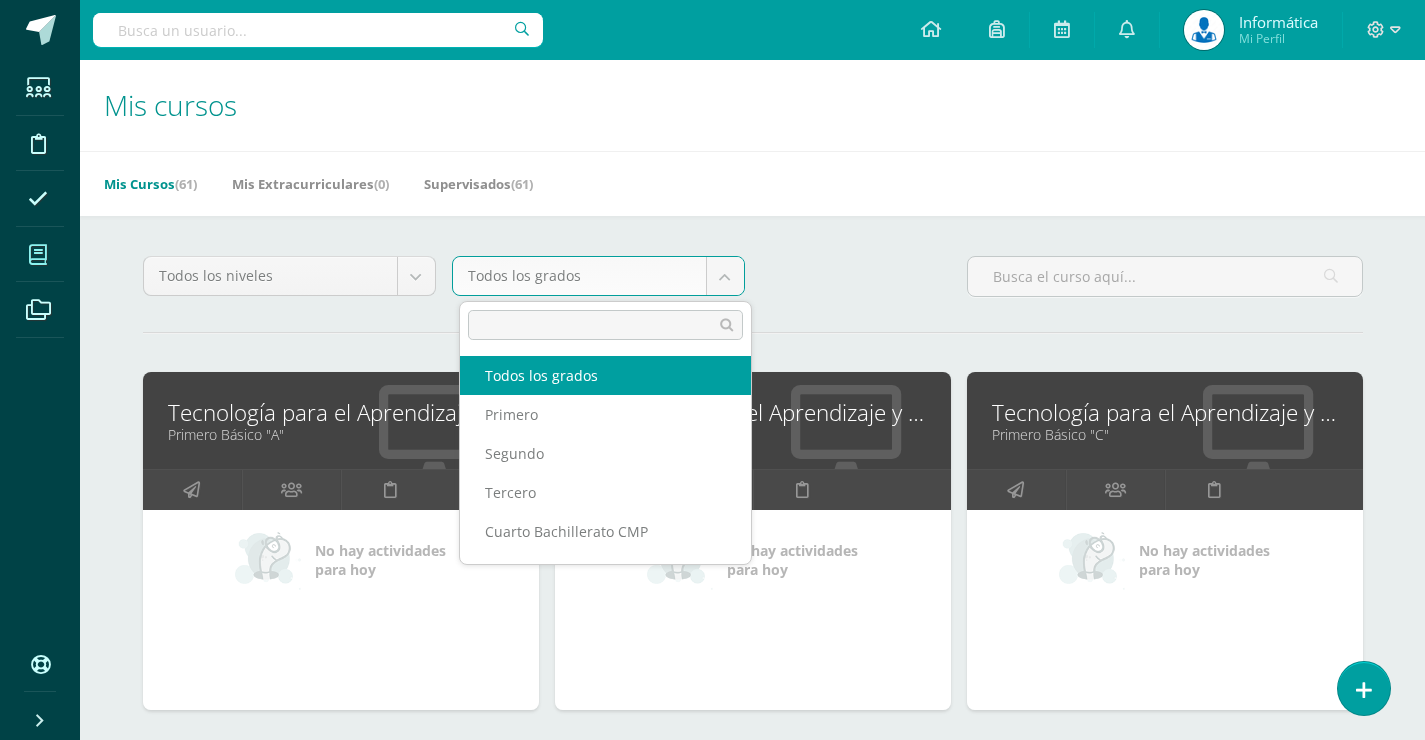 scroll, scrollTop: 0, scrollLeft: 0, axis: both 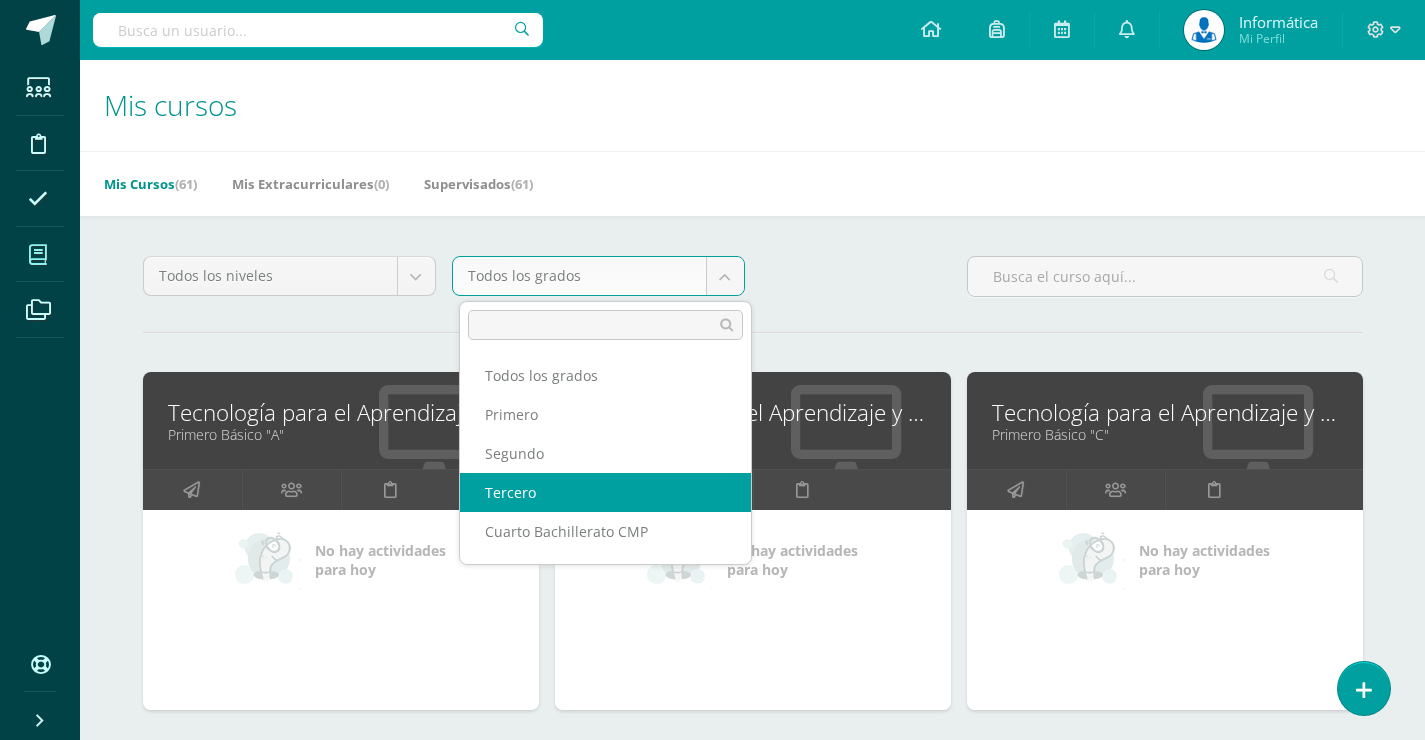 select on "12" 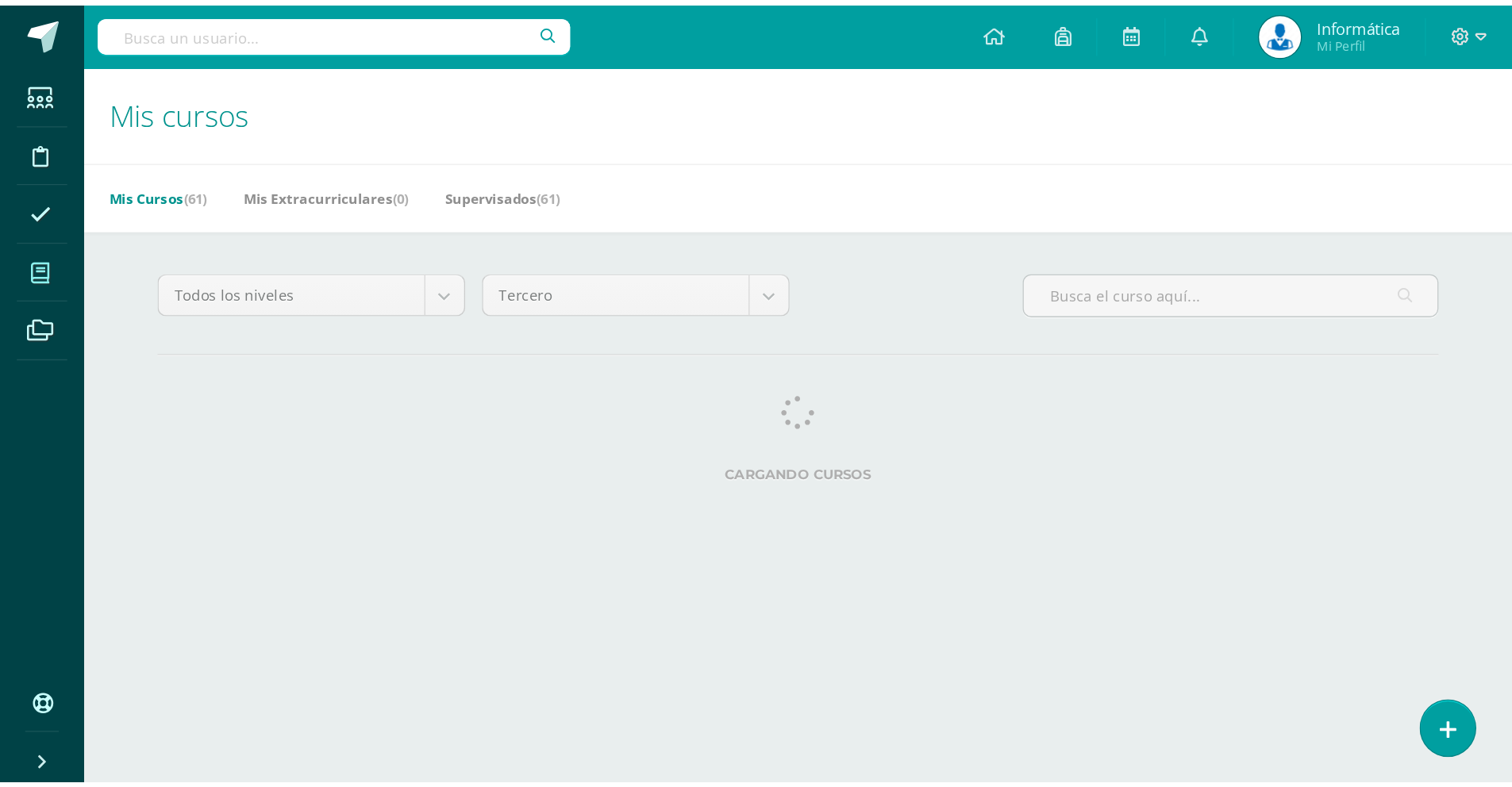 scroll, scrollTop: 0, scrollLeft: 0, axis: both 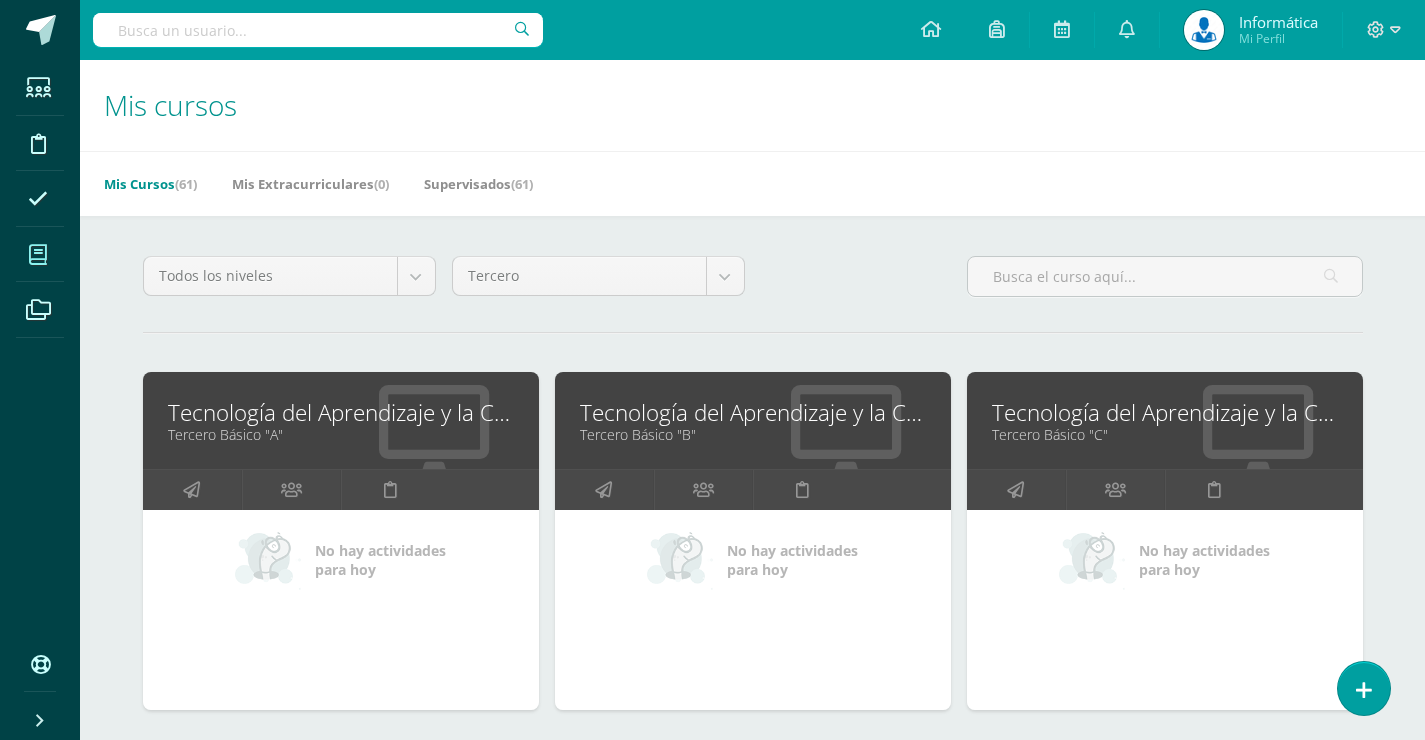 click on "Tecnología del Aprendizaje y la Comunicación (TIC)" at bounding box center (753, 412) 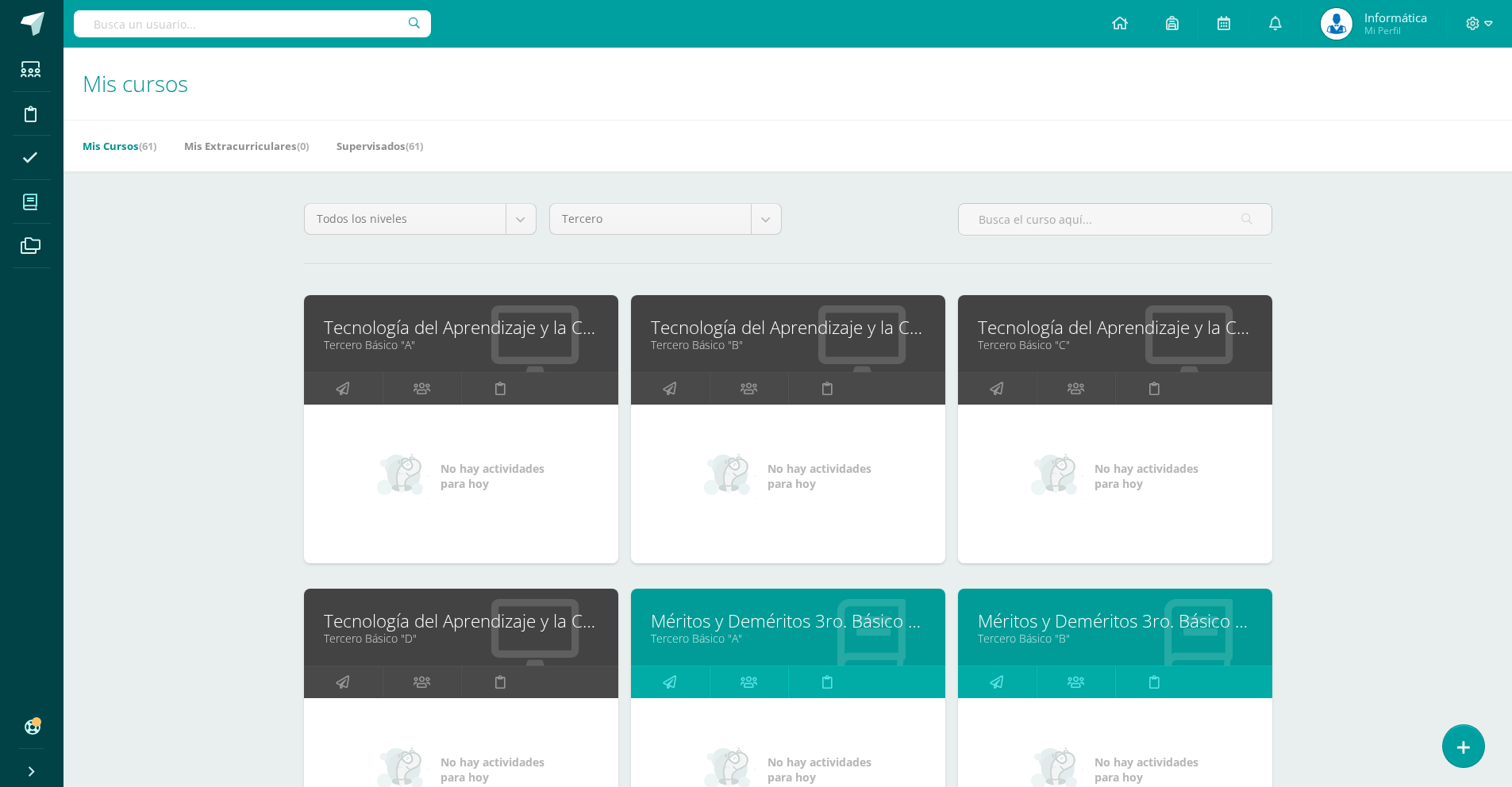 click on "Tecnología del Aprendizaje y la Comunicación (TIC)" at bounding box center (461, 327) 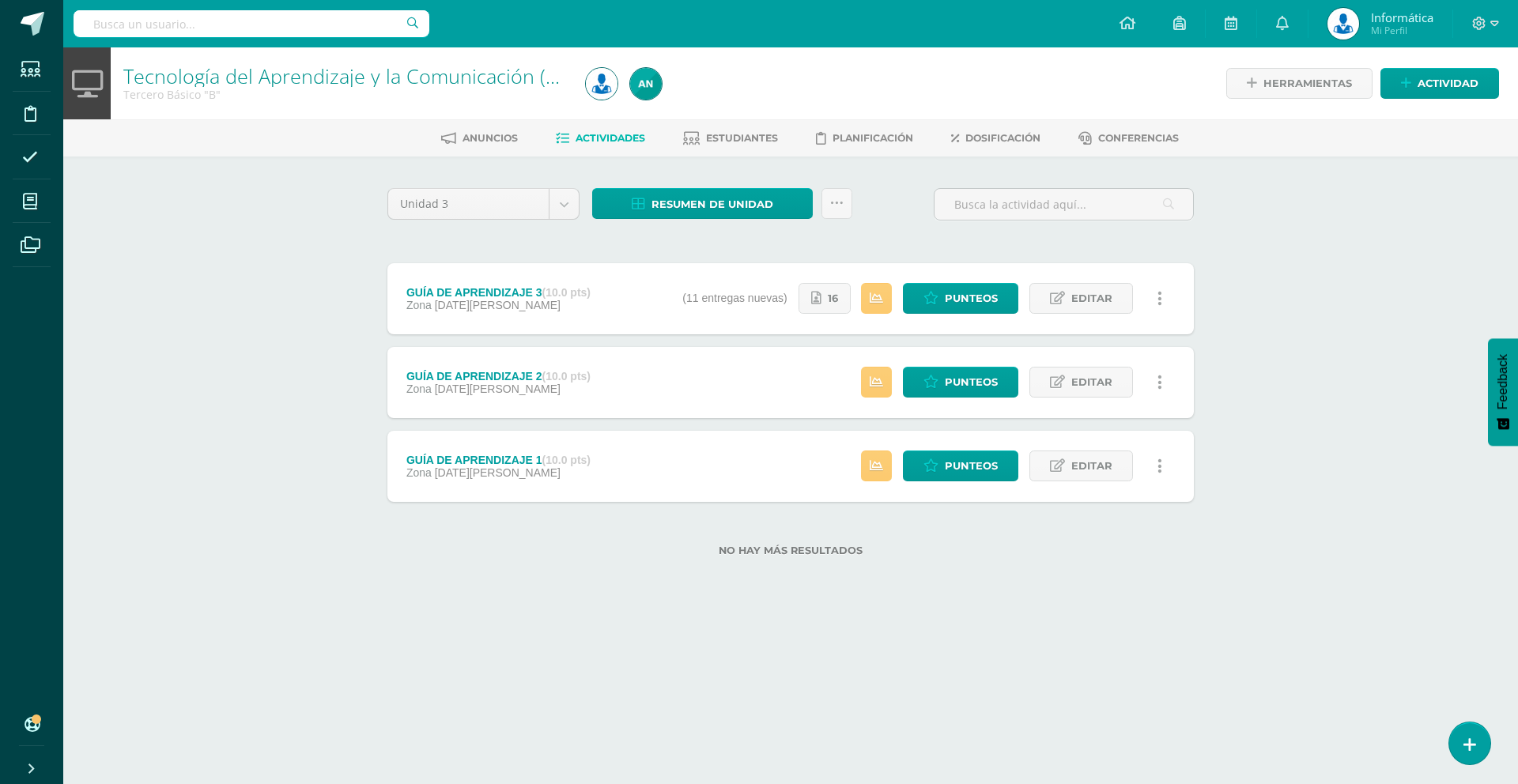 scroll, scrollTop: 0, scrollLeft: 0, axis: both 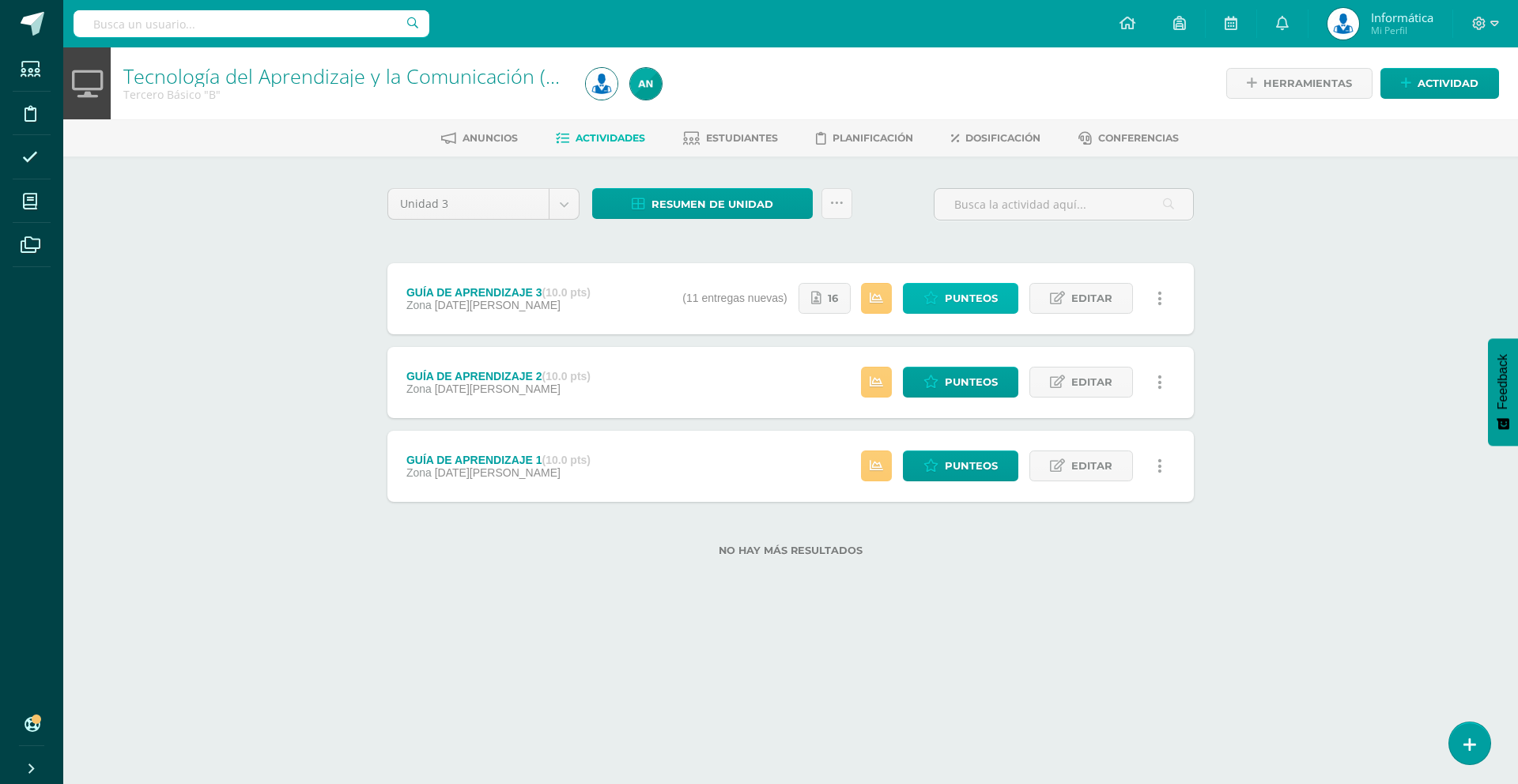 click on "Punteos" at bounding box center (971, 298) 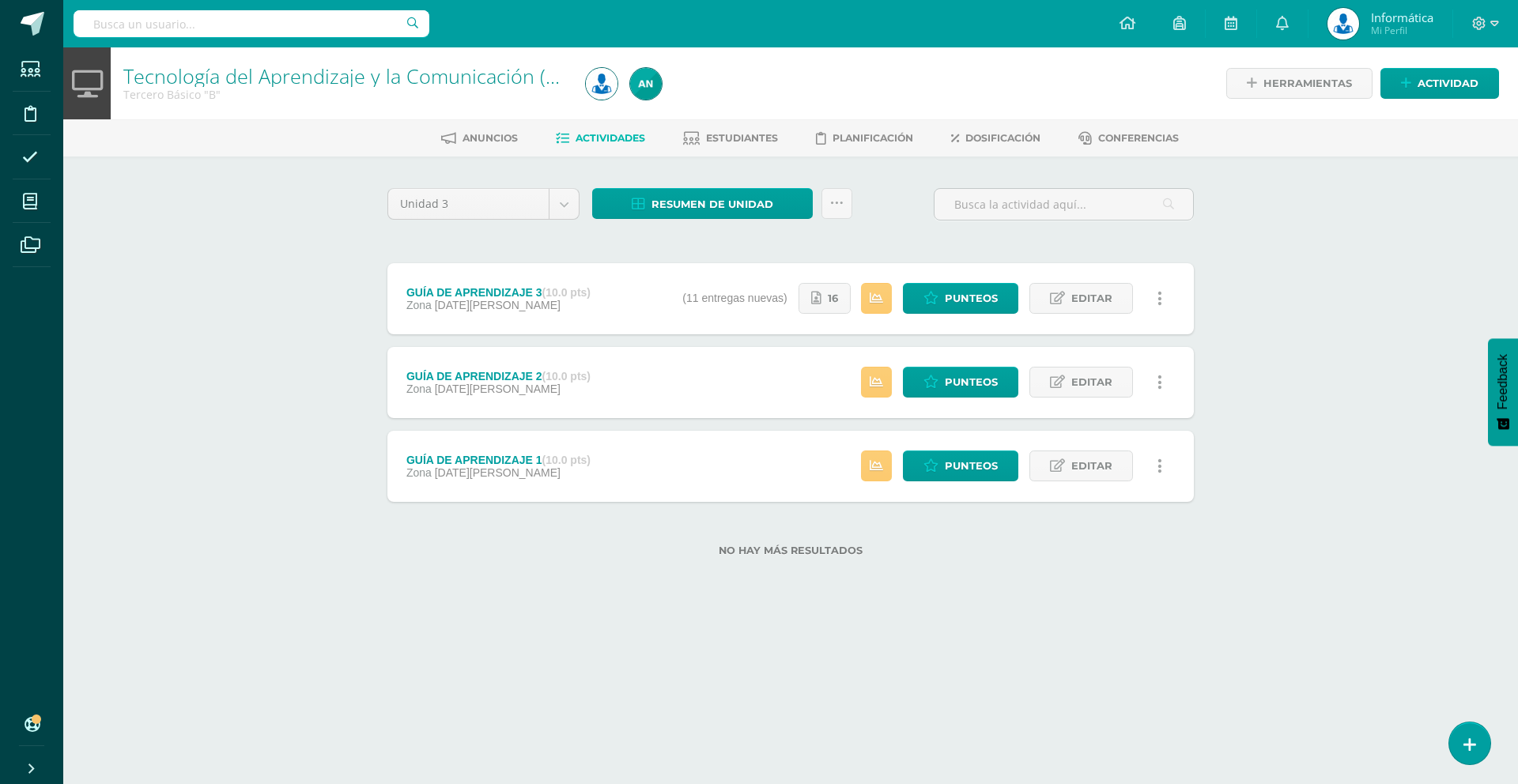 click on "Tecnología del Aprendizaje y la Comunicación (TIC)
Tercero Básico "B"
Herramientas
Detalle de asistencias
Actividad
Anuncios
Actividades
Estudiantes
Planificación
Dosificación
Conferencias     Unidad 3                             Unidad 1 Unidad 2 Unidad 3 Unidad 4 Resumen de unidad
Descargar como HTML
Descargar como PDF
Descargar como XLS
Subir actividades en masa
Enviar punteos a revision
Historial de actividad
¿Estás seguro que deseas  Enviar a revisión  las notas de este curso?
1" at bounding box center (791, 327) 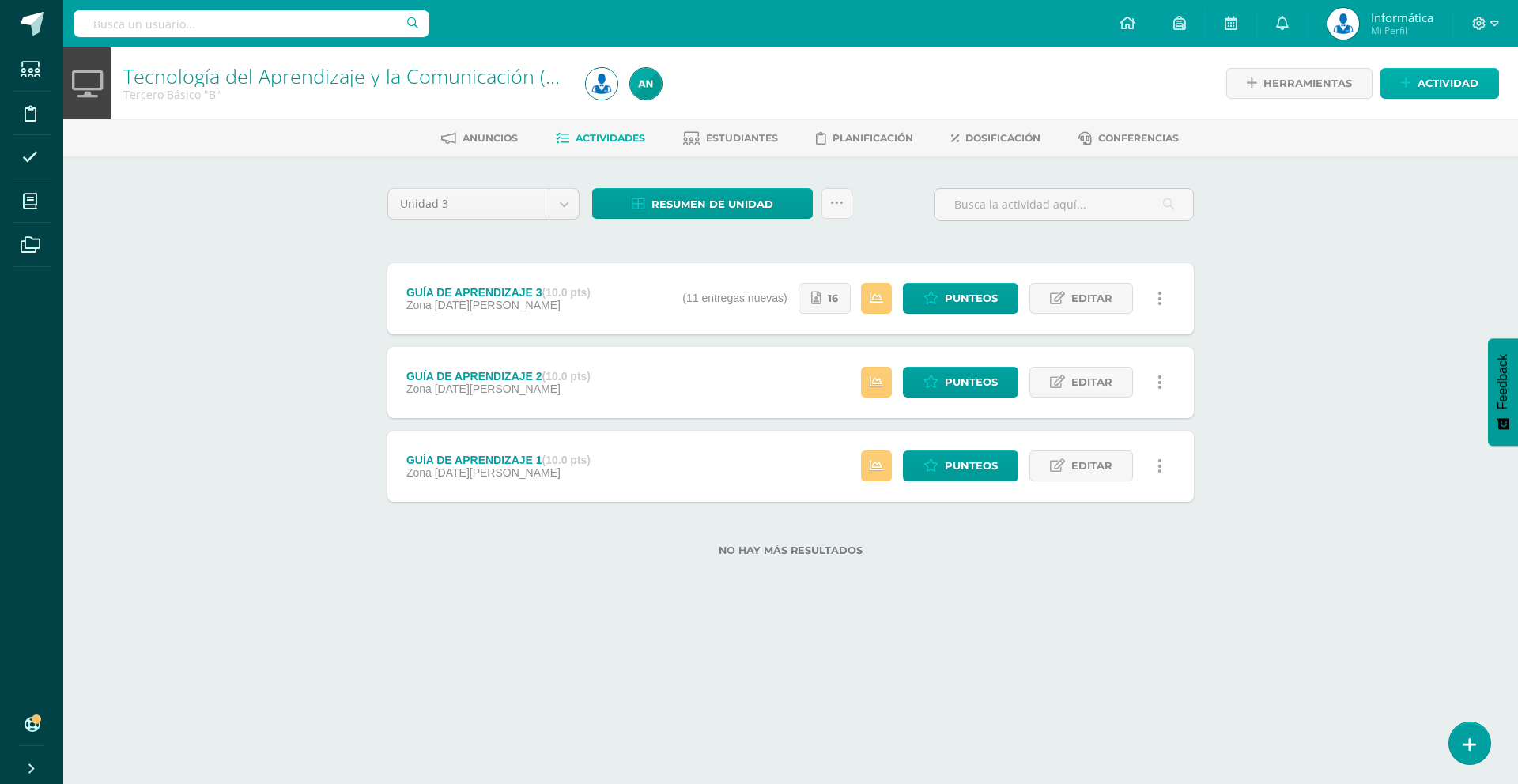 click on "Herramientas
Detalle de asistencias
Actividad" at bounding box center (1274, 83) 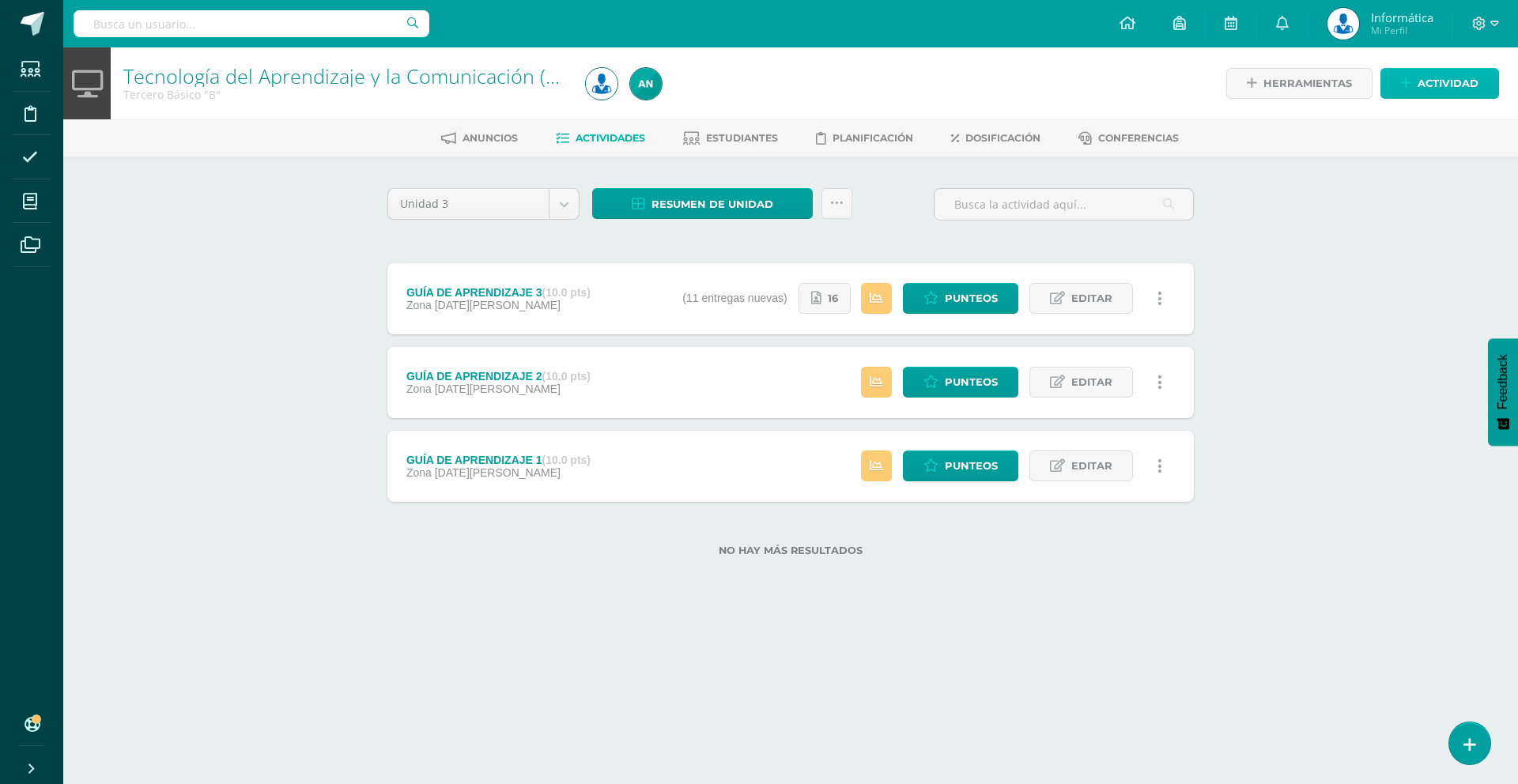 click on "Actividad" at bounding box center [1448, 83] 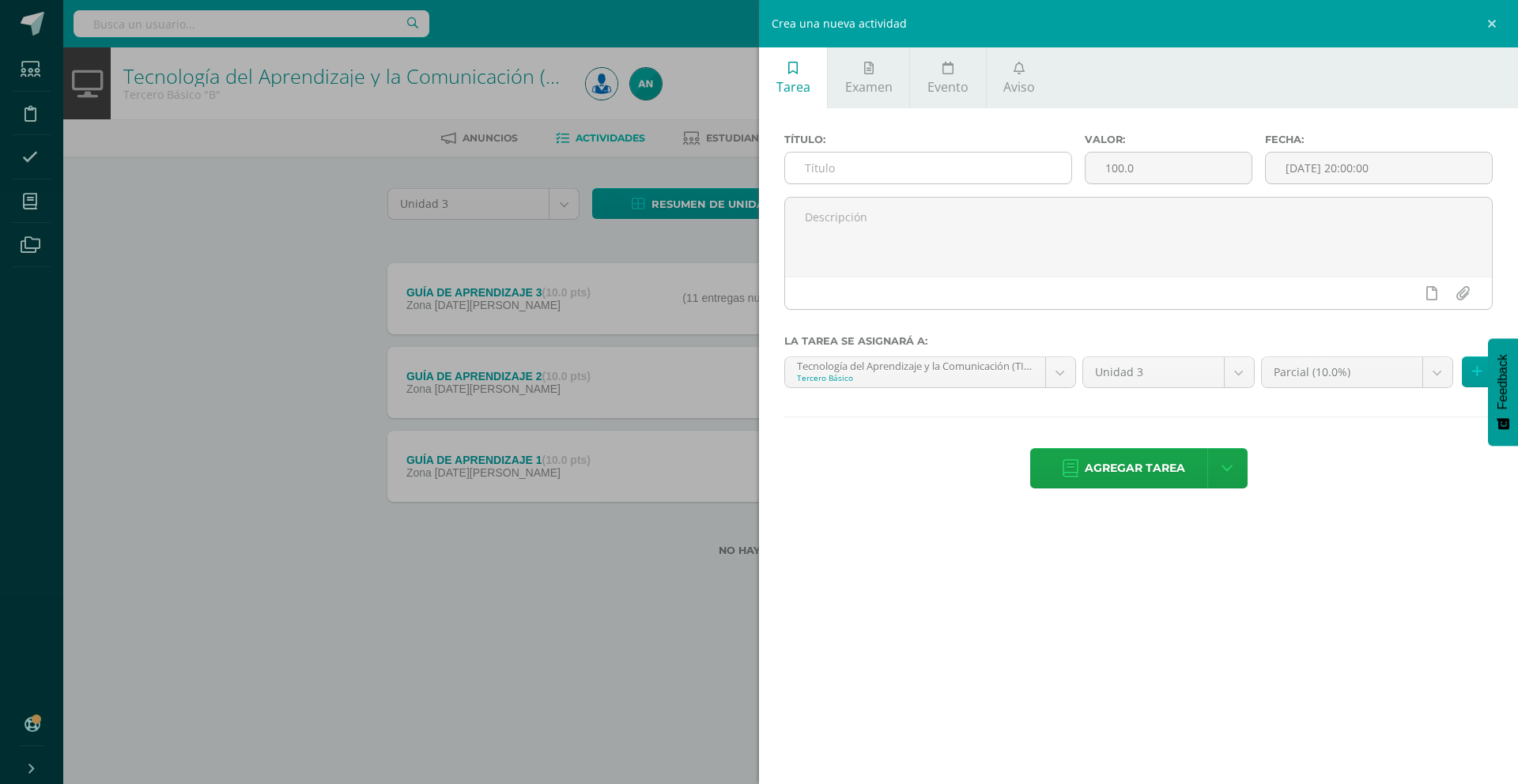 click at bounding box center [928, 168] 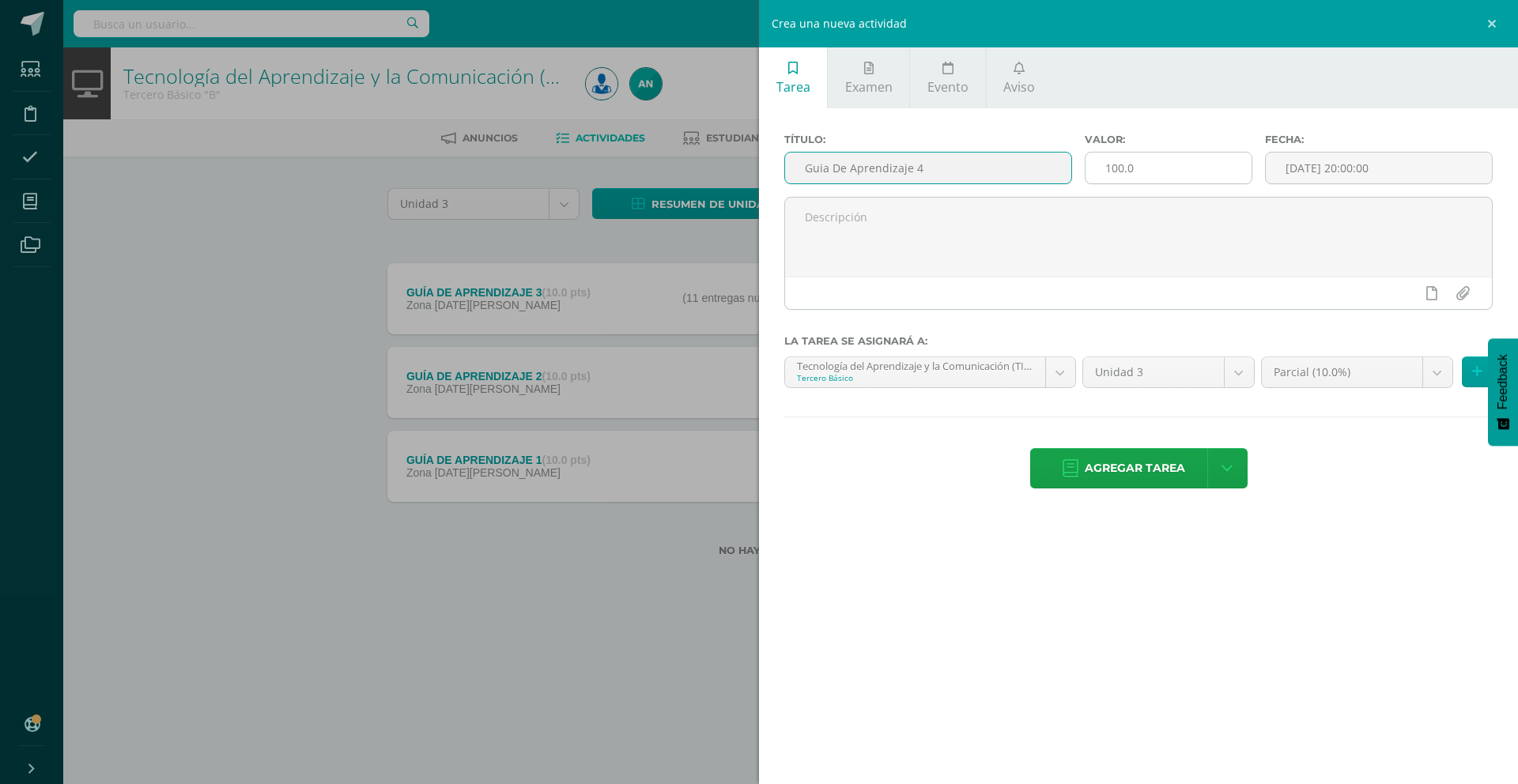 type on "Guia De Aprendizaje 4" 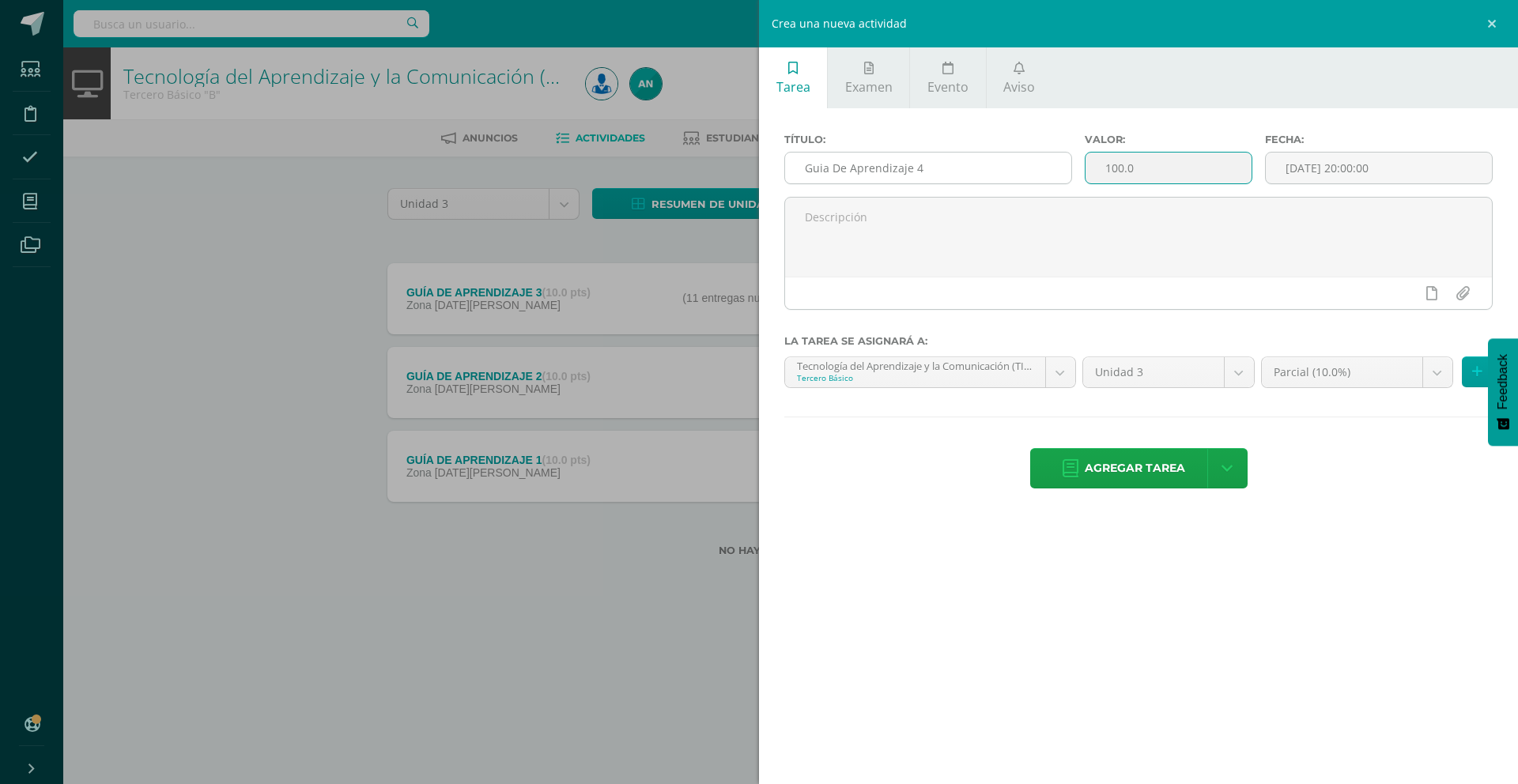 drag, startPoint x: 1154, startPoint y: 164, endPoint x: 972, endPoint y: 159, distance: 182.06867 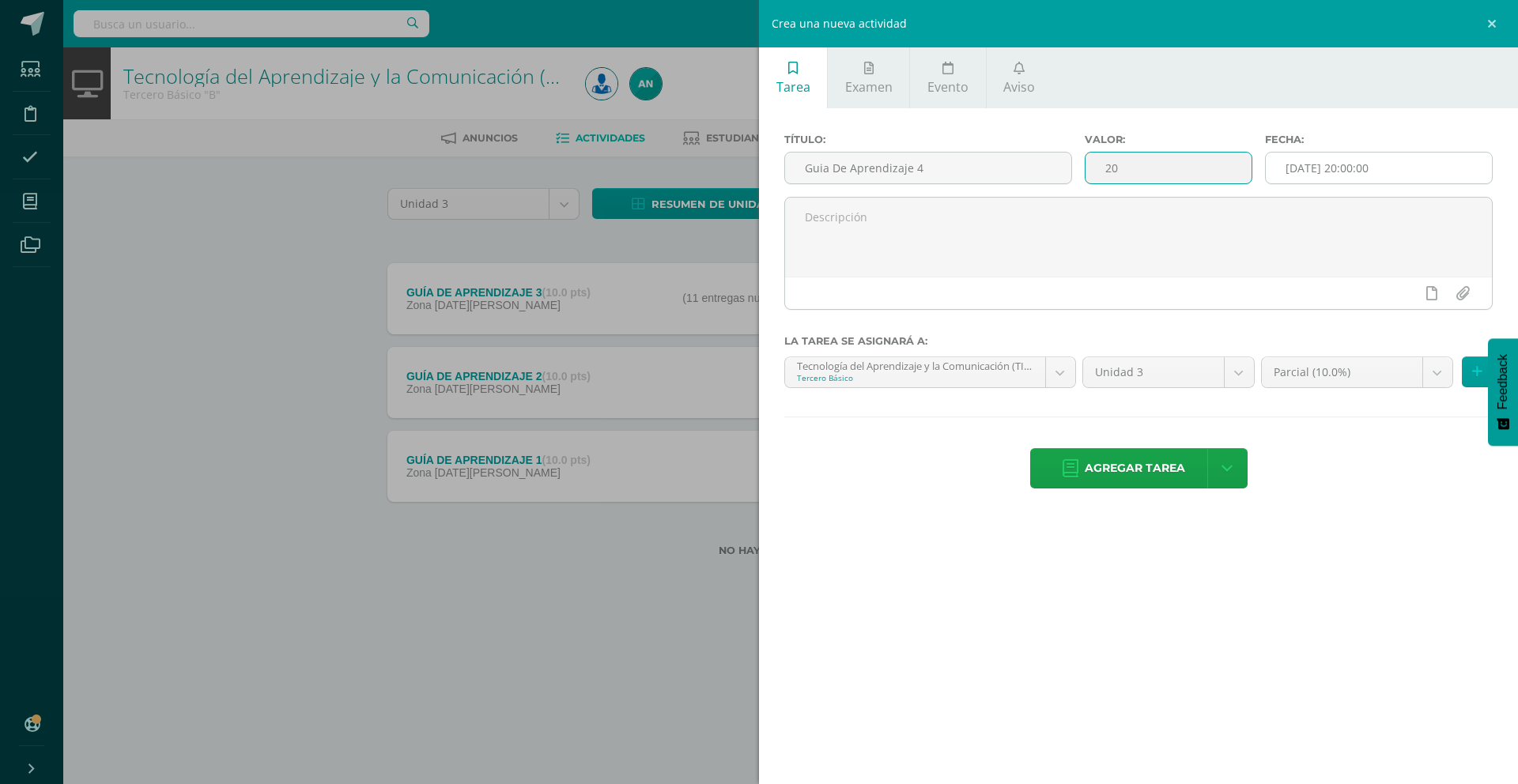 type on "20" 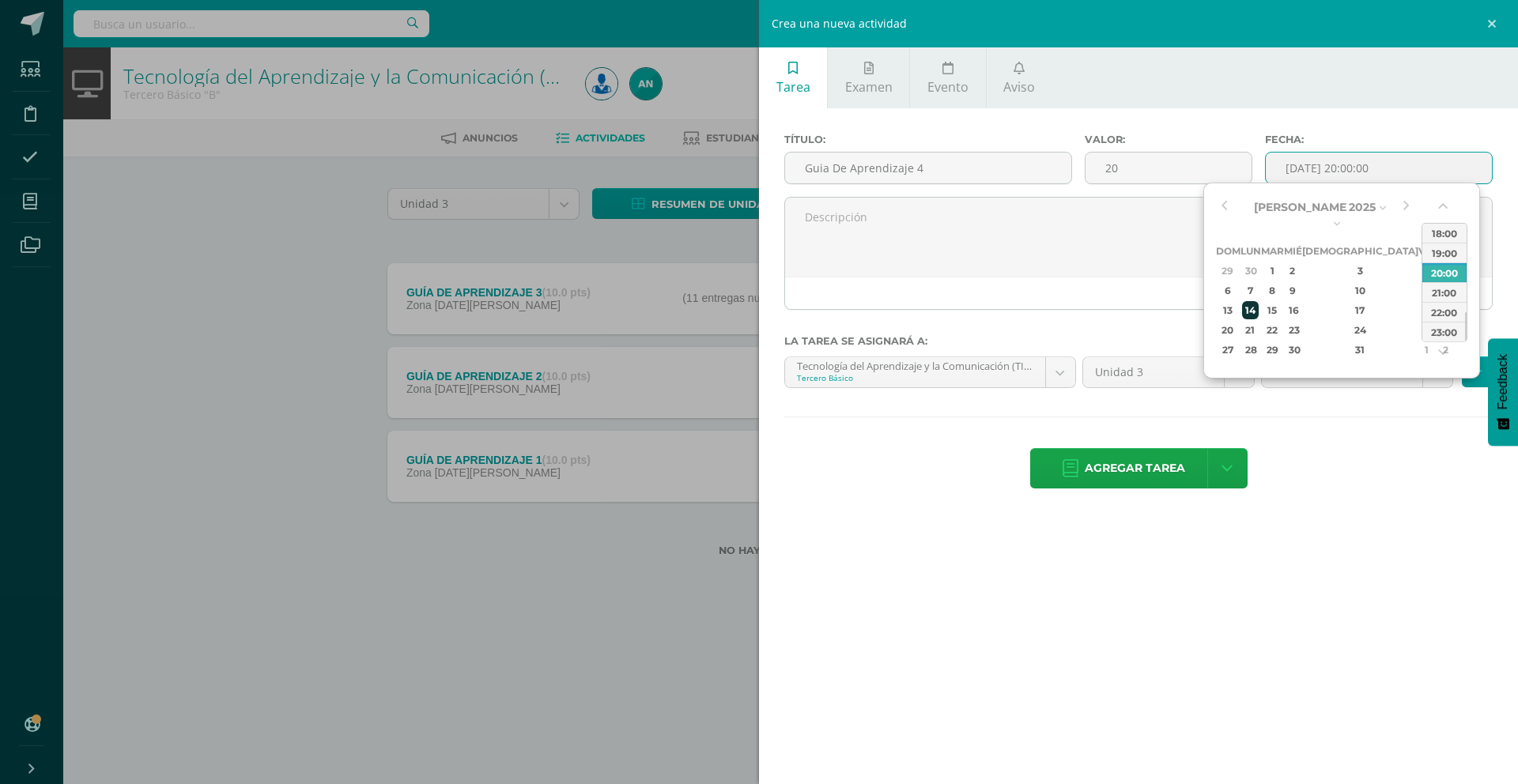 click on "14" at bounding box center (1250, 310) 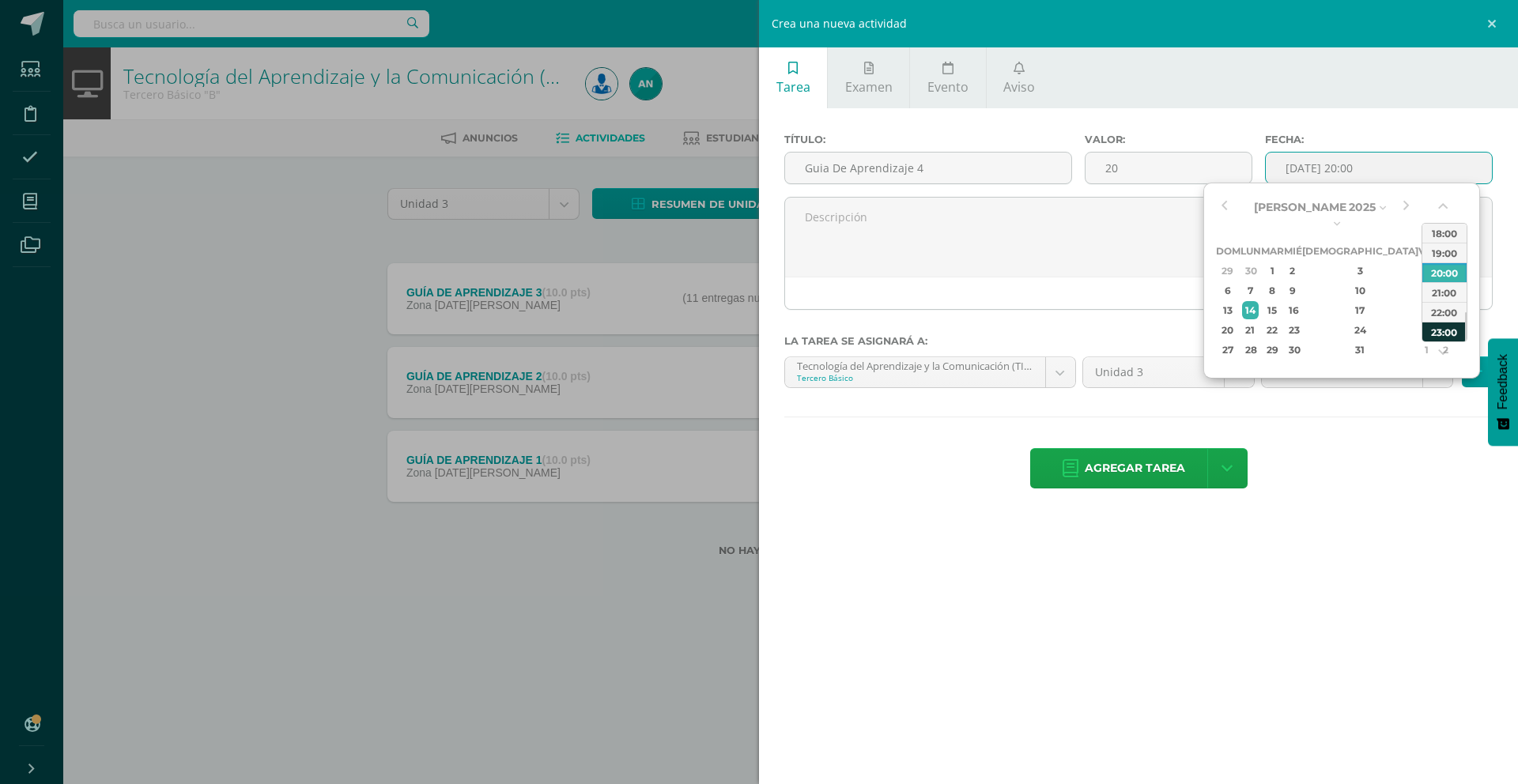 click on "23:00" at bounding box center [1444, 331] 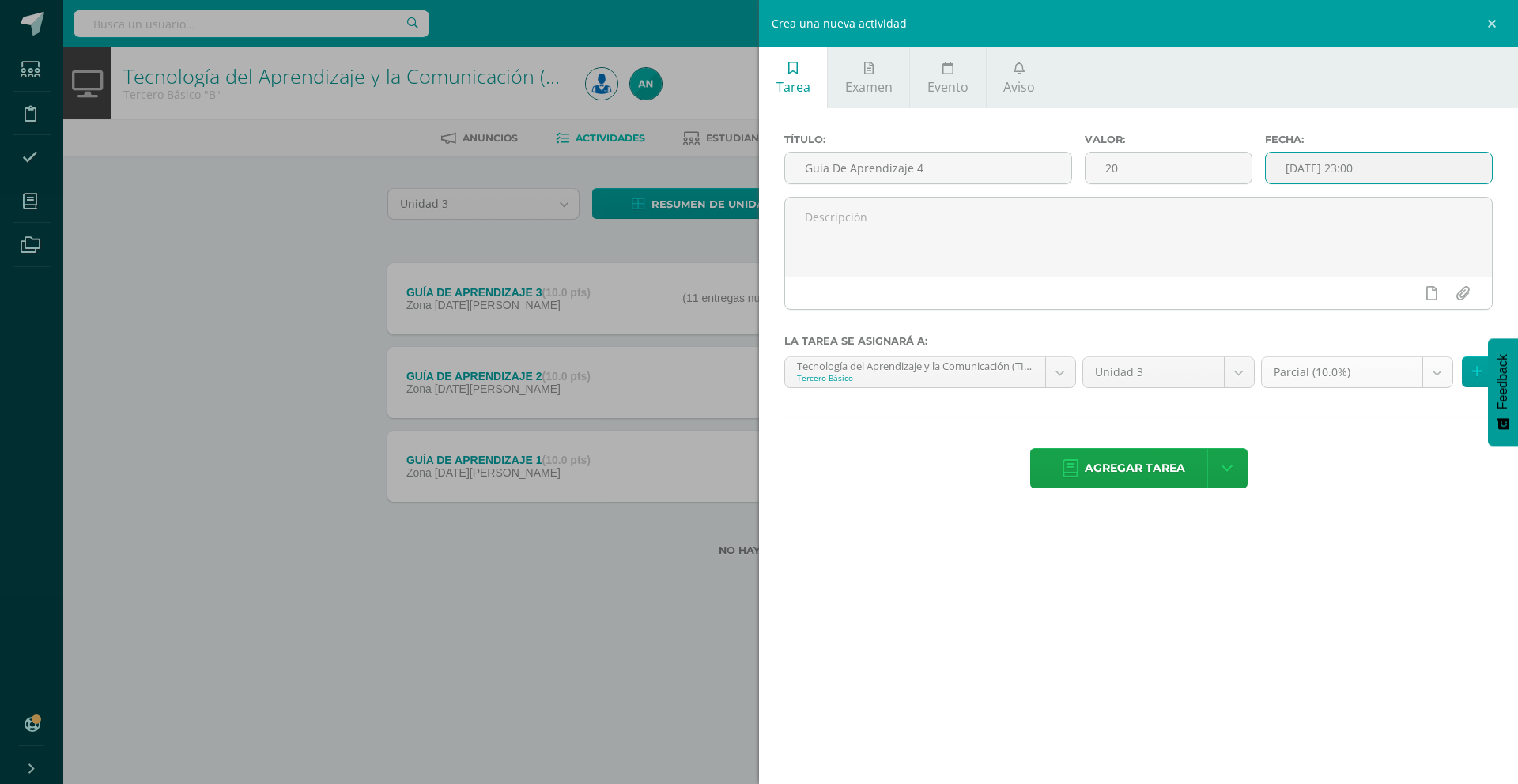 click on "Estudiantes Disciplina Asistencia Mis cursos Archivos Soporte
Centro de ayuda
Últimas actualizaciones
10+ Cerrar panel
Méritos y Deméritos 1ro. Básico "A"
Primero
Básico
"A"
Actividades Estudiantes Planificación Dosificación
Tecnología para el Aprendizaje y la Comunicación (Informática)
Primero
Básico
"A"
Actividades Estudiantes Planificación Dosificación
Méritos y Deméritos 1ro. Básico "B"
Primero
Básico
"B"
Actividades Estudiantes Planificación Dosificación Actividades Estudiantes     1" at bounding box center [759, 303] 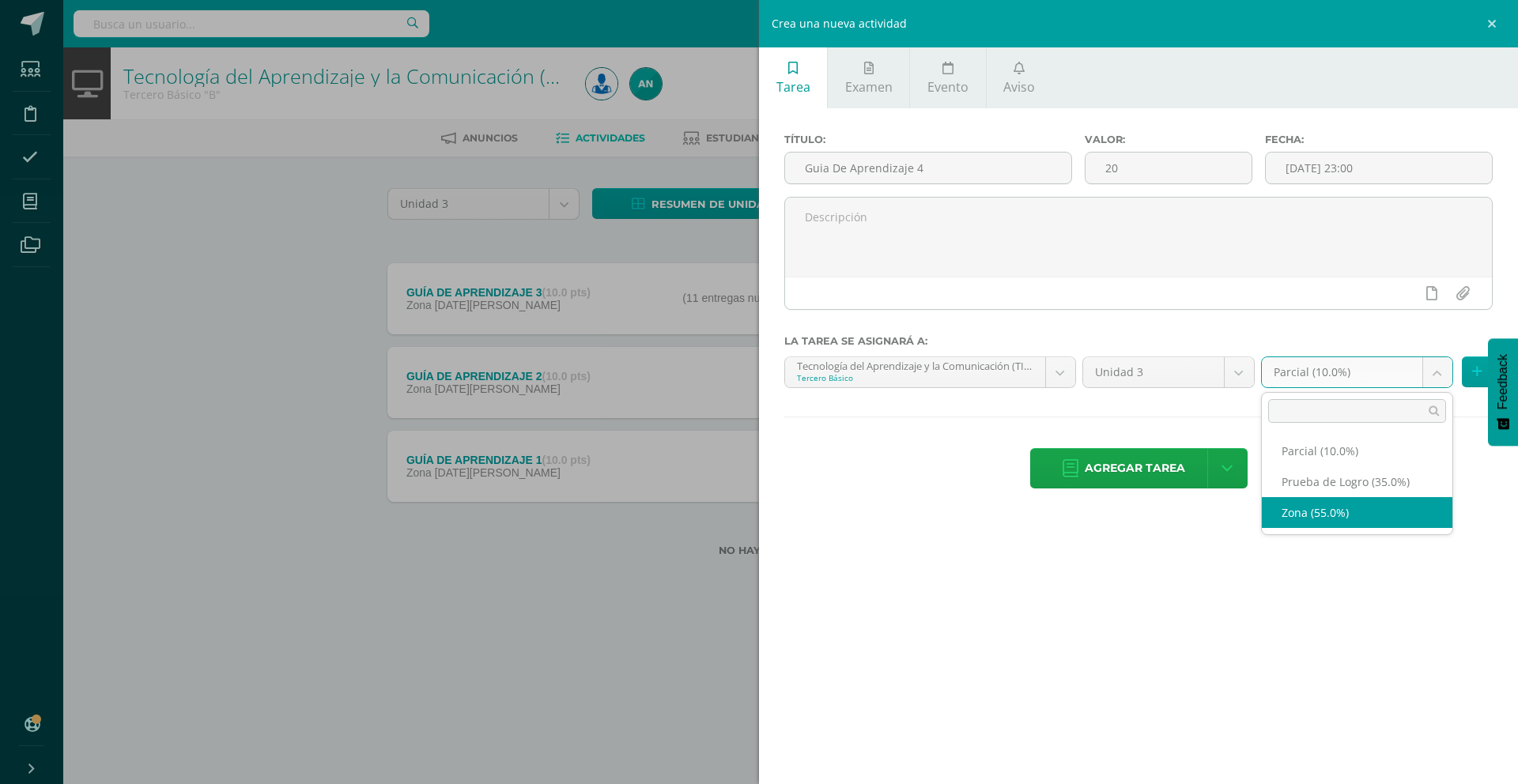 select on "160178" 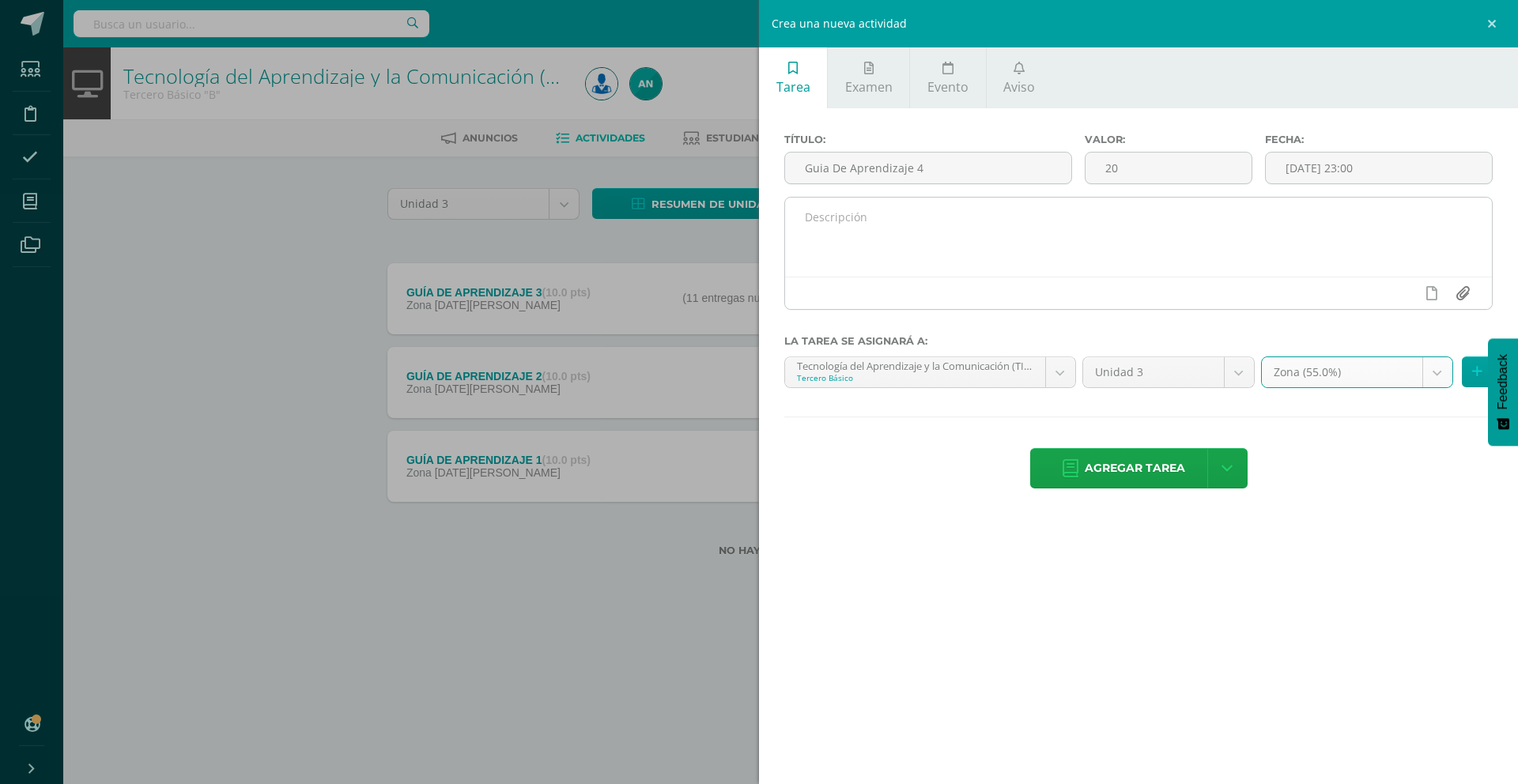 click at bounding box center [1462, 293] 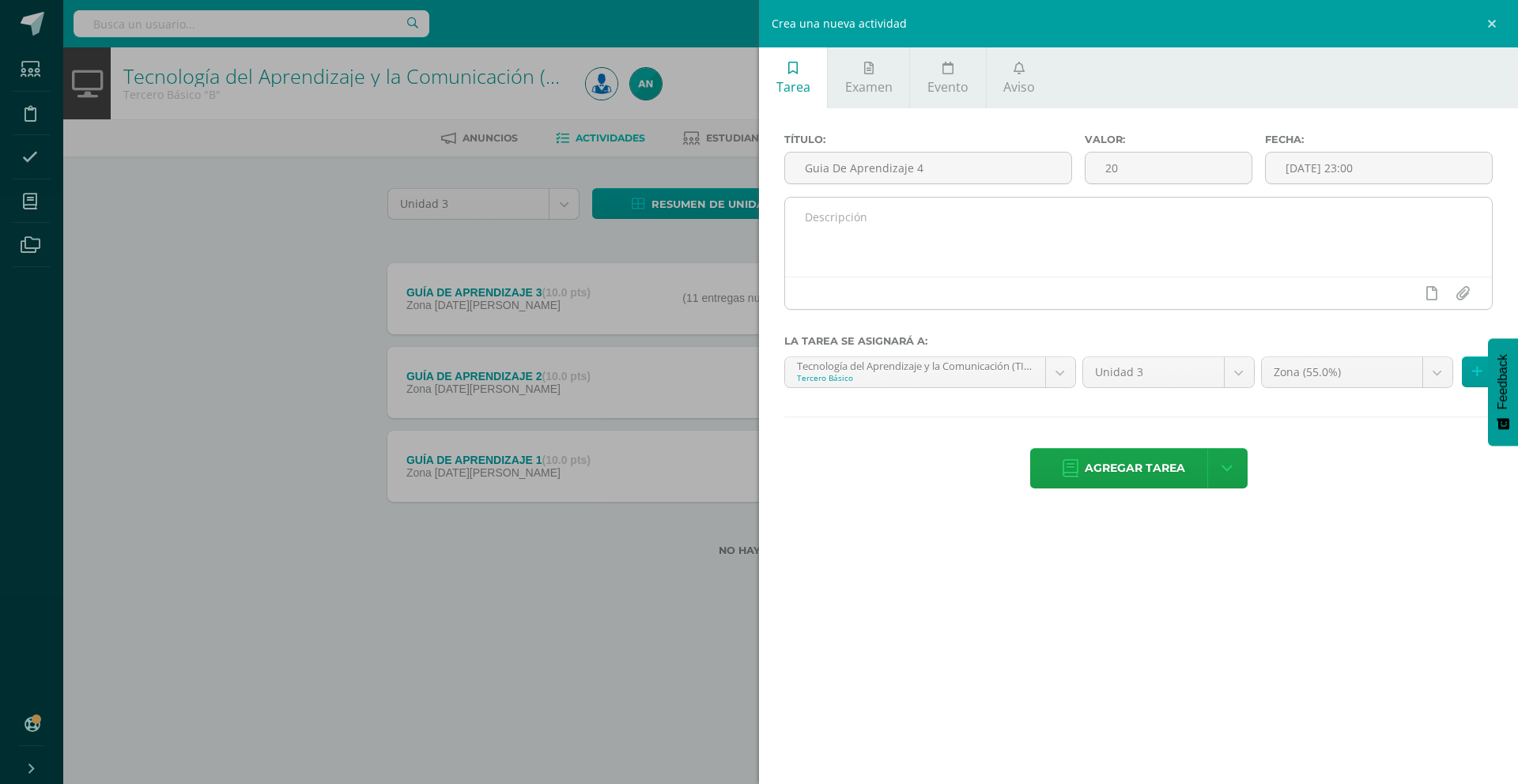 type on "C:\fakepath\SOLUCIONARIO GUIA DE APRENDIZAJE NO 4 MOVIMIENTOS EN PYGAME CORREGIDO Y ORDENADO FINAL.pdf" 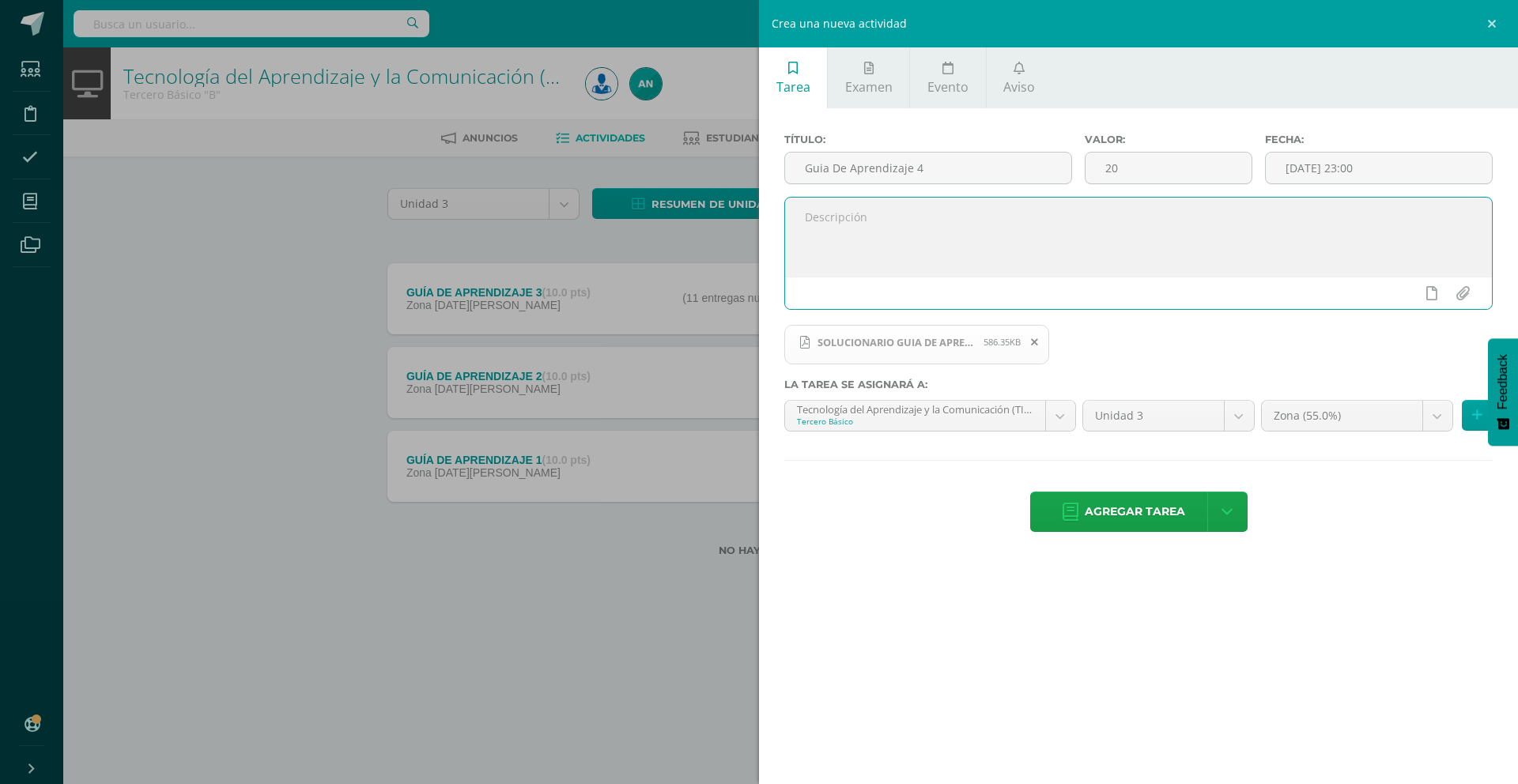click at bounding box center (1138, 237) 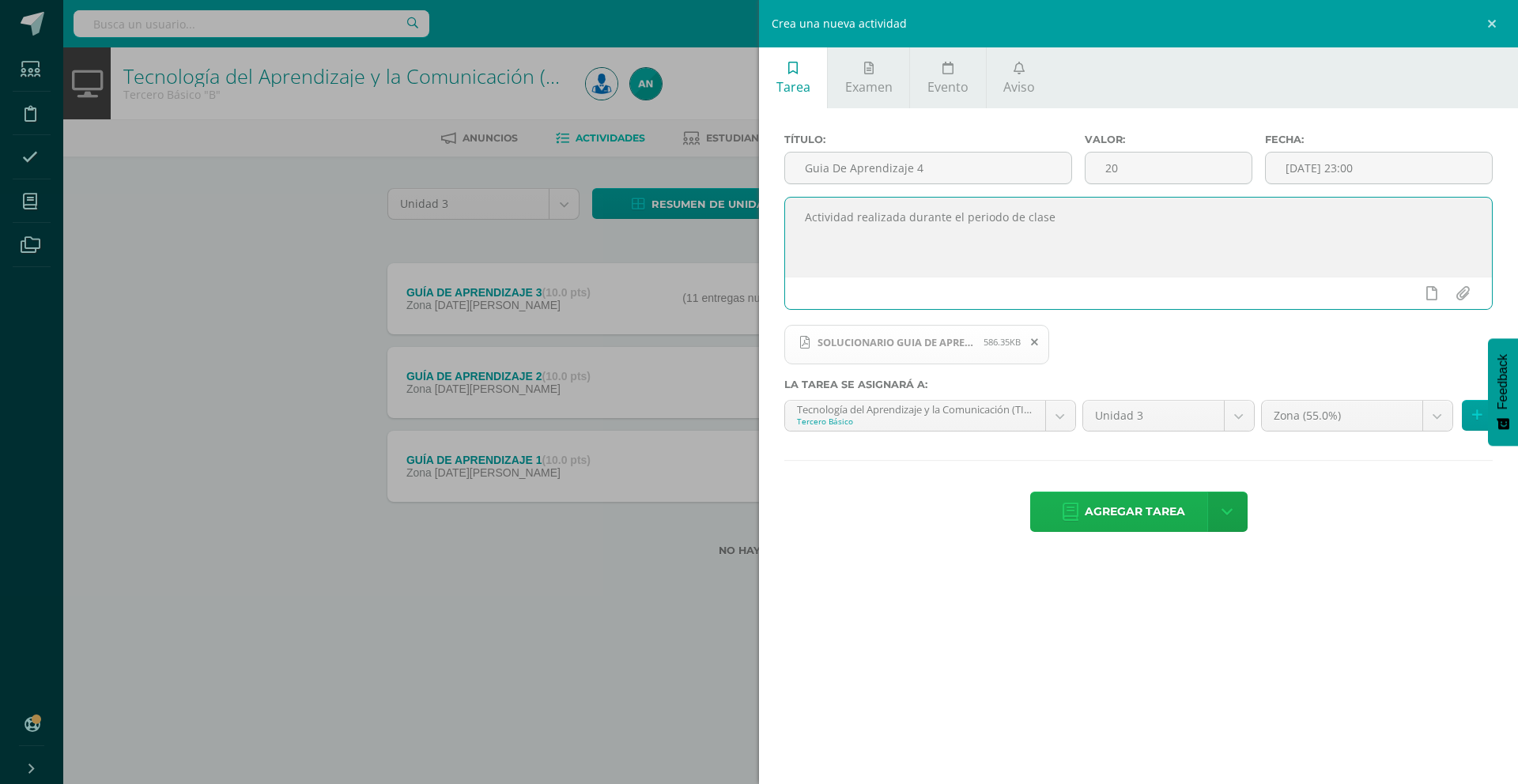 type on "Actividad realizada durante el periodo de clase" 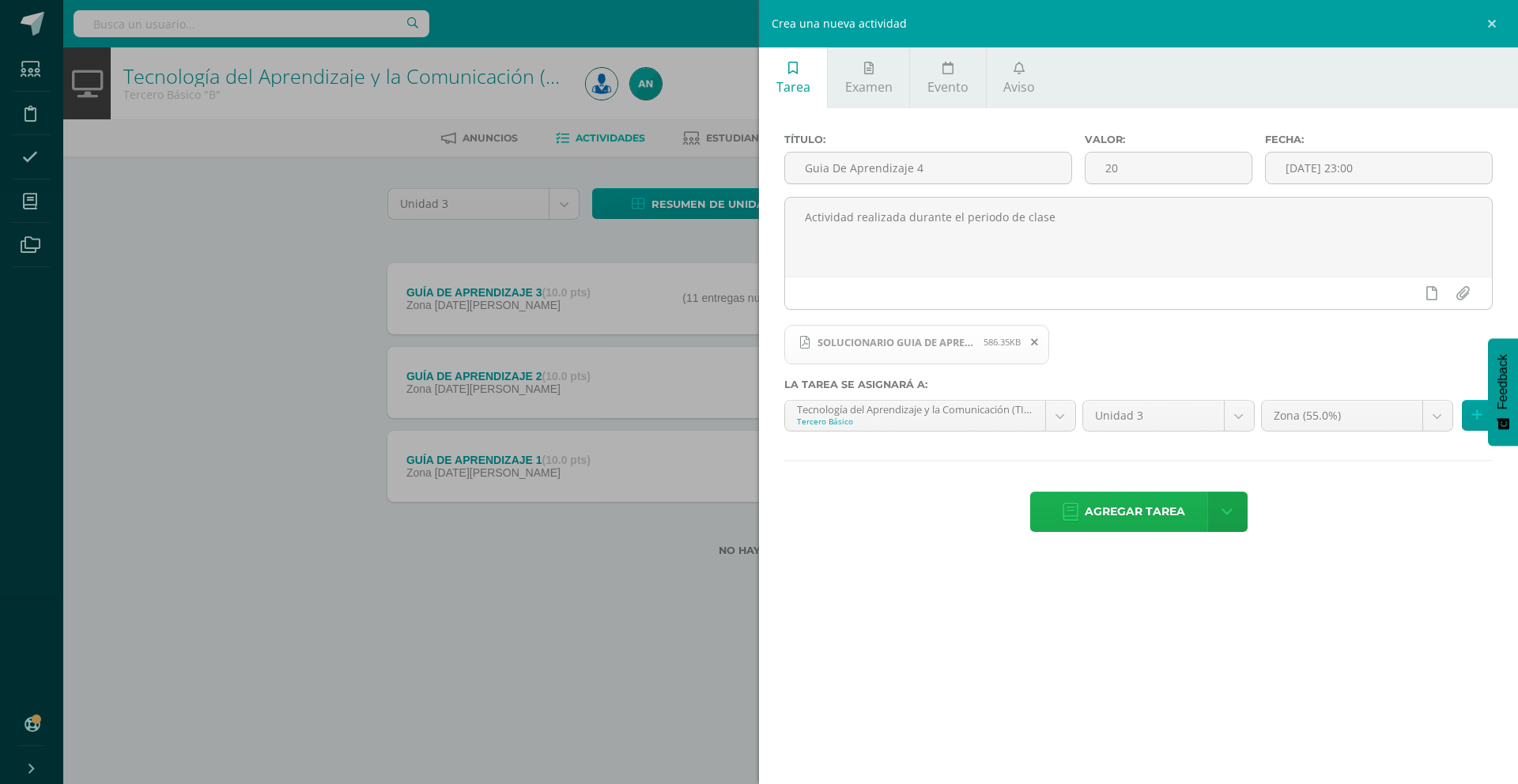 click on "Agregar tarea" at bounding box center [1135, 511] 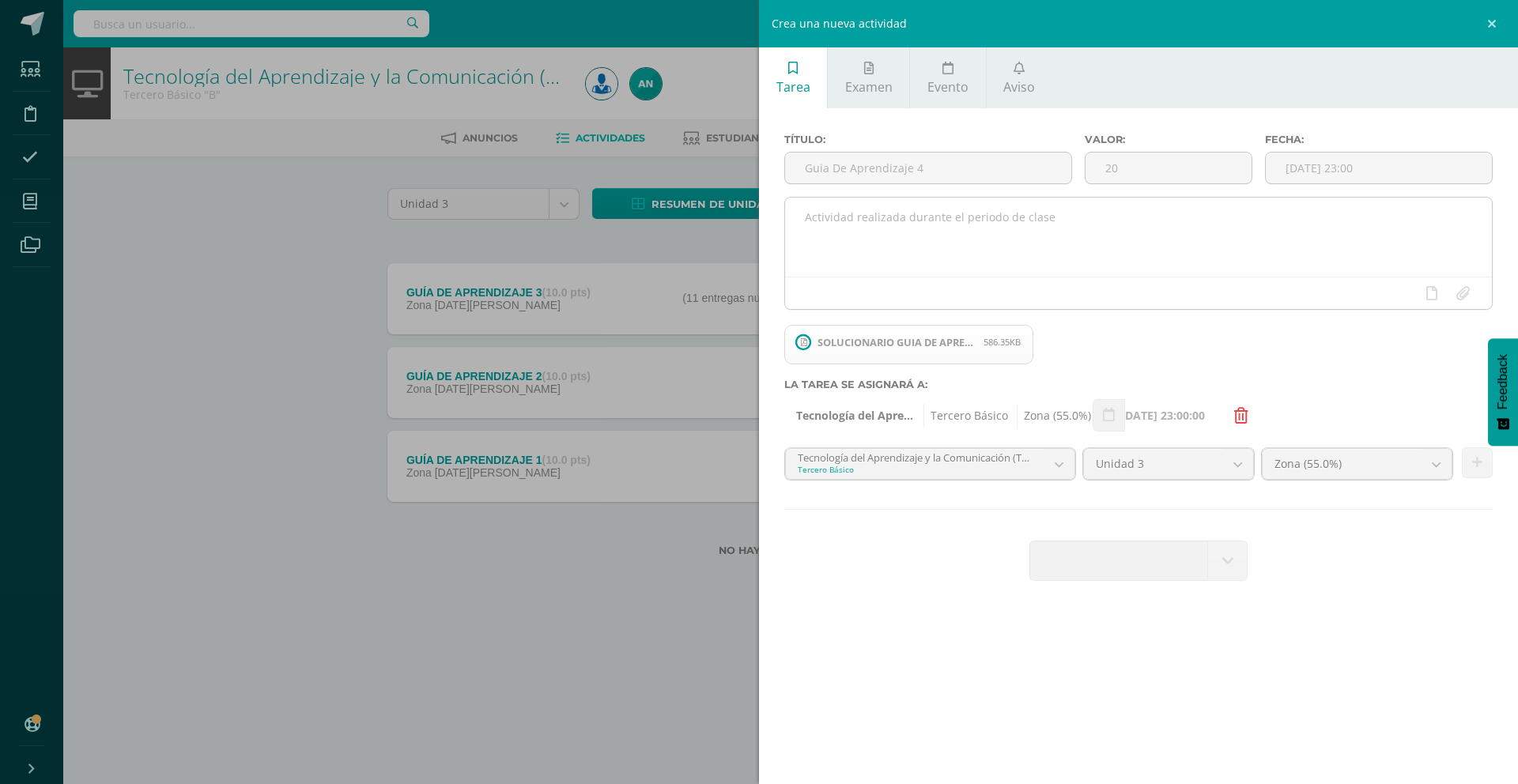type 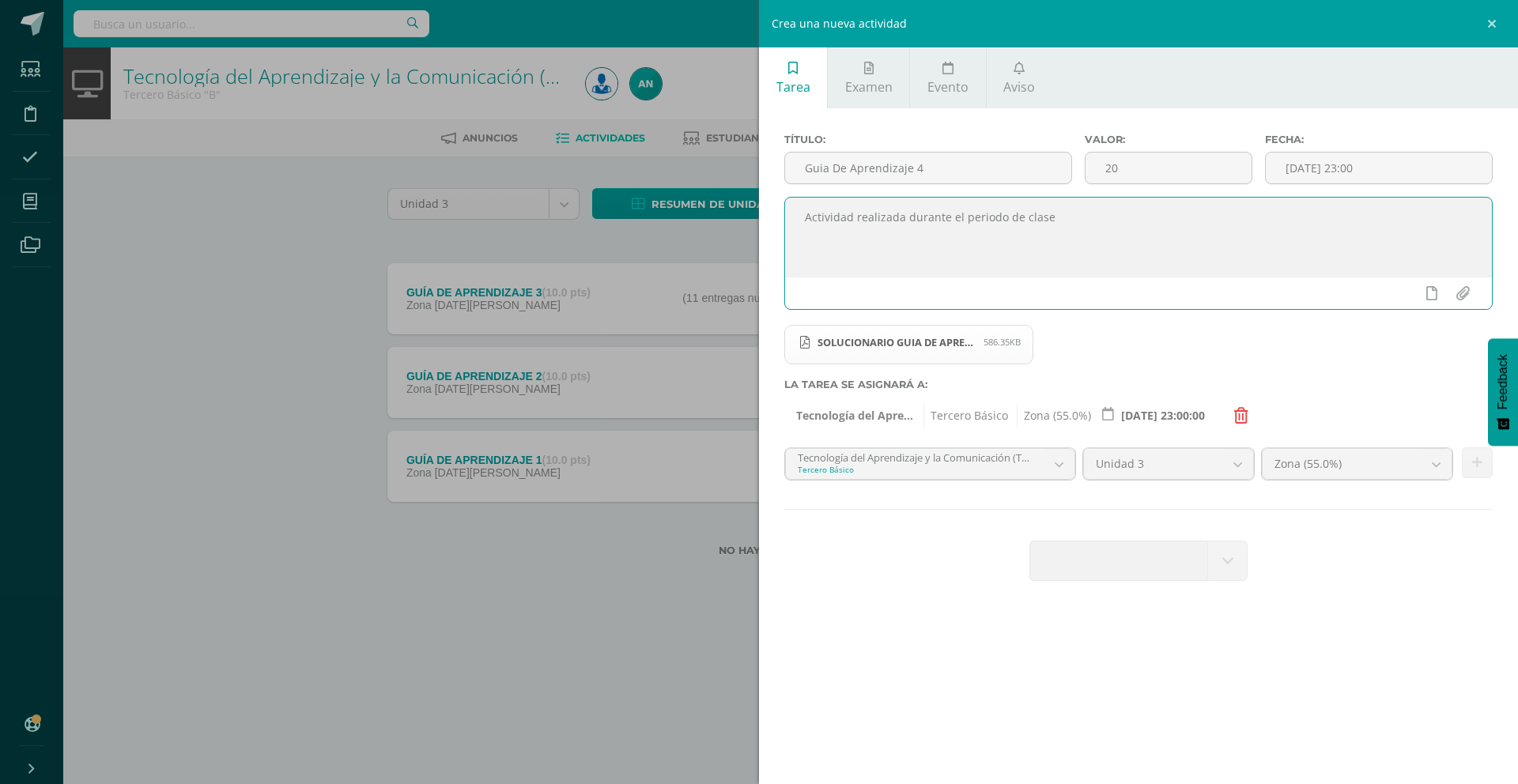 click on "Actividad realizada durante el periodo de clase" at bounding box center (1138, 237) 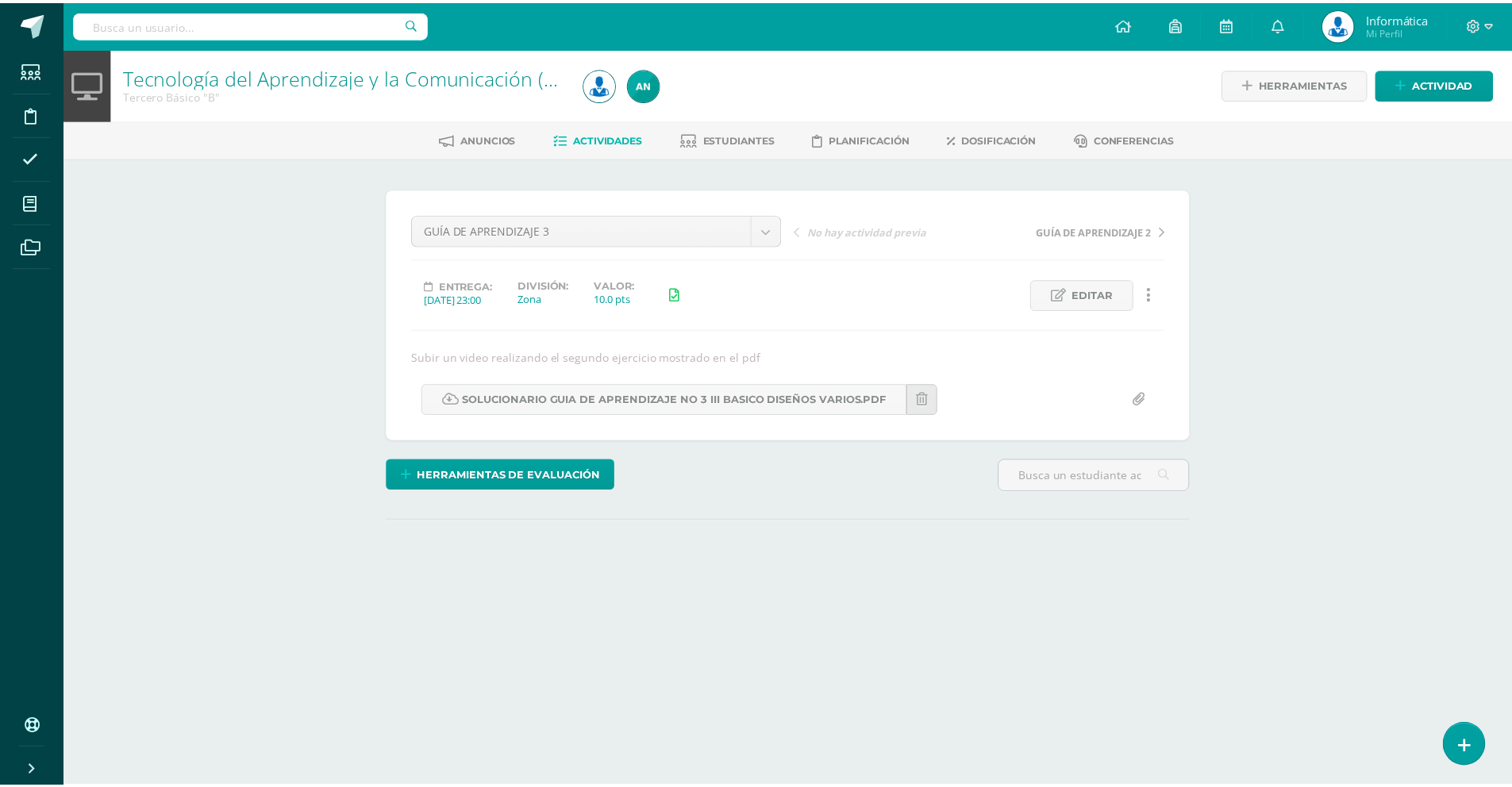 scroll, scrollTop: 0, scrollLeft: 0, axis: both 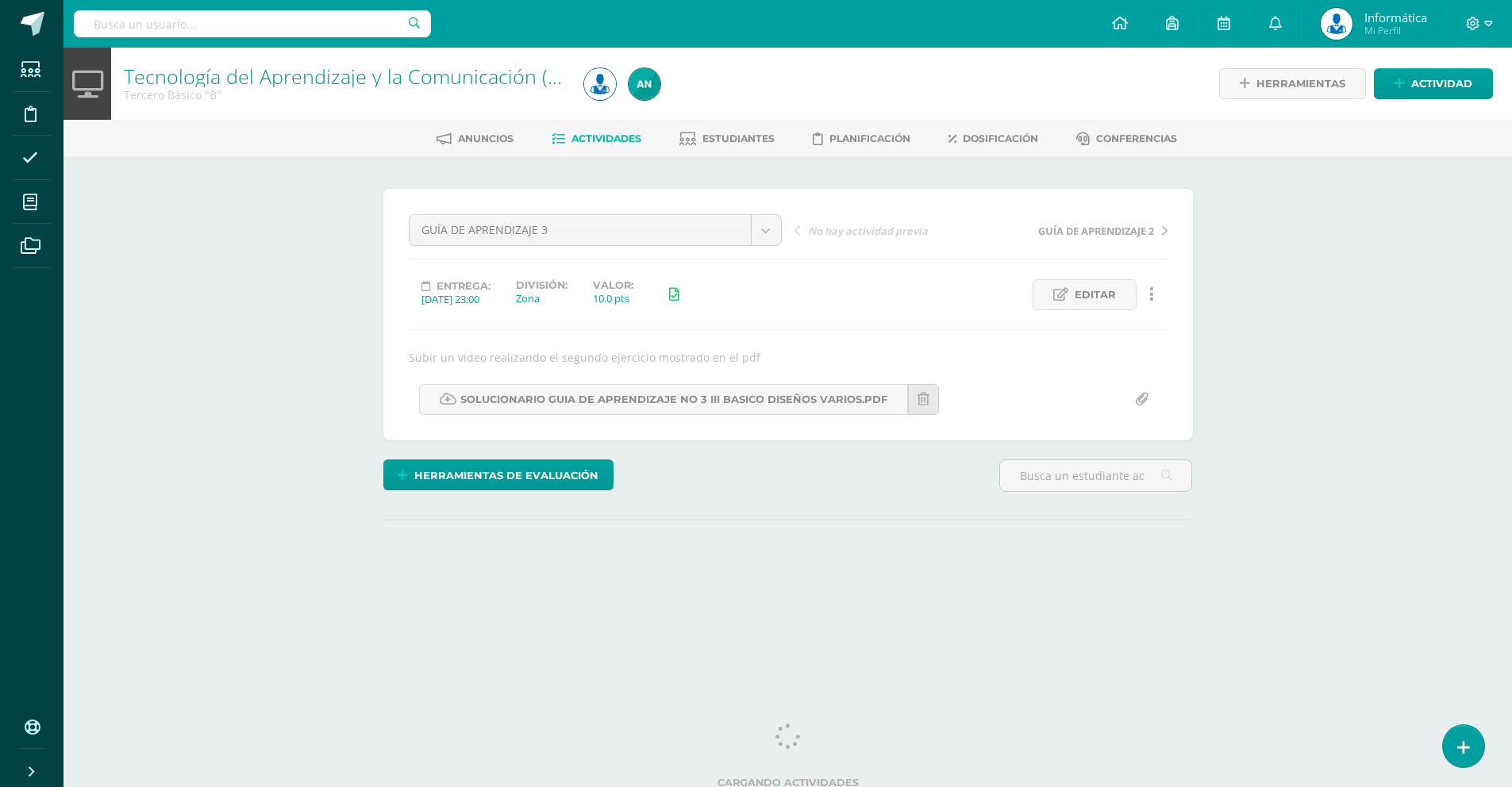 click on "Tecnología del Aprendizaje y la Comunicación (TIC)
Tercero Básico "B"
Herramientas
Detalle de asistencias
Actividad
Anuncios
Actividades
Estudiantes
Planificación
Dosificación
Conferencias
¿Estás seguro que quieres  eliminar  esta actividad?
Esto borrará la actividad y cualquier nota que hayas registrado
permanentemente. Esta acción no se puede revertir. Cancelar Eliminar
Administración de escalas de valoración
escala de valoración
Aún no has creado una escala de valoración.
Cancelar Agregar nueva escala de valoración:" at bounding box center [787, 345] 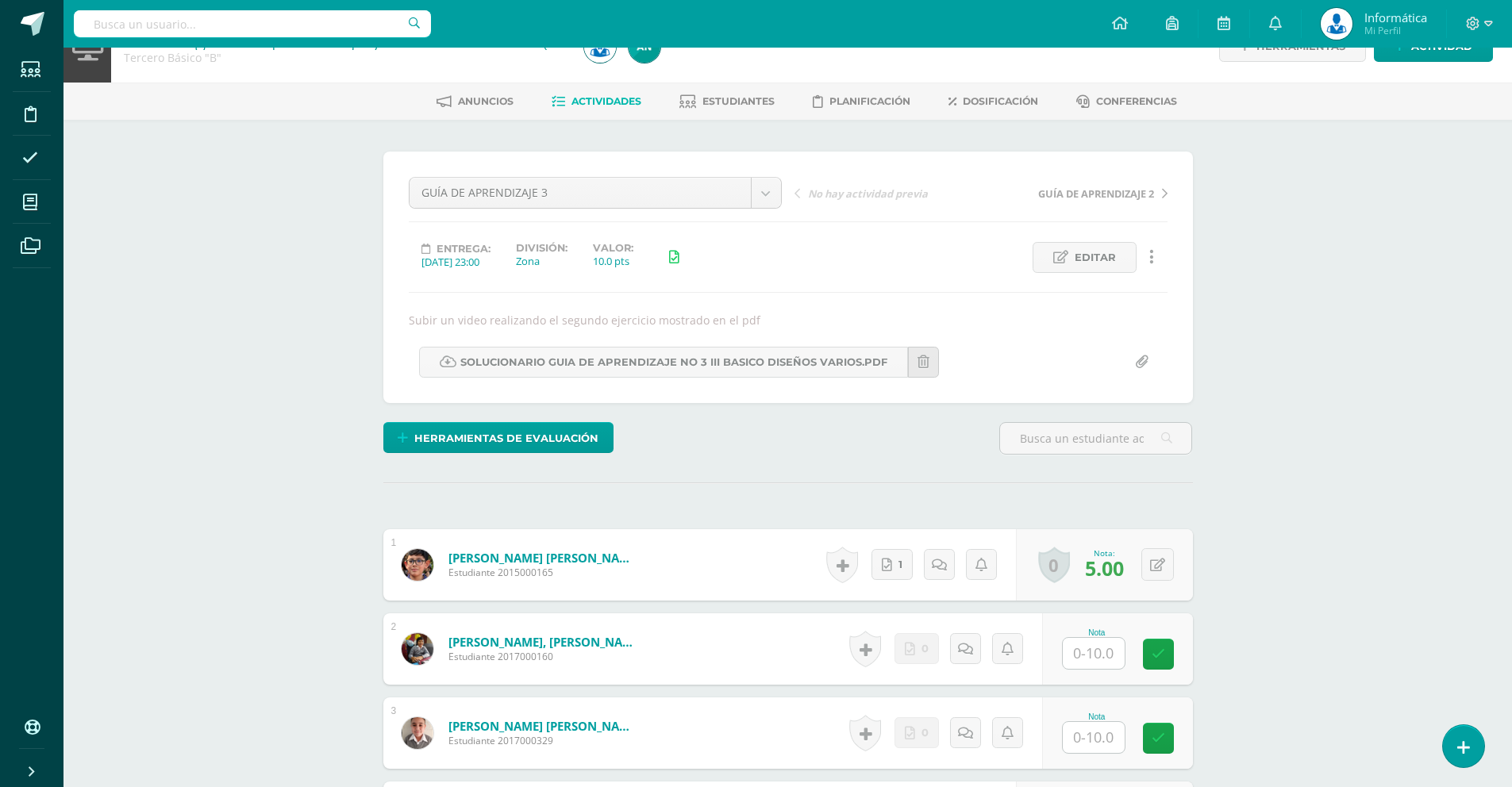scroll, scrollTop: 0, scrollLeft: 0, axis: both 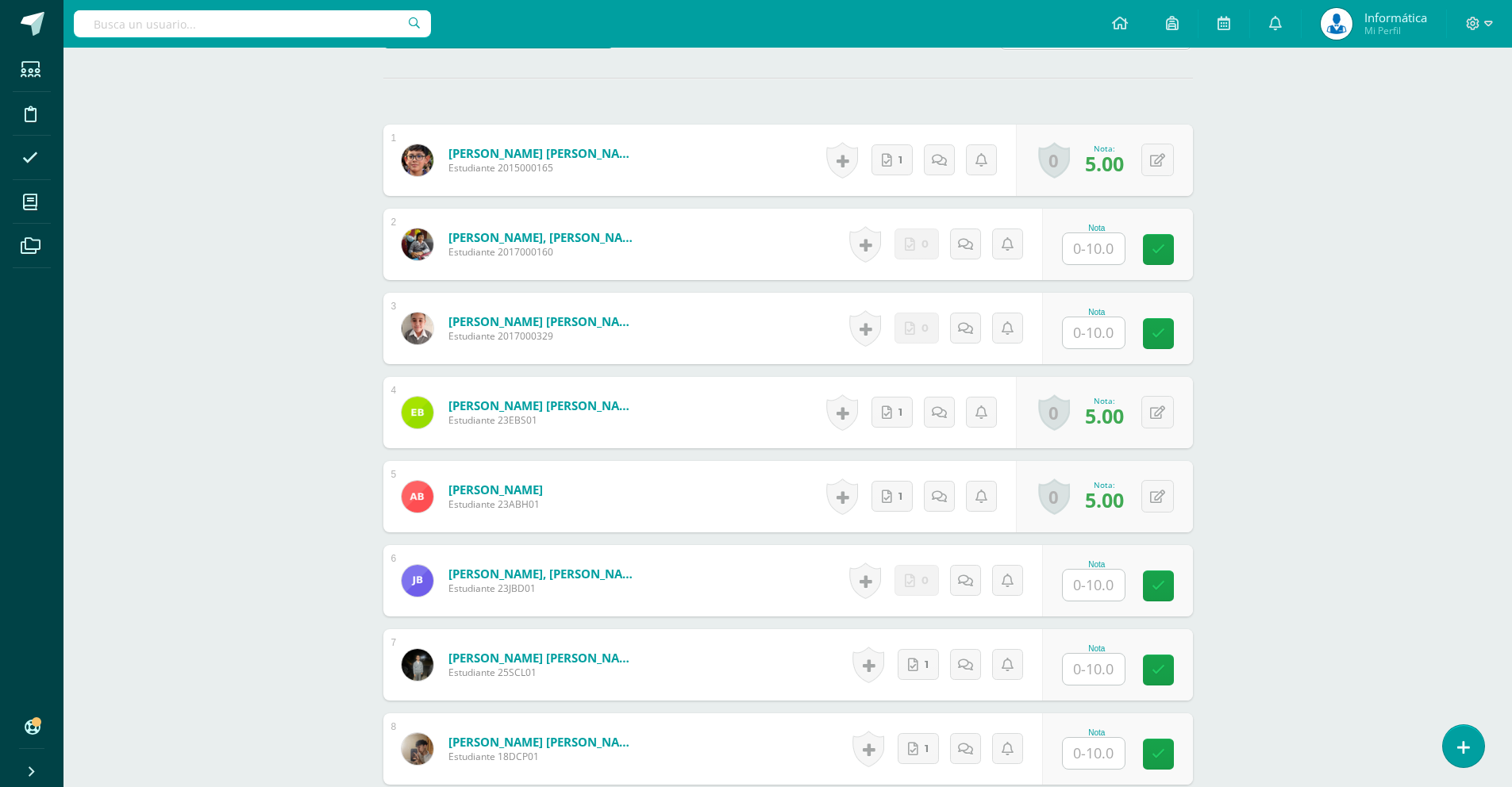 click on "Tecnología del Aprendizaje y la Comunicación (TIC)
Tercero Básico "B"
Herramientas
Detalle de asistencias
Actividad
Anuncios
Actividades
Estudiantes
Planificación
Dosificación
Conferencias
¿Estás seguro que quieres  eliminar  esta actividad?
Esto borrará la actividad y cualquier nota que hayas registrado
permanentemente. Esta acción no se puede revertir. Cancelar Eliminar
Administración de escalas de valoración
escala de valoración
Aún no has creado una escala de valoración.
Cancelar Agregar nueva escala de valoración: 1" at bounding box center [787, 788] 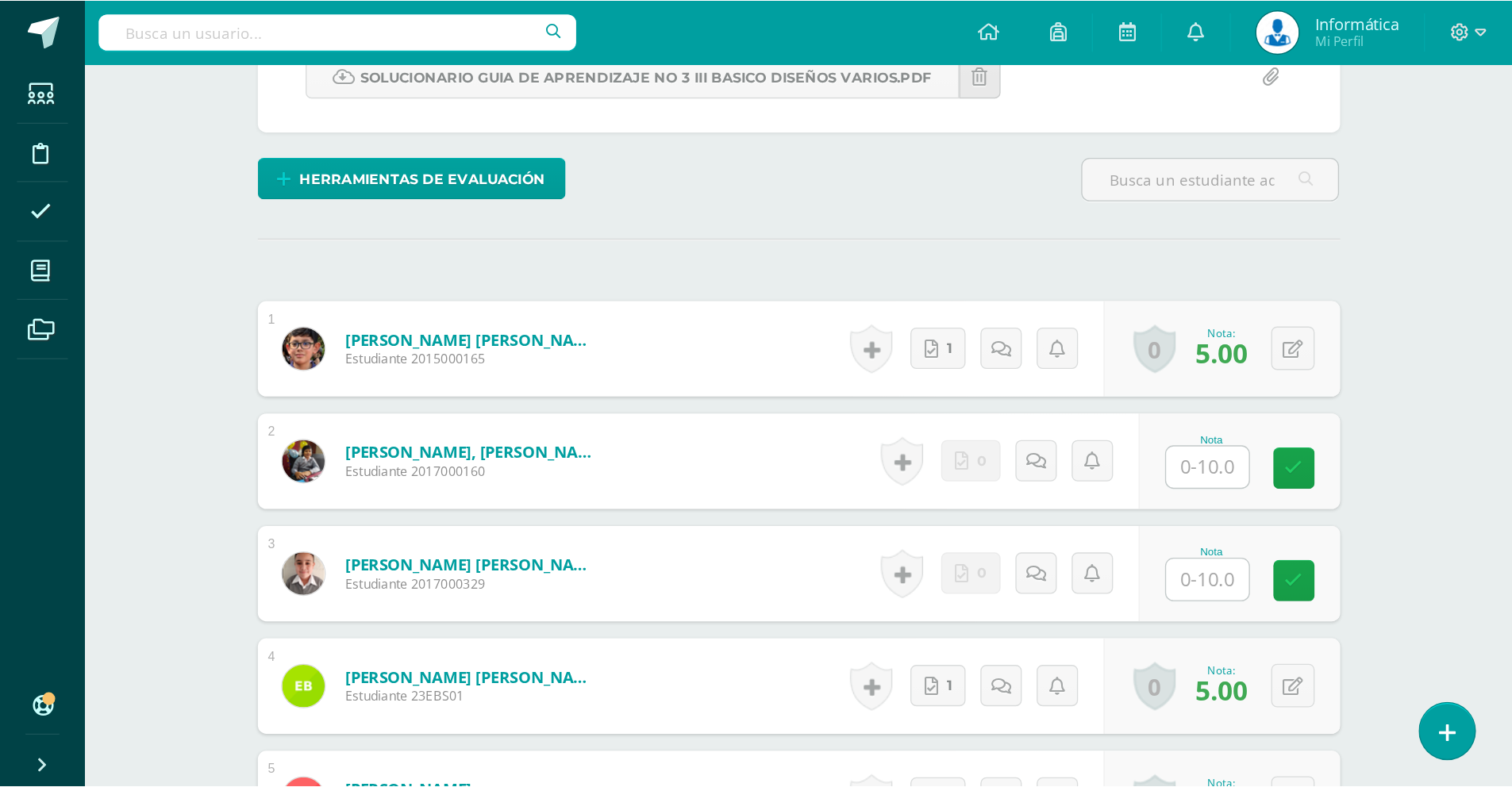 scroll, scrollTop: 343, scrollLeft: 0, axis: vertical 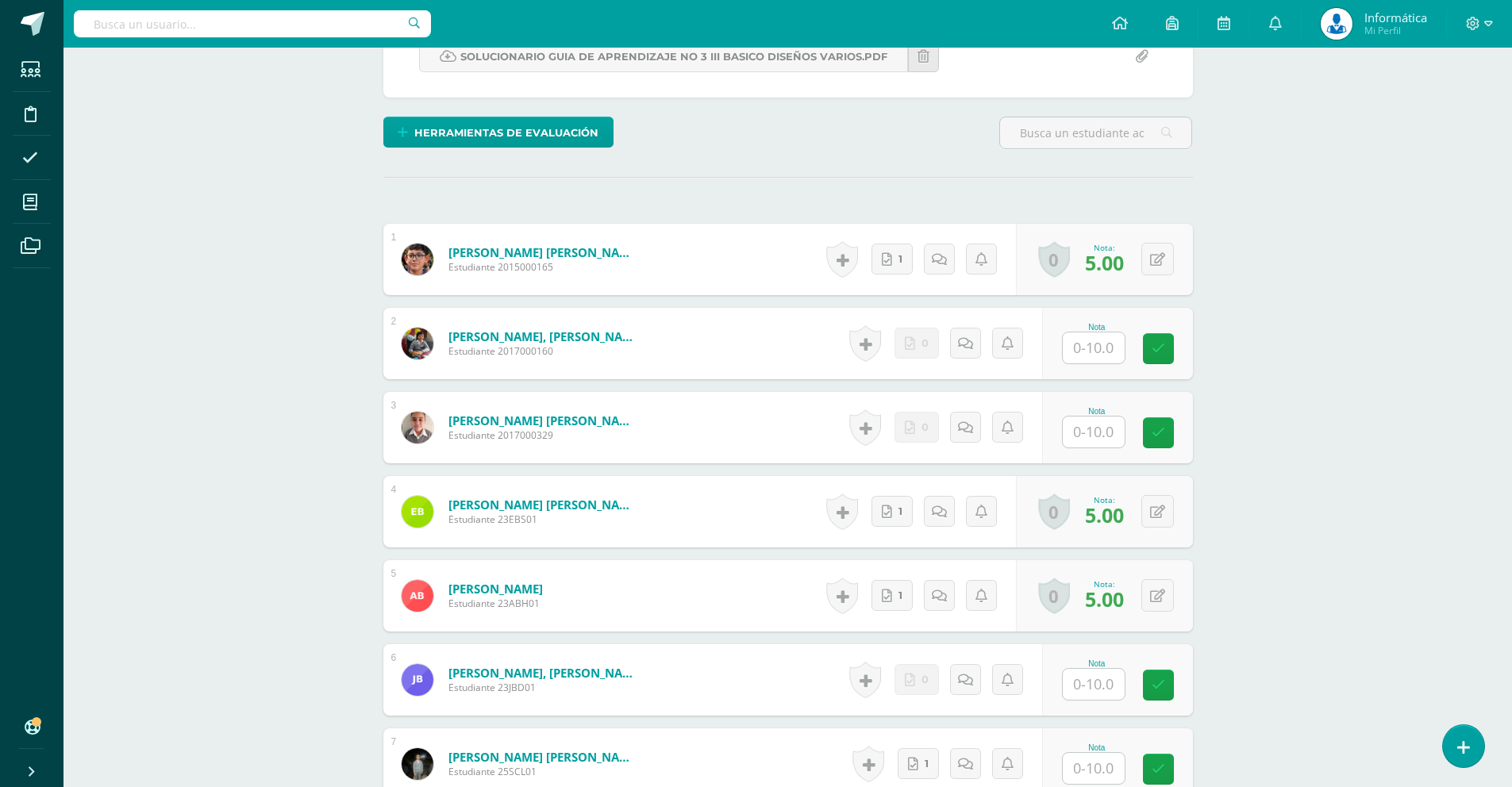 click on "Tecnología del Aprendizaje y la Comunicación (TIC)
Tercero Básico "B"
Herramientas
Detalle de asistencias
Actividad
Anuncios
Actividades
Estudiantes
Planificación
Dosificación
Conferencias
¿Estás seguro que quieres  eliminar  esta actividad?
Esto borrará la actividad y cualquier nota que hayas registrado
permanentemente. Esta acción no se puede revertir. Cancelar Eliminar
Administración de escalas de valoración
escala de valoración
Aún no has creado una escala de valoración.
Cancelar Agregar nueva escala de valoración: 1" at bounding box center (787, 1478) 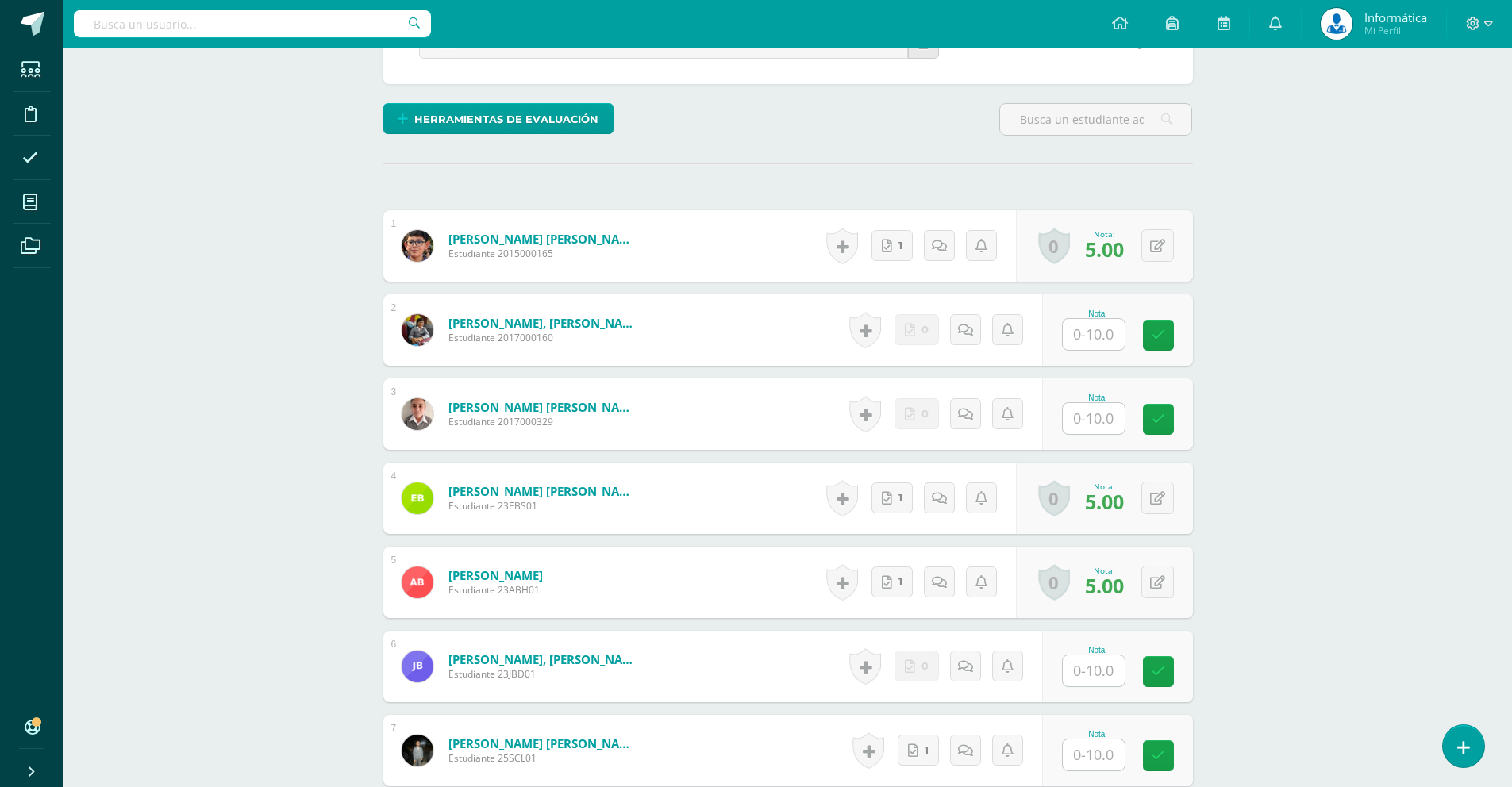 scroll, scrollTop: 164, scrollLeft: 0, axis: vertical 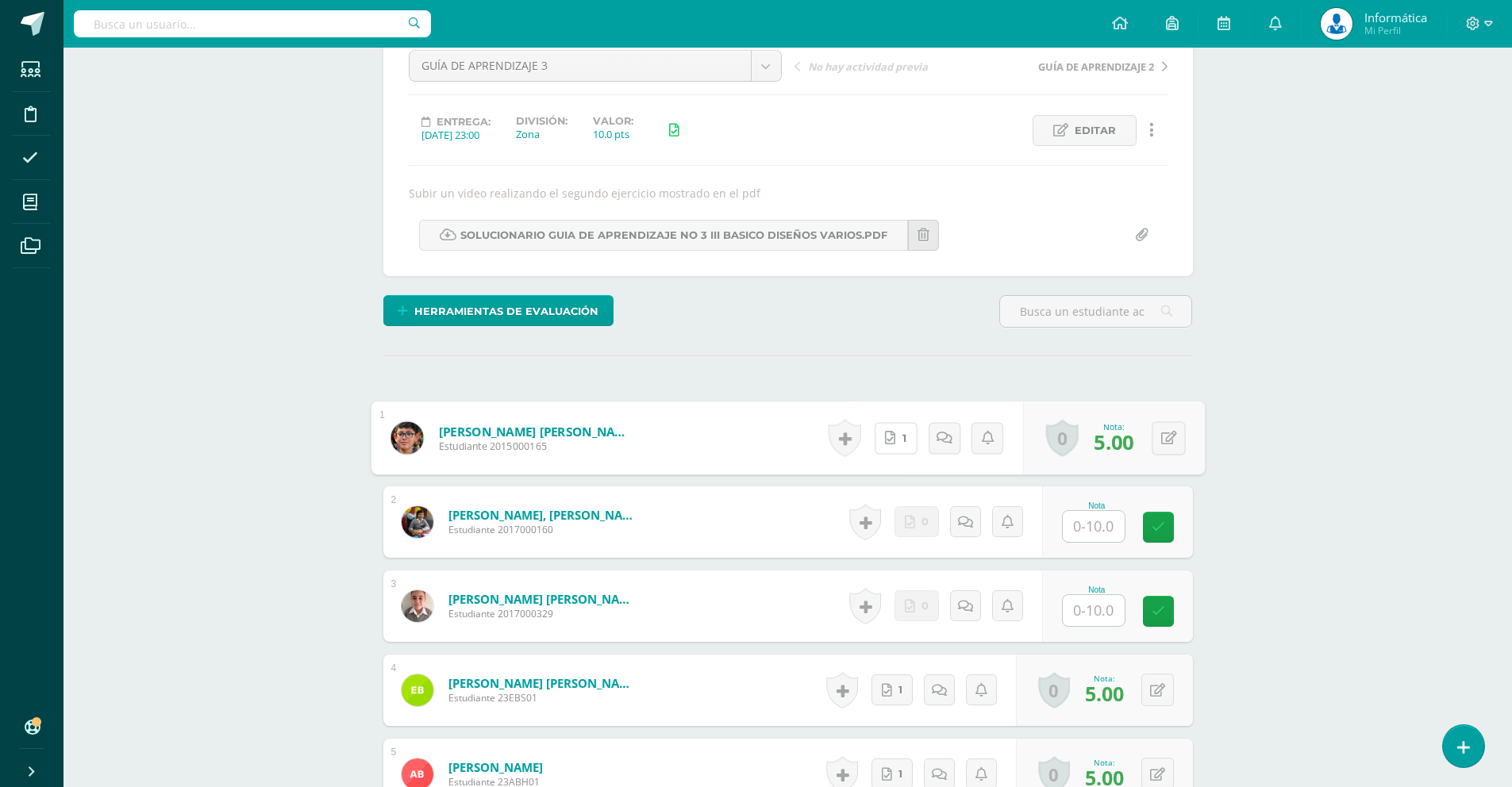 click on "1" at bounding box center (895, 438) 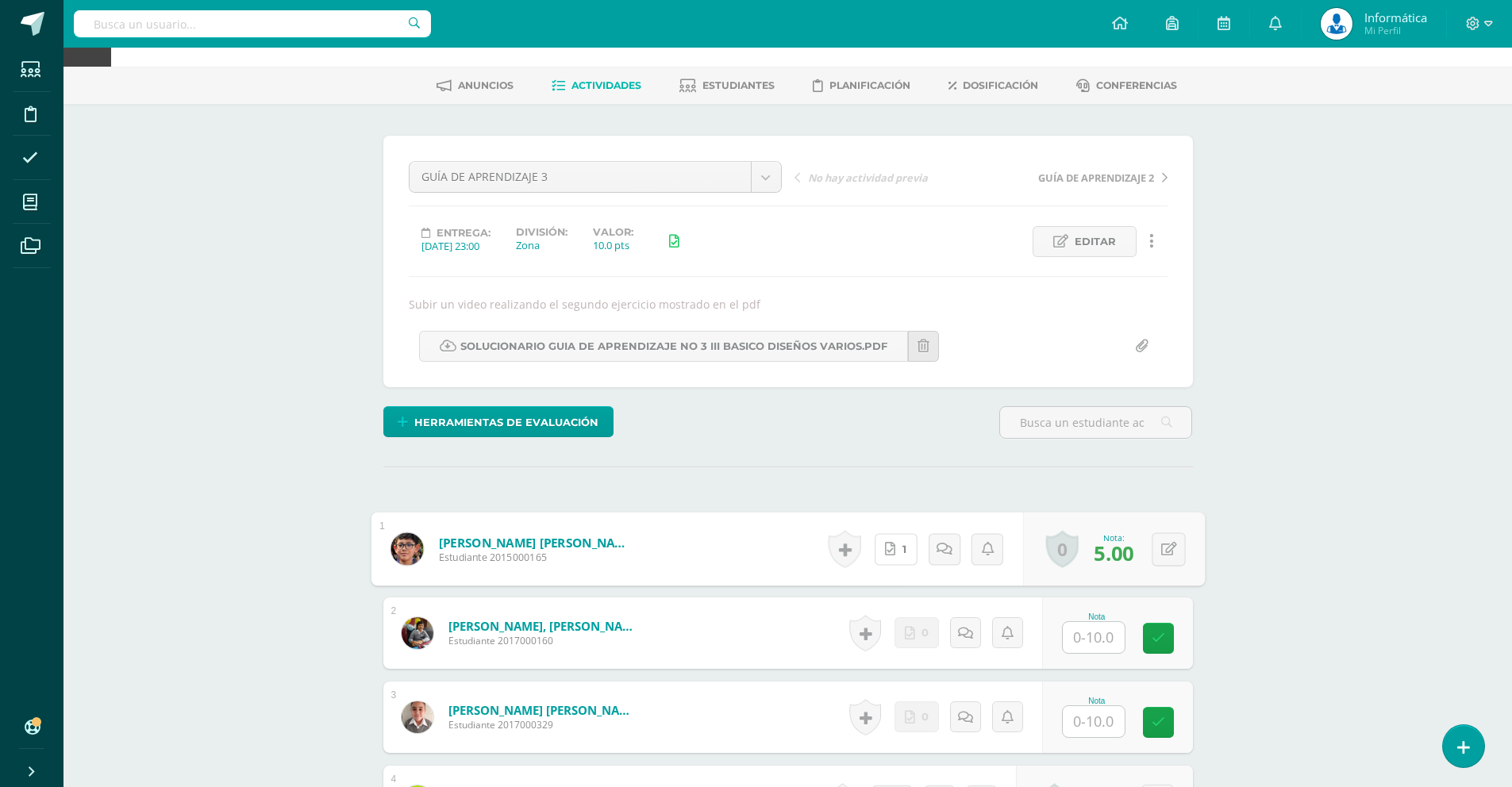 scroll, scrollTop: 32, scrollLeft: 0, axis: vertical 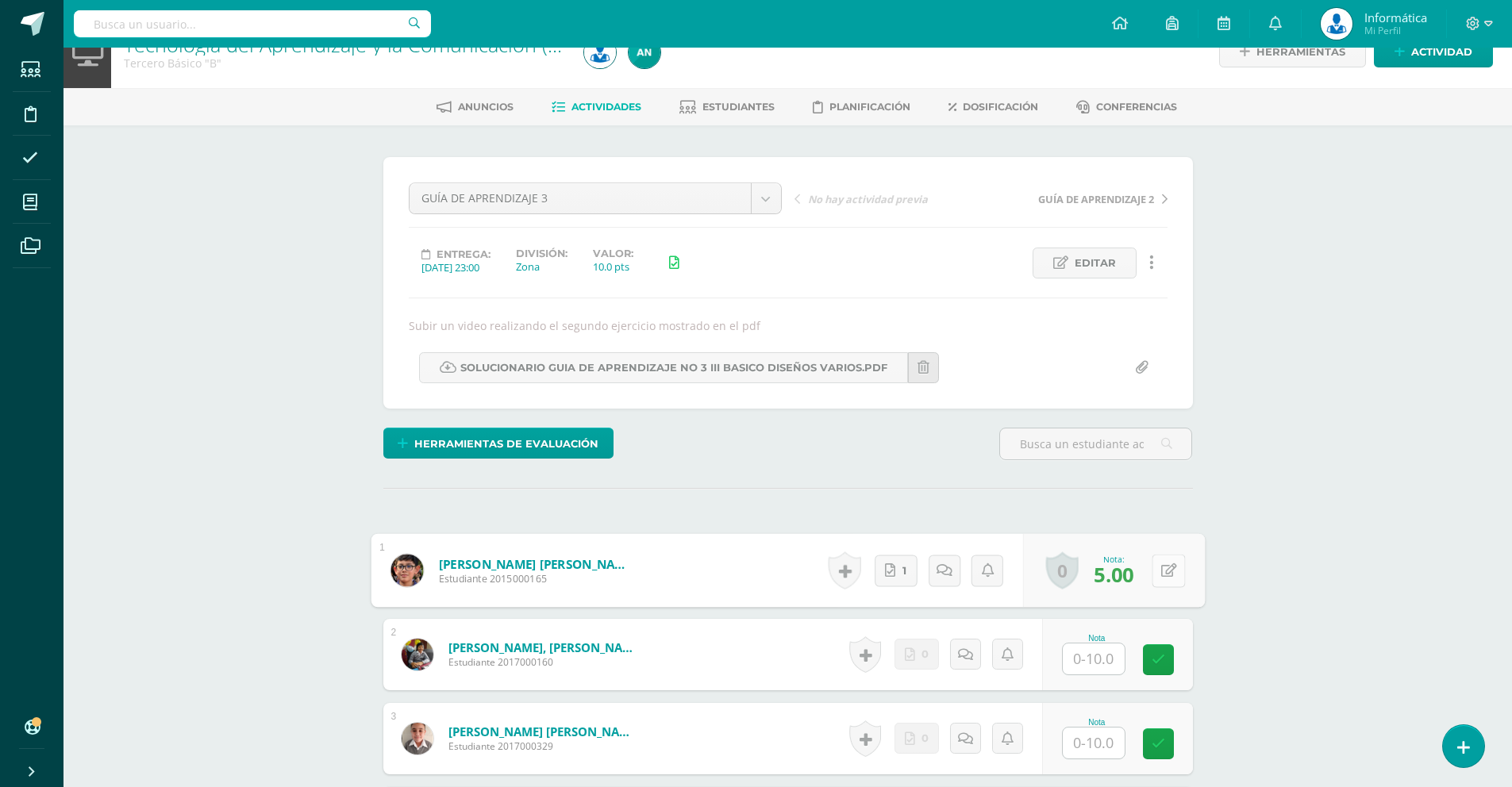 click at bounding box center [1168, 570] 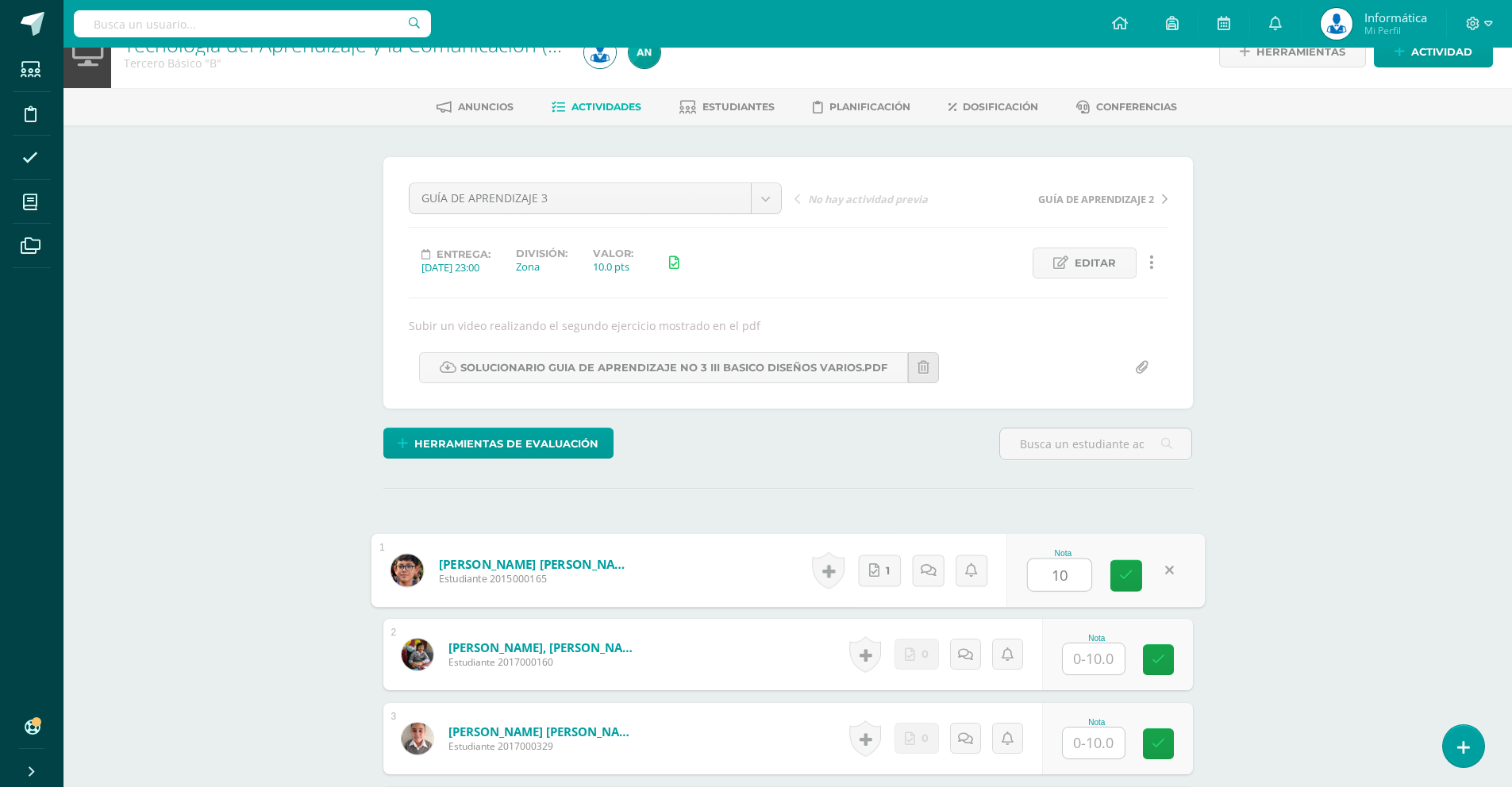 type on "10" 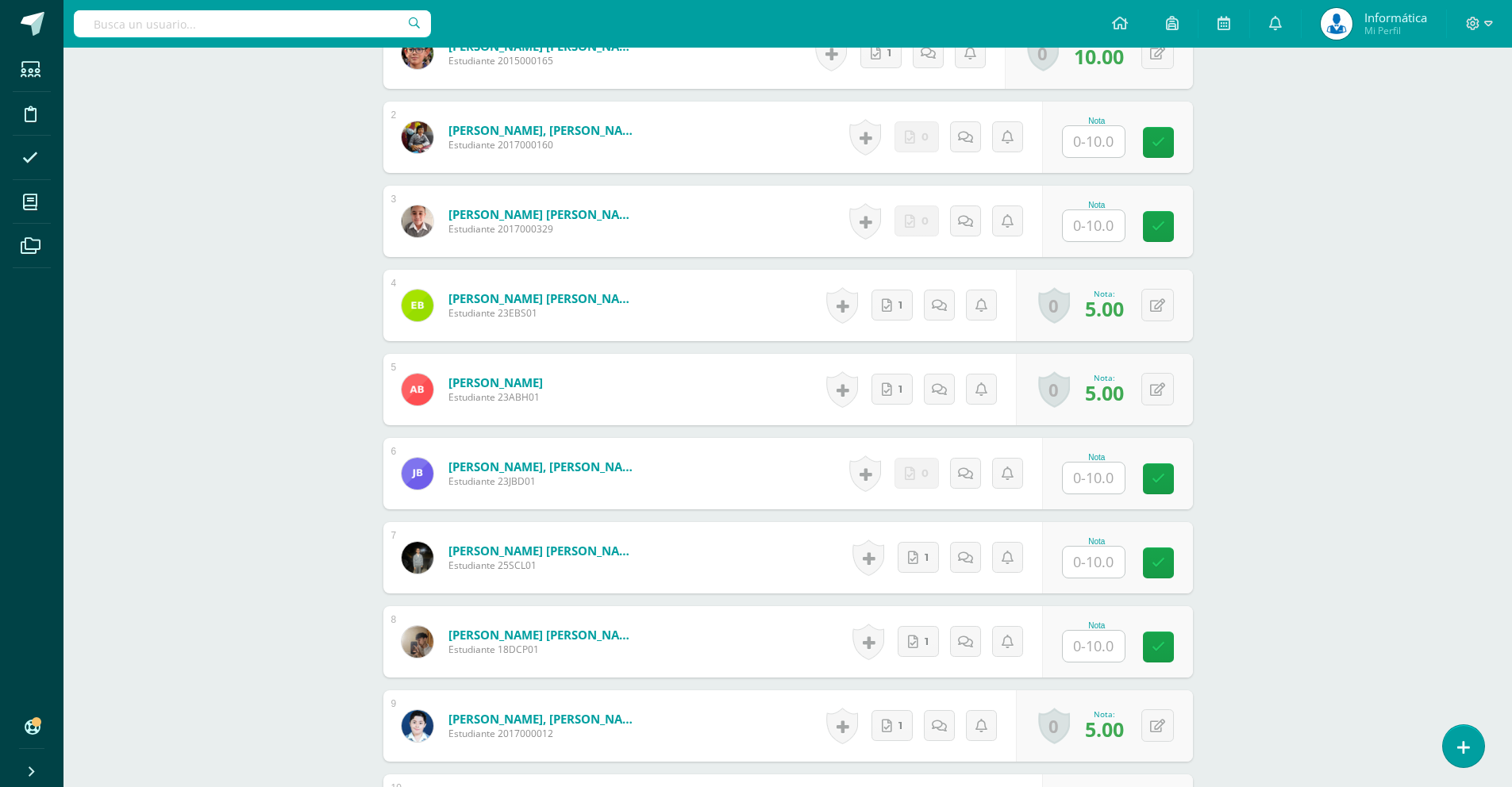 scroll, scrollTop: 578, scrollLeft: 0, axis: vertical 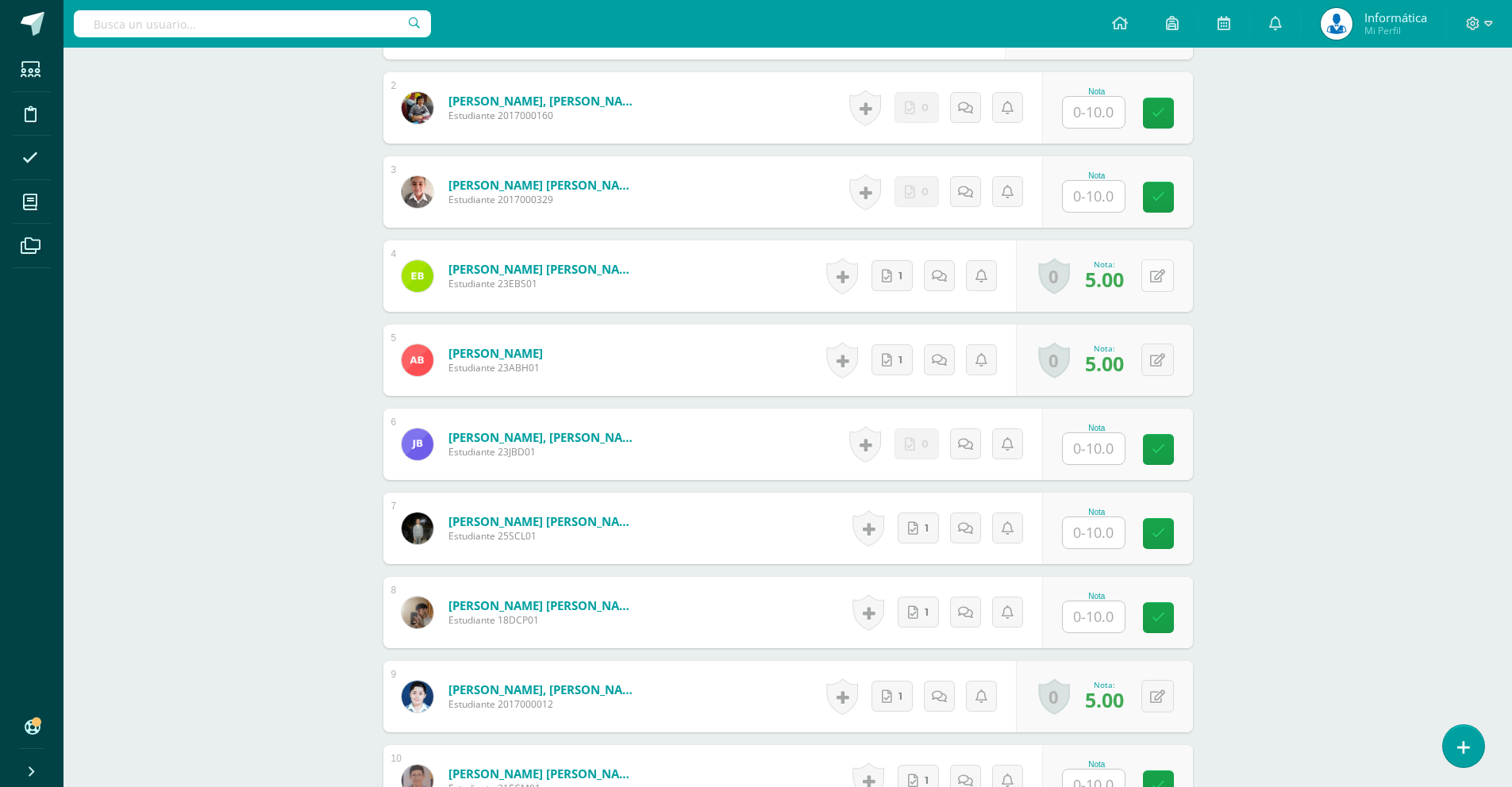 click at bounding box center (1157, 275) 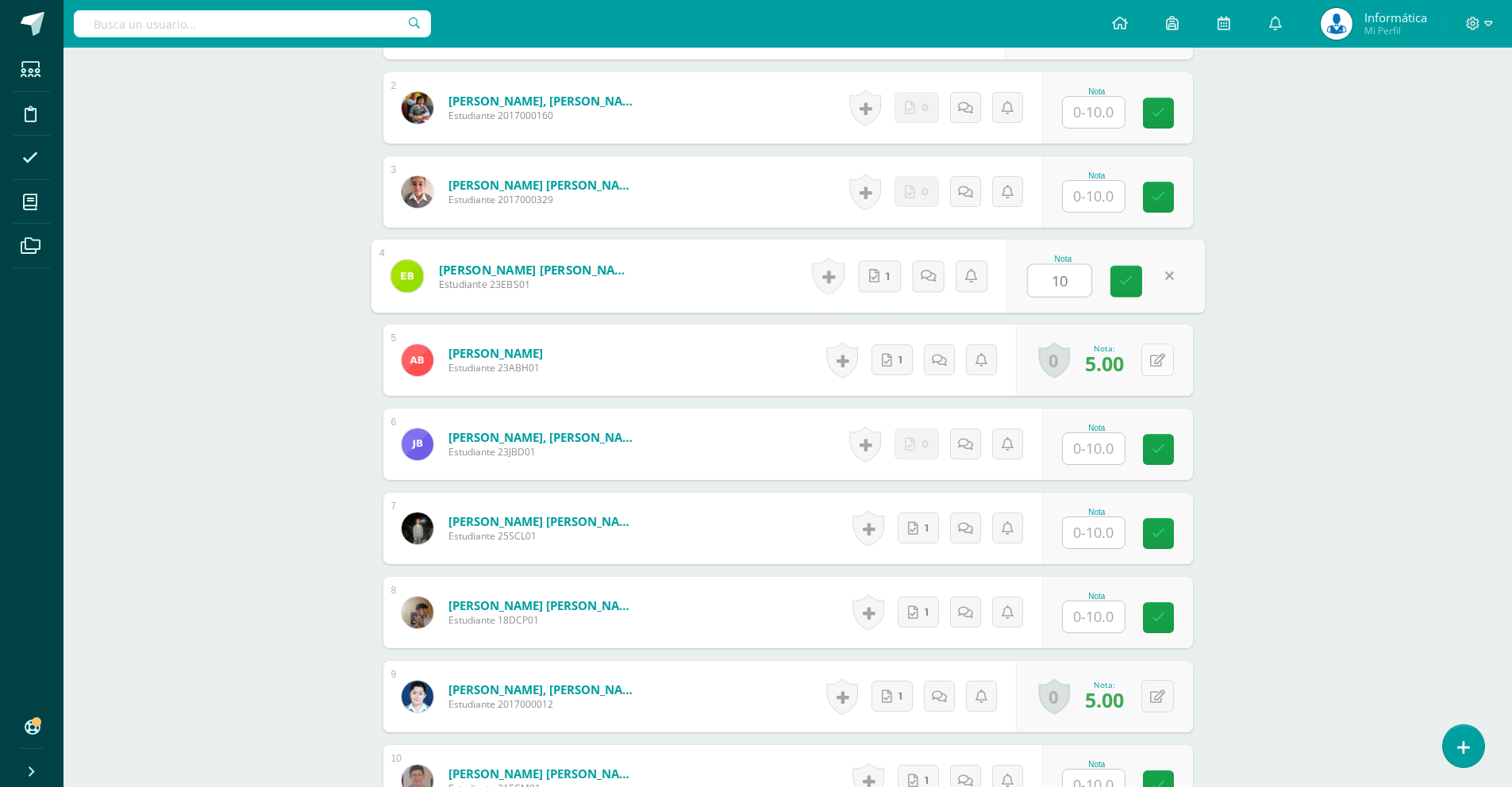 type on "10" 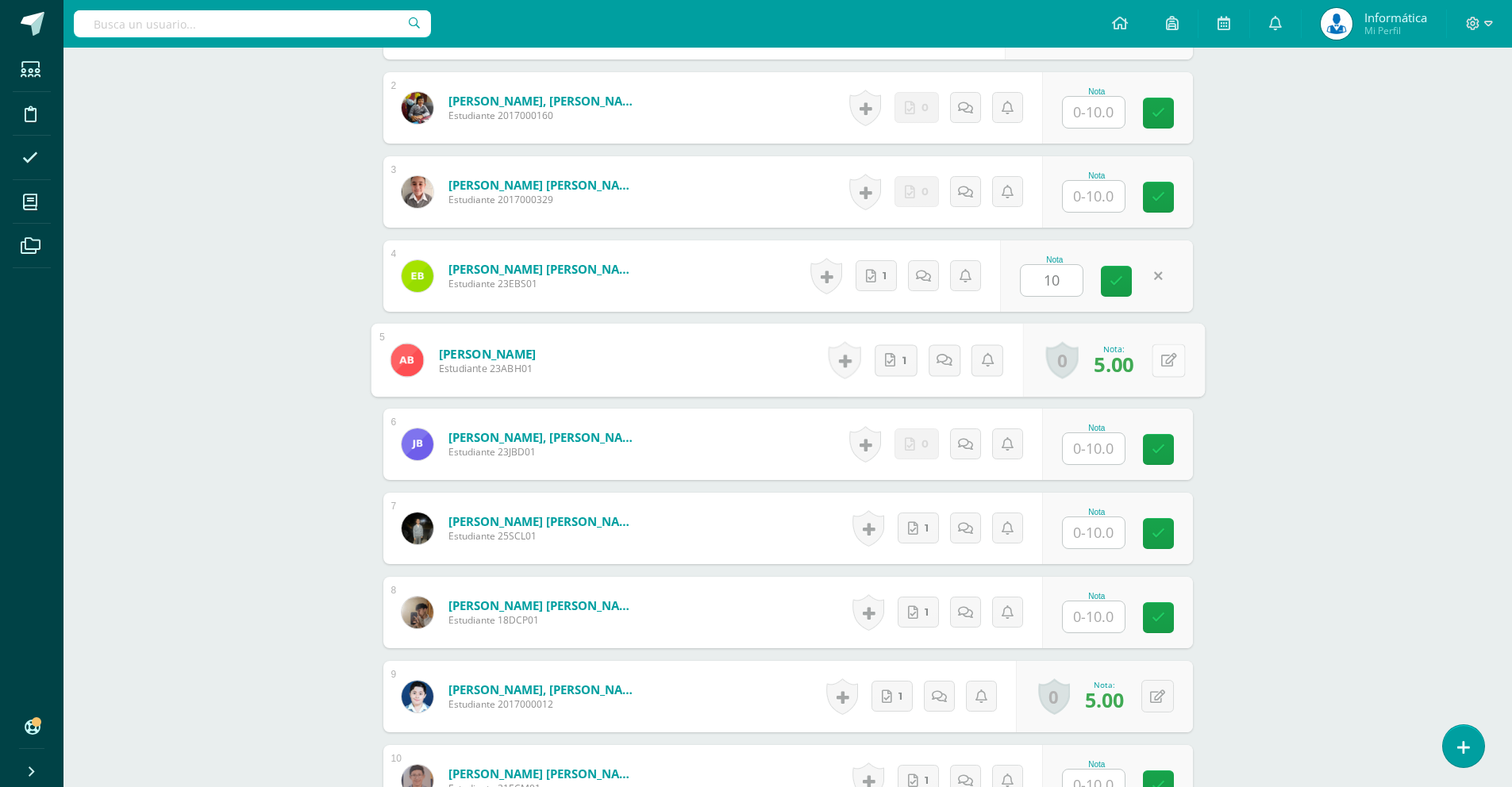 click at bounding box center [1168, 360] 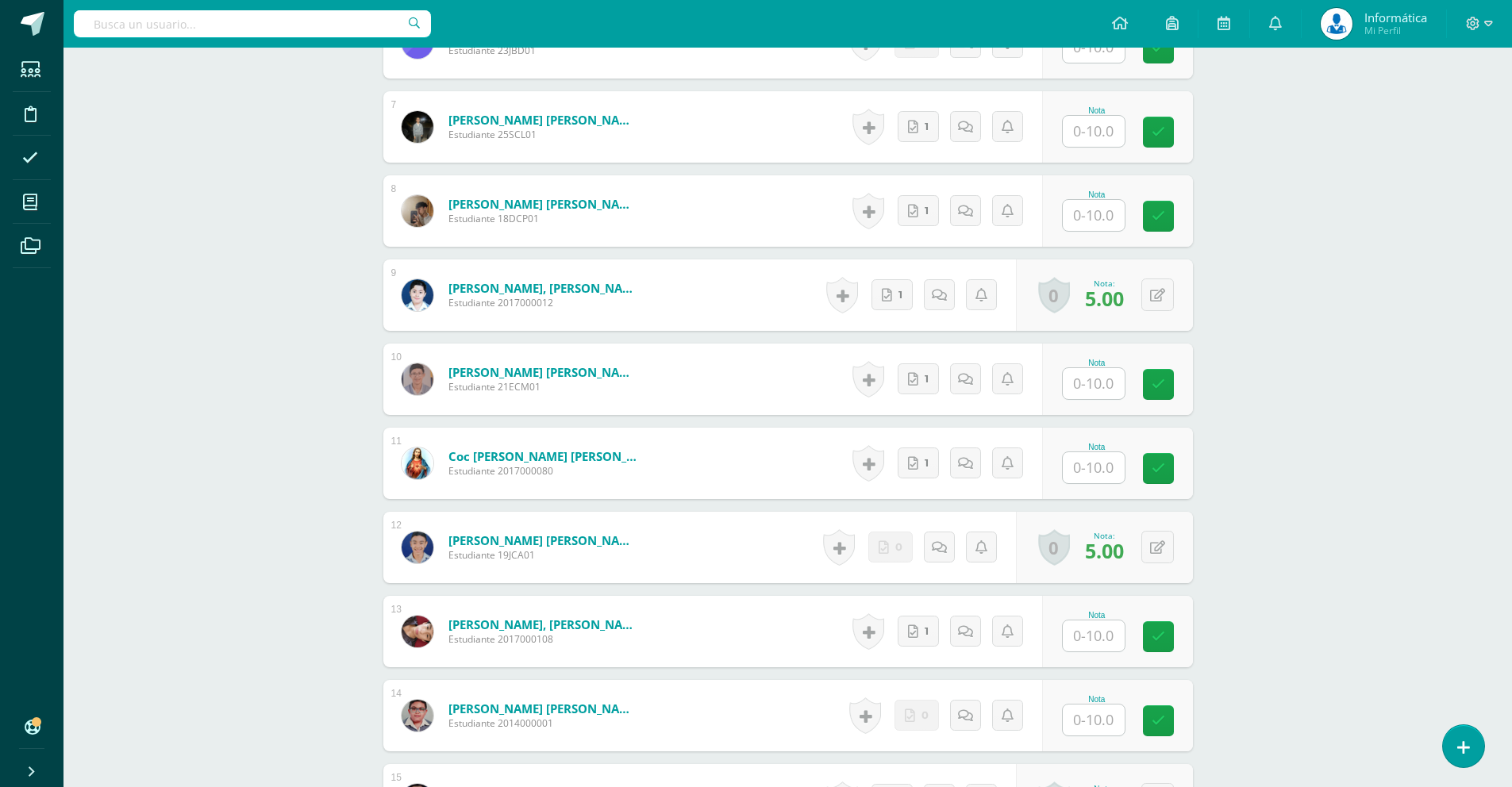 scroll, scrollTop: 1008, scrollLeft: 0, axis: vertical 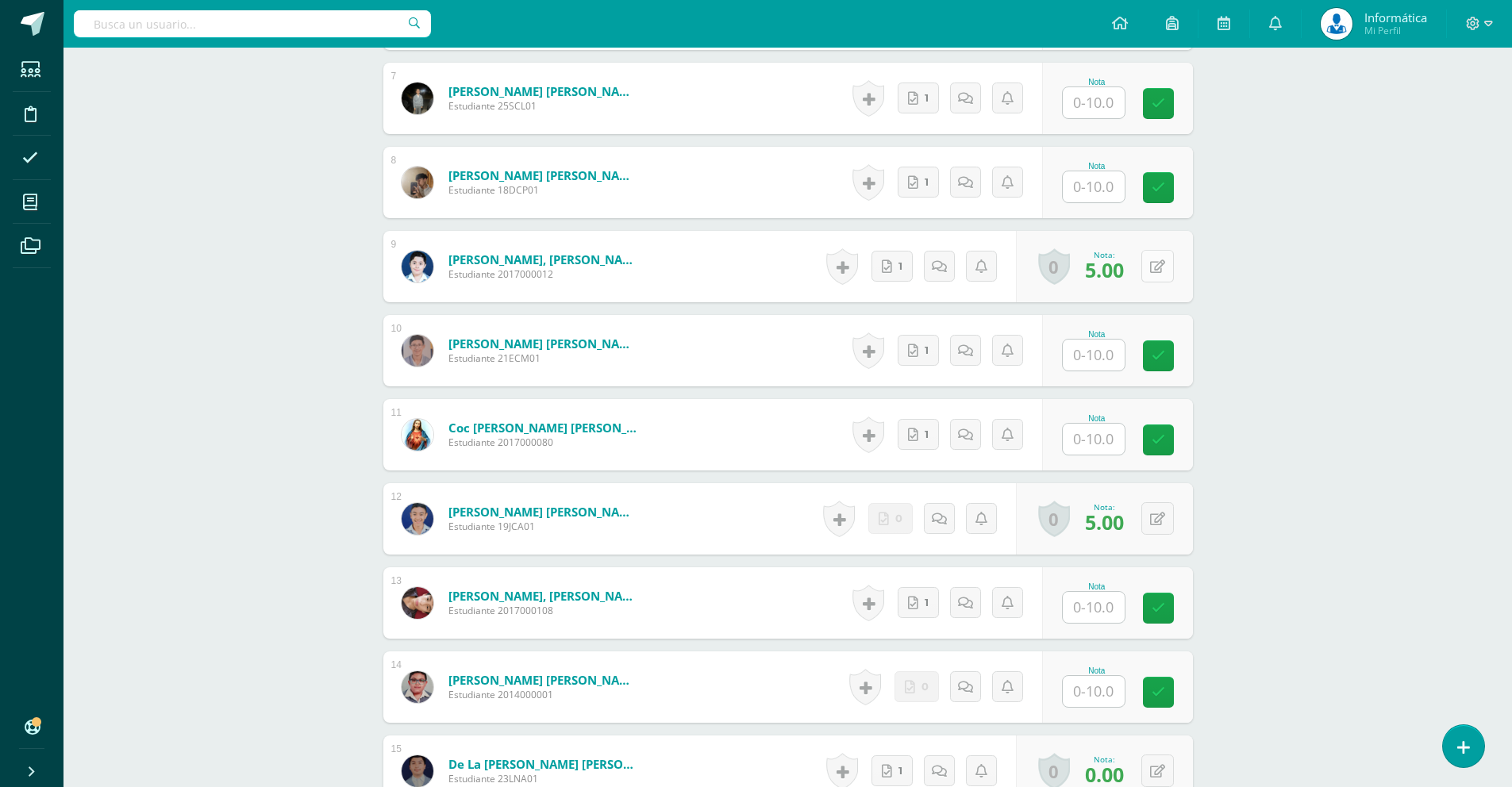type on "10" 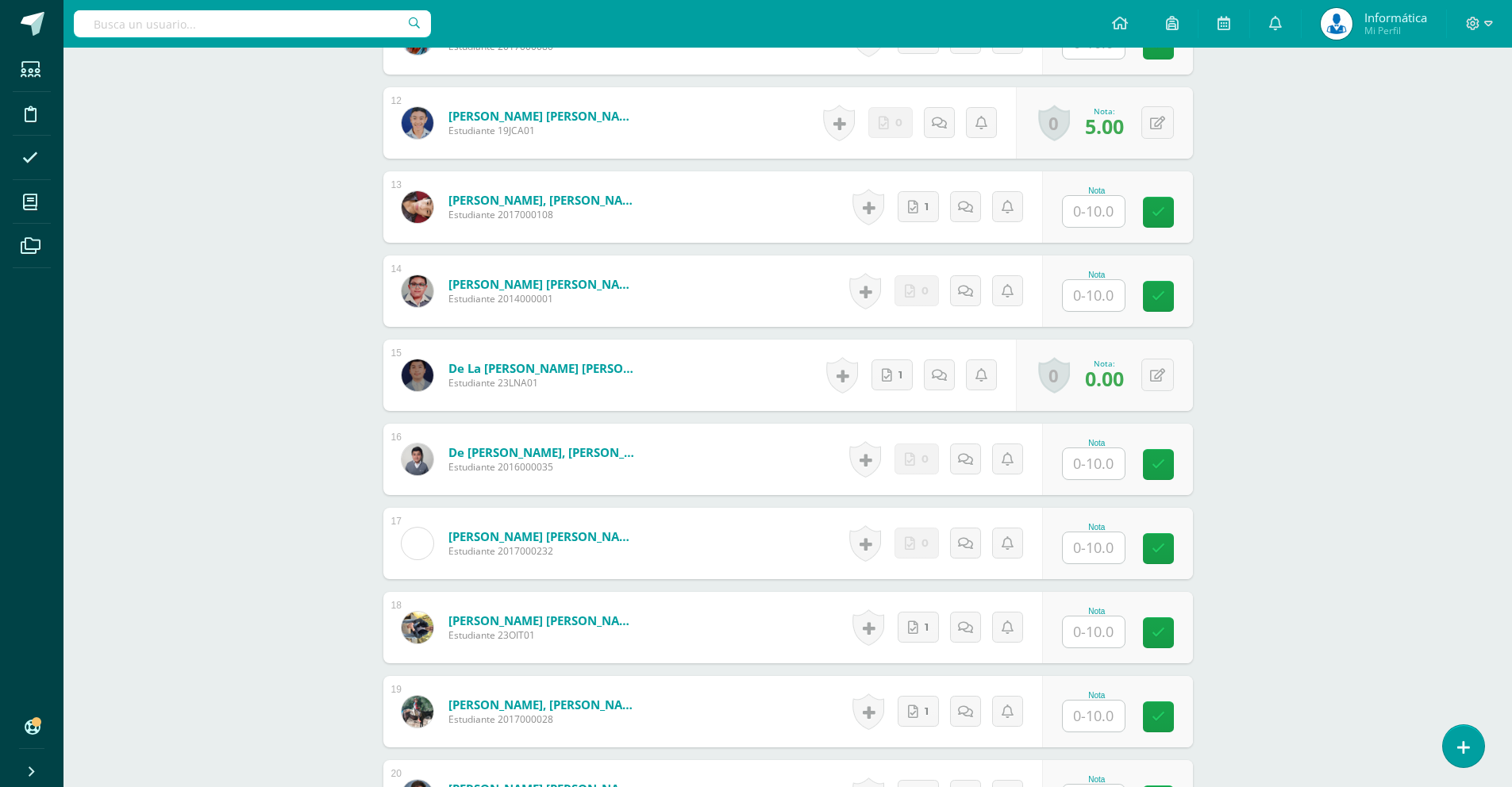 scroll, scrollTop: 1046, scrollLeft: 0, axis: vertical 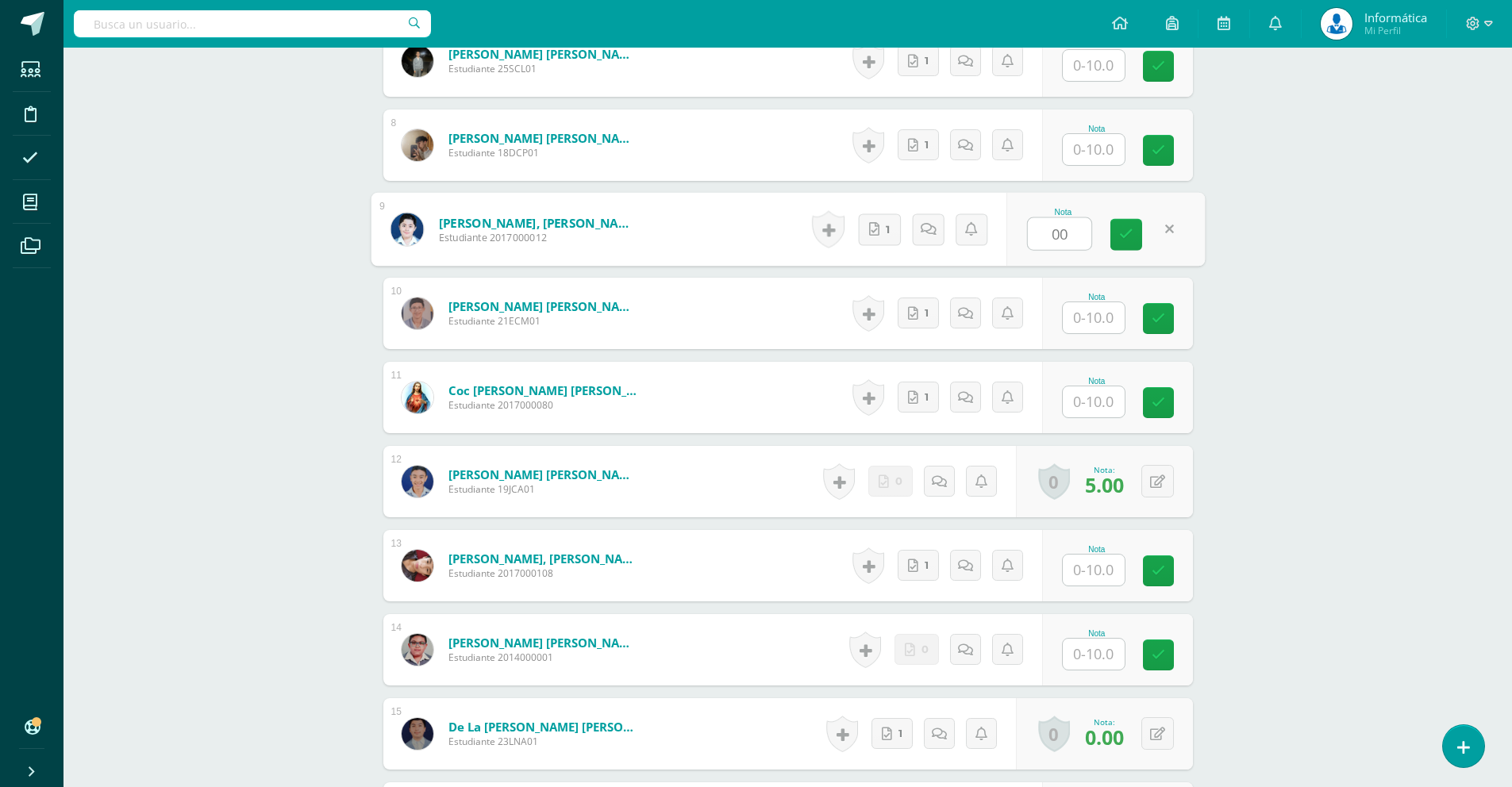 type on "0" 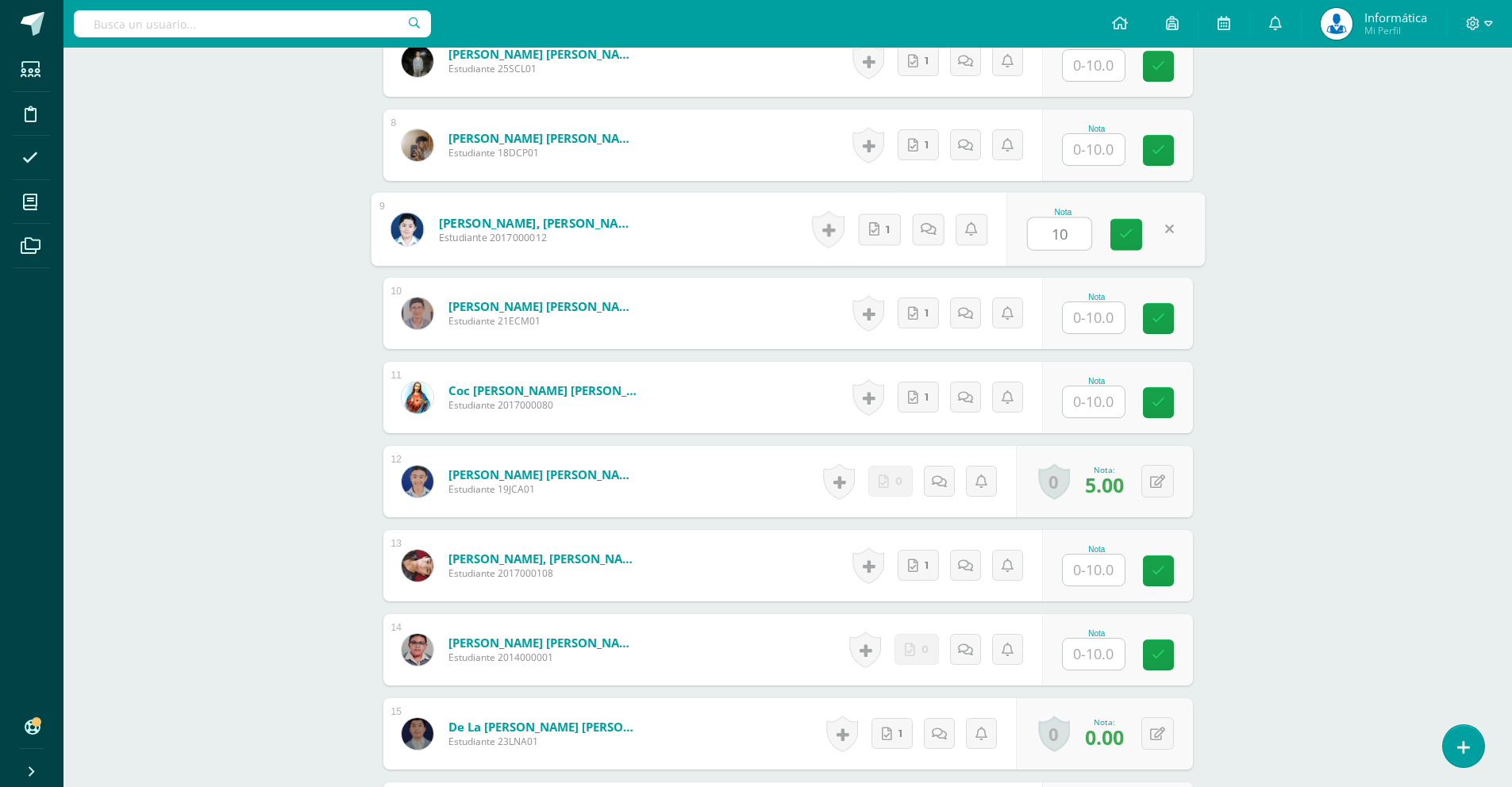 drag, startPoint x: 1073, startPoint y: 236, endPoint x: 1003, endPoint y: 231, distance: 70.17834 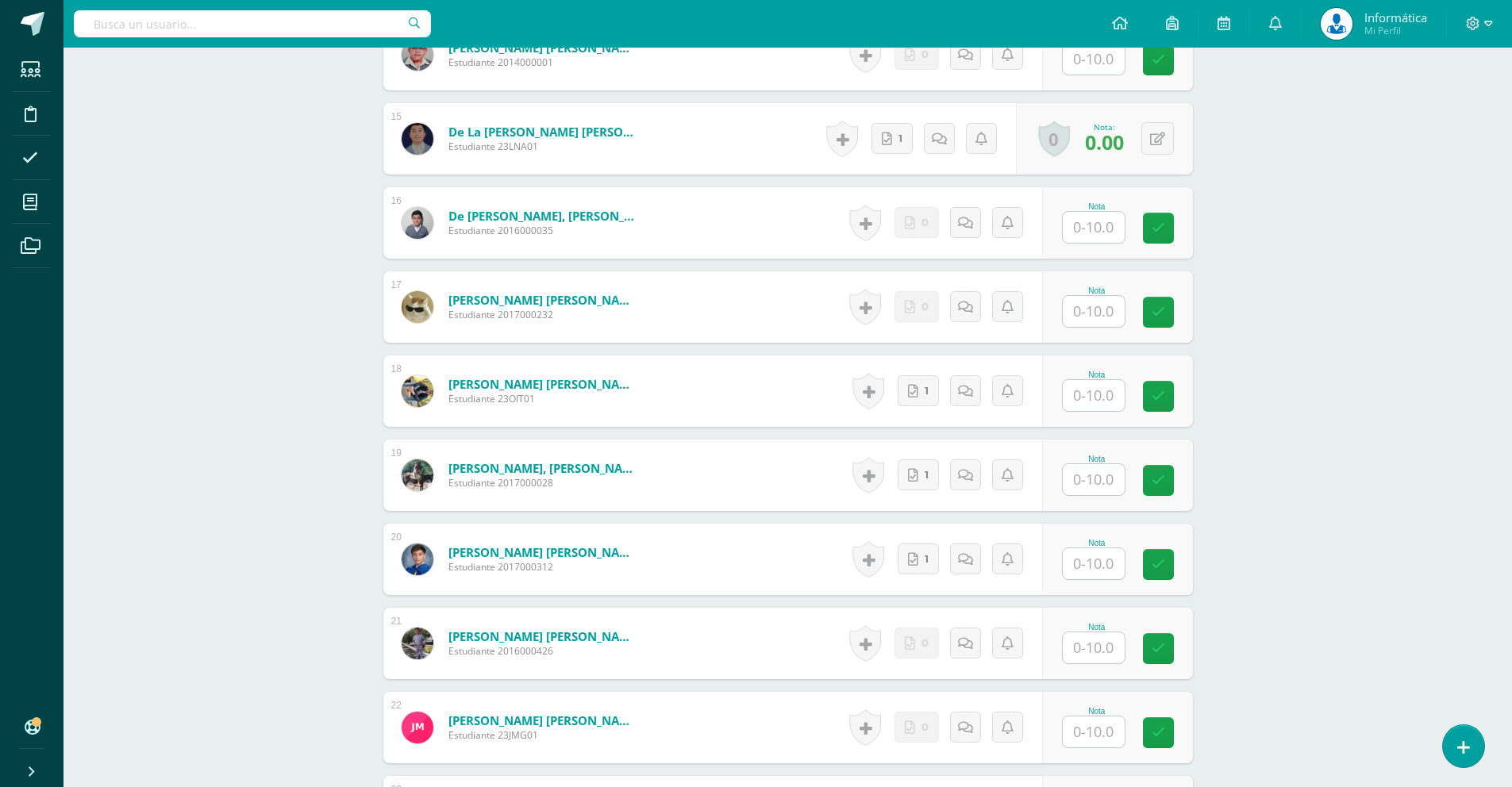 scroll, scrollTop: 1662, scrollLeft: 0, axis: vertical 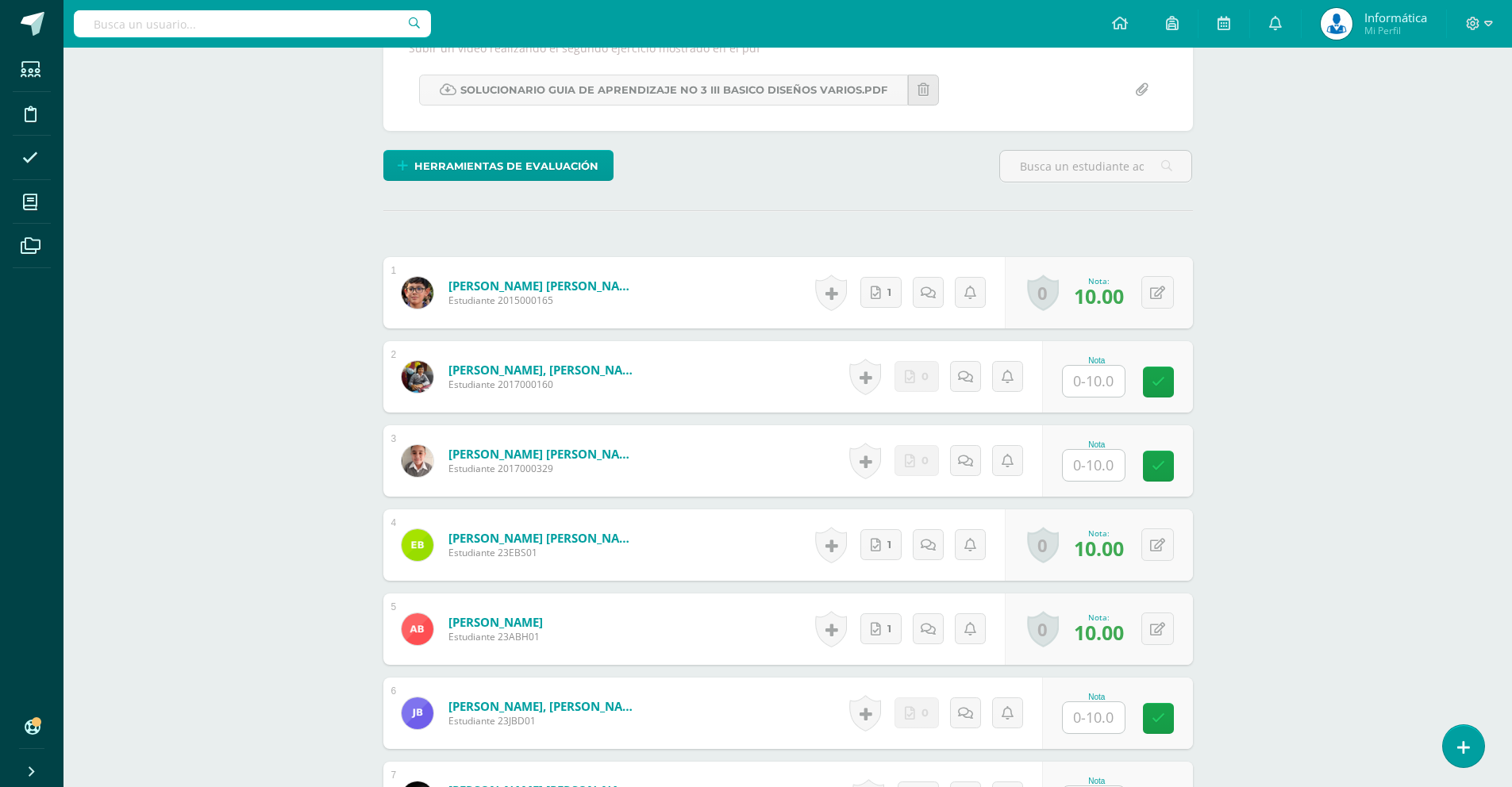 click at bounding box center (1094, 381) 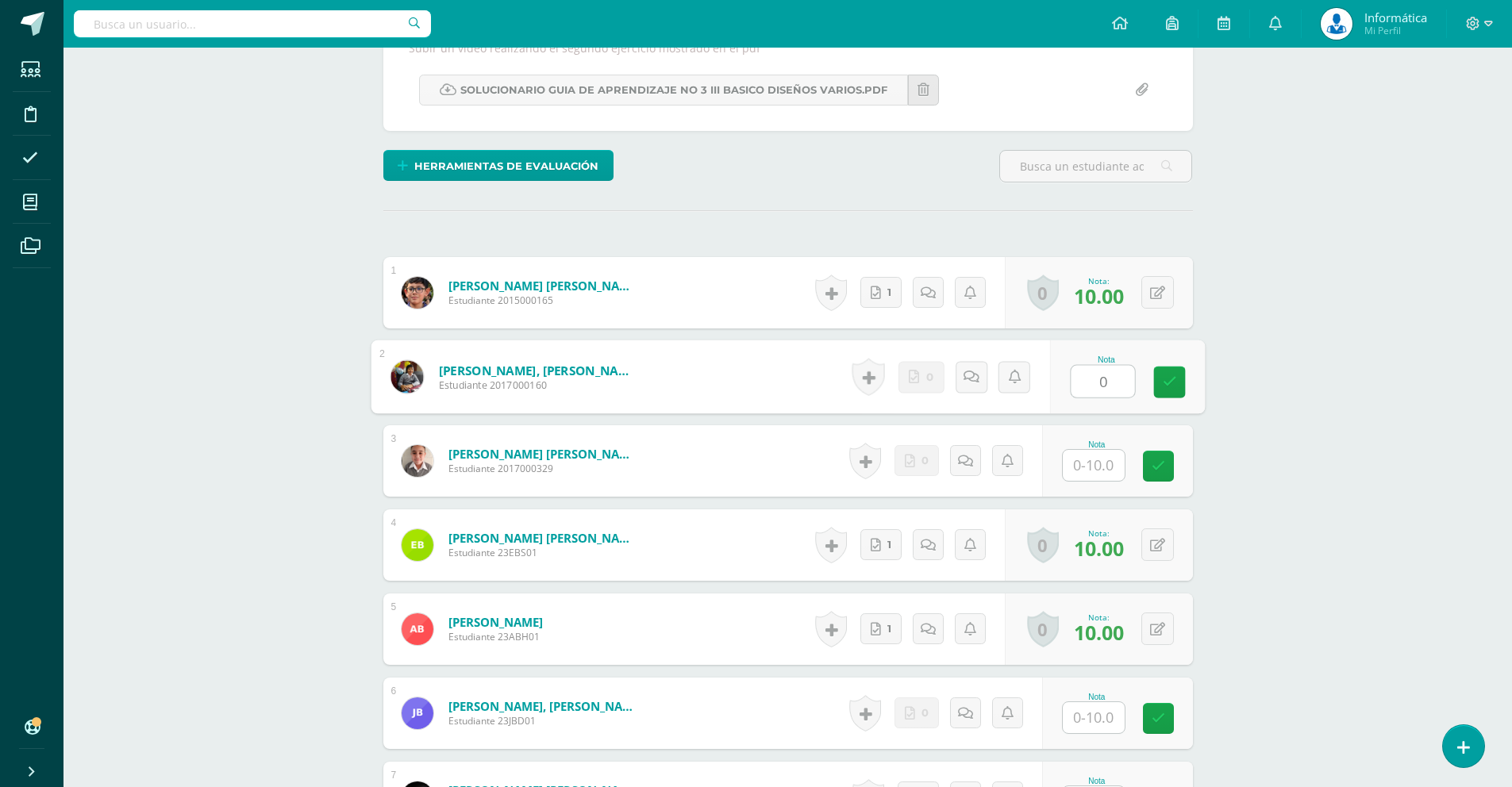 type on "0" 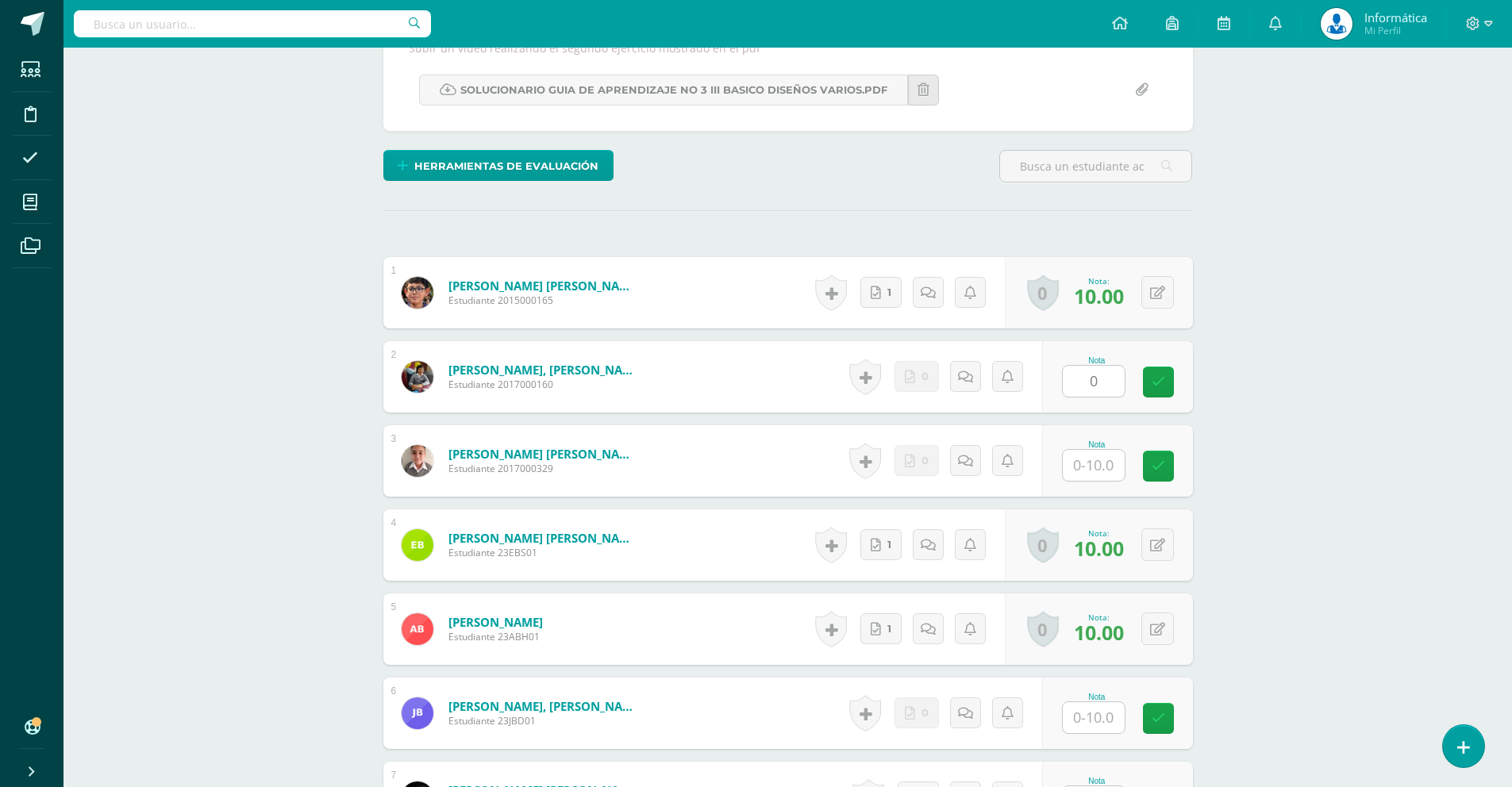 click on "Tecnología del Aprendizaje y la Comunicación (TIC)
Tercero Básico "B"
Herramientas
Detalle de asistencias
Actividad
Anuncios
Actividades
Estudiantes
Planificación
Dosificación
Conferencias
¿Estás seguro que quieres  eliminar  esta actividad?
Esto borrará la actividad y cualquier nota que hayas registrado
permanentemente. Esta acción no se puede revertir. Cancelar Eliminar
Administración de escalas de valoración
escala de valoración
Aún no has creado una escala de valoración.
Cancelar Agregar nueva escala de valoración: 1" at bounding box center [787, 1511] 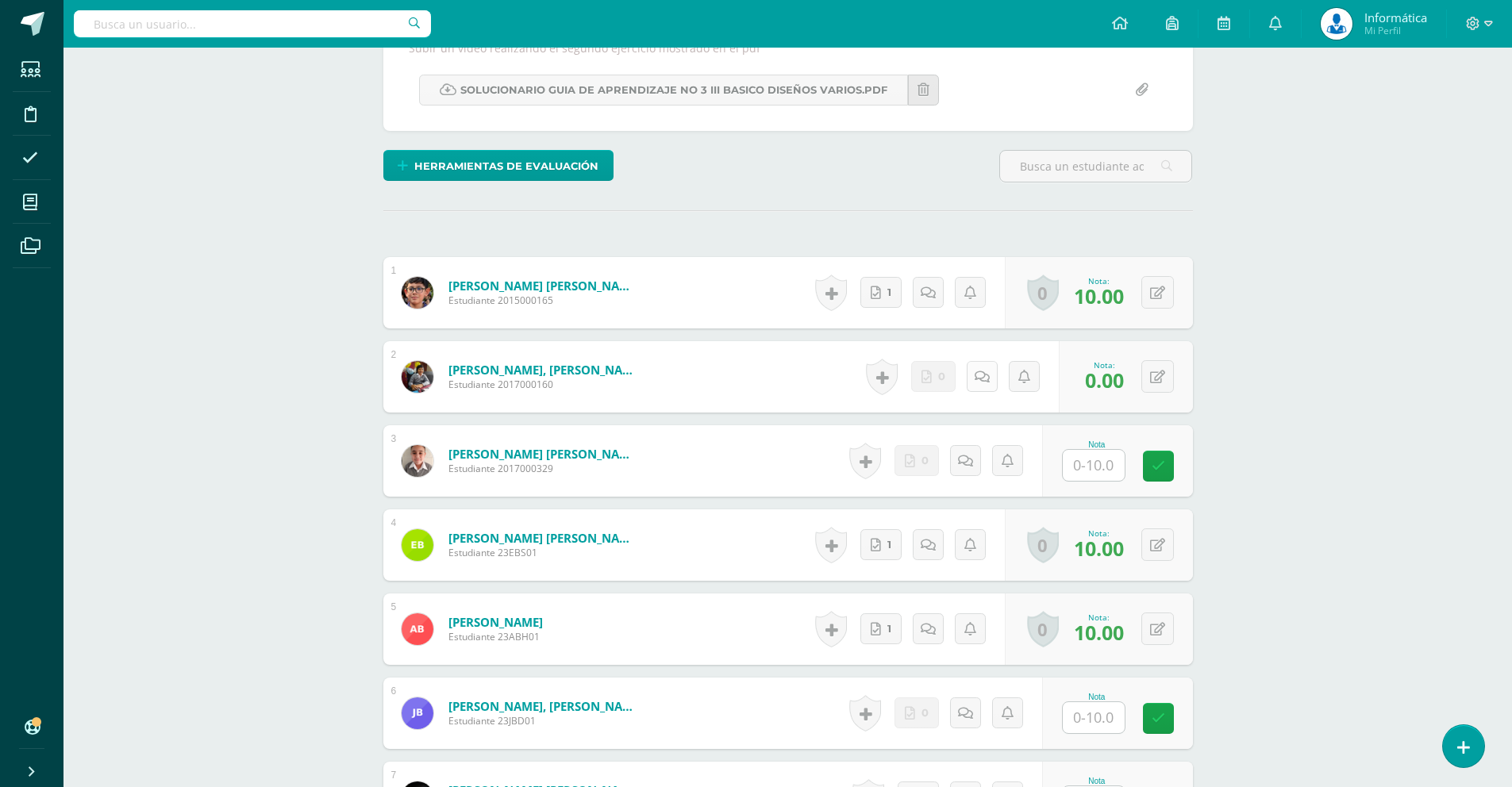 click at bounding box center [982, 376] 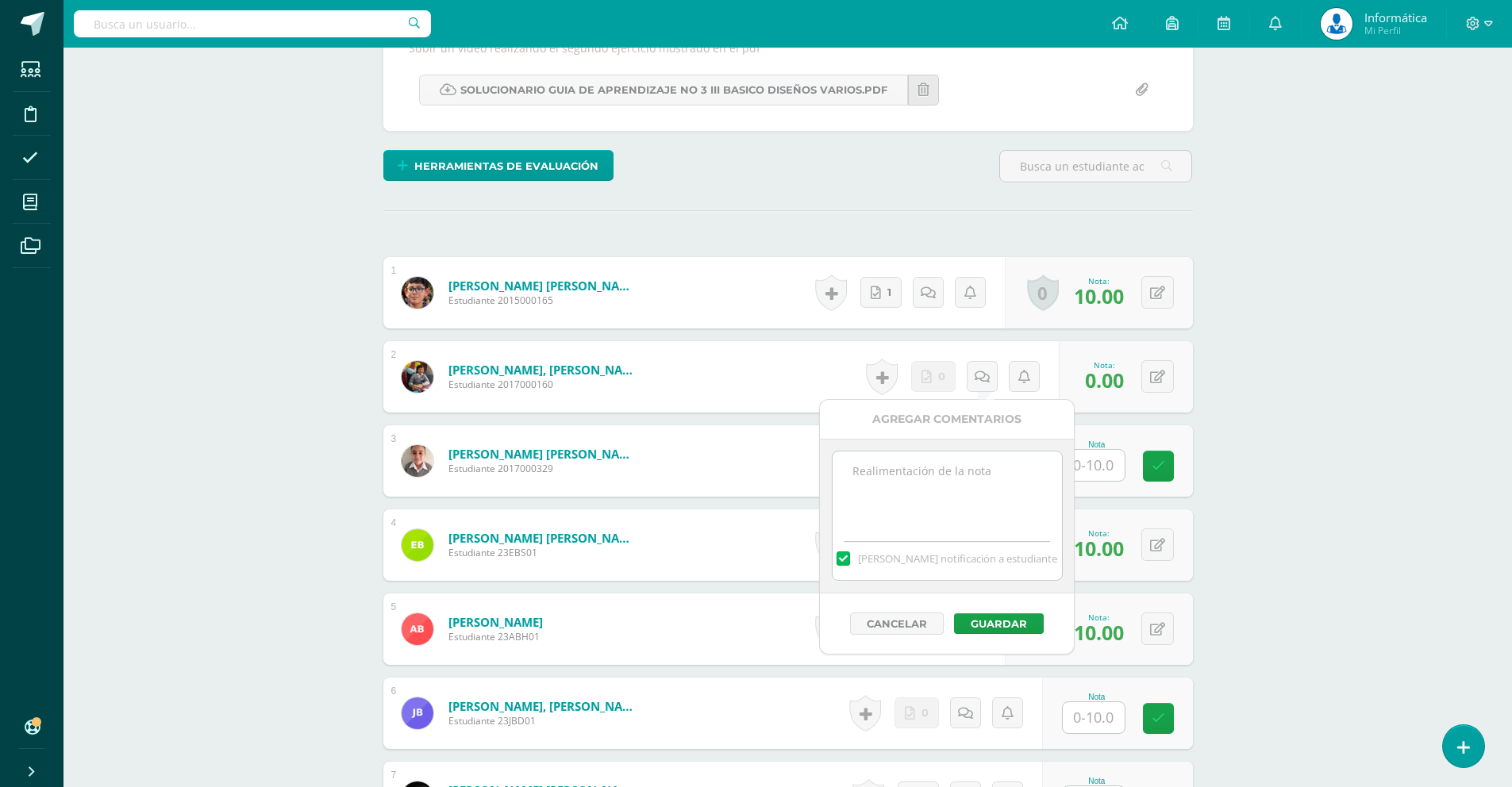 click at bounding box center [947, 491] 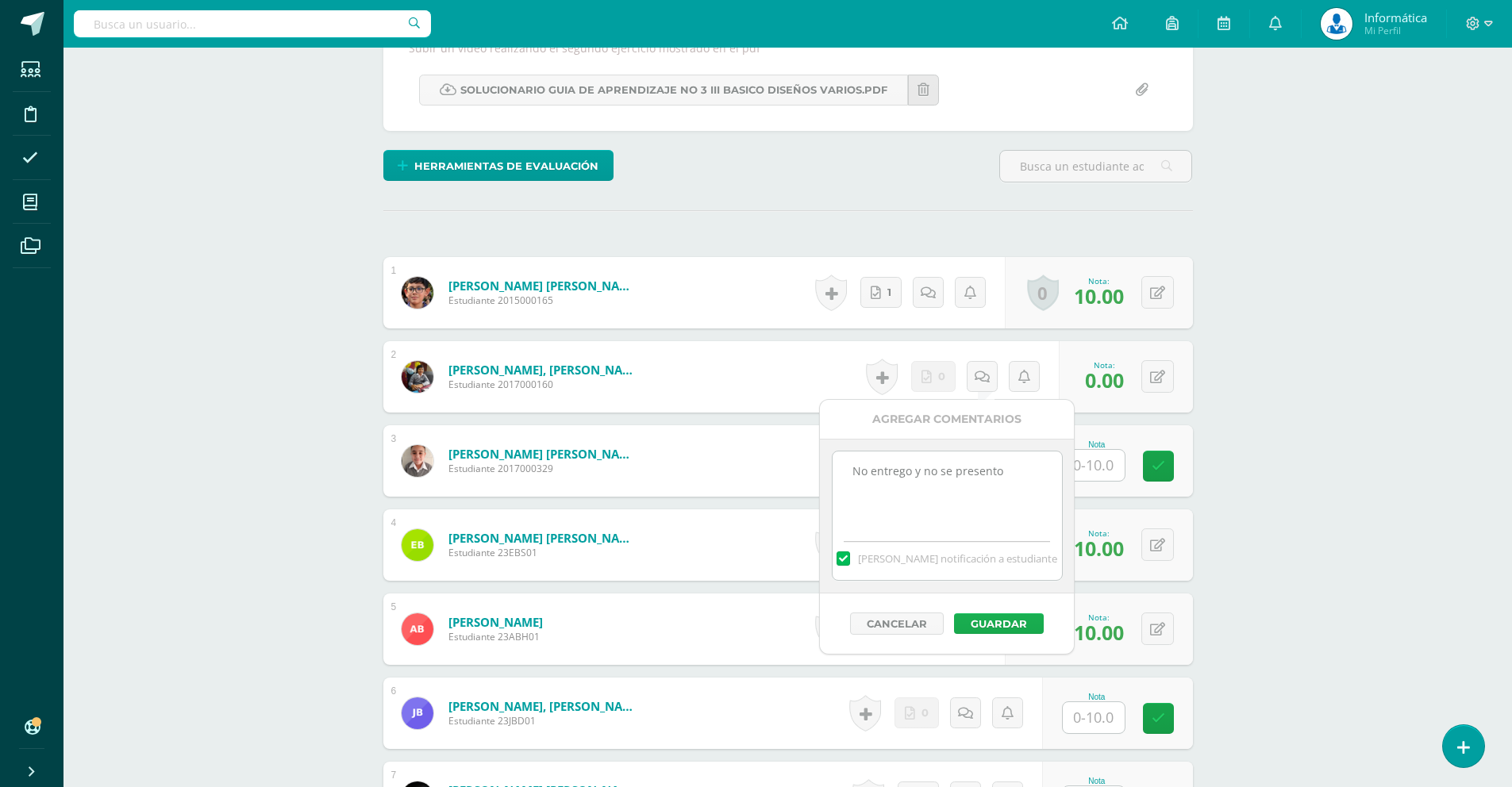 type on "No entrego y no se presento" 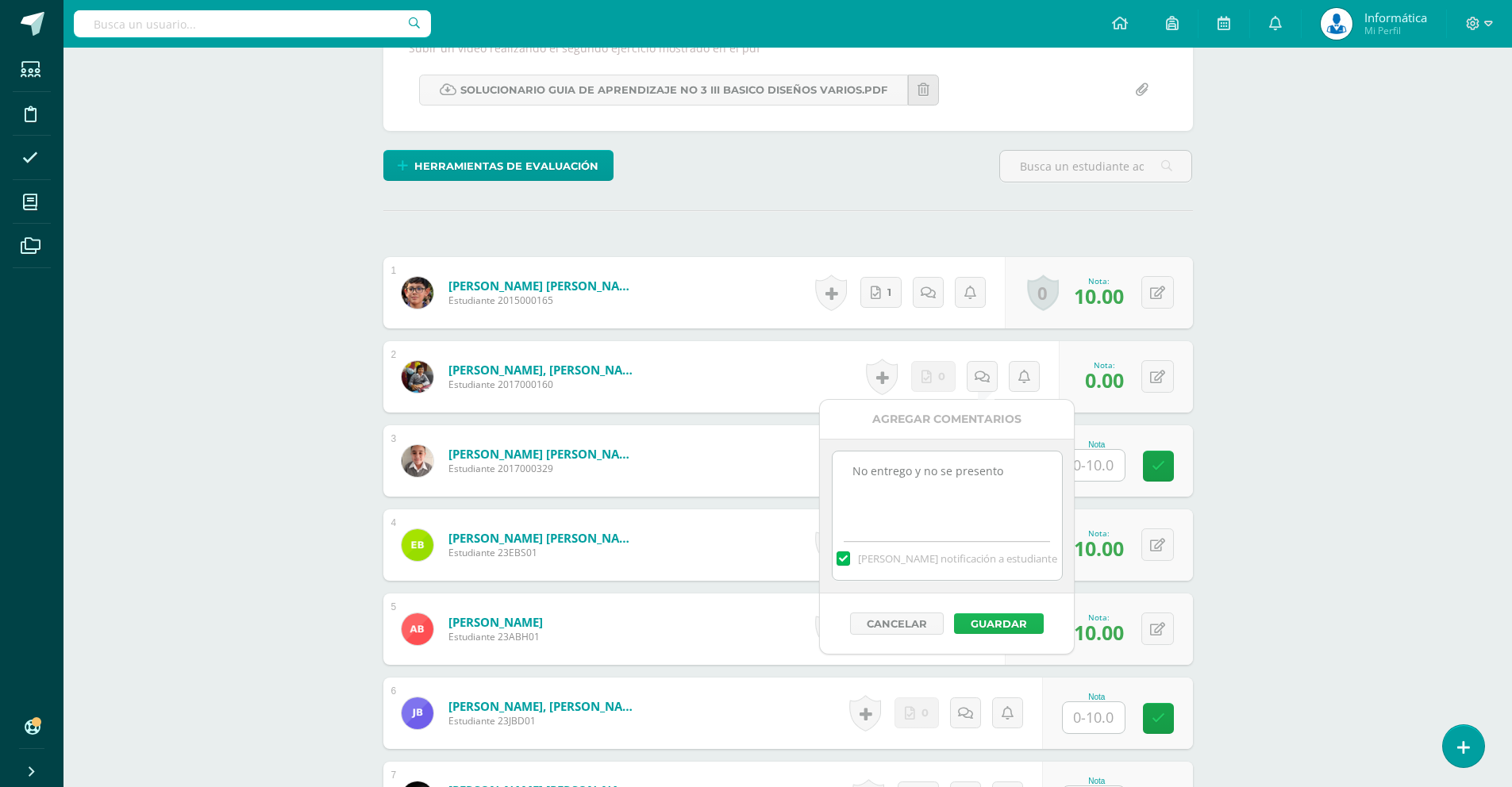 click on "Guardar" at bounding box center (998, 624) 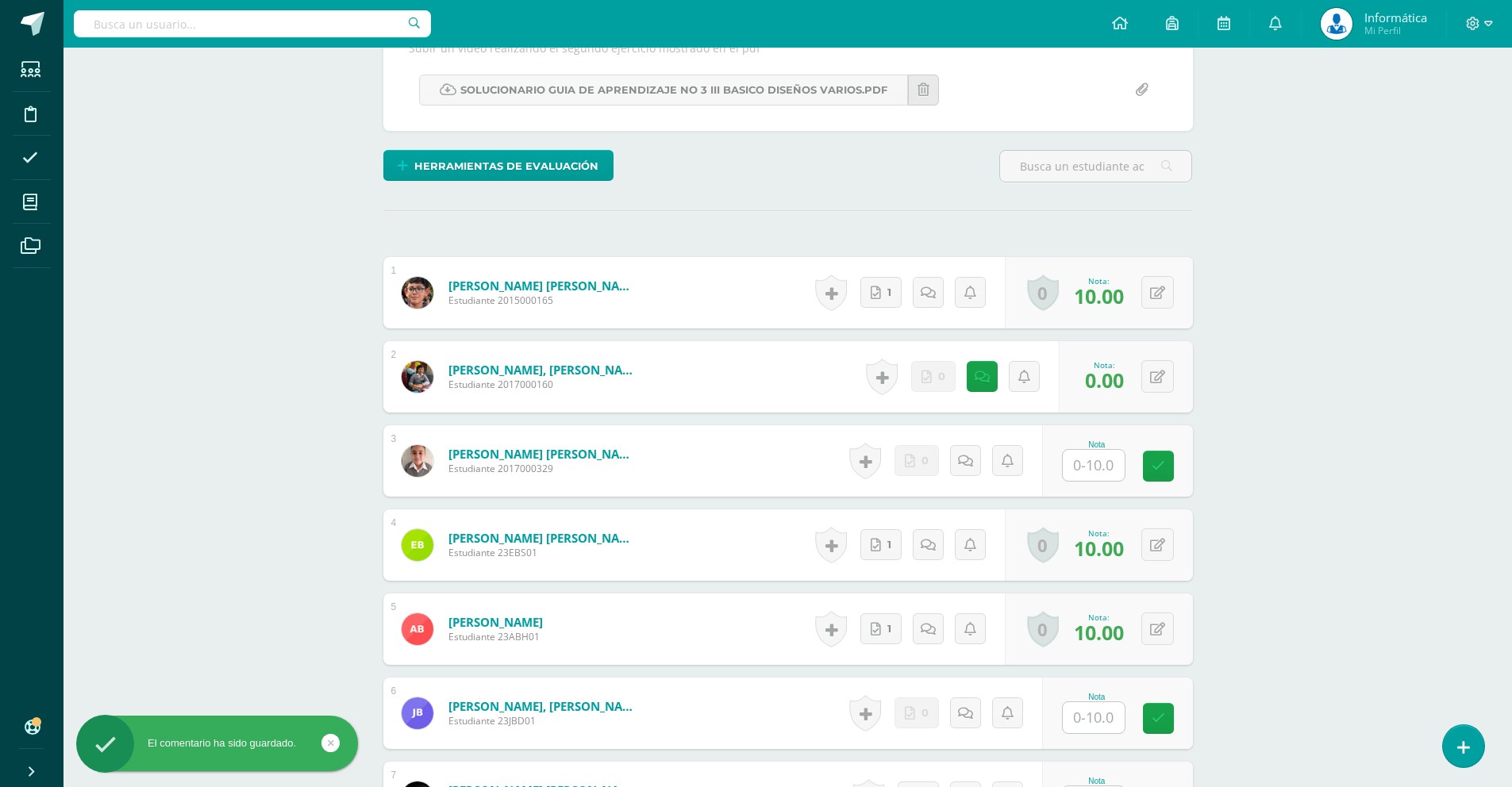 click at bounding box center [1094, 465] 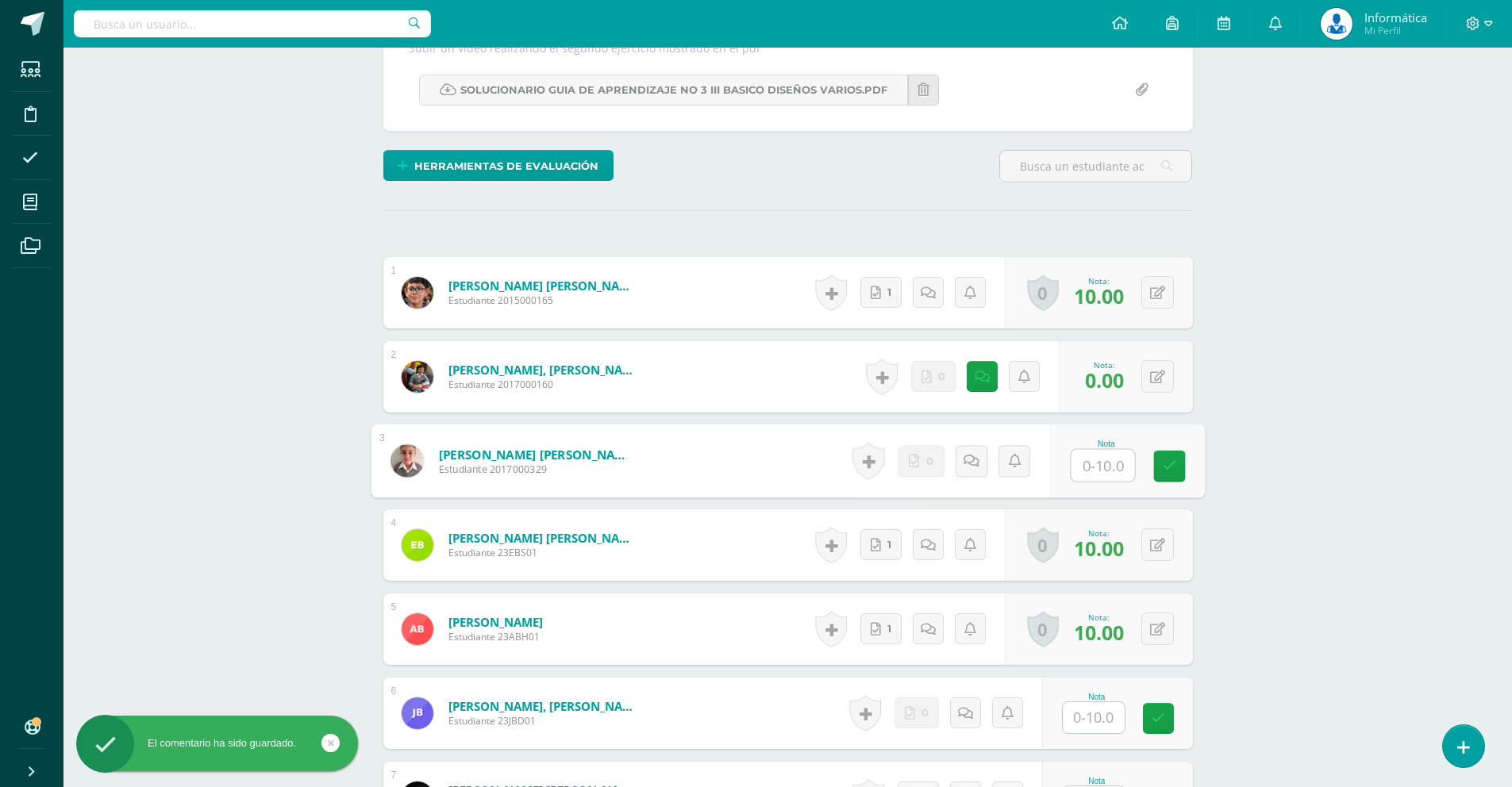 click at bounding box center (1102, 466) 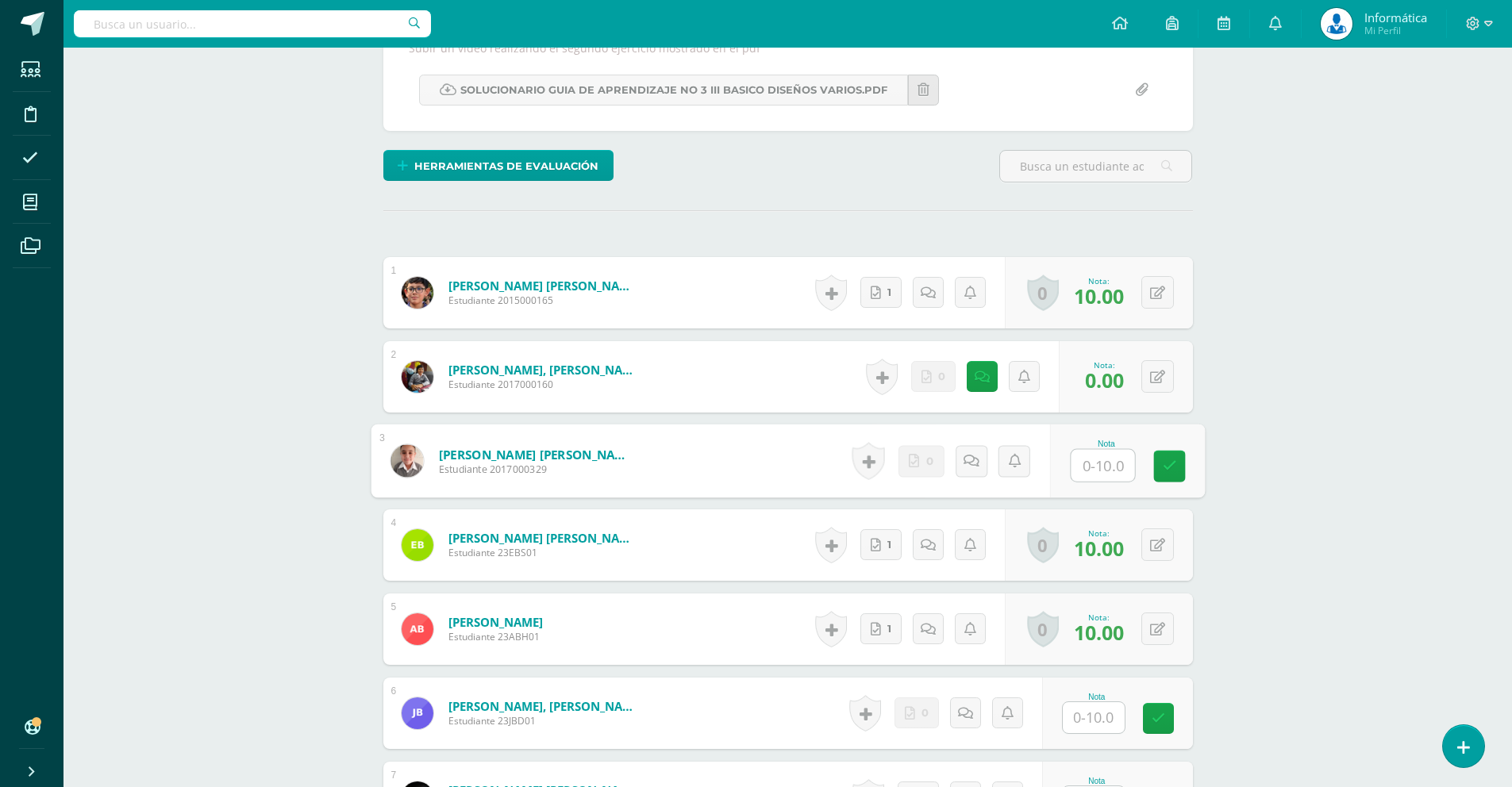 type on "1" 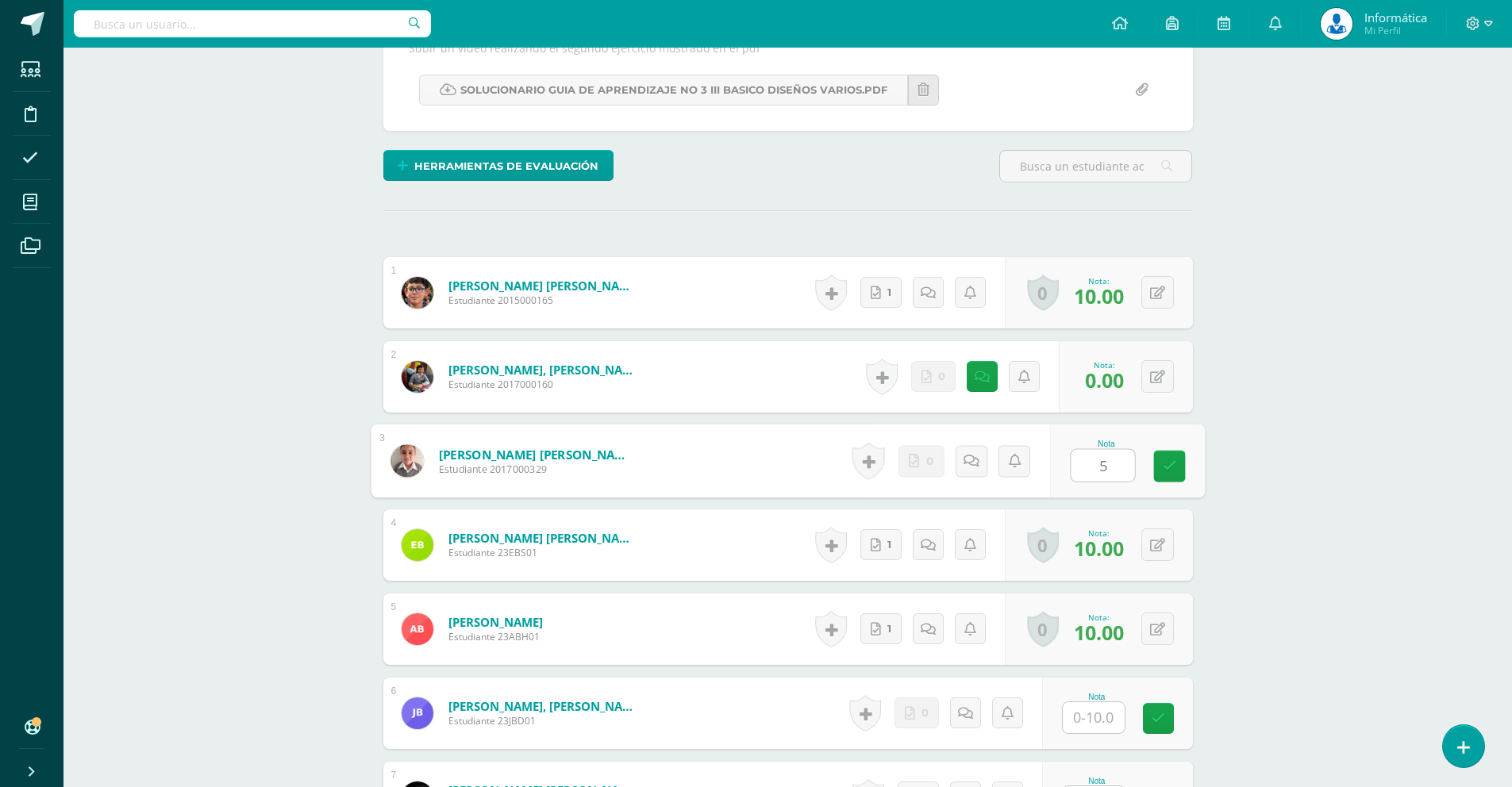 type on "5" 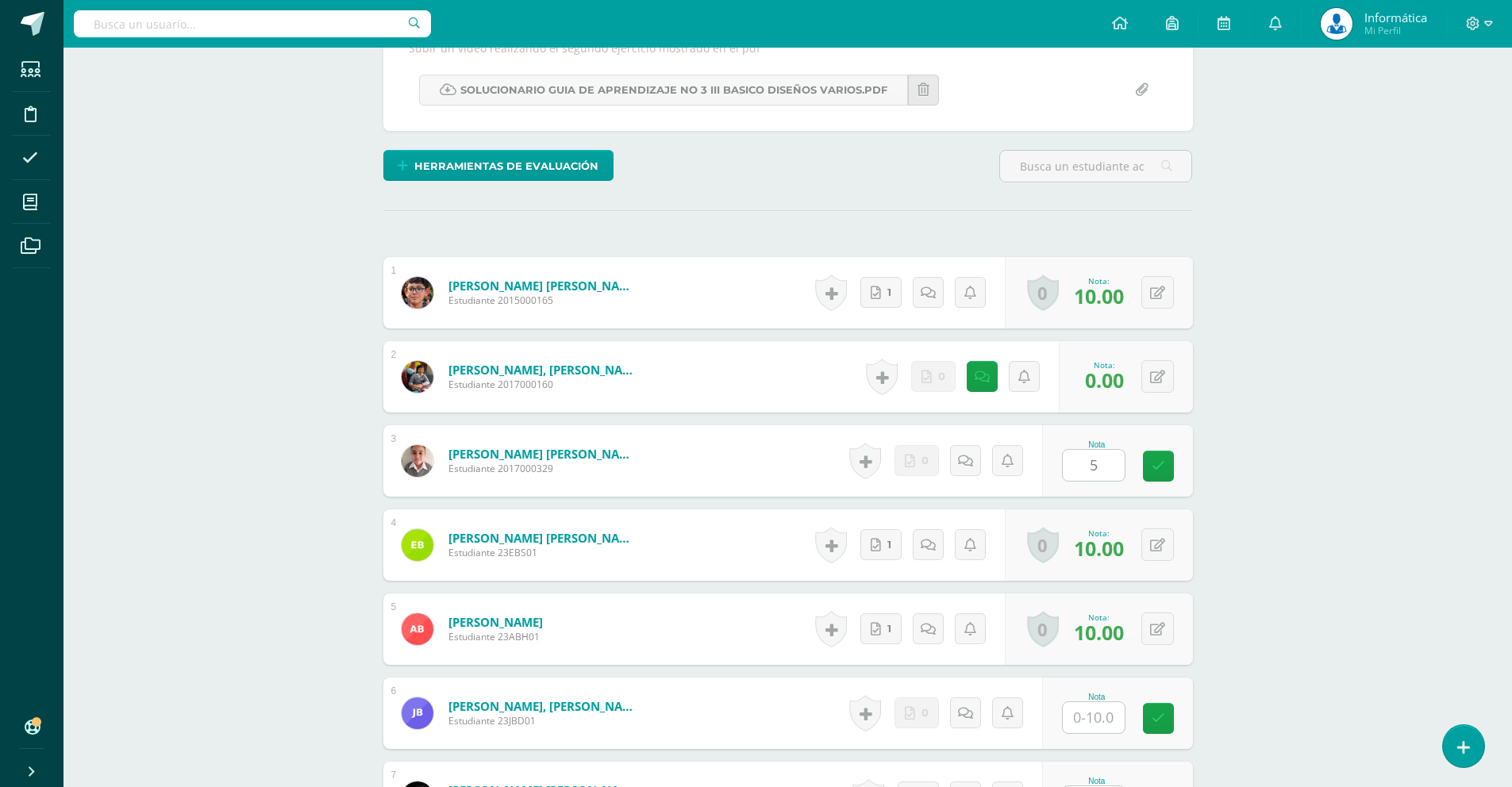 click on "Tecnología del Aprendizaje y la Comunicación (TIC)
Tercero Básico "B"
Herramientas
Detalle de asistencias
Actividad
Anuncios
Actividades
Estudiantes
Planificación
Dosificación
Conferencias
¿Estás seguro que quieres  eliminar  esta actividad?
Esto borrará la actividad y cualquier nota que hayas registrado
permanentemente. Esta acción no se puede revertir. Cancelar Eliminar
Administración de escalas de valoración
escala de valoración
Aún no has creado una escala de valoración.
Cancelar Agregar nueva escala de valoración: 1" at bounding box center (787, 1511) 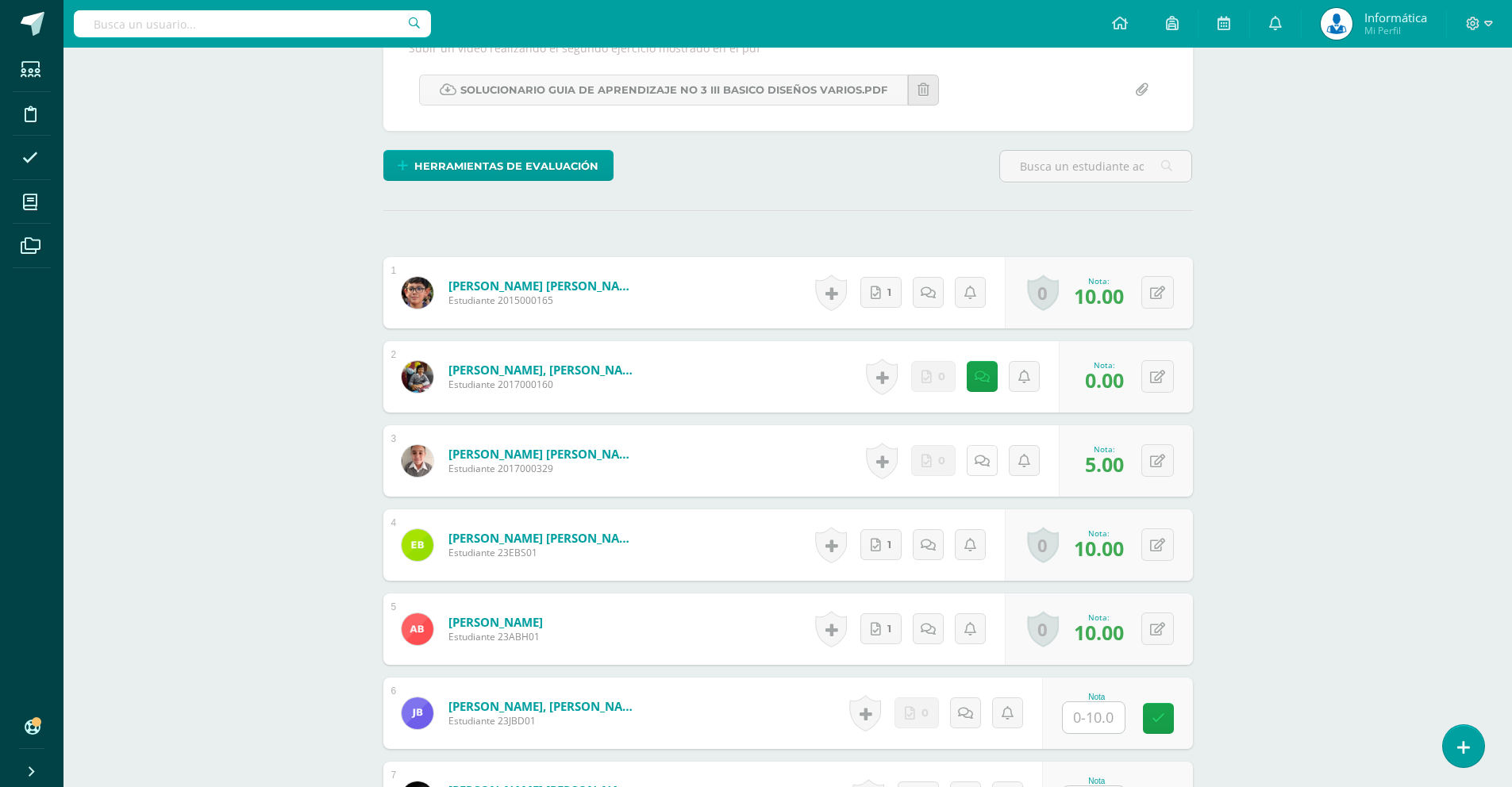 click at bounding box center [982, 461] 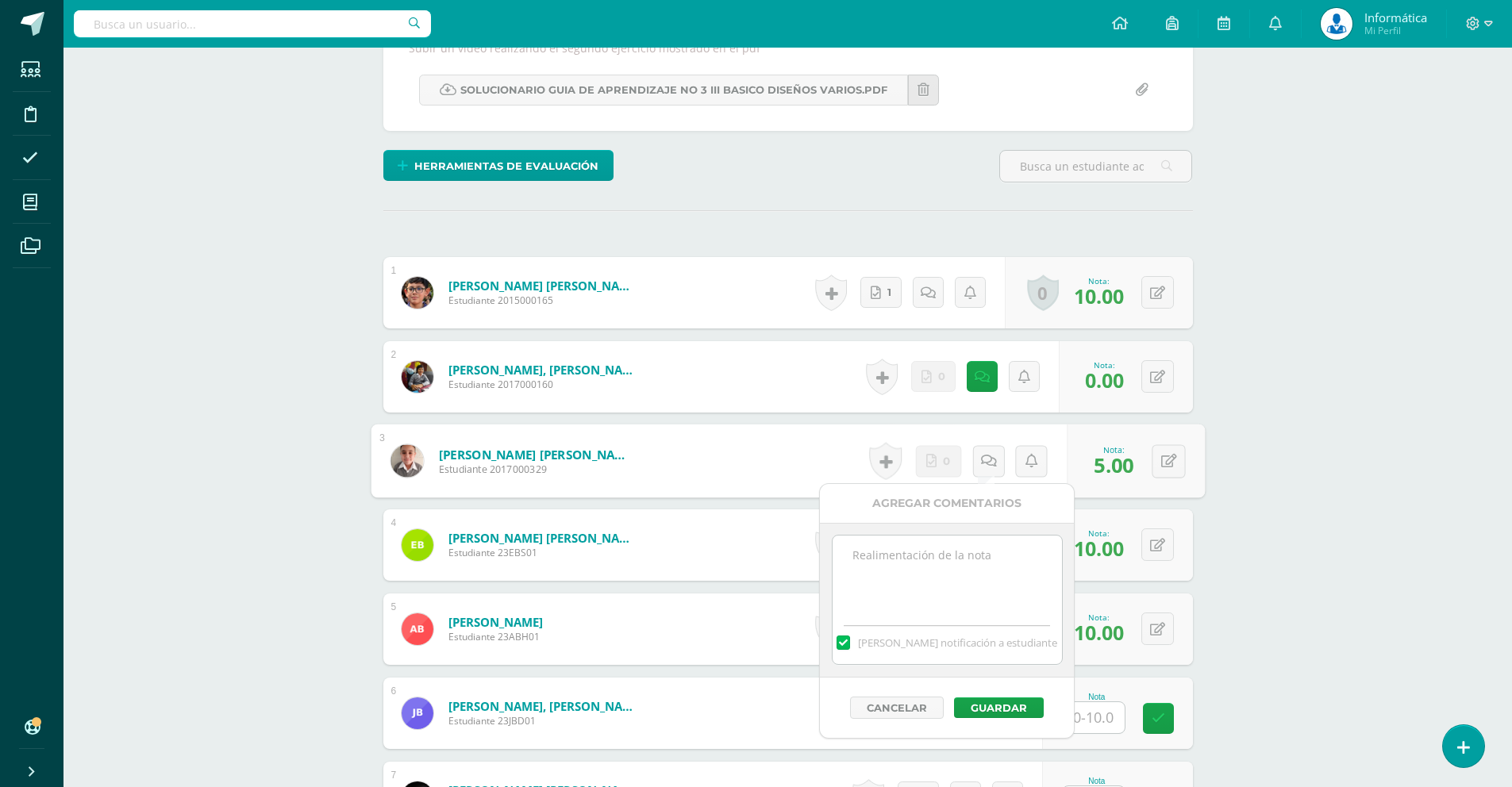 click at bounding box center [947, 575] 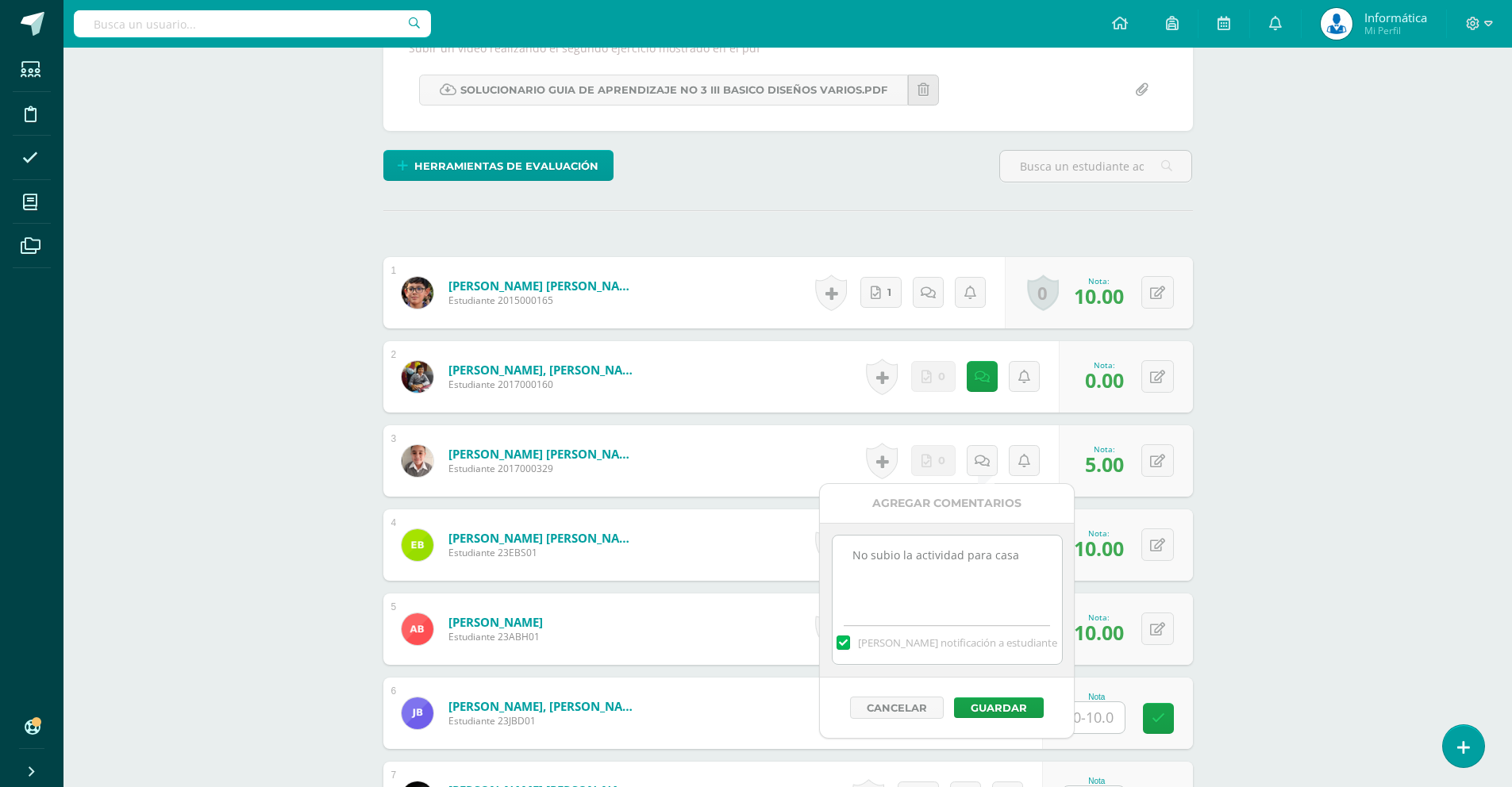 type on "No subio la actividad para casa" 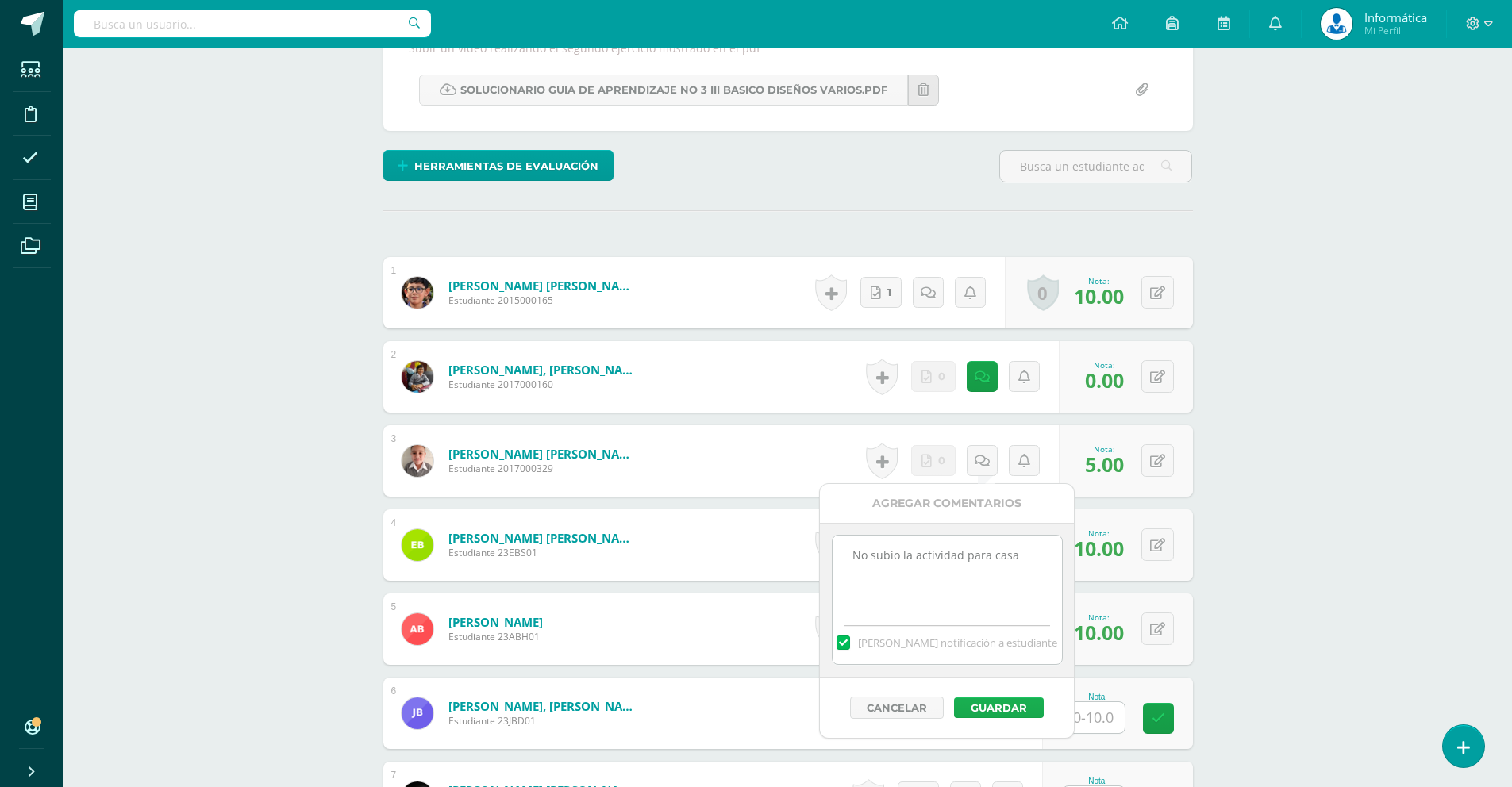 drag, startPoint x: 986, startPoint y: 689, endPoint x: 981, endPoint y: 703, distance: 14.866069 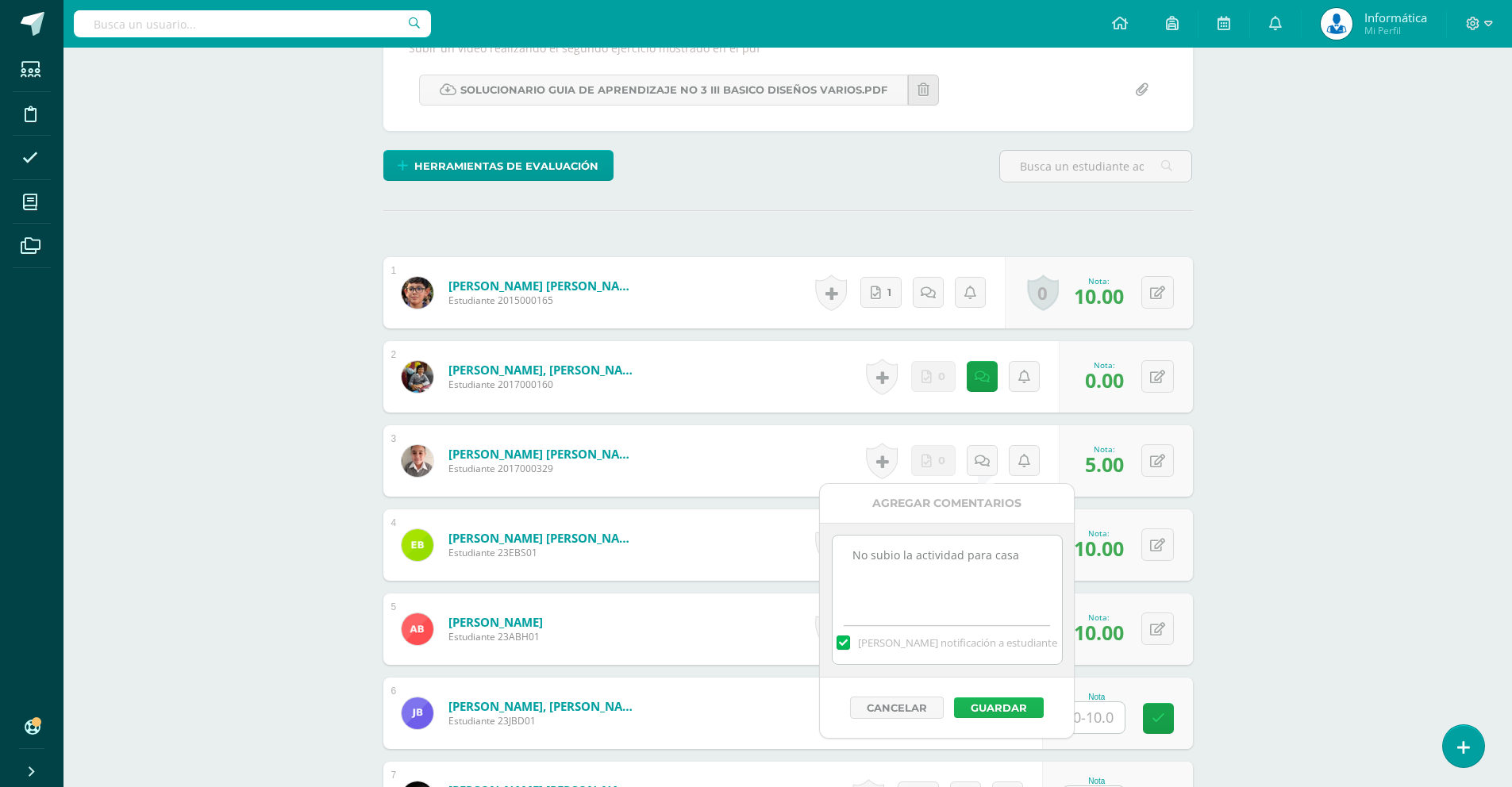 click on "Guardar" at bounding box center [998, 708] 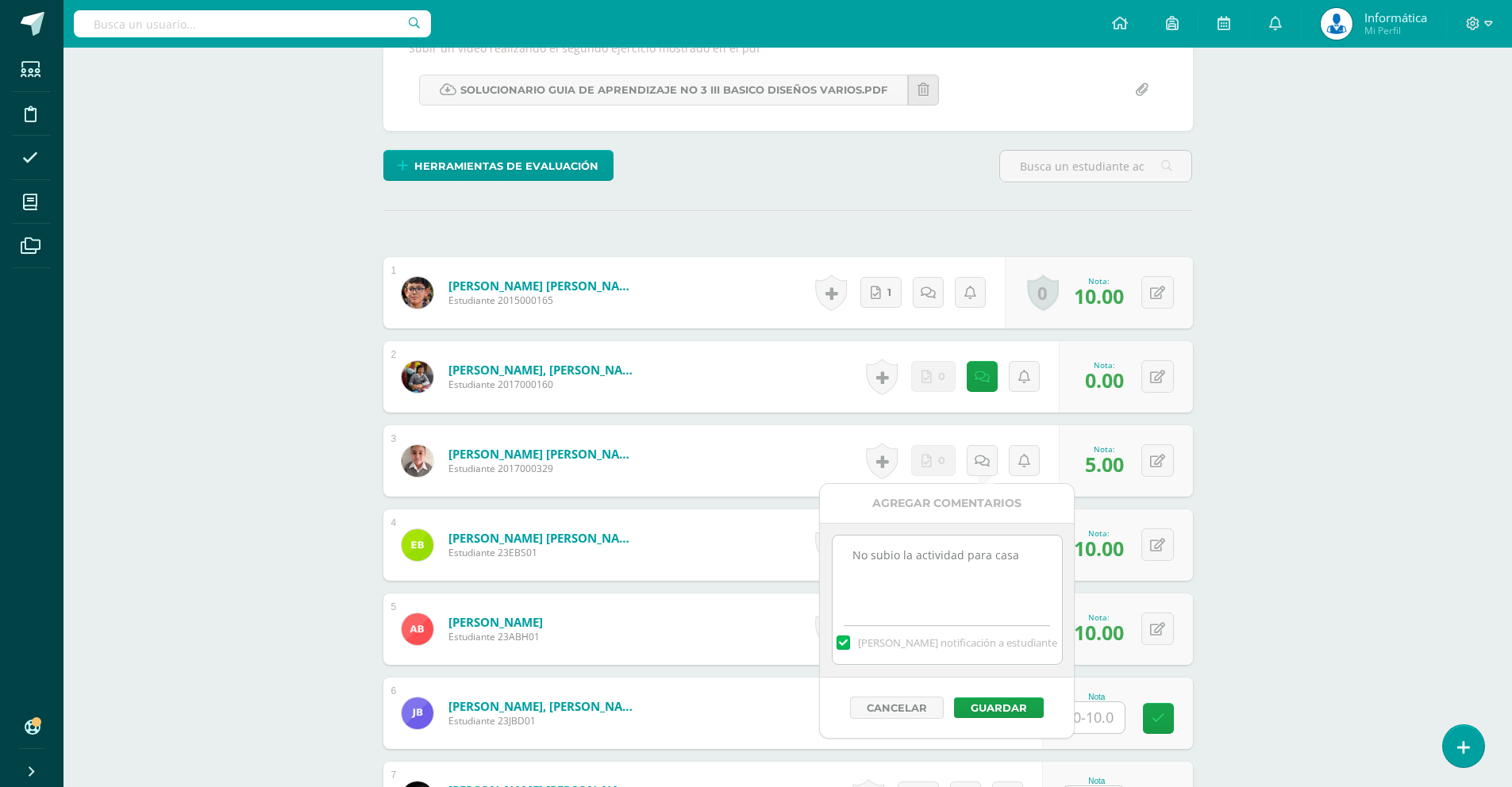 click on "Tecnología del Aprendizaje y la Comunicación (TIC)
Tercero Básico "B"
Herramientas
Detalle de asistencias
Actividad
Anuncios
Actividades
Estudiantes
Planificación
Dosificación
Conferencias
¿Estás seguro que quieres  eliminar  esta actividad?
Esto borrará la actividad y cualquier nota que hayas registrado
permanentemente. Esta acción no se puede revertir. Cancelar Eliminar
Administración de escalas de valoración
escala de valoración
Aún no has creado una escala de valoración.
Cancelar Agregar nueva escala de valoración: 1" at bounding box center (787, 1511) 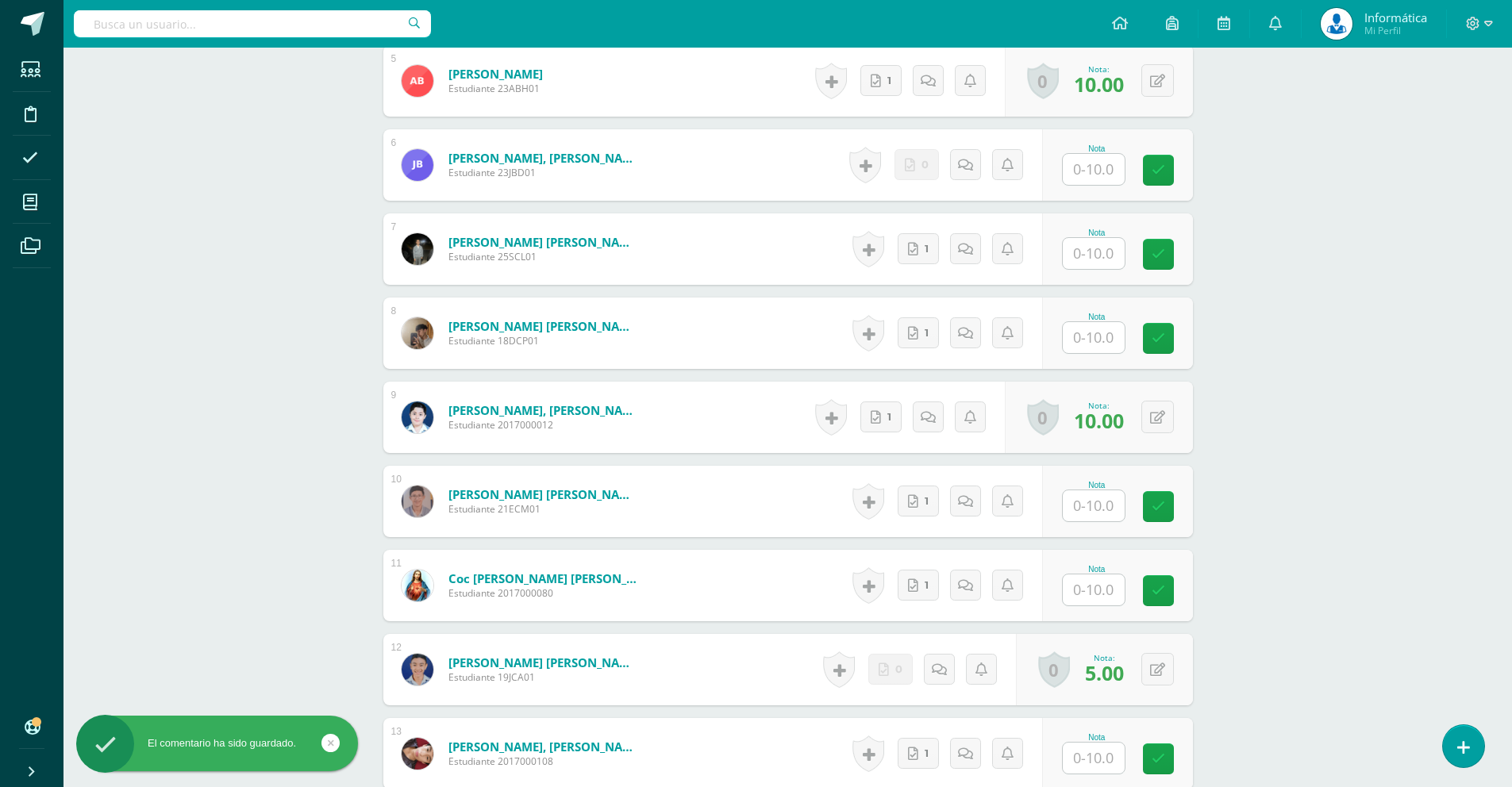 scroll, scrollTop: 862, scrollLeft: 0, axis: vertical 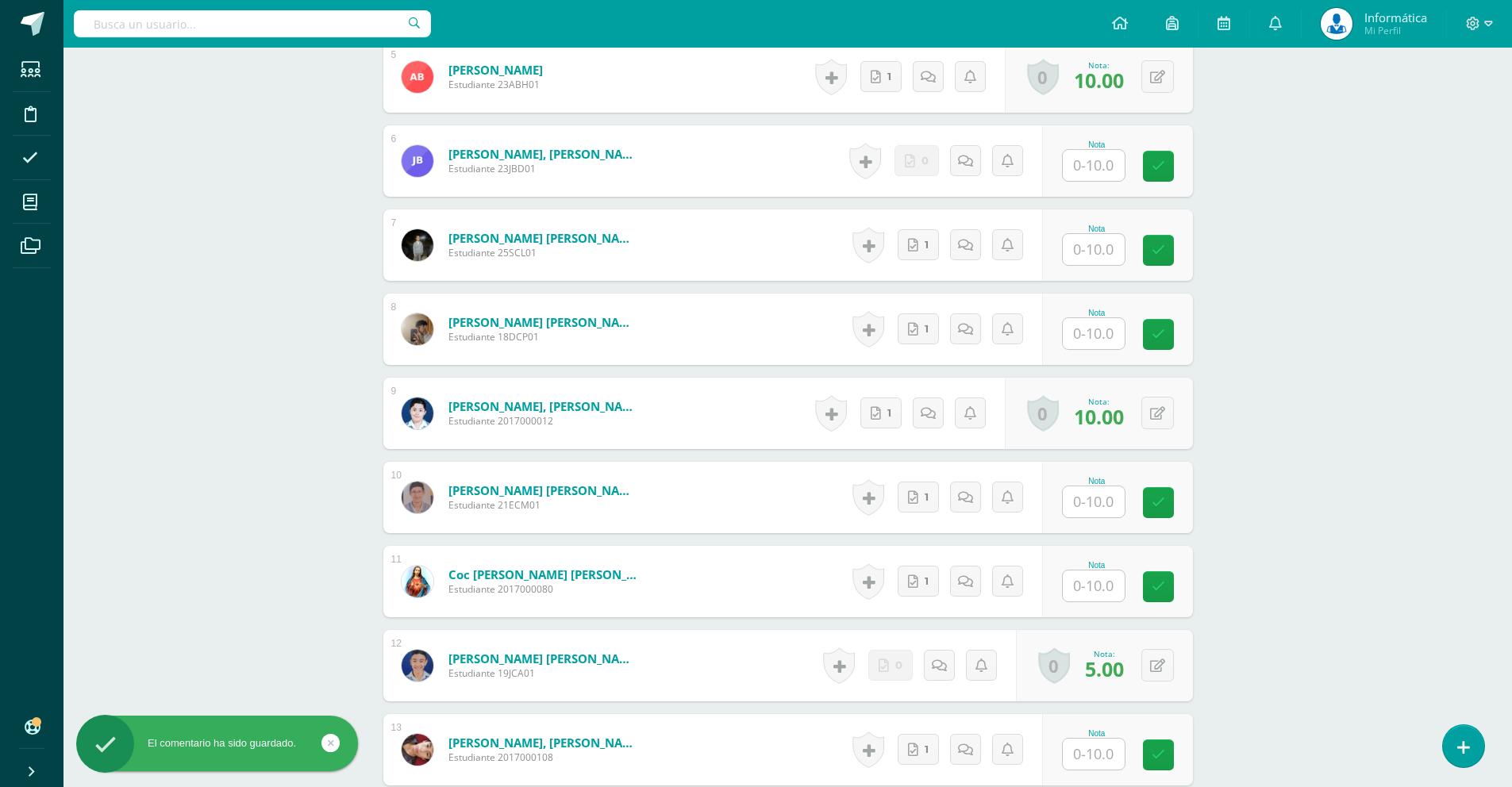 click at bounding box center [1094, 165] 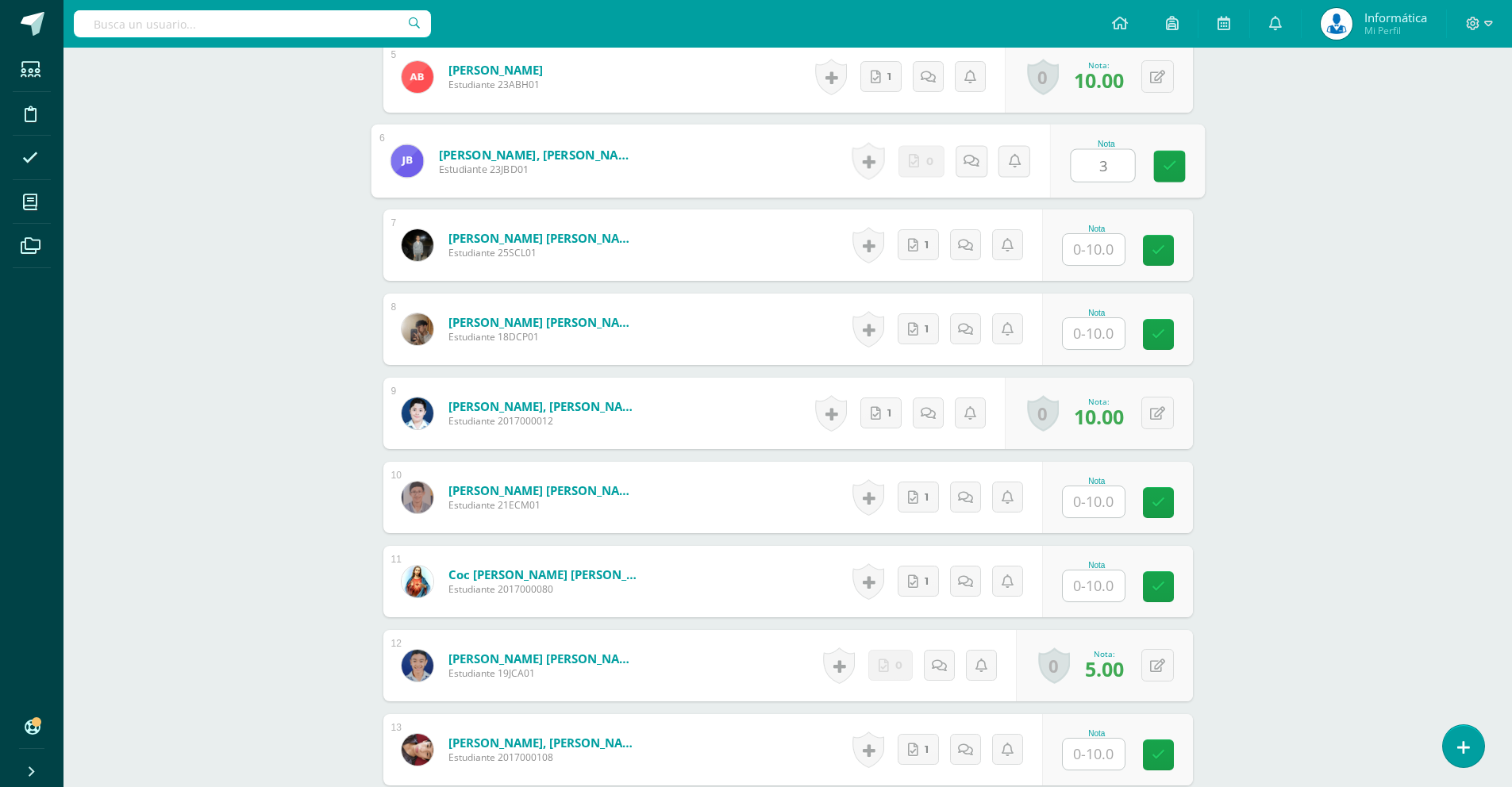 type on "3" 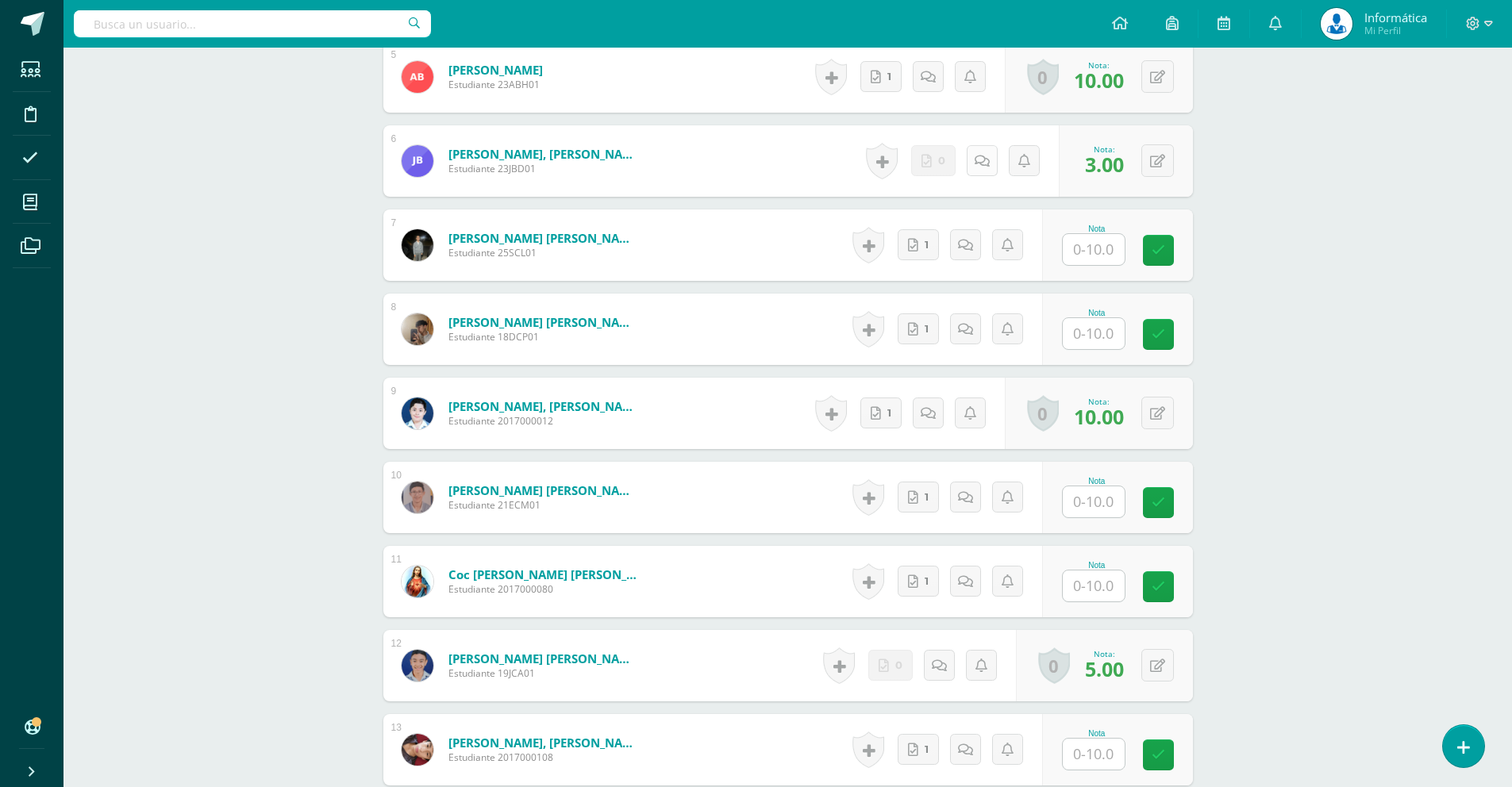 click at bounding box center [982, 161] 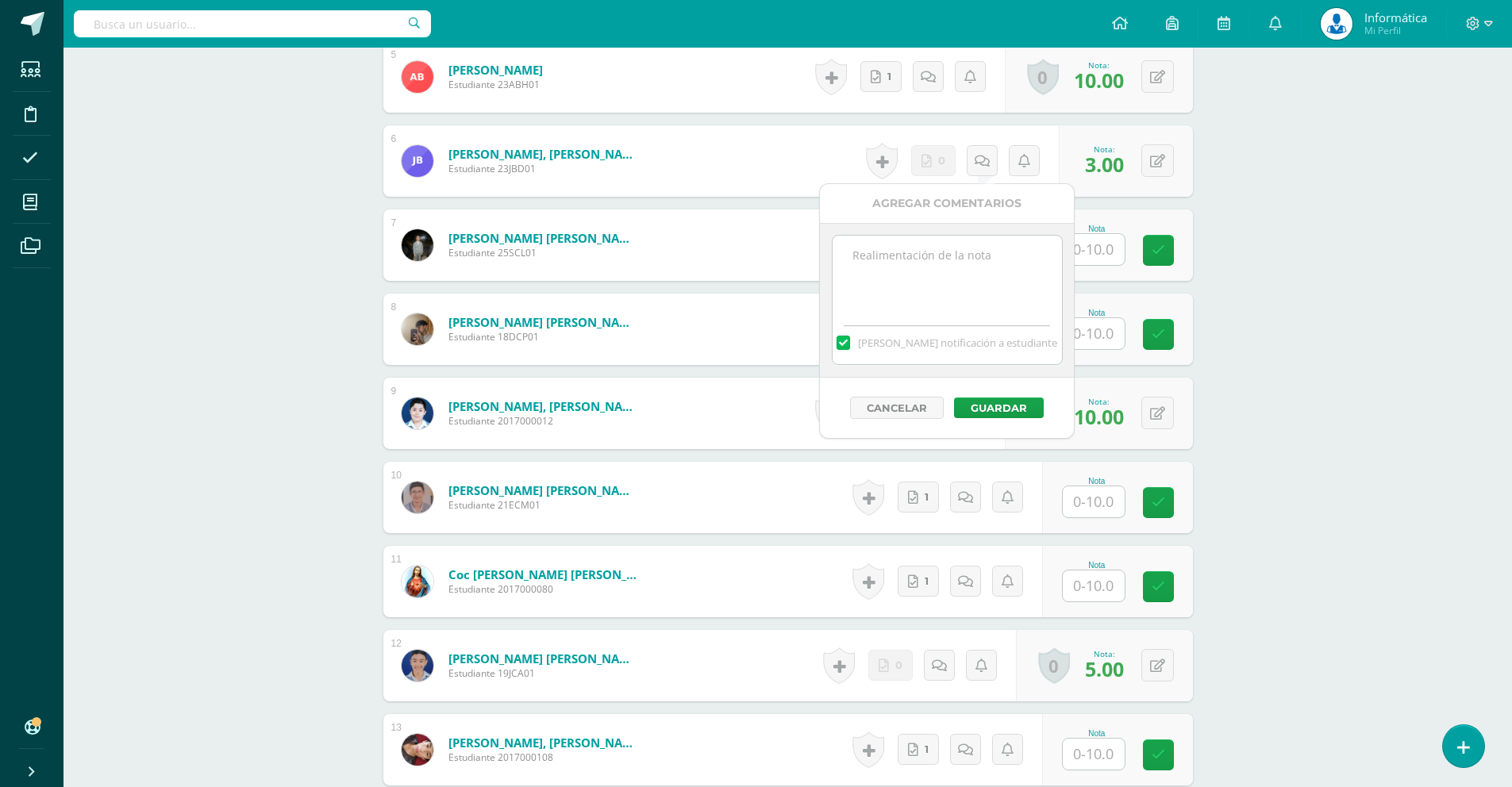 click at bounding box center (947, 275) 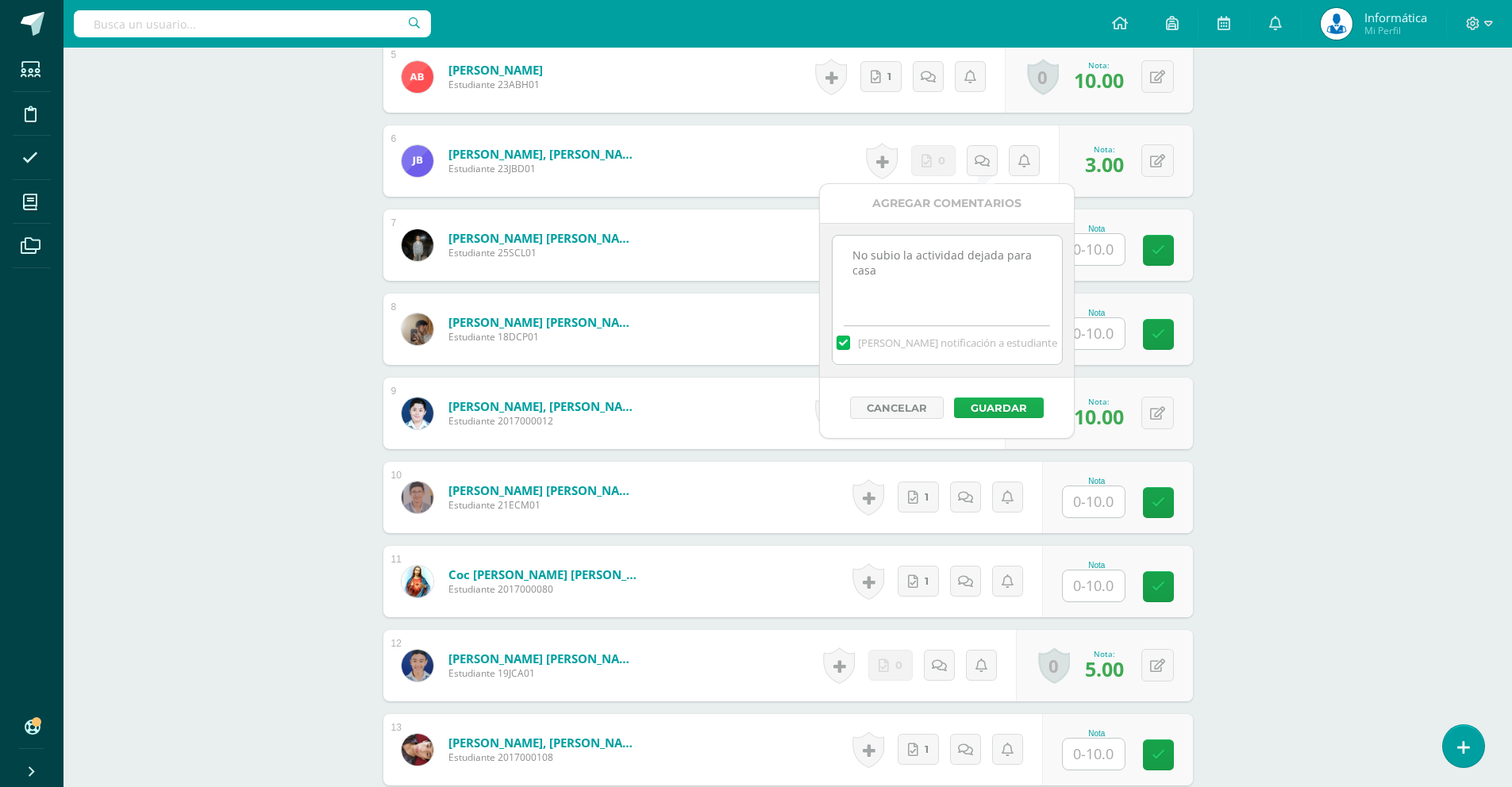type on "No subio la actividad dejada para casa" 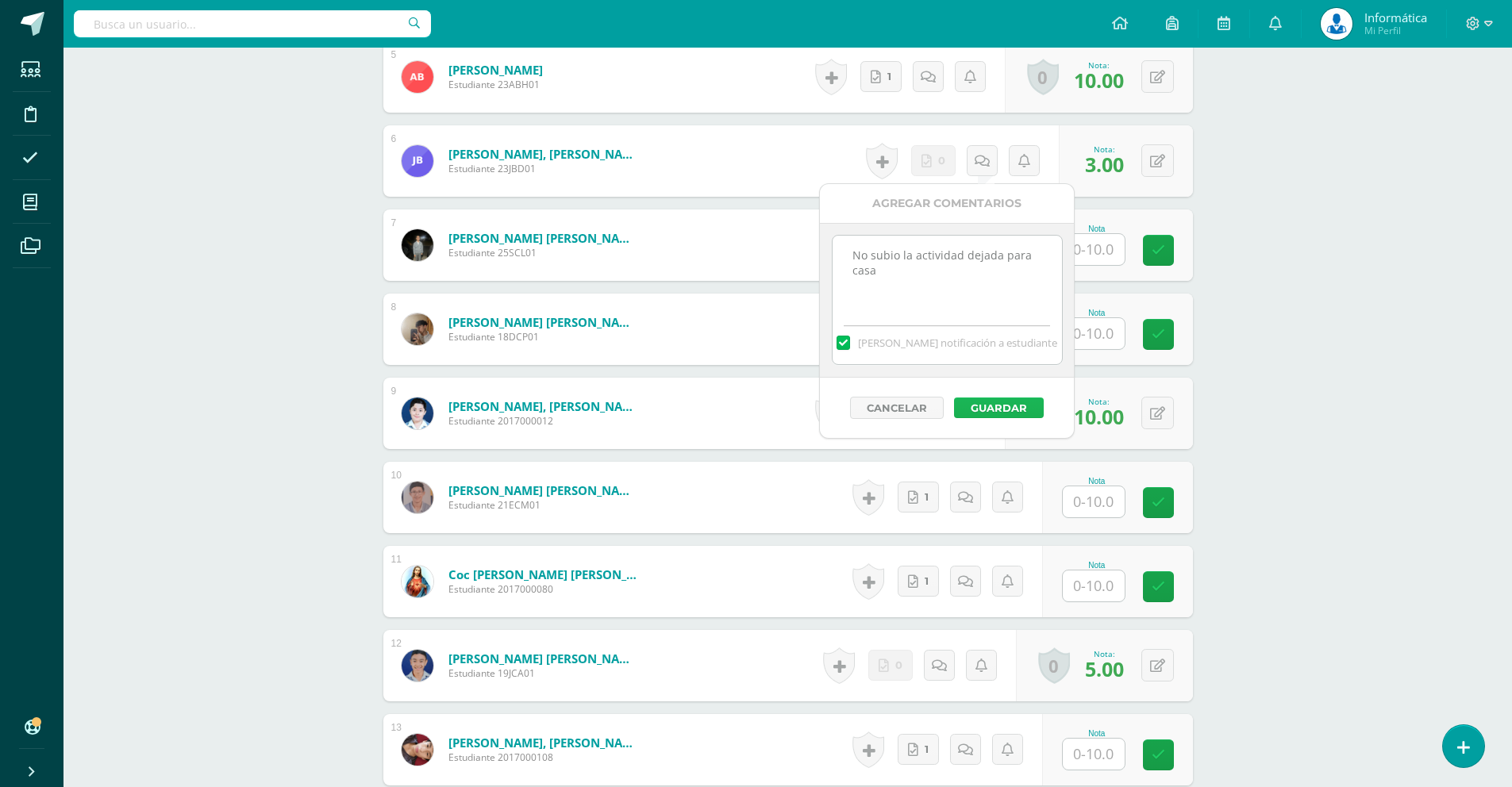 click on "Guardar" at bounding box center [998, 408] 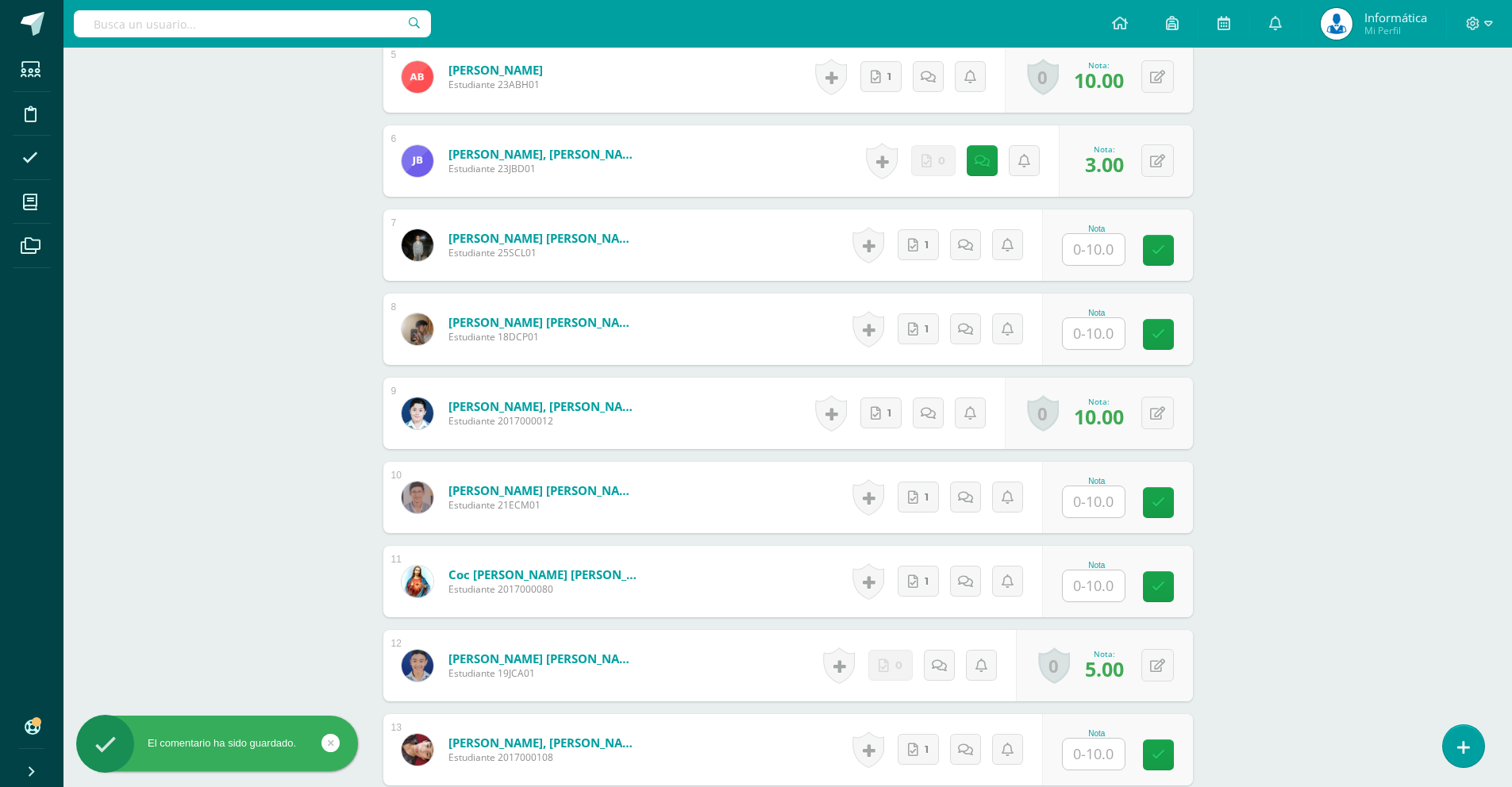 click on "Tecnología del Aprendizaje y la Comunicación (TIC)
Tercero Básico "B"
Herramientas
Detalle de asistencias
Actividad
Anuncios
Actividades
Estudiantes
Planificación
Dosificación
Conferencias
¿Estás seguro que quieres  eliminar  esta actividad?
Esto borrará la actividad y cualquier nota que hayas registrado
permanentemente. Esta acción no se puede revertir. Cancelar Eliminar
Administración de escalas de valoración
escala de valoración
Aún no has creado una escala de valoración.
Cancelar Agregar nueva escala de valoración: 1" at bounding box center [787, 959] 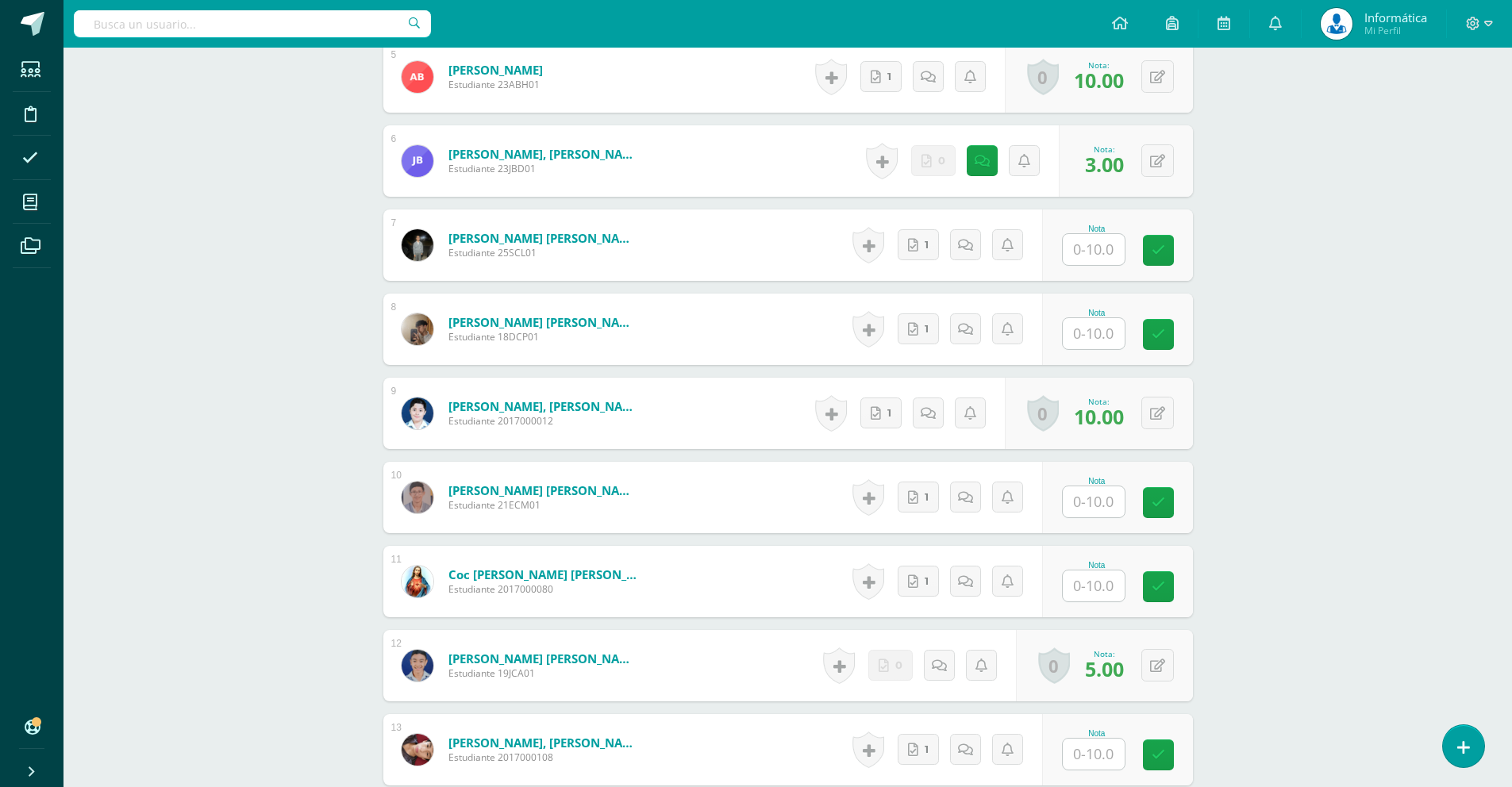 click at bounding box center [1094, 249] 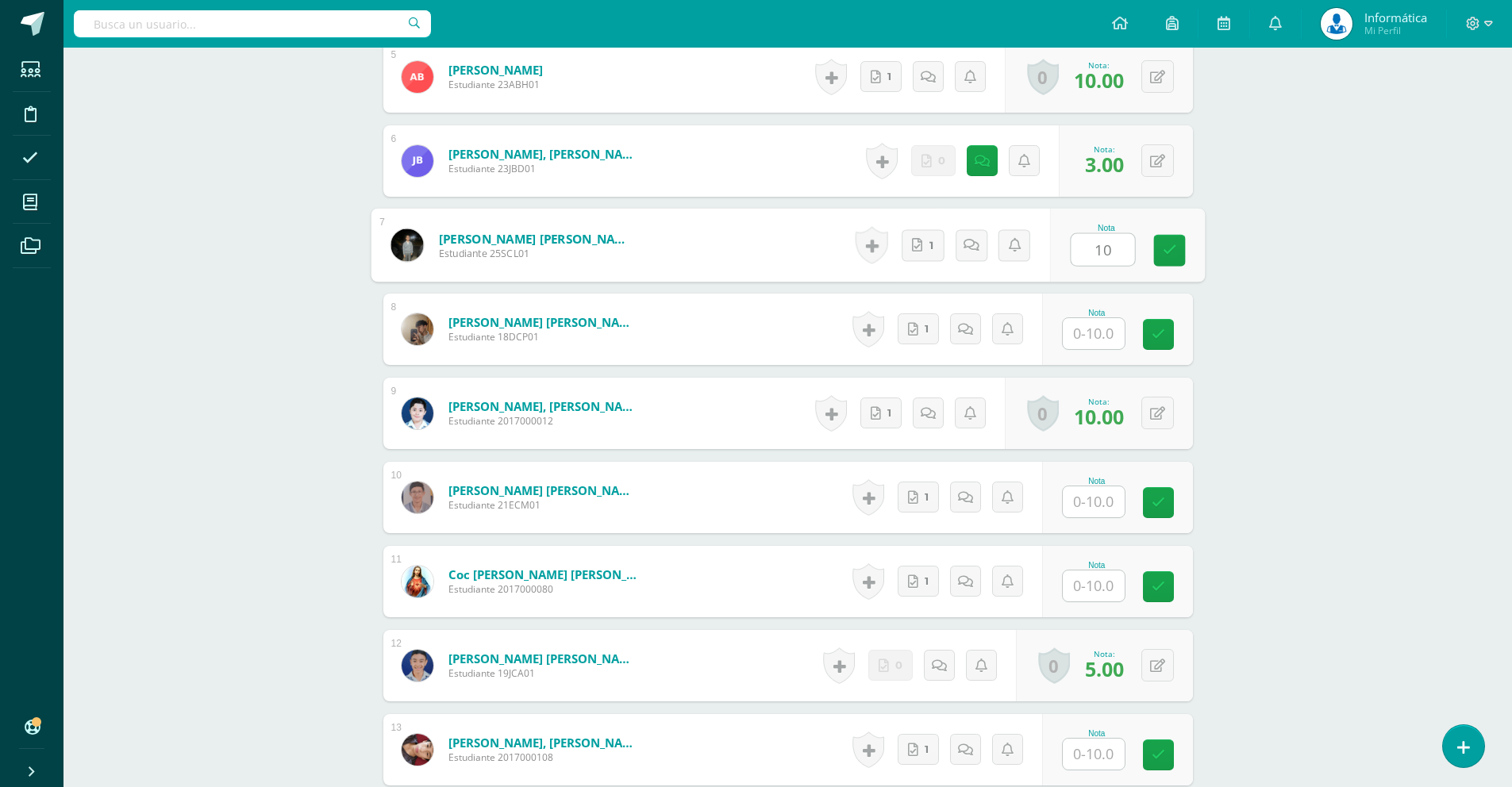 type on "10" 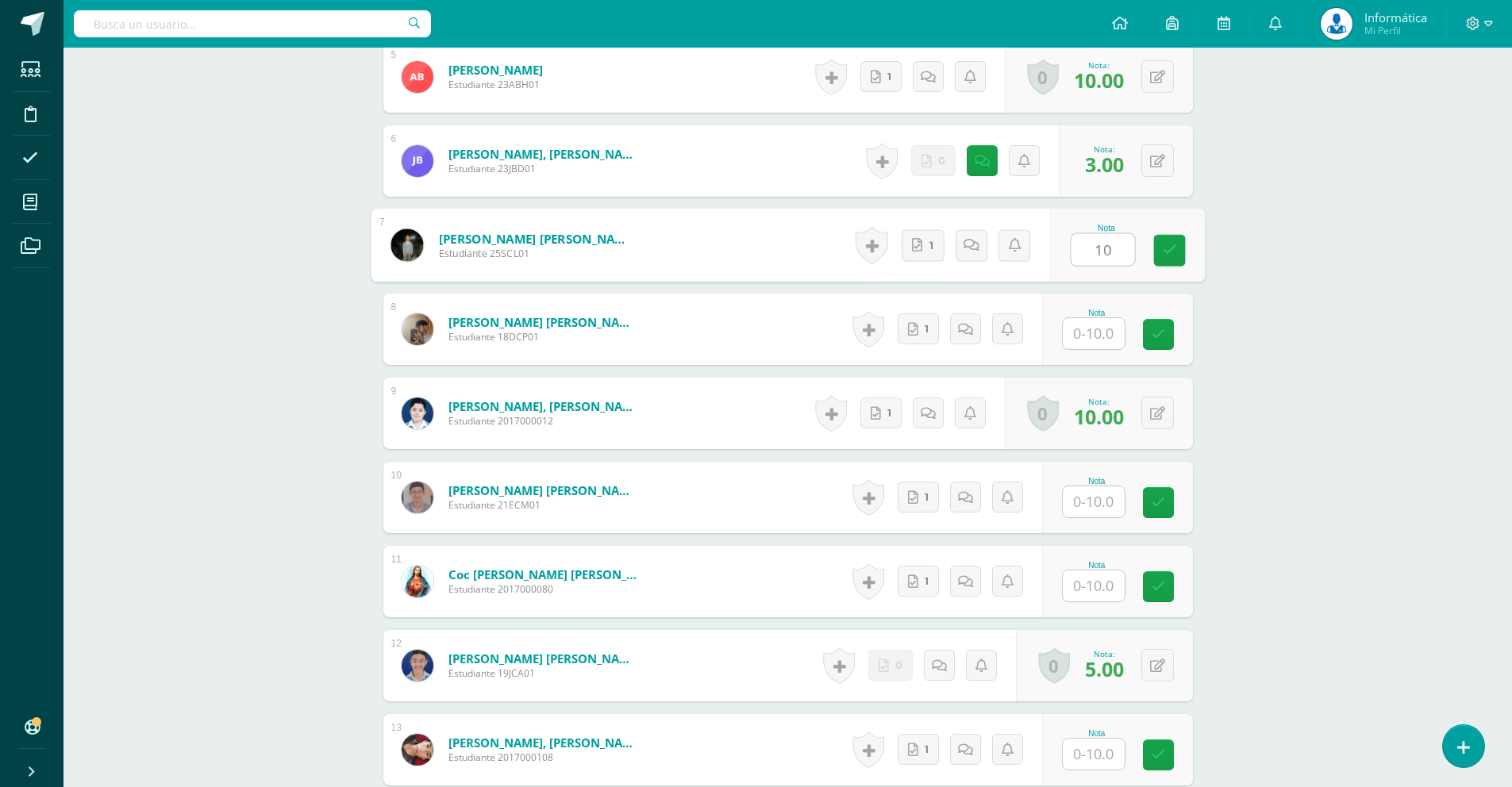 click at bounding box center [1094, 333] 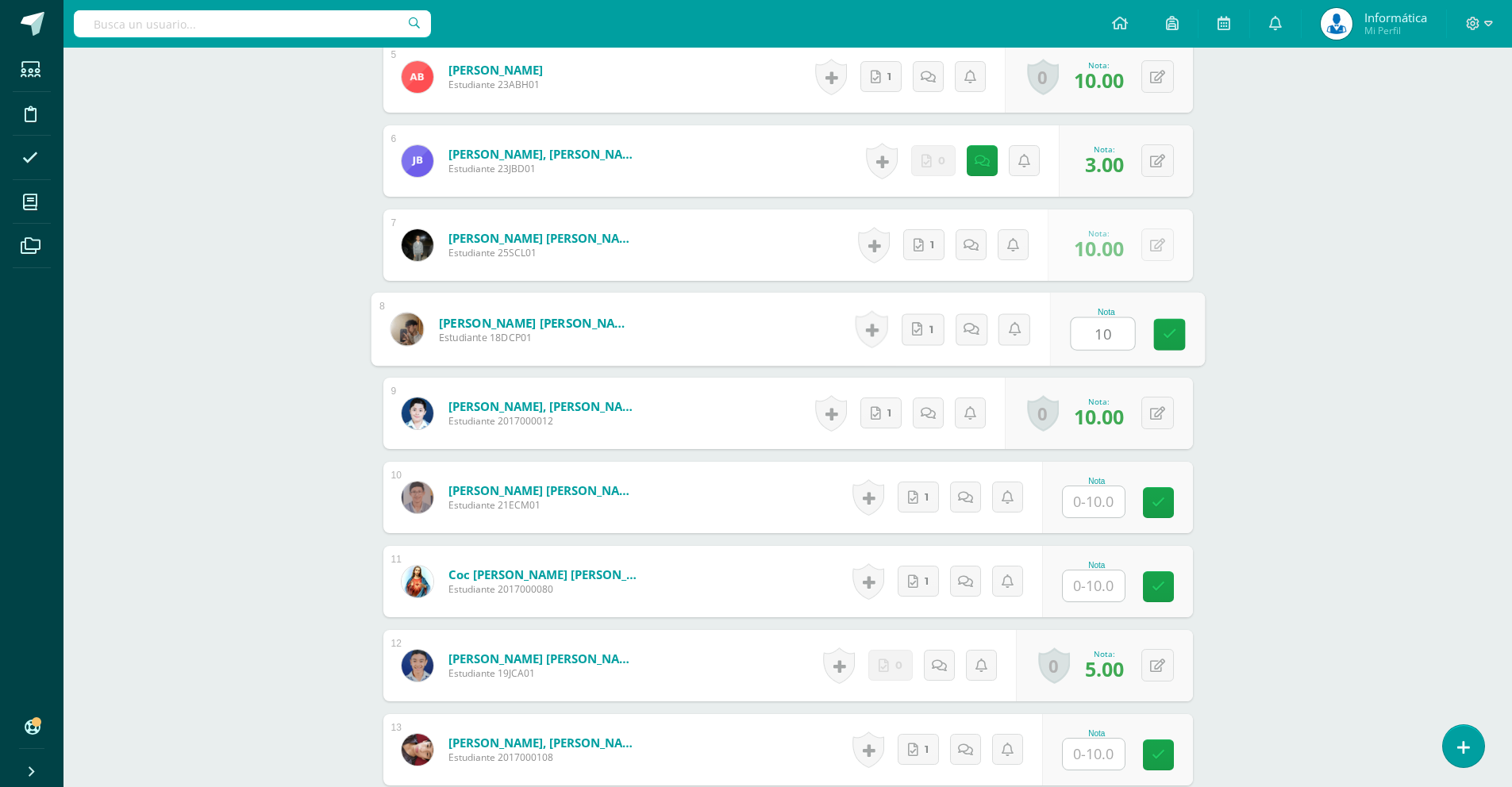 type on "10" 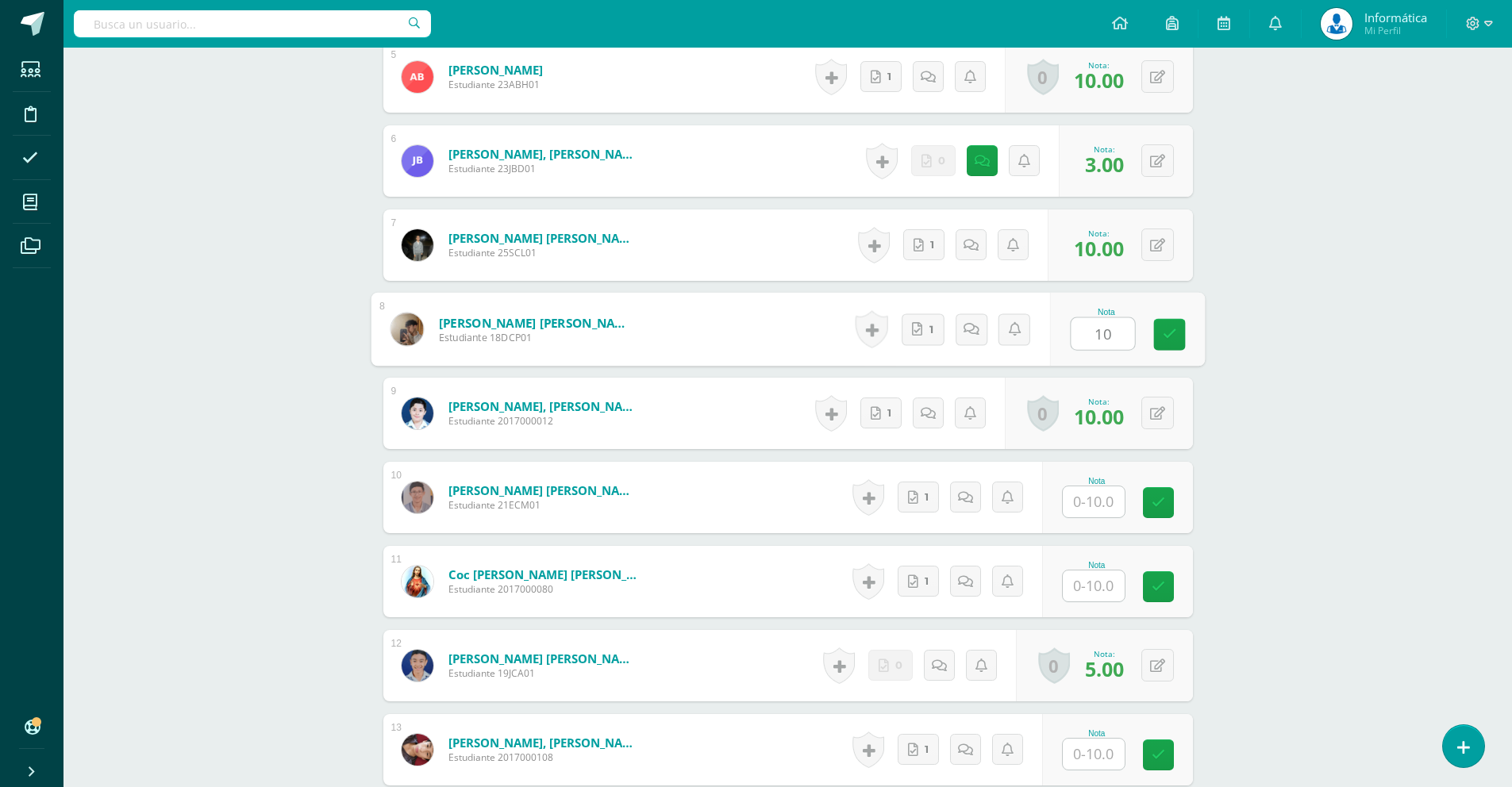 click at bounding box center [1094, 501] 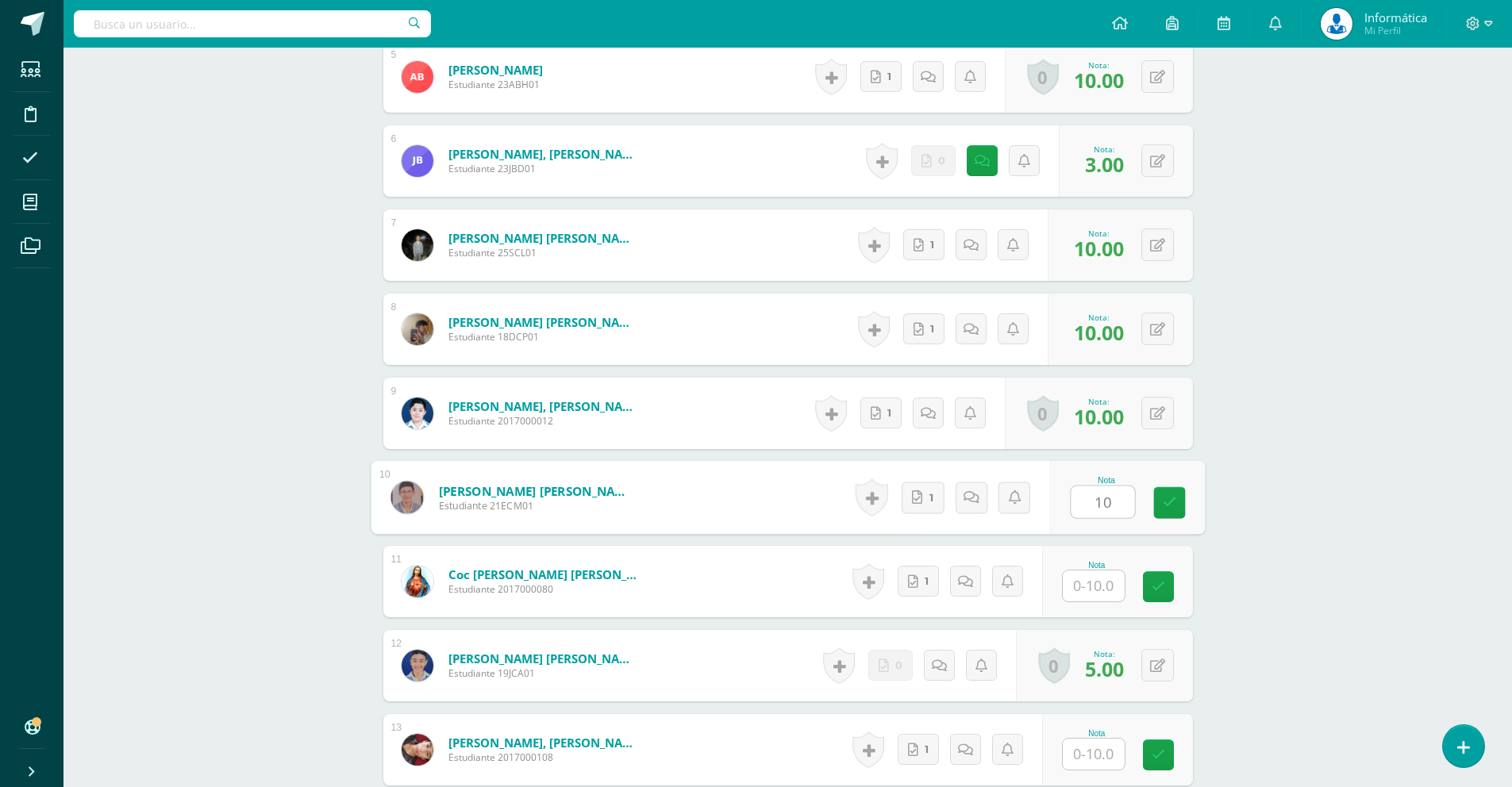 type on "10" 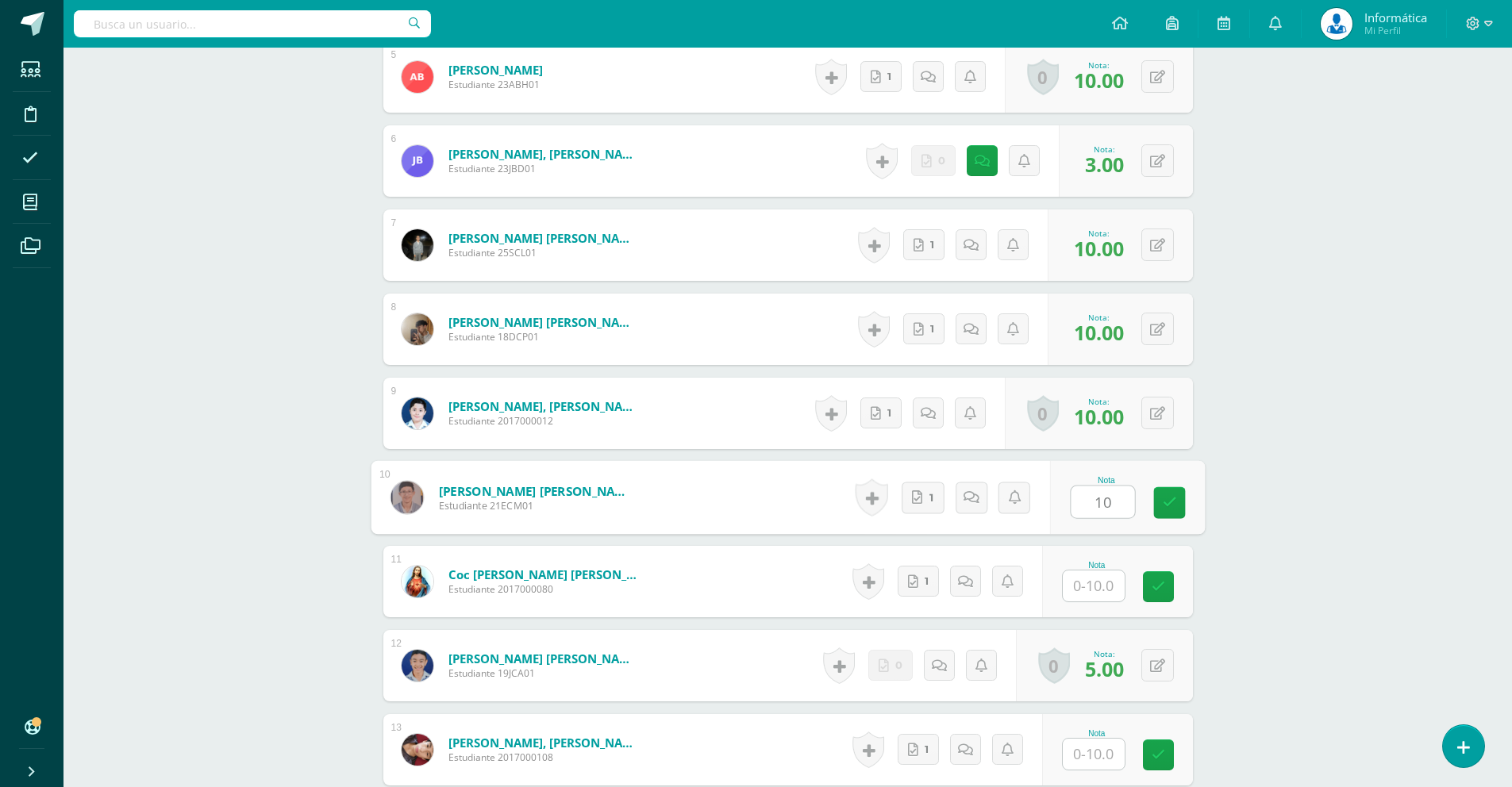 click at bounding box center [1094, 585] 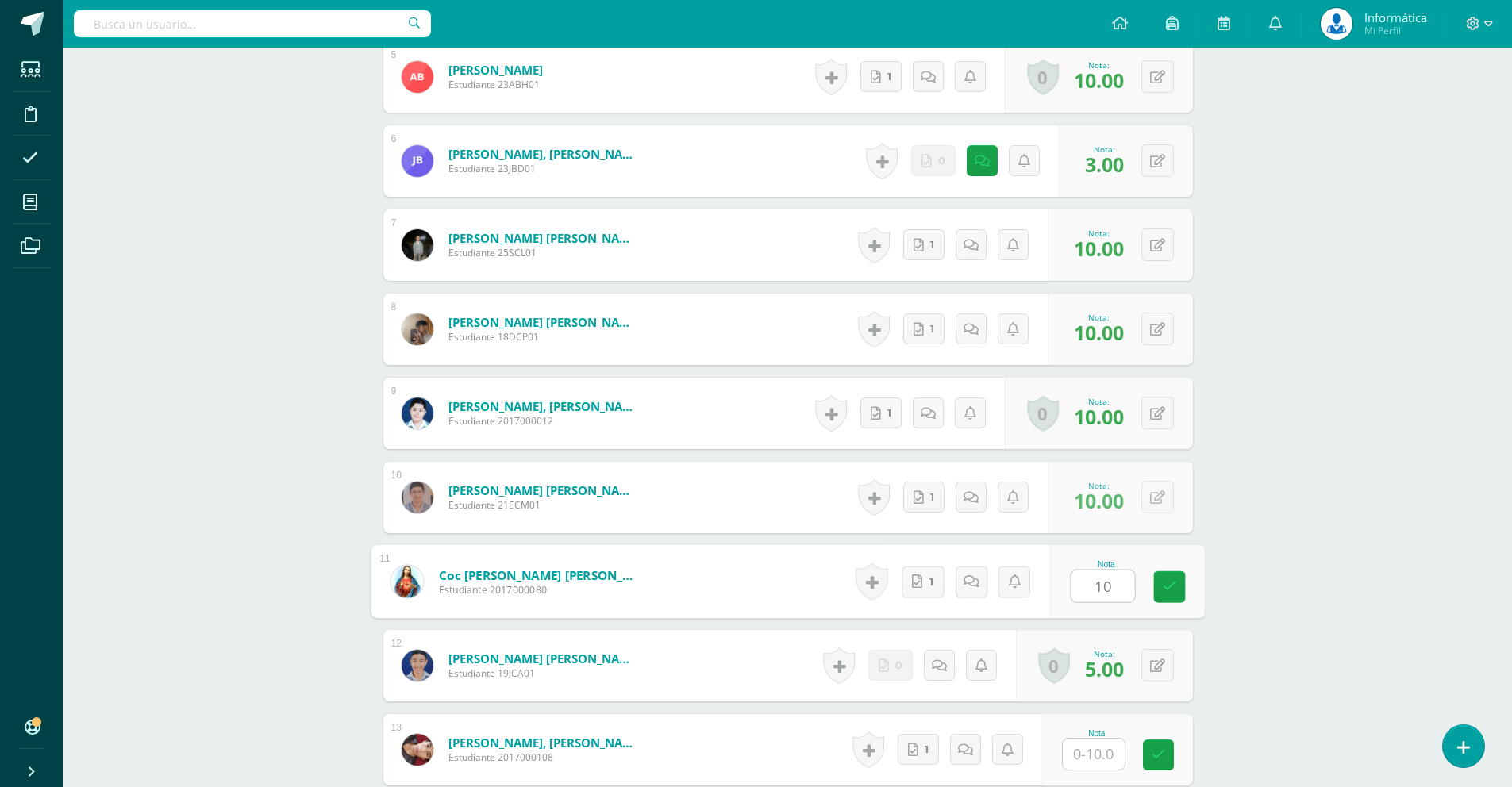 type on "10" 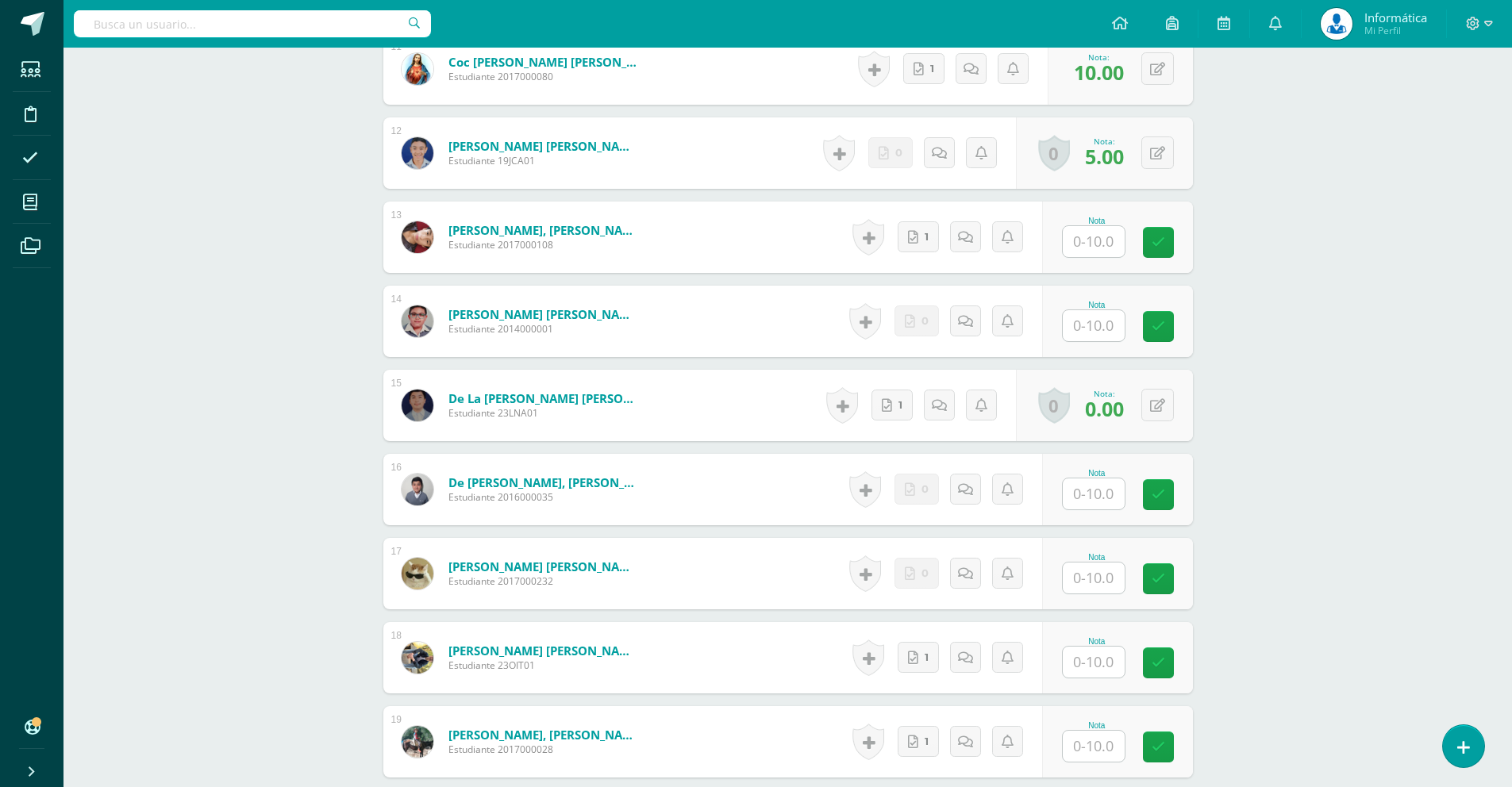 scroll, scrollTop: 1399, scrollLeft: 0, axis: vertical 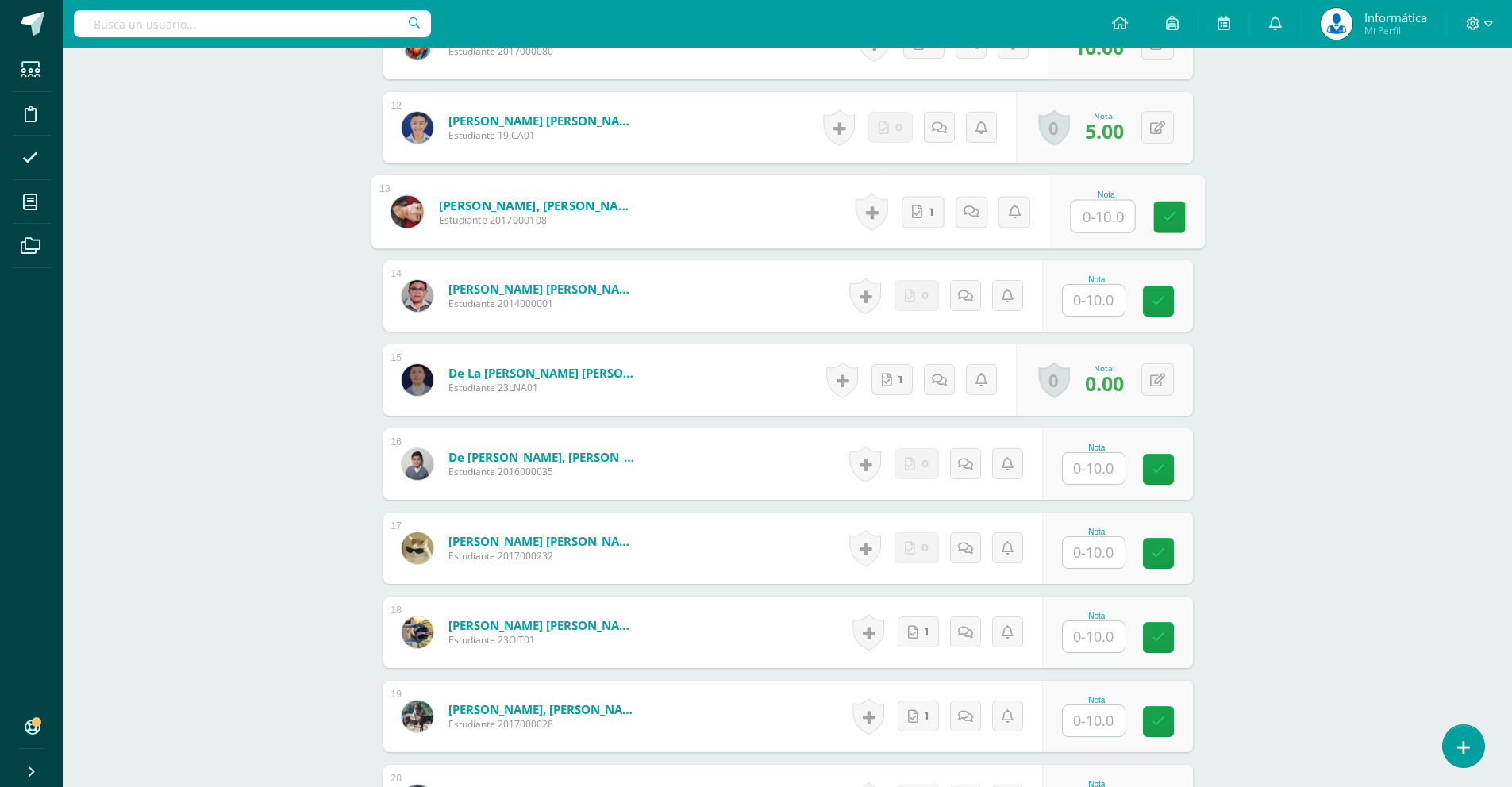 click at bounding box center [1102, 217] 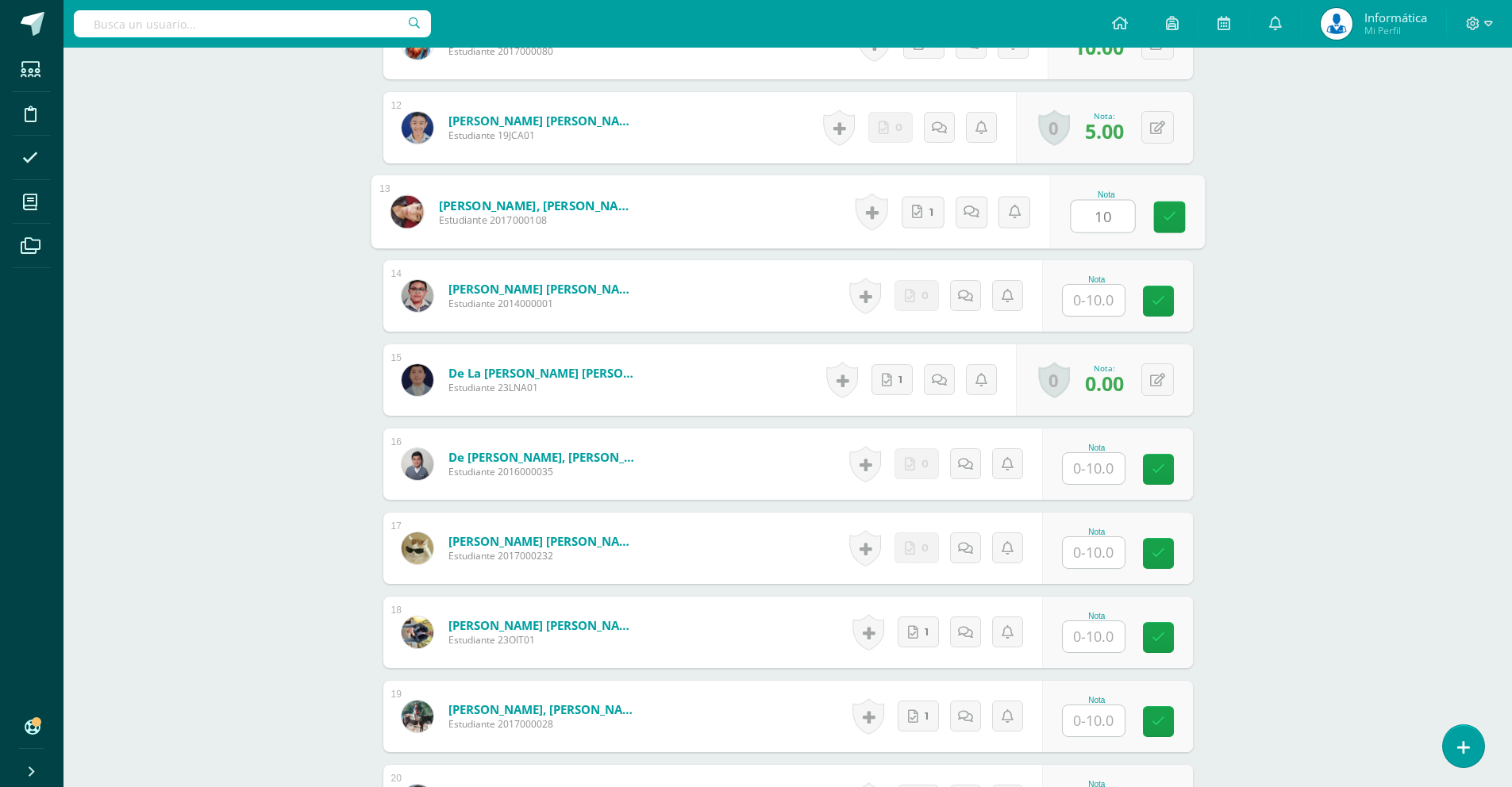 type on "10" 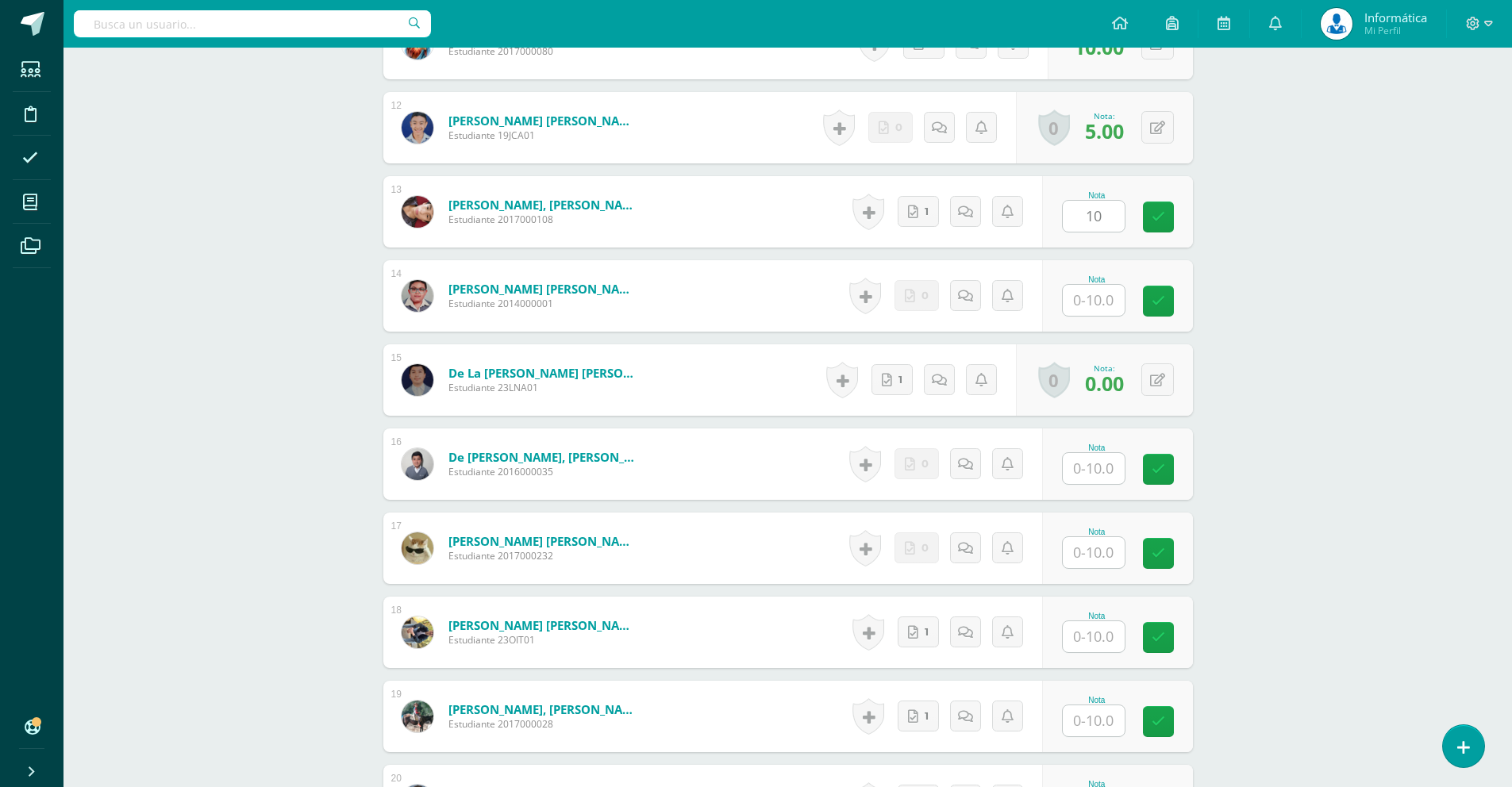 click on "Tecnología del Aprendizaje y la Comunicación (TIC)
Tercero Básico "B"
Herramientas
Detalle de asistencias
Actividad
Anuncios
Actividades
Estudiantes
Planificación
Dosificación
Conferencias
¿Estás seguro que quieres  eliminar  esta actividad?
Esto borrará la actividad y cualquier nota que hayas registrado
permanentemente. Esta acción no se puede revertir. Cancelar Eliminar
Administración de escalas de valoración
escala de valoración
Aún no has creado una escala de valoración.
Cancelar Agregar nueva escala de valoración: 1" at bounding box center (787, 421) 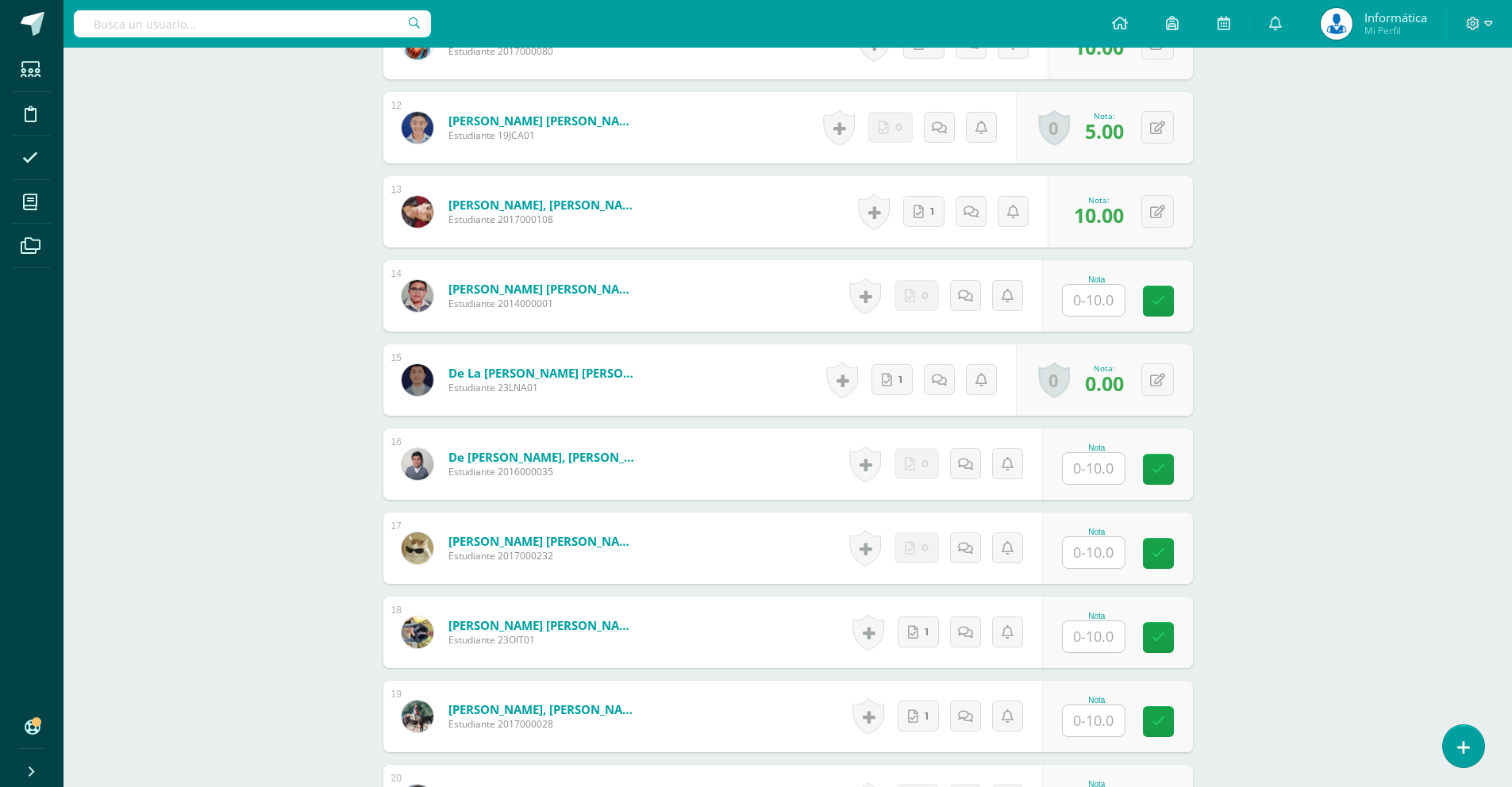 click on "Tecnología del Aprendizaje y la Comunicación (TIC)
Tercero Básico "B"
Herramientas
Detalle de asistencias
Actividad
Anuncios
Actividades
Estudiantes
Planificación
Dosificación
Conferencias
¿Estás seguro que quieres  eliminar  esta actividad?
Esto borrará la actividad y cualquier nota que hayas registrado
permanentemente. Esta acción no se puede revertir. Cancelar Eliminar
Administración de escalas de valoración
escala de valoración
Aún no has creado una escala de valoración.
Cancelar Agregar nueva escala de valoración: 1" at bounding box center (787, 421) 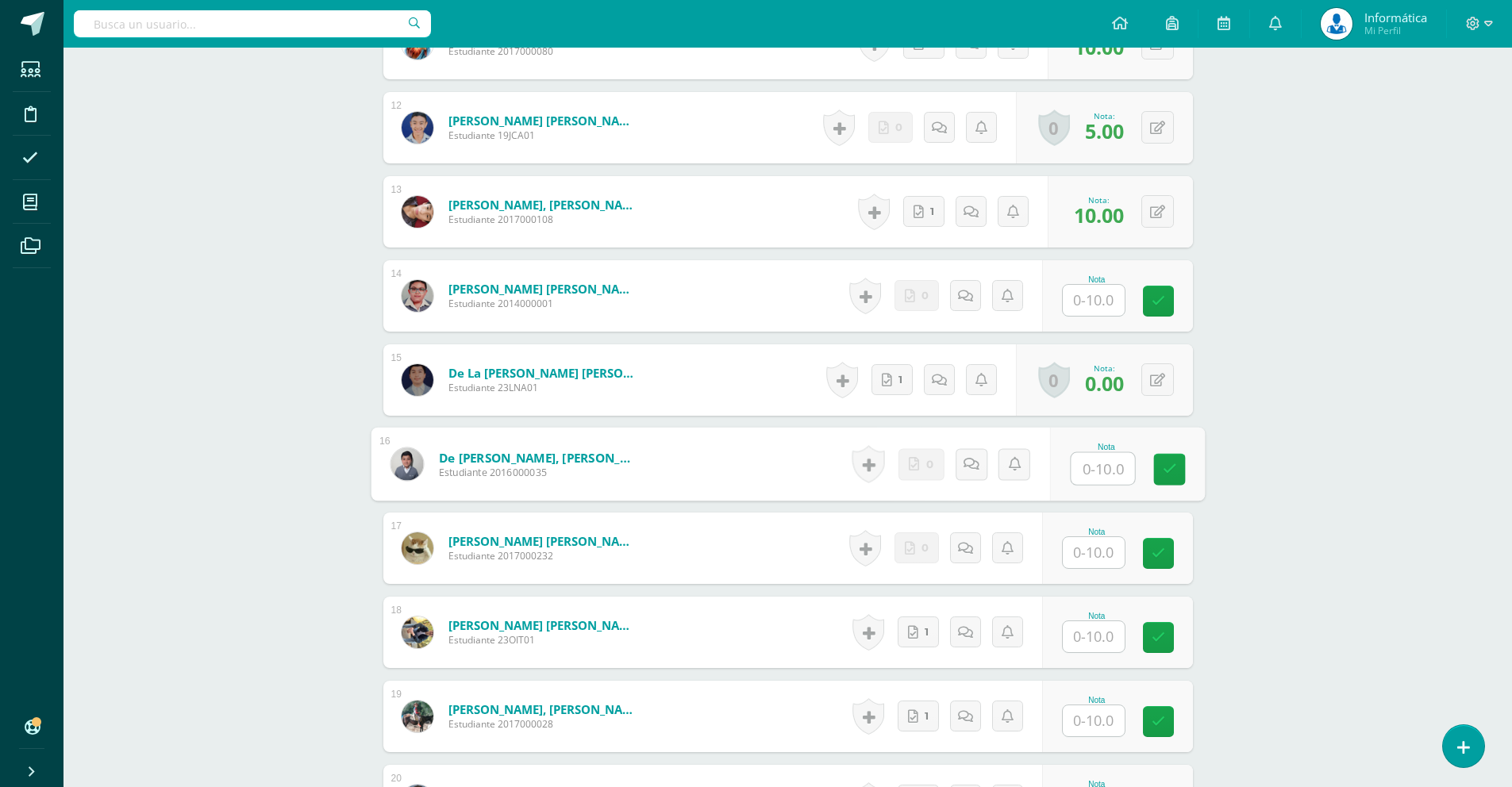 click at bounding box center (1094, 300) 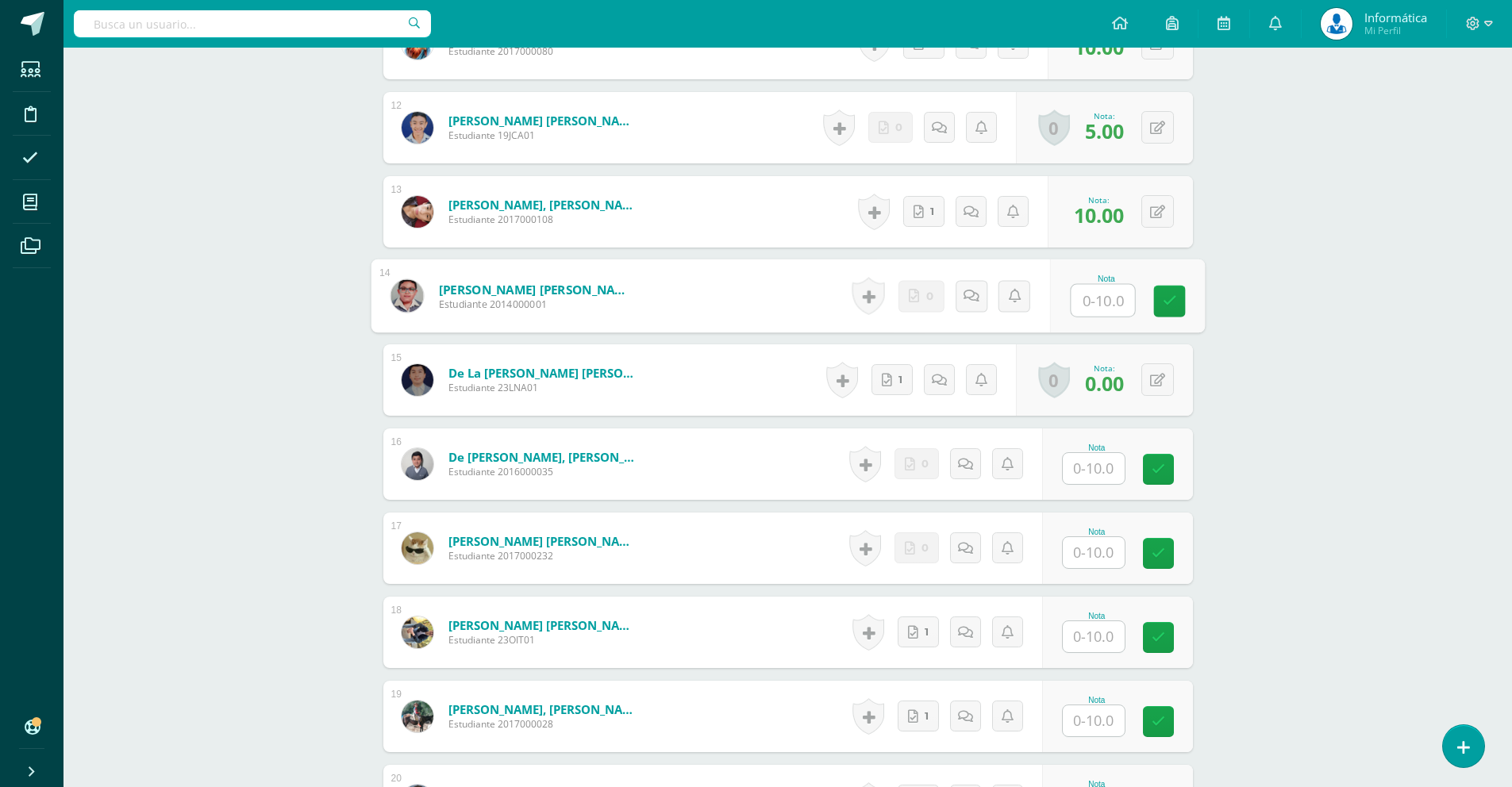 click at bounding box center (1102, 301) 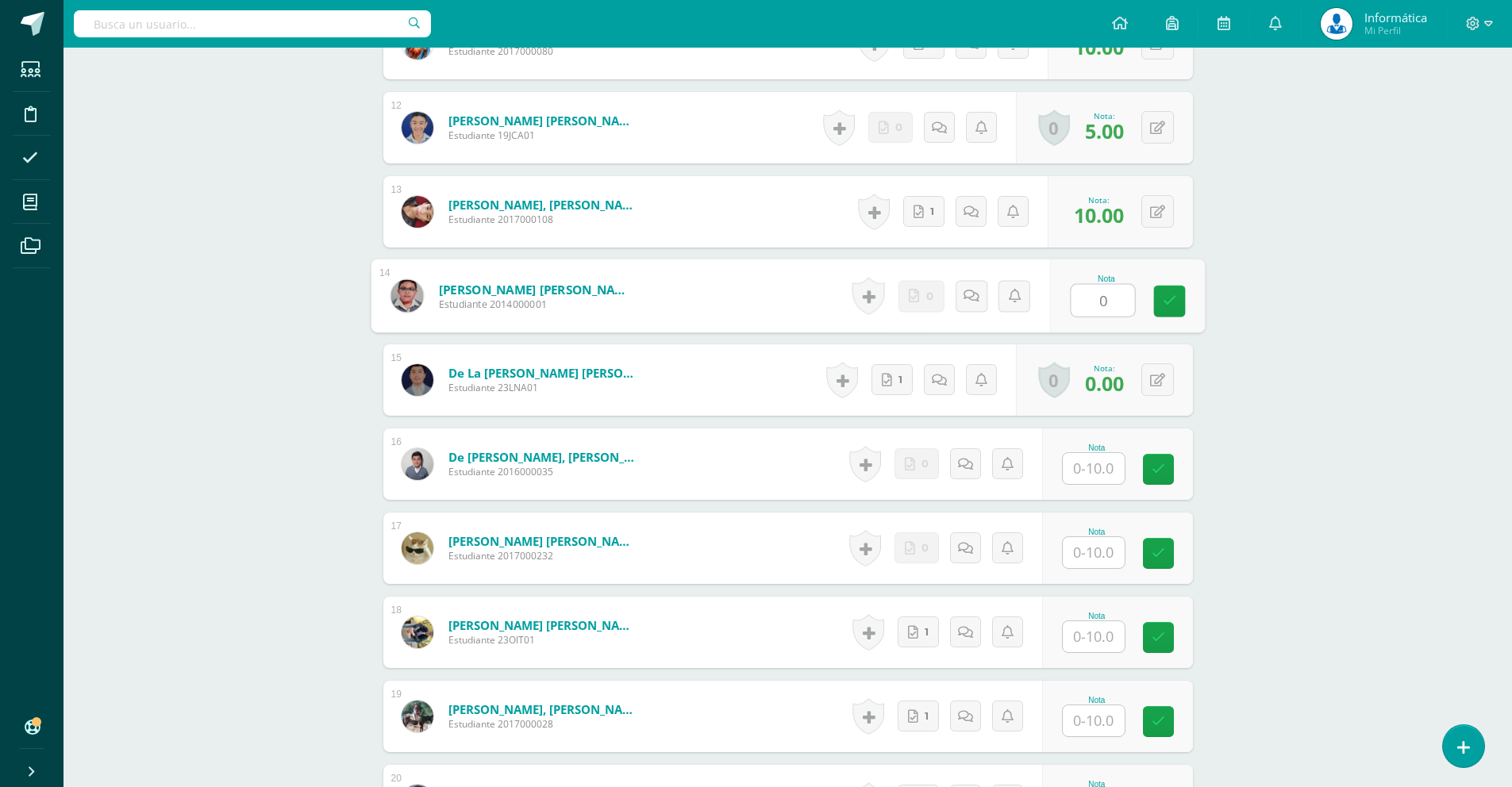 drag, startPoint x: 1168, startPoint y: 305, endPoint x: 1469, endPoint y: 386, distance: 311.7082 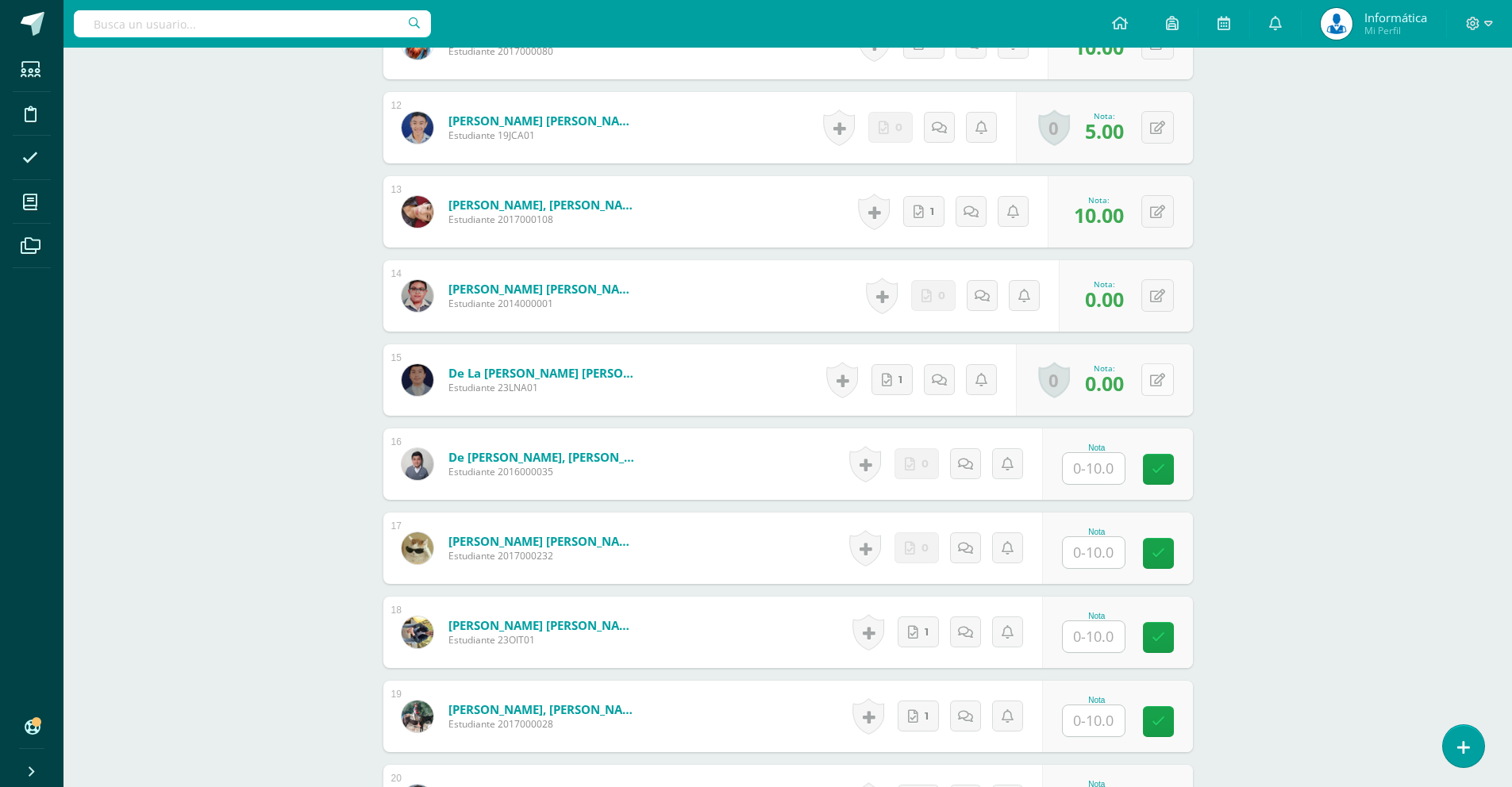 click on "0
Logros
Logros obtenidos
Aún no hay logros agregados
Nota:
0.00" at bounding box center (1104, 380) 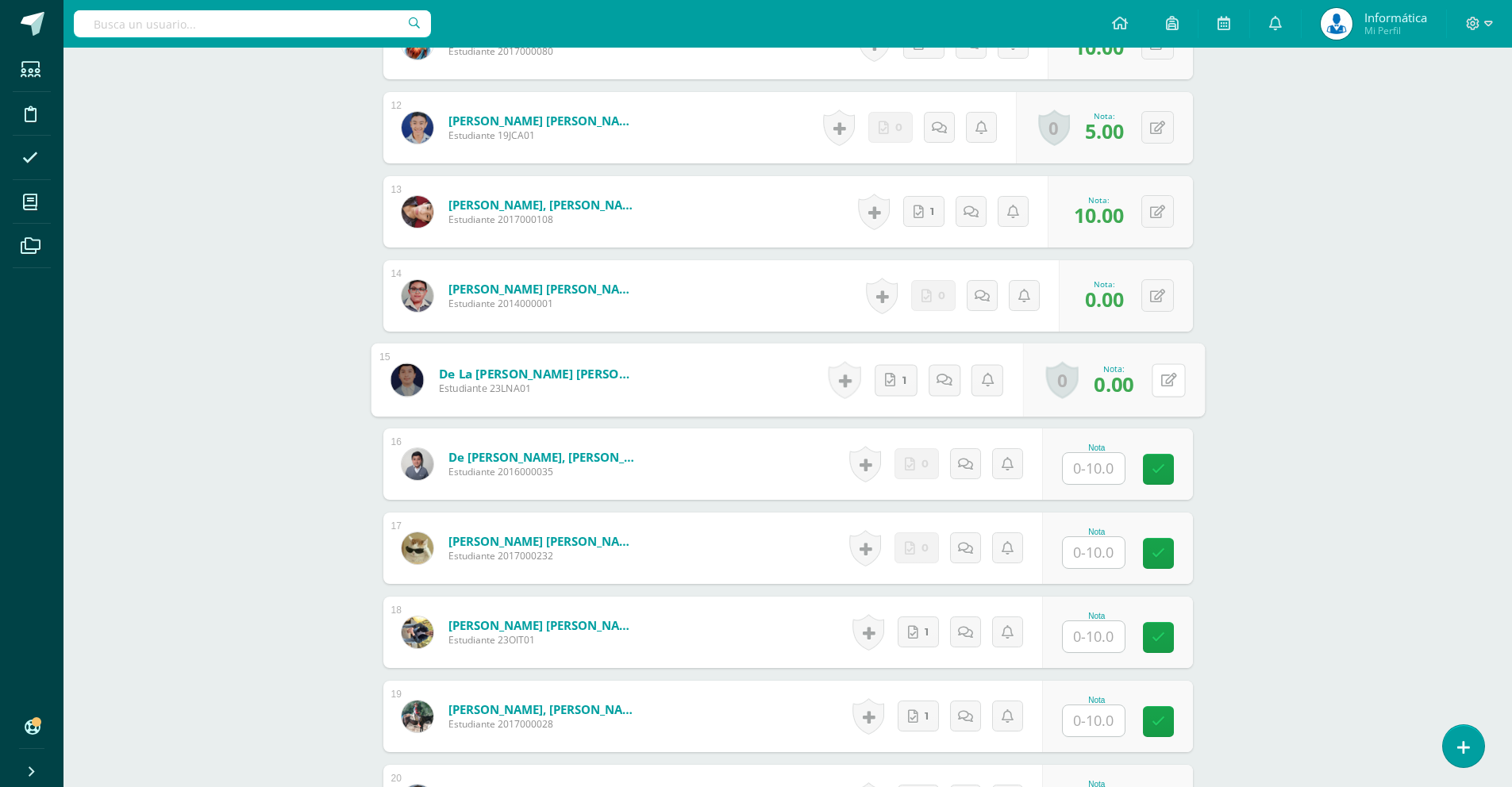 type 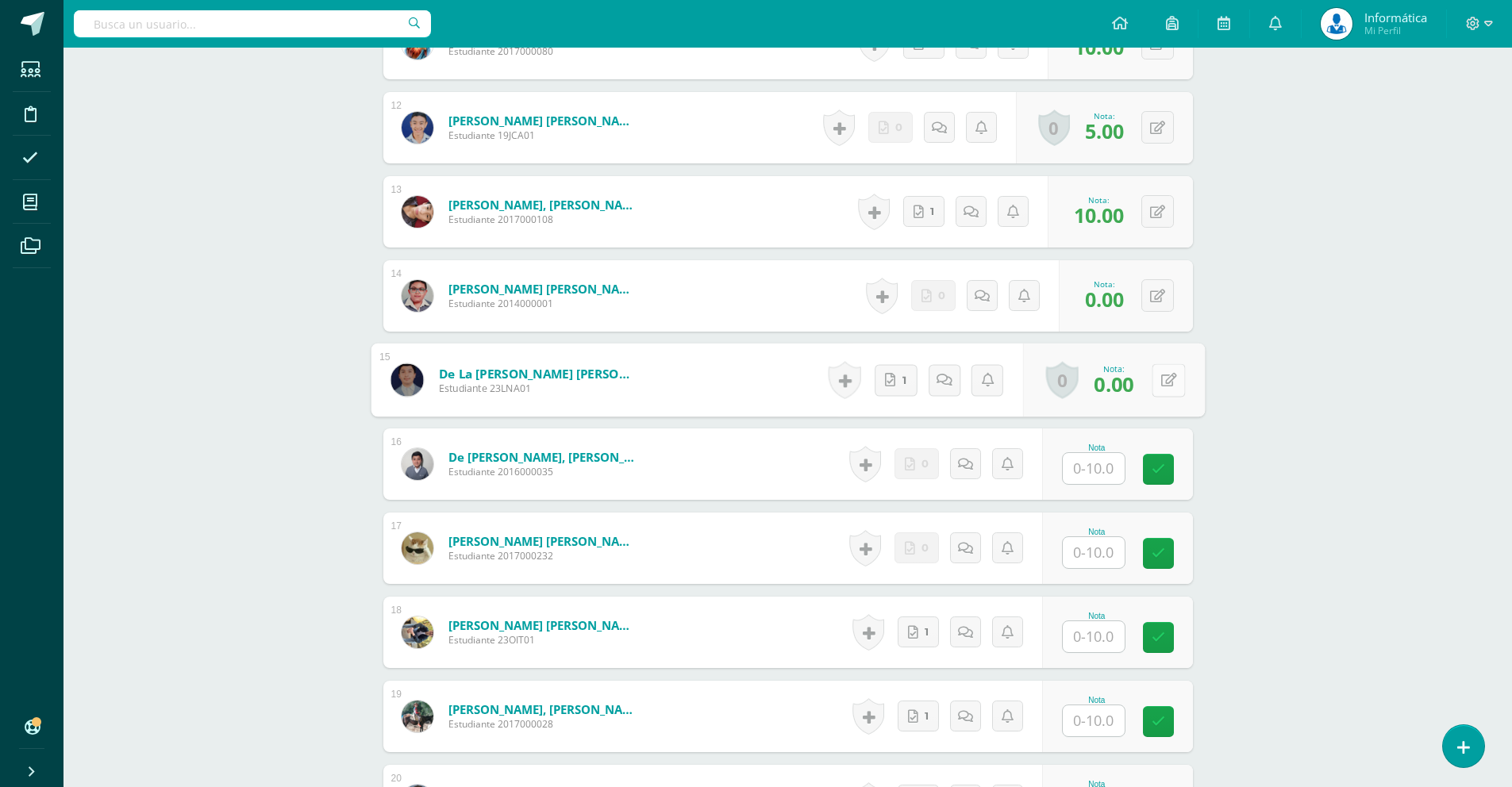 click at bounding box center (1168, 379) 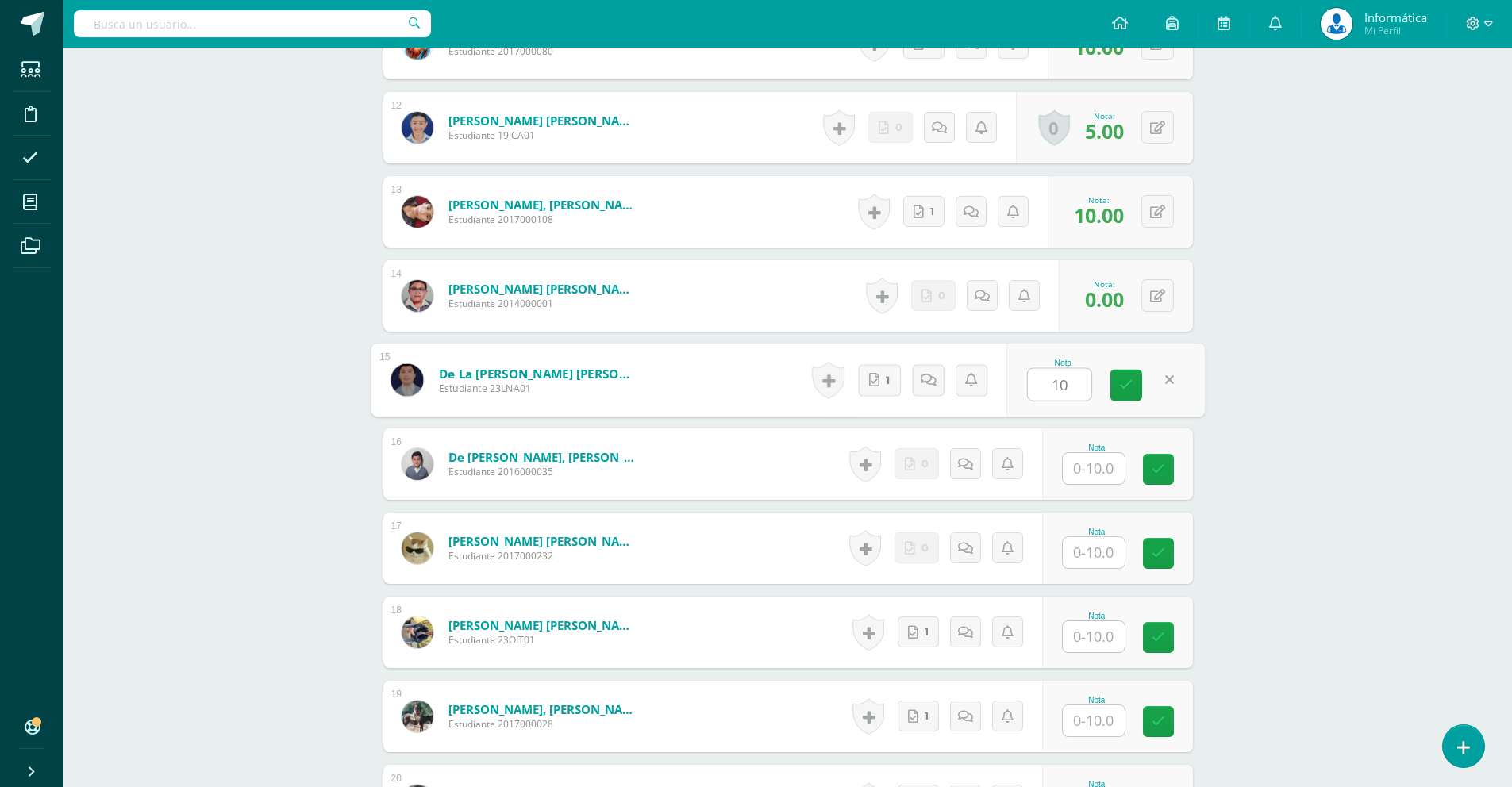type on "10" 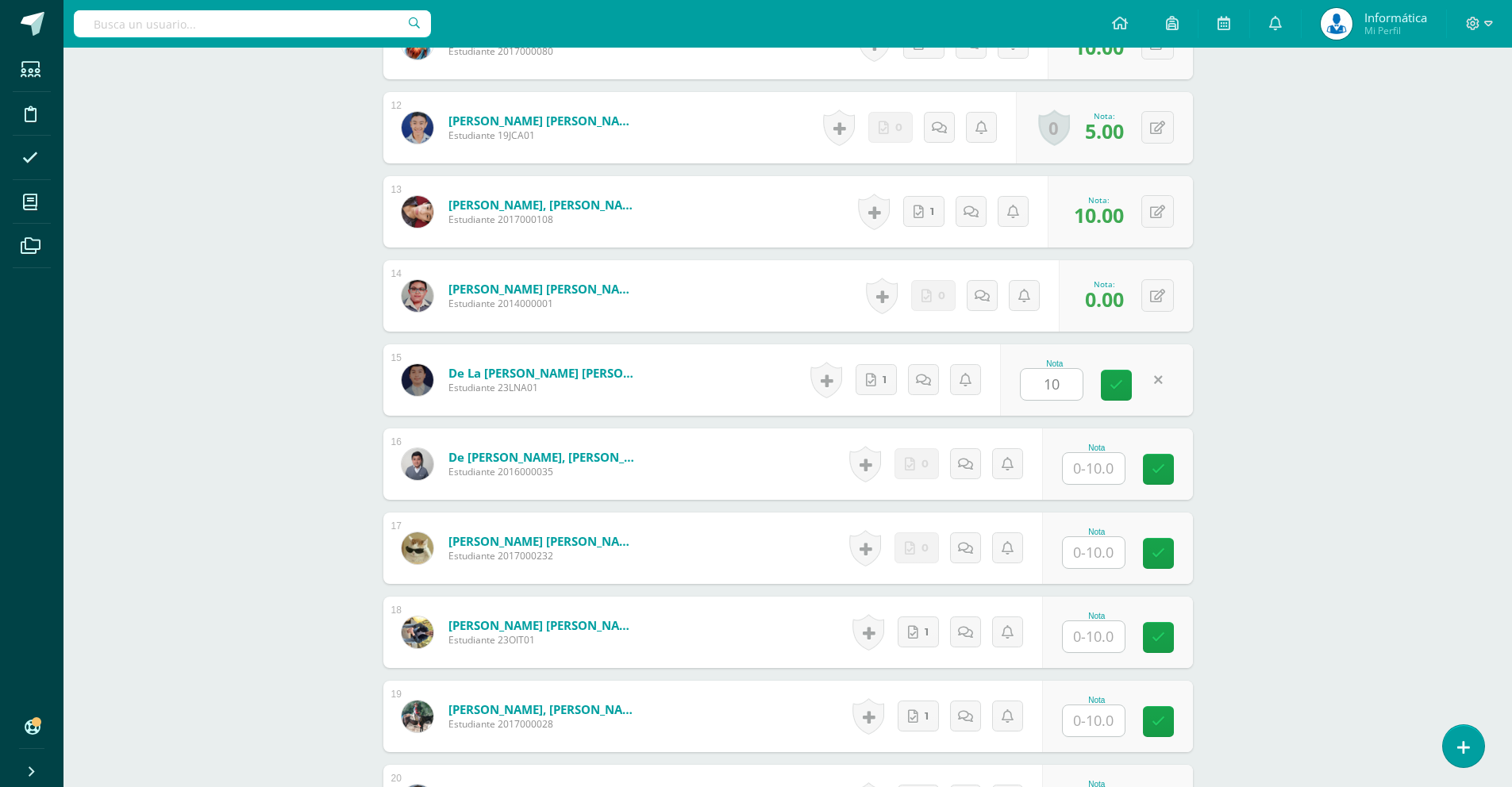 click on "Tecnología del Aprendizaje y la Comunicación (TIC)
Tercero Básico "B"
Herramientas
Detalle de asistencias
Actividad
Anuncios
Actividades
Estudiantes
Planificación
Dosificación
Conferencias
¿Estás seguro que quieres  eliminar  esta actividad?
Esto borrará la actividad y cualquier nota que hayas registrado
permanentemente. Esta acción no se puede revertir. Cancelar Eliminar
Administración de escalas de valoración
escala de valoración
Aún no has creado una escala de valoración.
Cancelar Agregar nueva escala de valoración: 1" at bounding box center (787, 421) 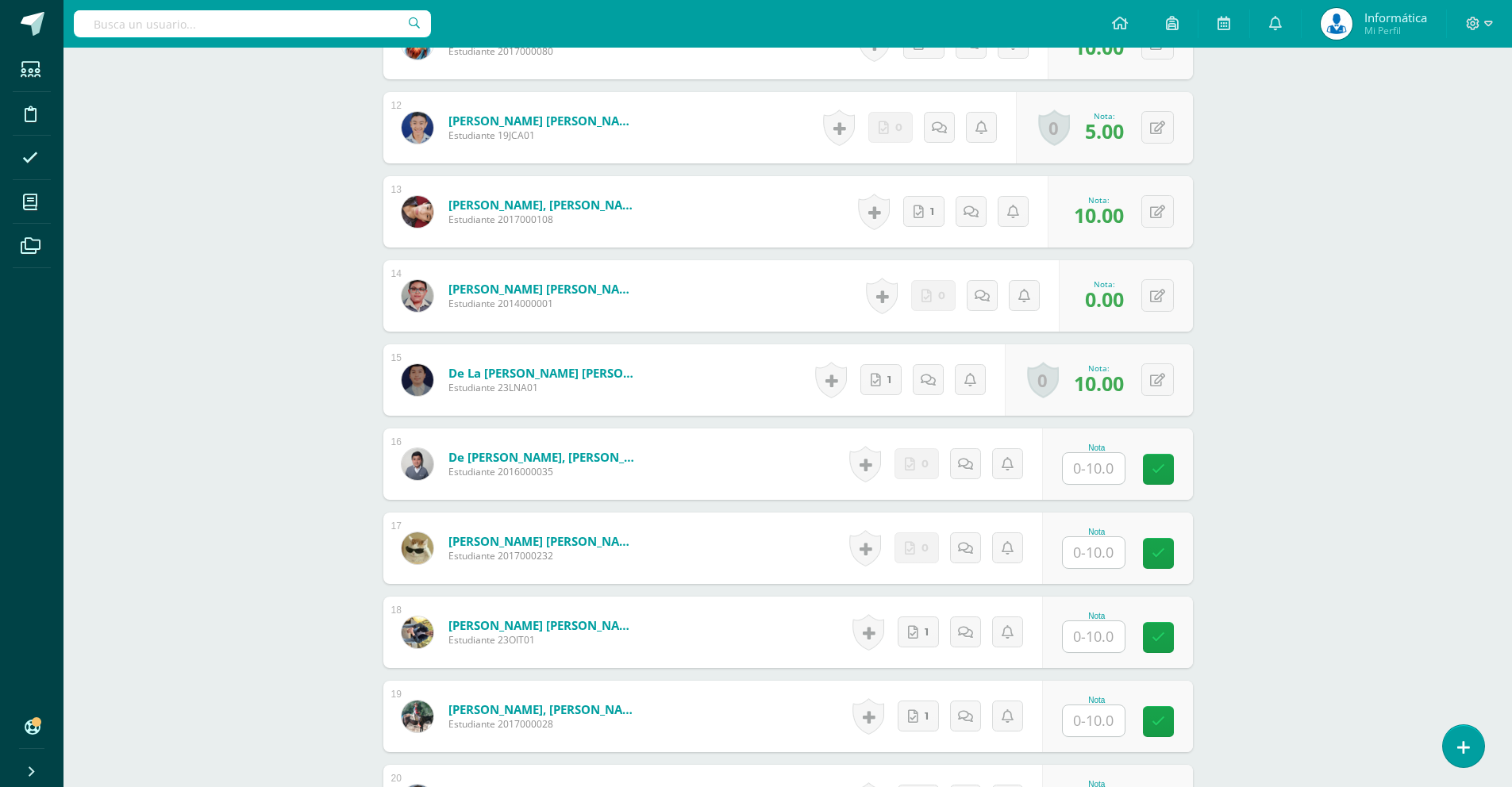 click at bounding box center (1094, 468) 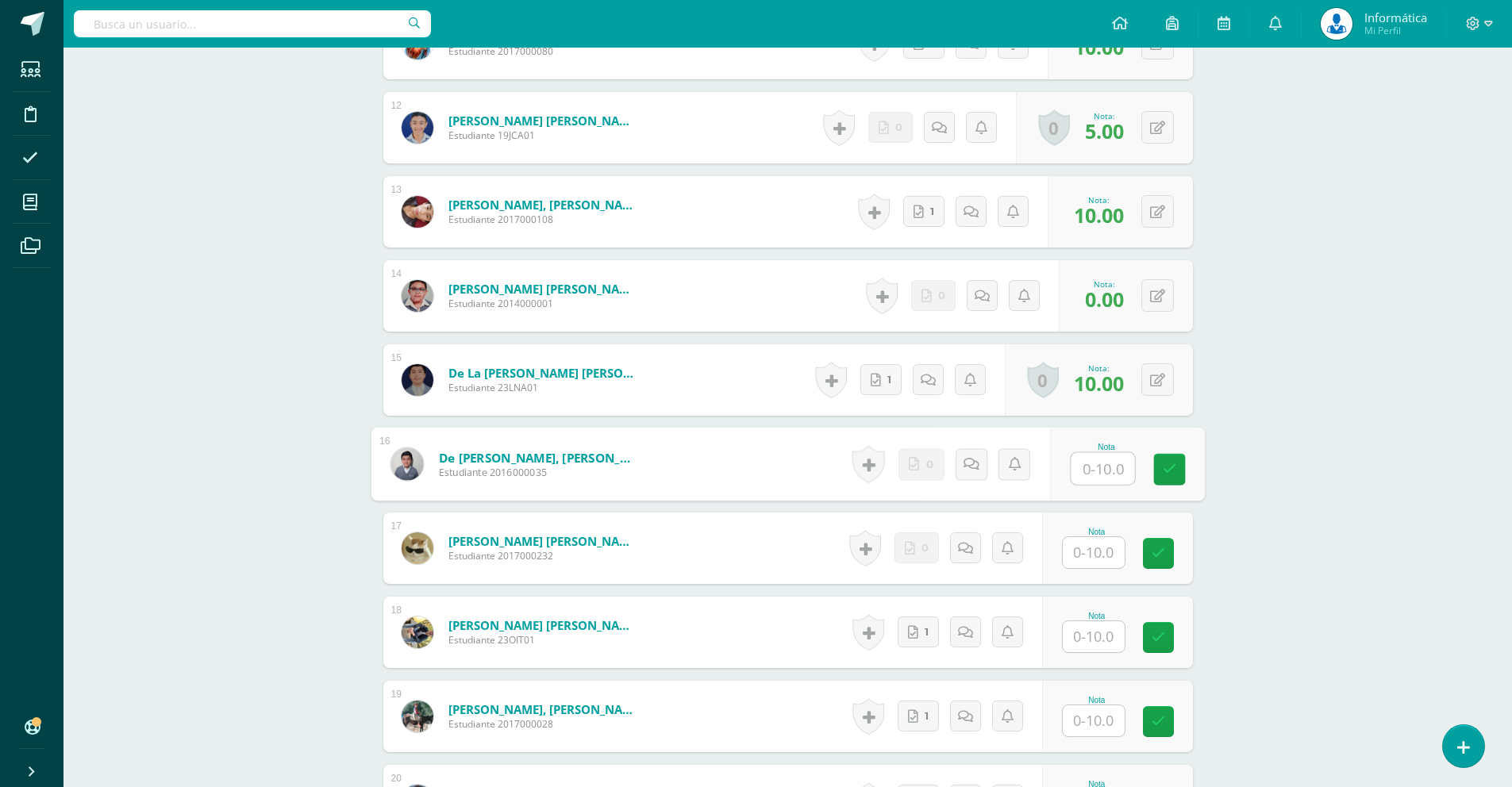 click at bounding box center [1102, 469] 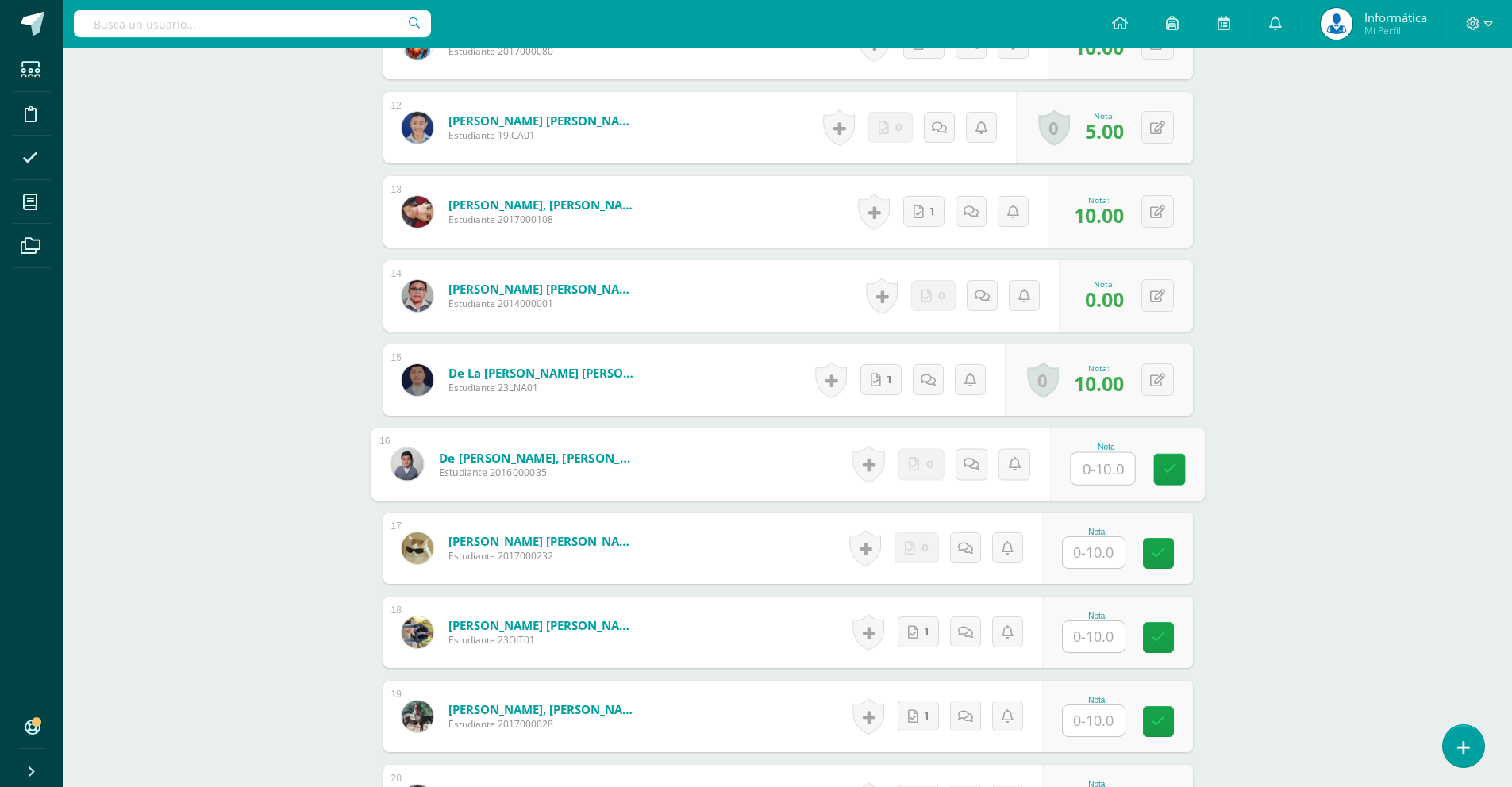 click at bounding box center [1102, 469] 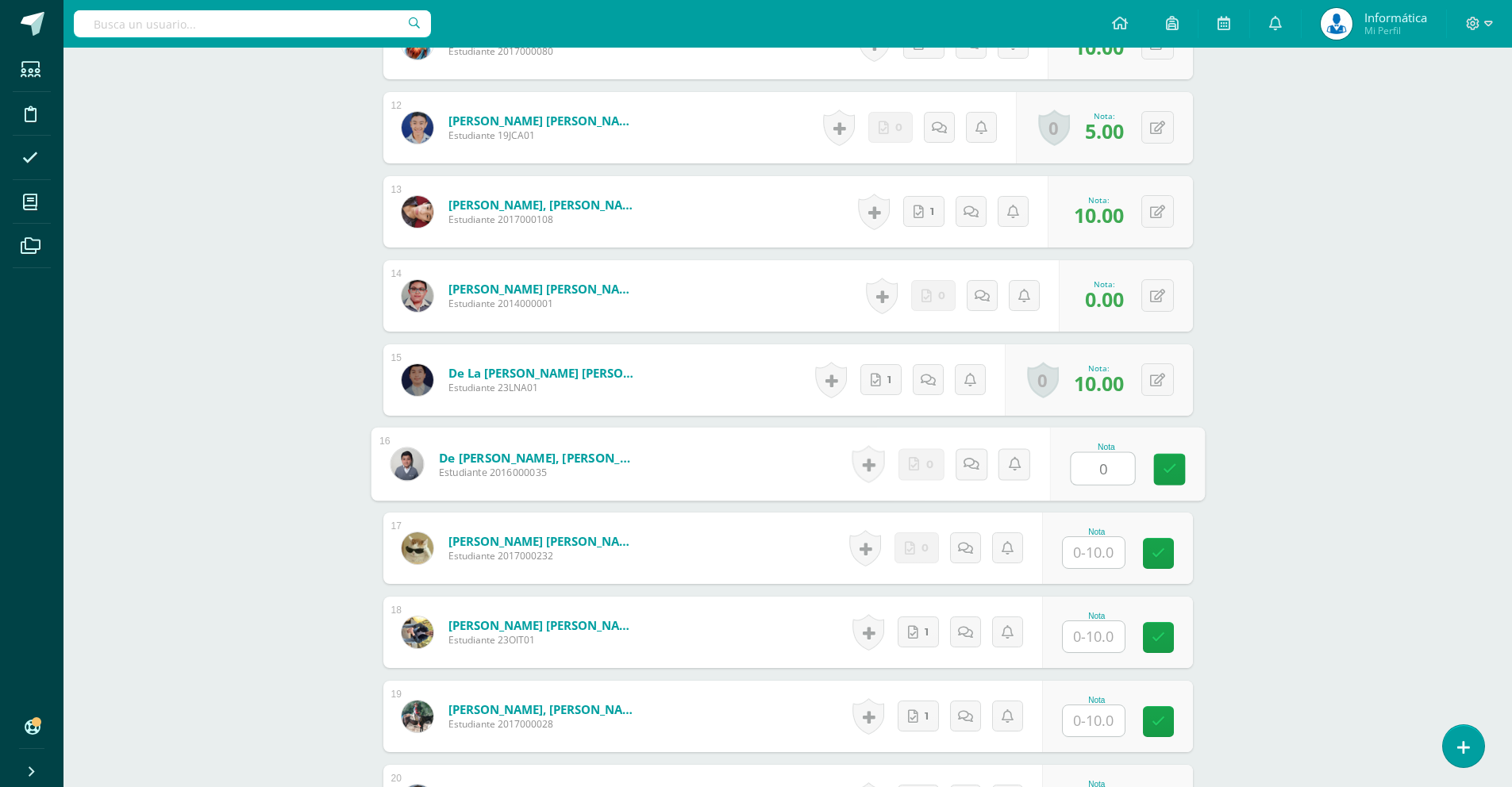 type on "0" 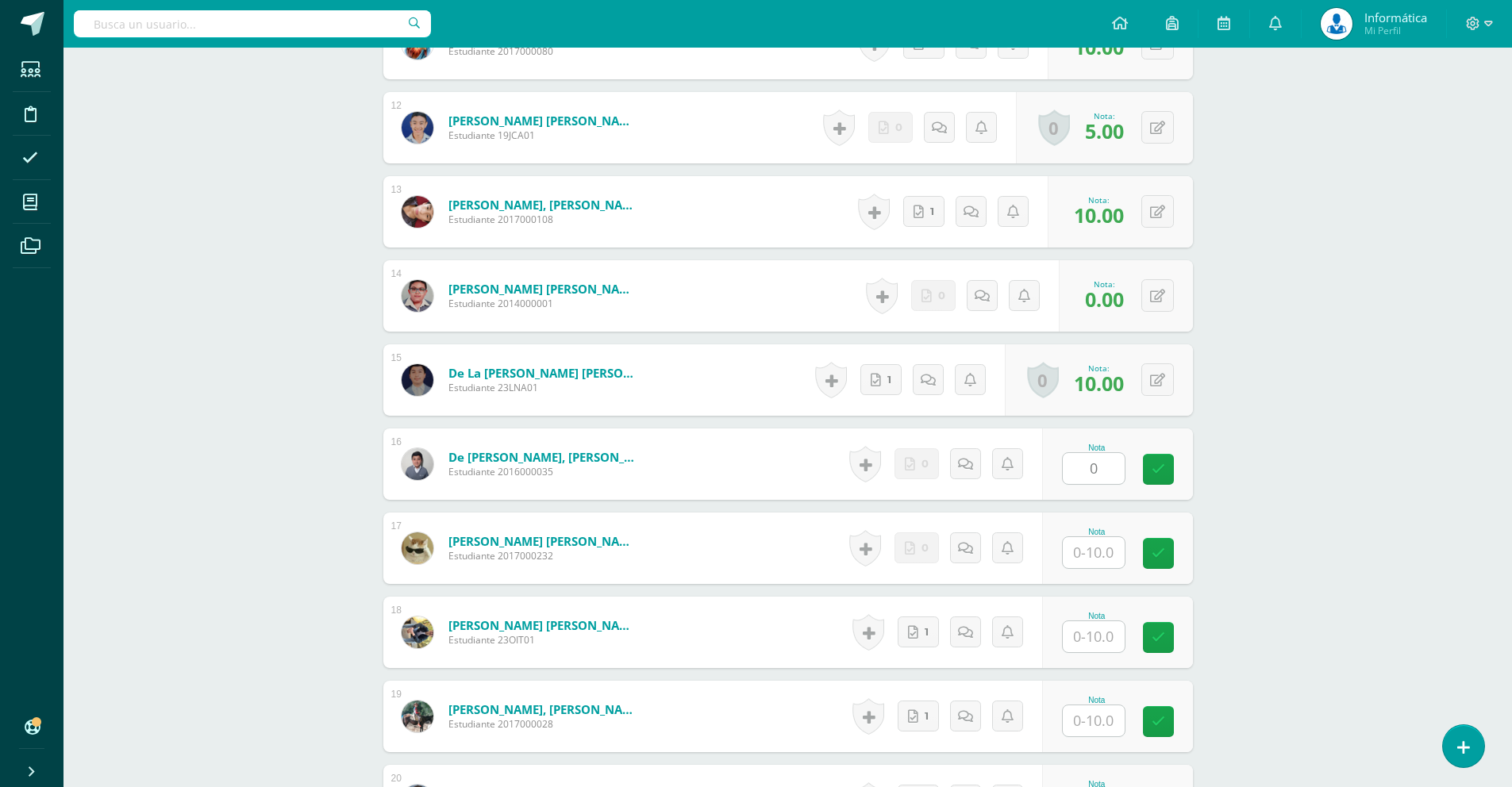 click on "Tecnología del Aprendizaje y la Comunicación (TIC)
Tercero Básico "B"
Herramientas
Detalle de asistencias
Actividad
Anuncios
Actividades
Estudiantes
Planificación
Dosificación
Conferencias
¿Estás seguro que quieres  eliminar  esta actividad?
Esto borrará la actividad y cualquier nota que hayas registrado
permanentemente. Esta acción no se puede revertir. Cancelar Eliminar
Administración de escalas de valoración
escala de valoración
Aún no has creado una escala de valoración.
Cancelar Agregar nueva escala de valoración: 1" at bounding box center (787, 421) 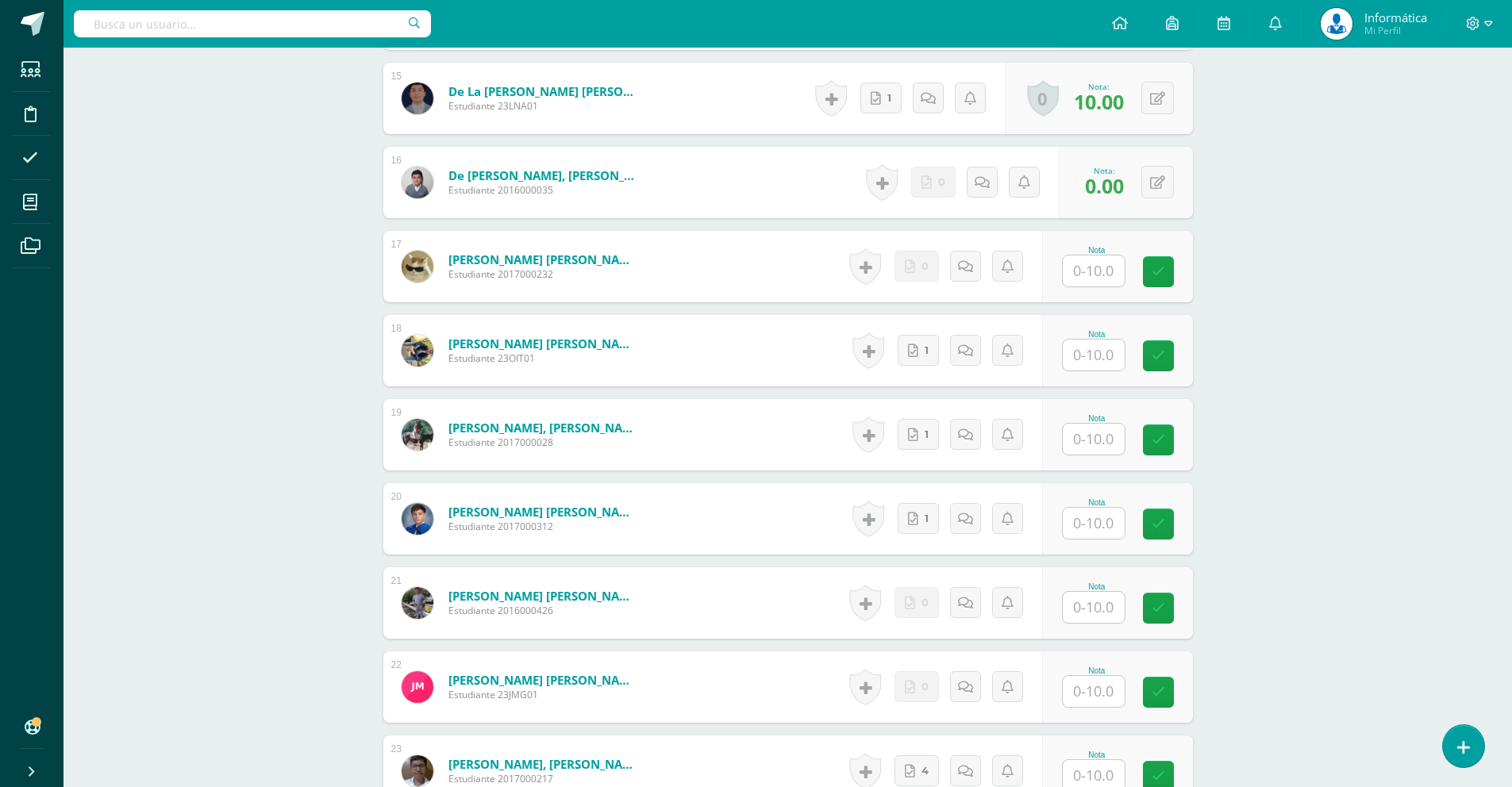 scroll, scrollTop: 1699, scrollLeft: 0, axis: vertical 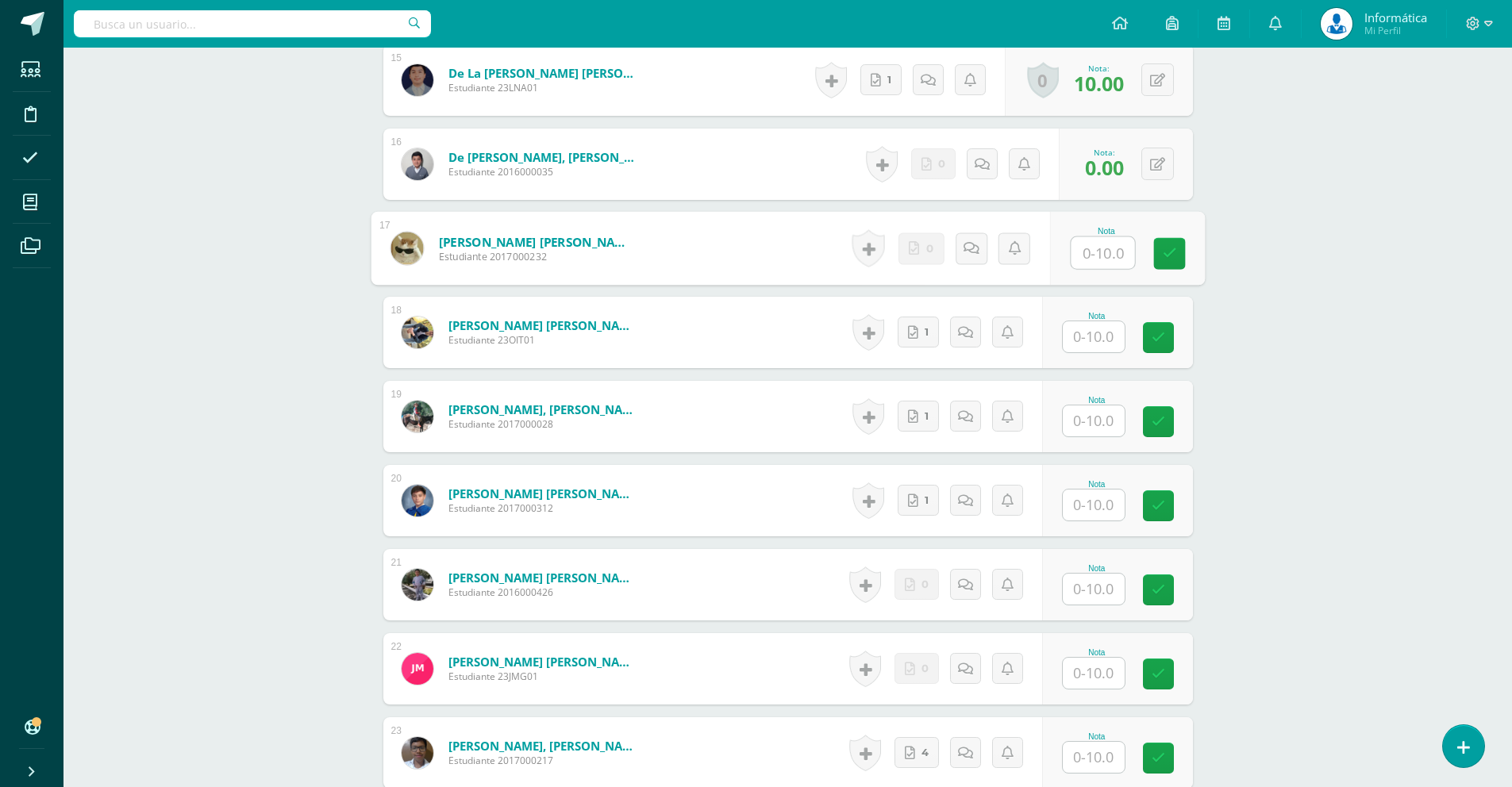 click at bounding box center (1102, 253) 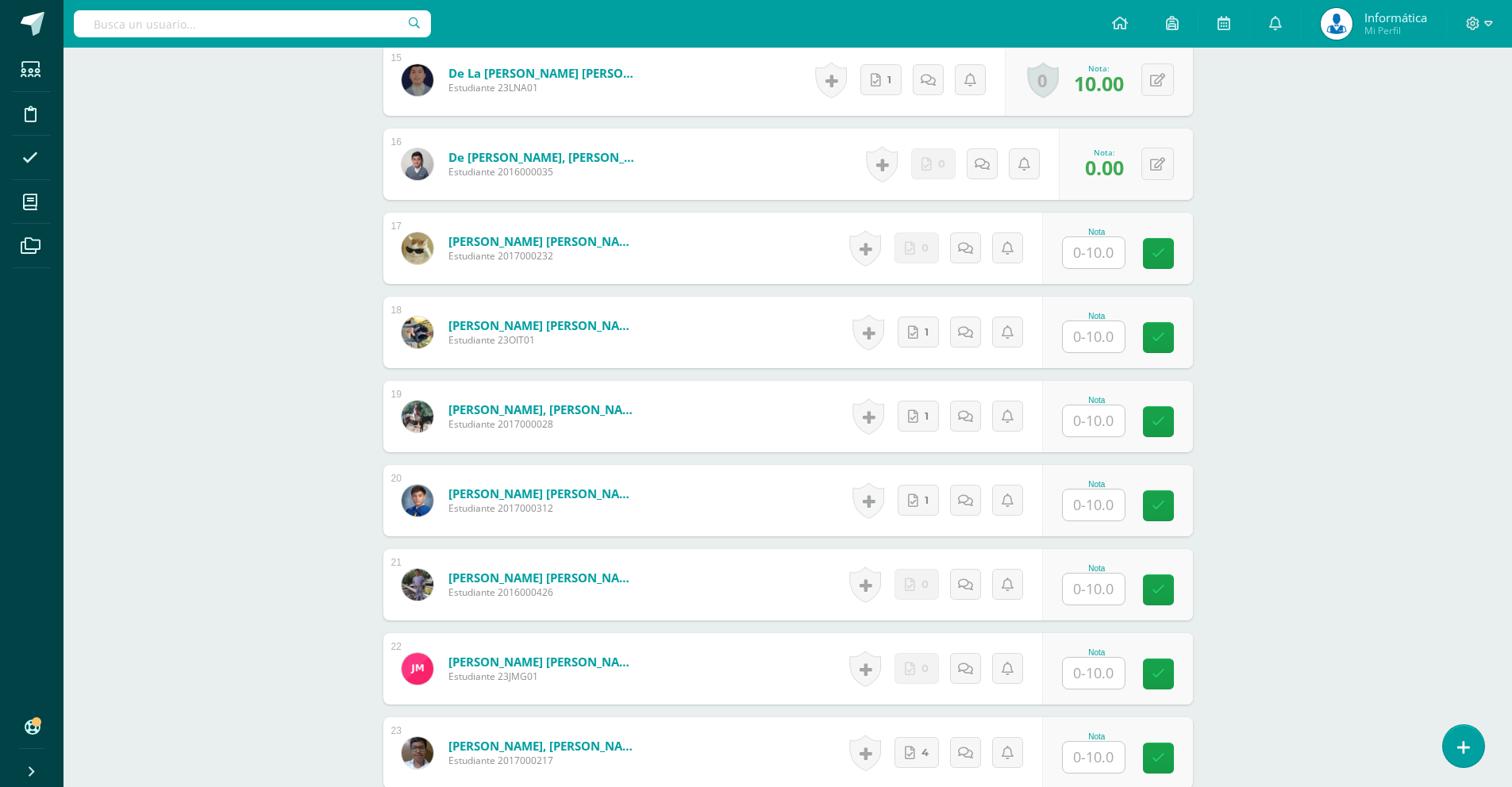 click on "Tecnología del Aprendizaje y la Comunicación (TIC)
Tercero Básico "B"
Herramientas
Detalle de asistencias
Actividad
Anuncios
Actividades
Estudiantes
Planificación
Dosificación
Conferencias
¿Estás seguro que quieres  eliminar  esta actividad?
Esto borrará la actividad y cualquier nota que hayas registrado
permanentemente. Esta acción no se puede revertir. Cancelar Eliminar
Administración de escalas de valoración
escala de valoración
Aún no has creado una escala de valoración.
Cancelar Agregar nueva escala de valoración: 1" at bounding box center [787, 121] 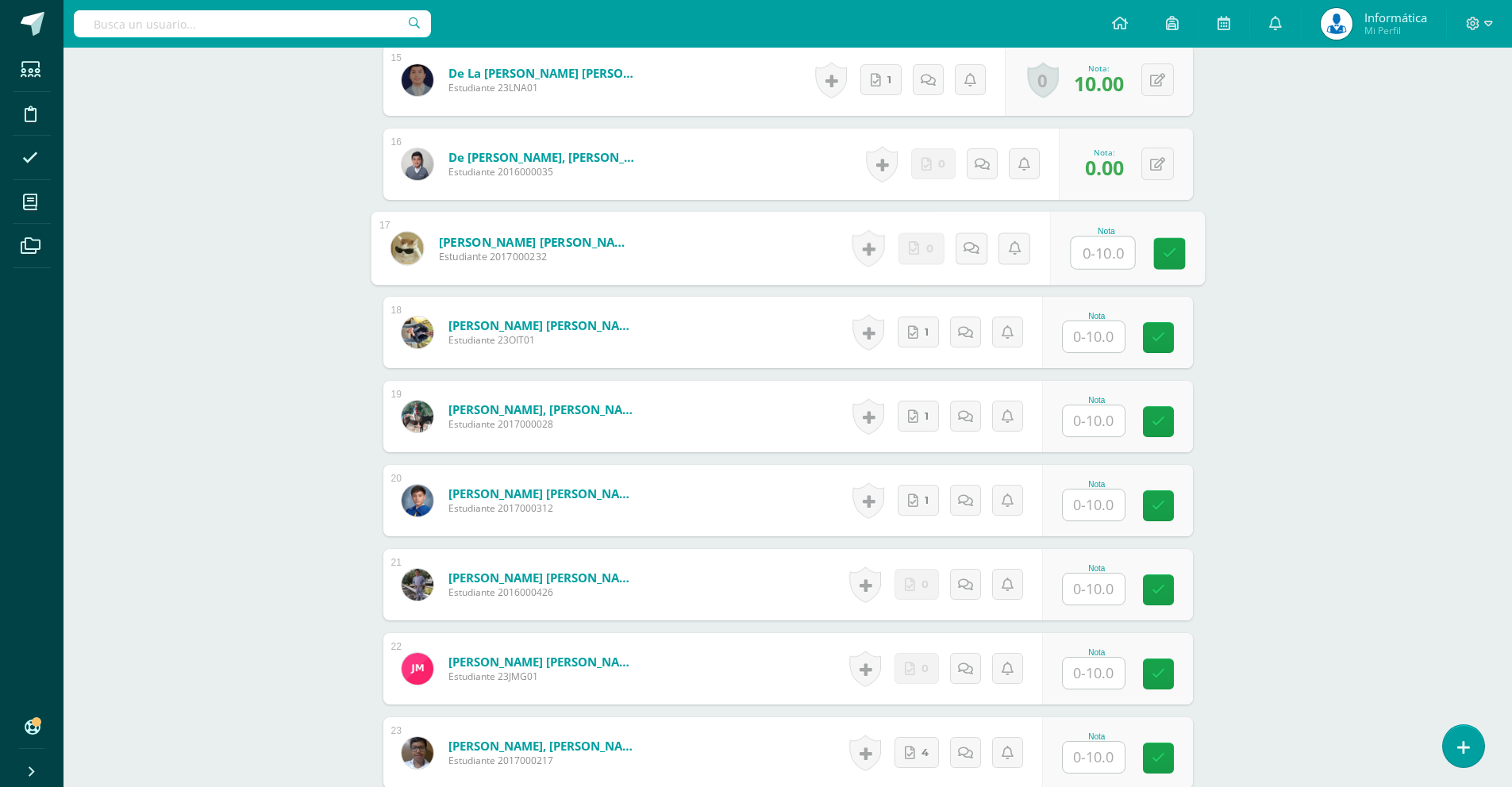 click at bounding box center (1102, 253) 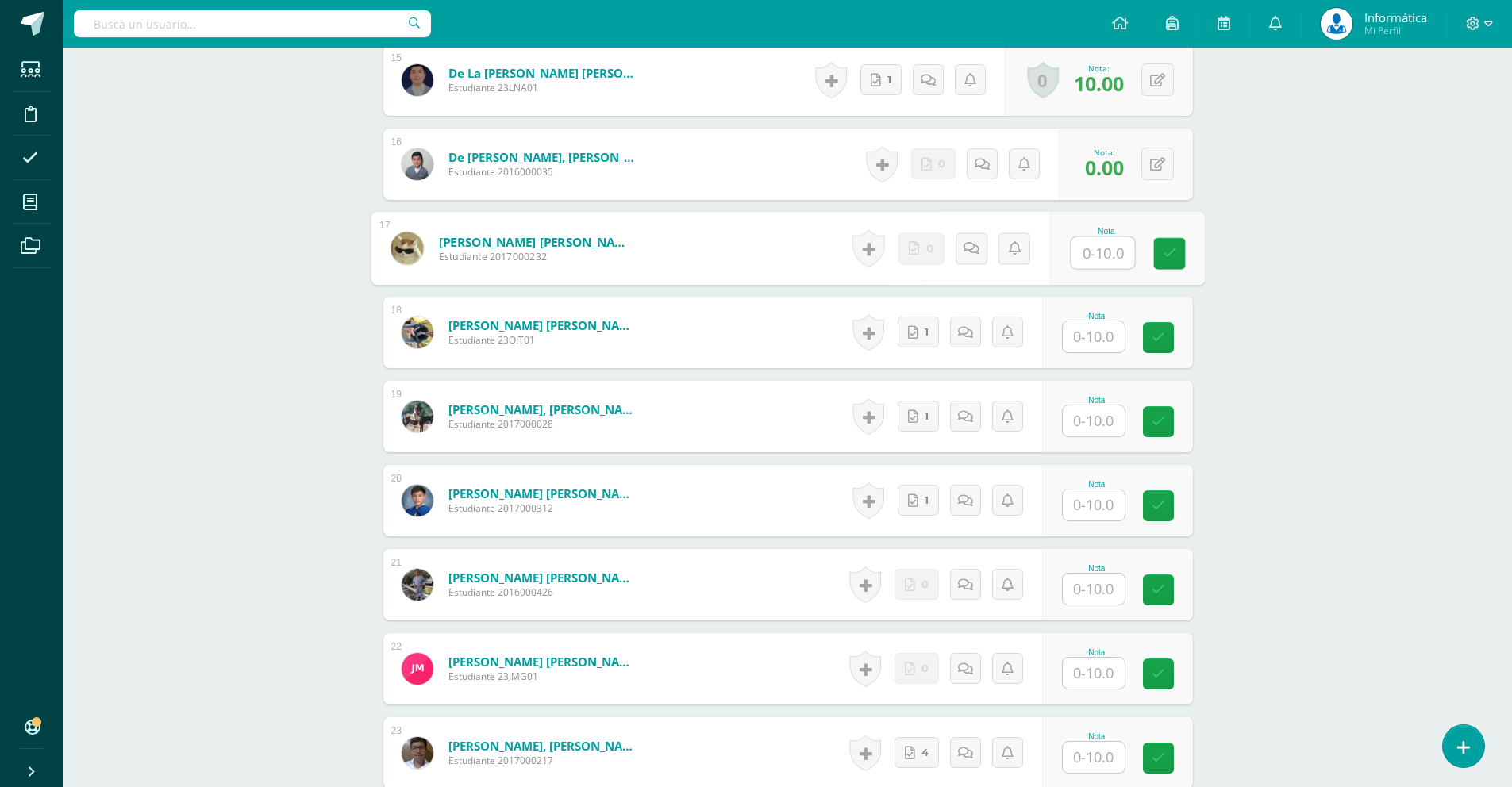 click at bounding box center (1102, 253) 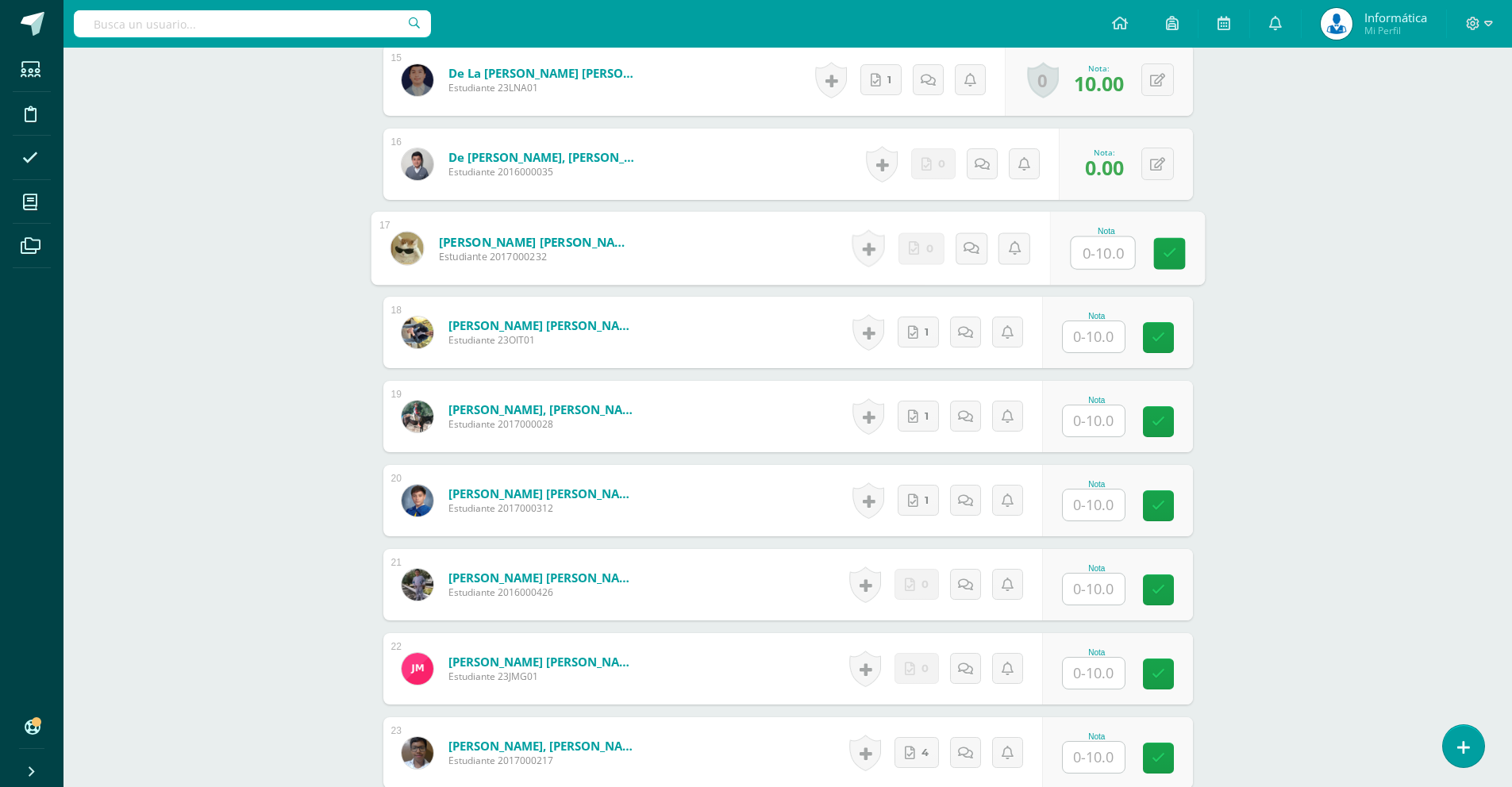 click at bounding box center (1102, 253) 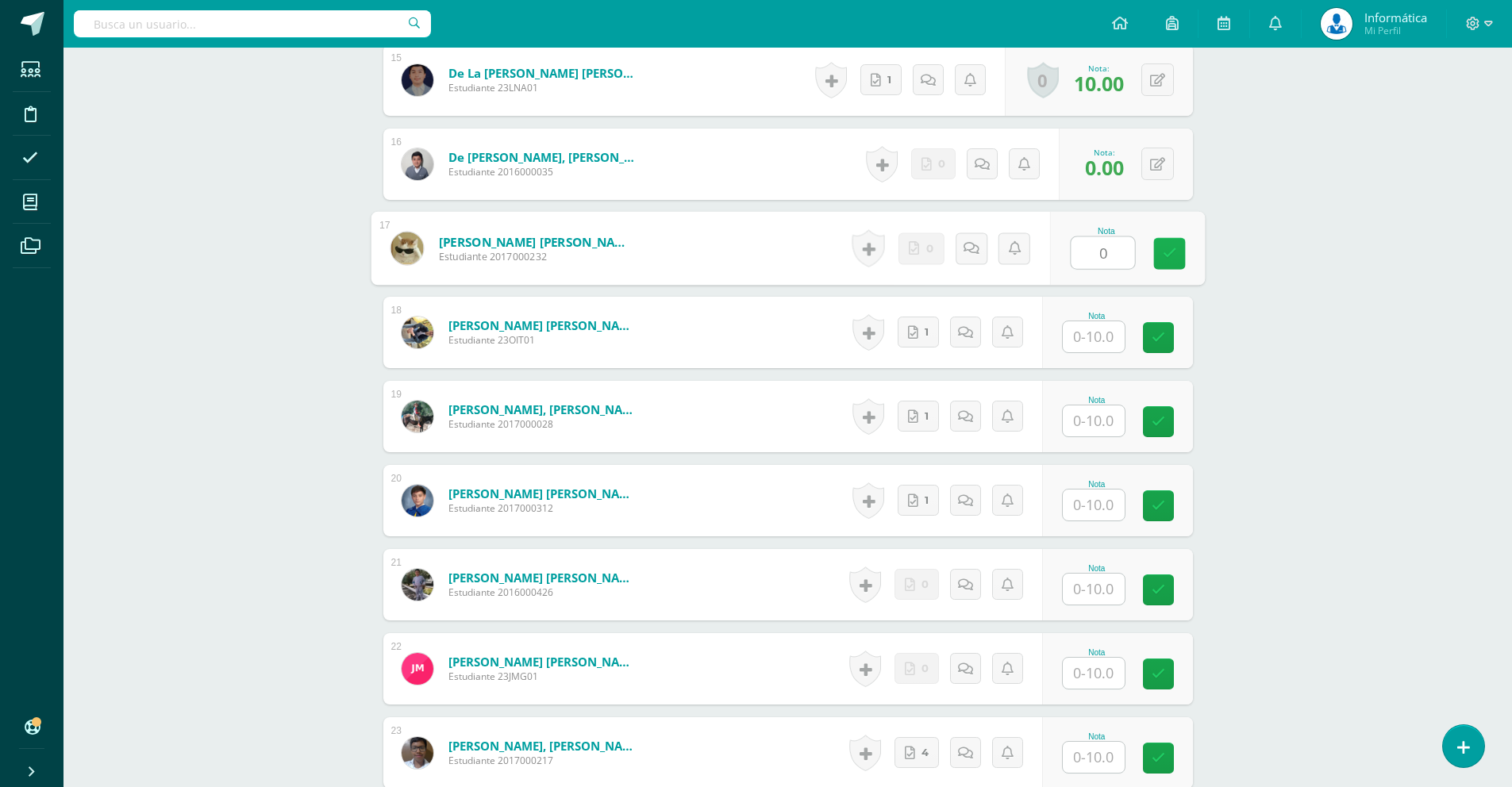 click at bounding box center (1169, 254) 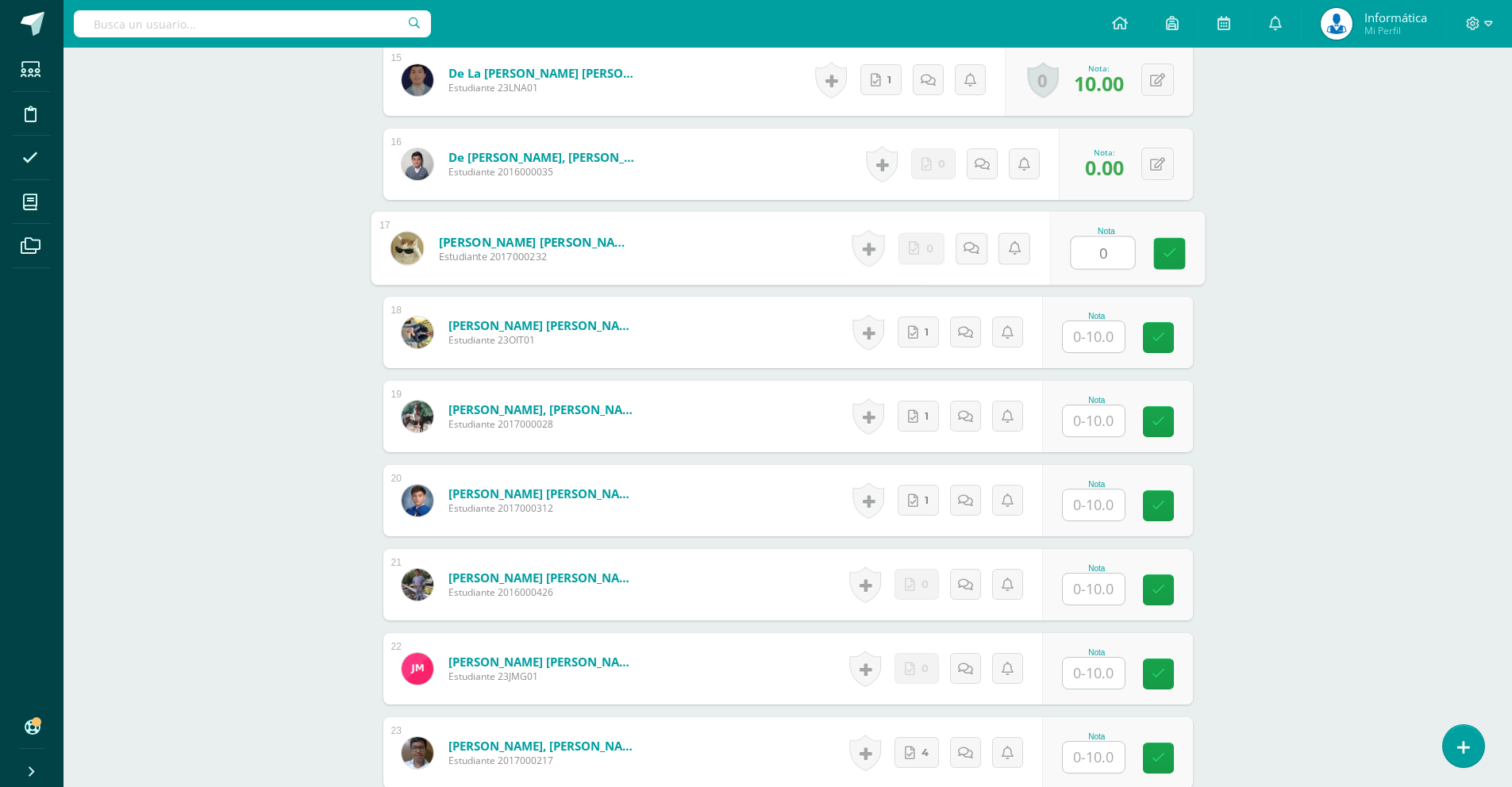 type on "0" 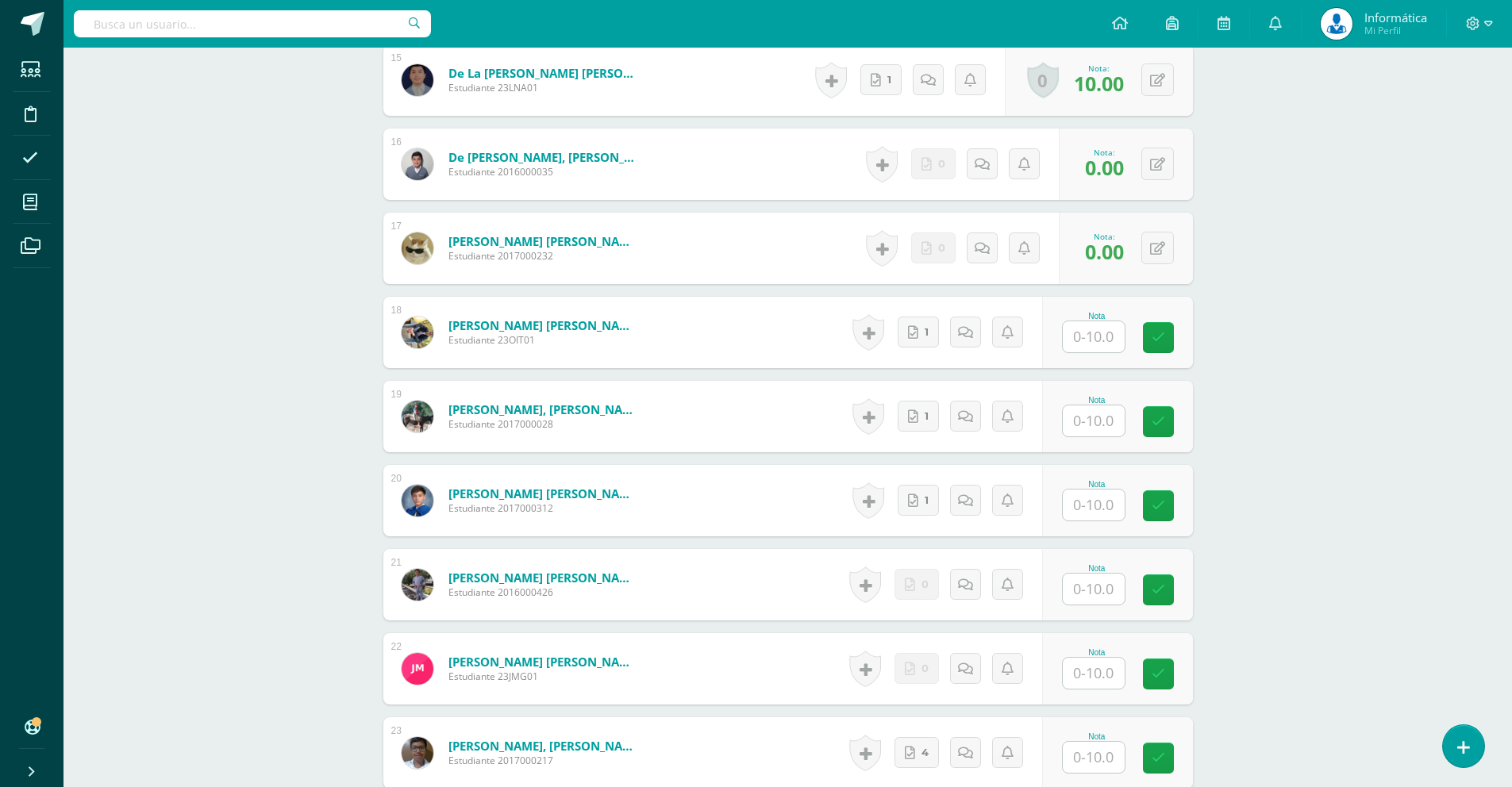 click at bounding box center [1094, 336] 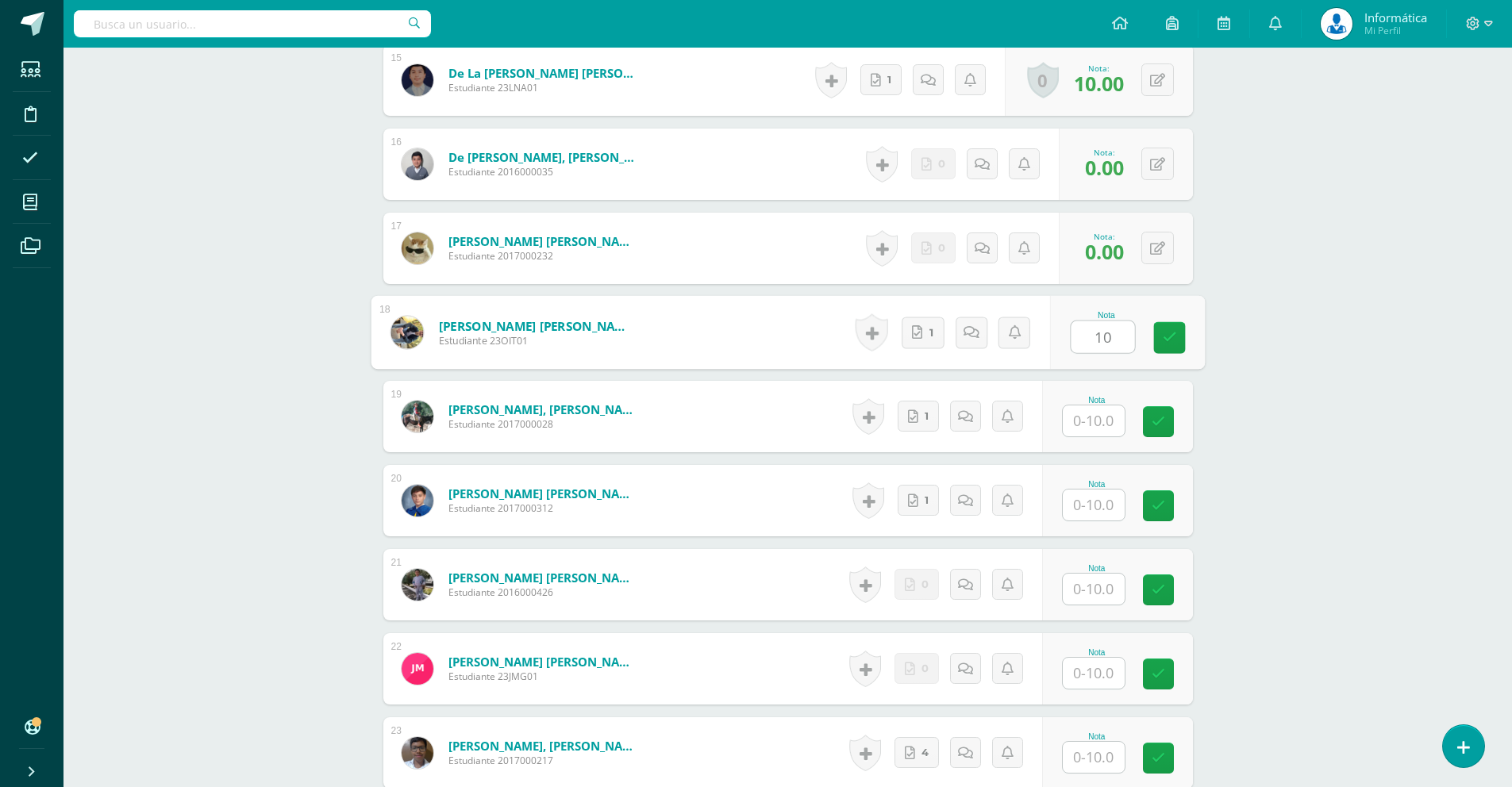 type on "10" 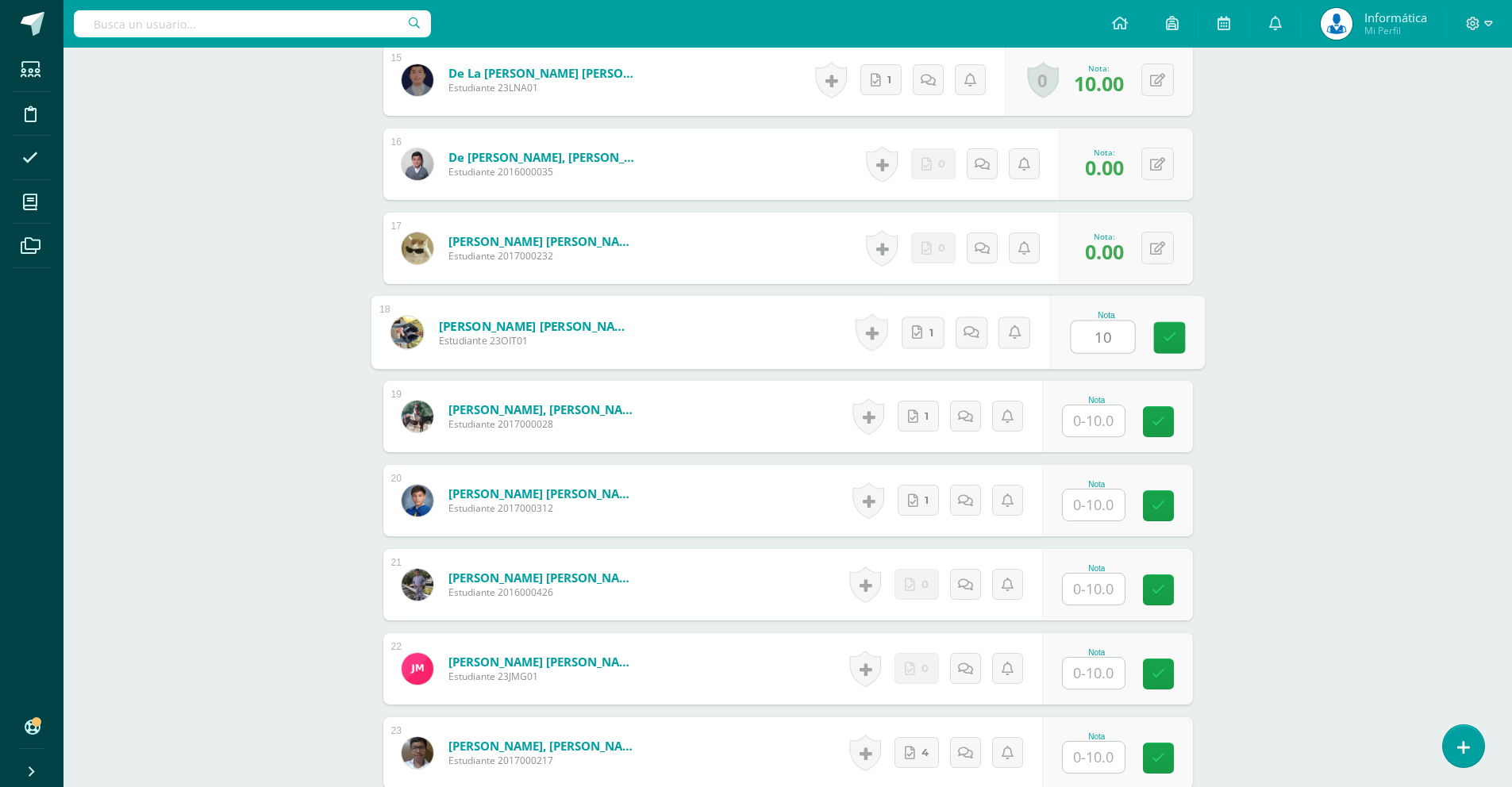 click at bounding box center (1094, 420) 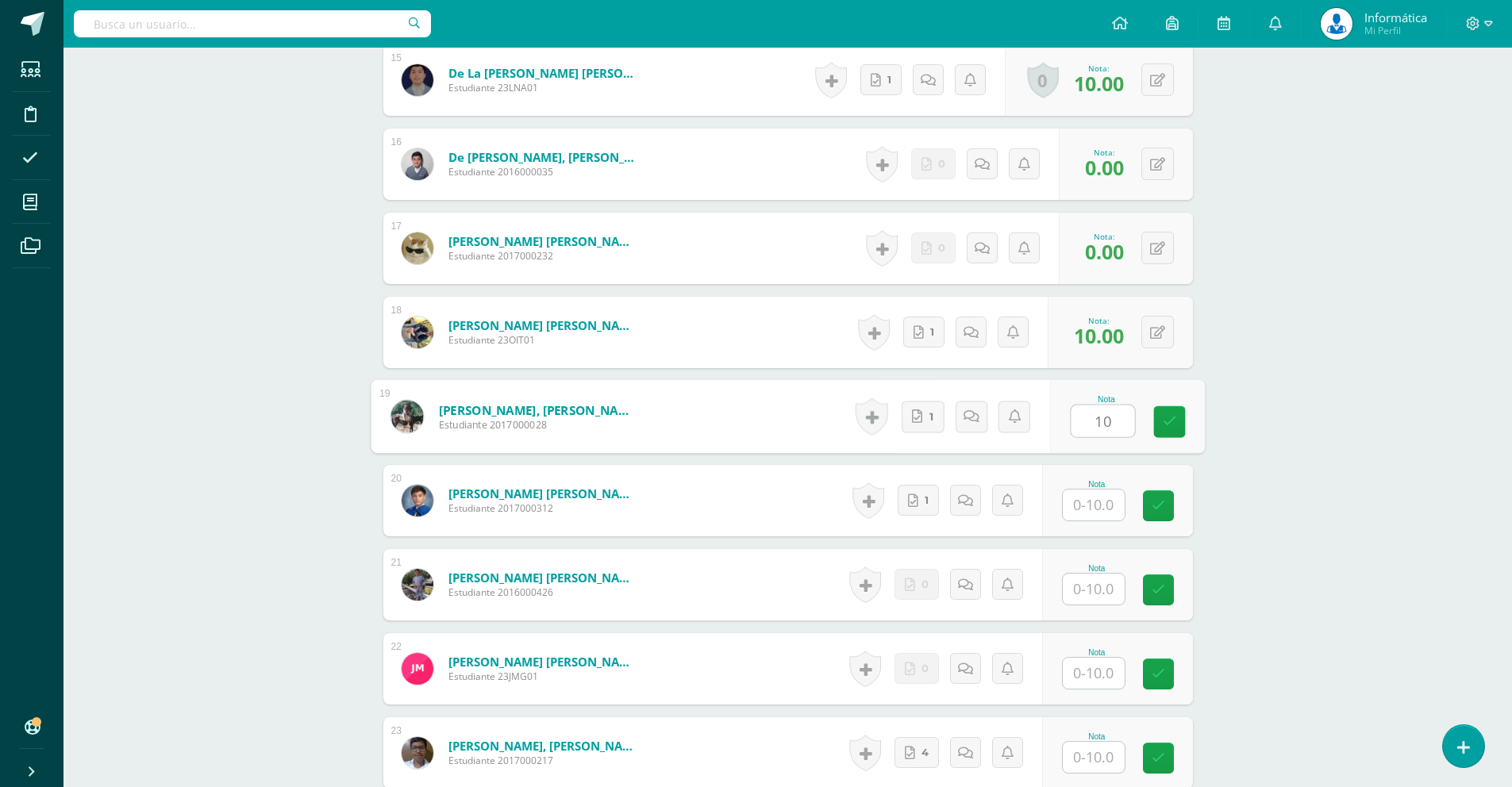type on "10" 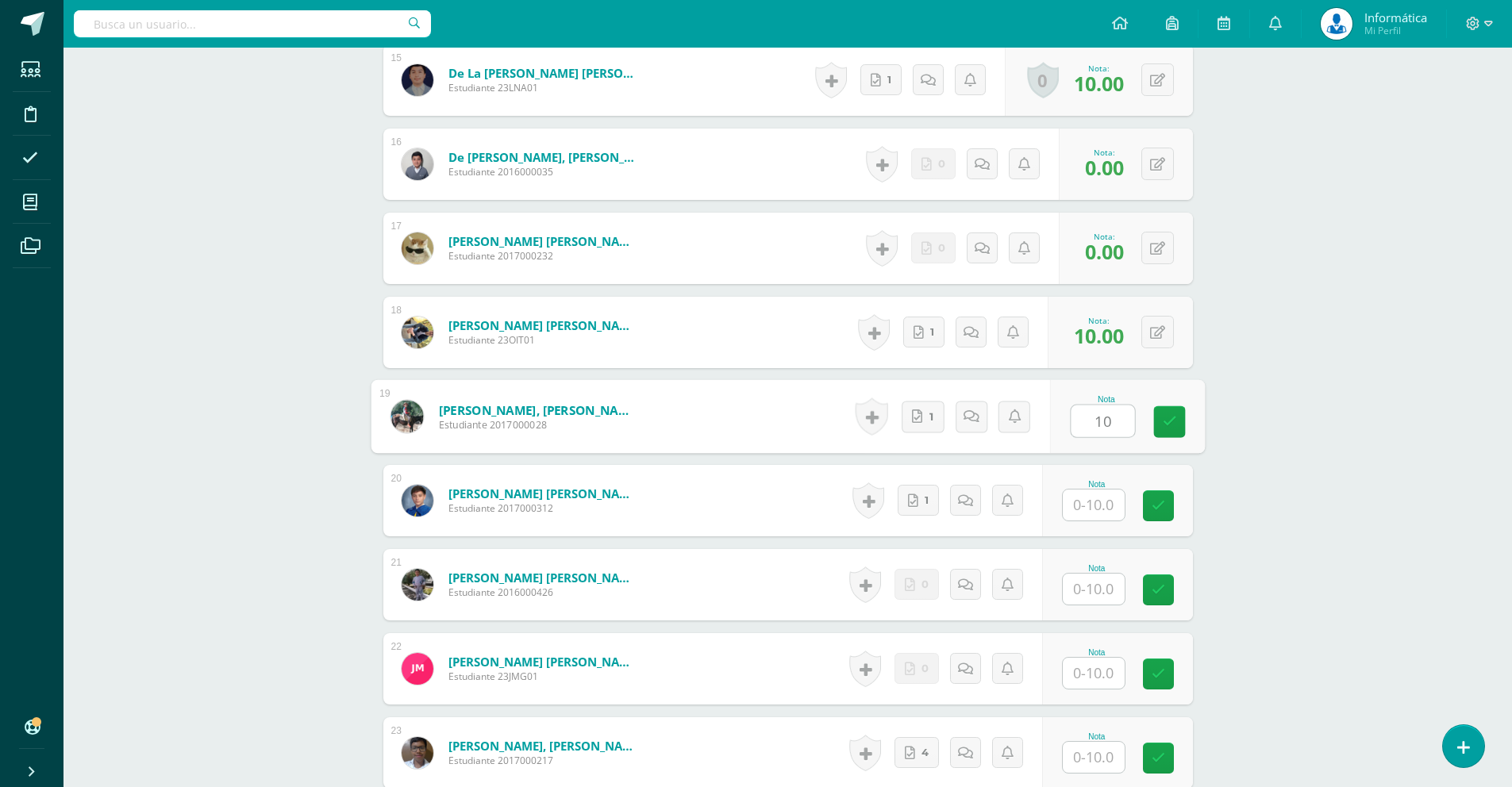 click at bounding box center [1094, 505] 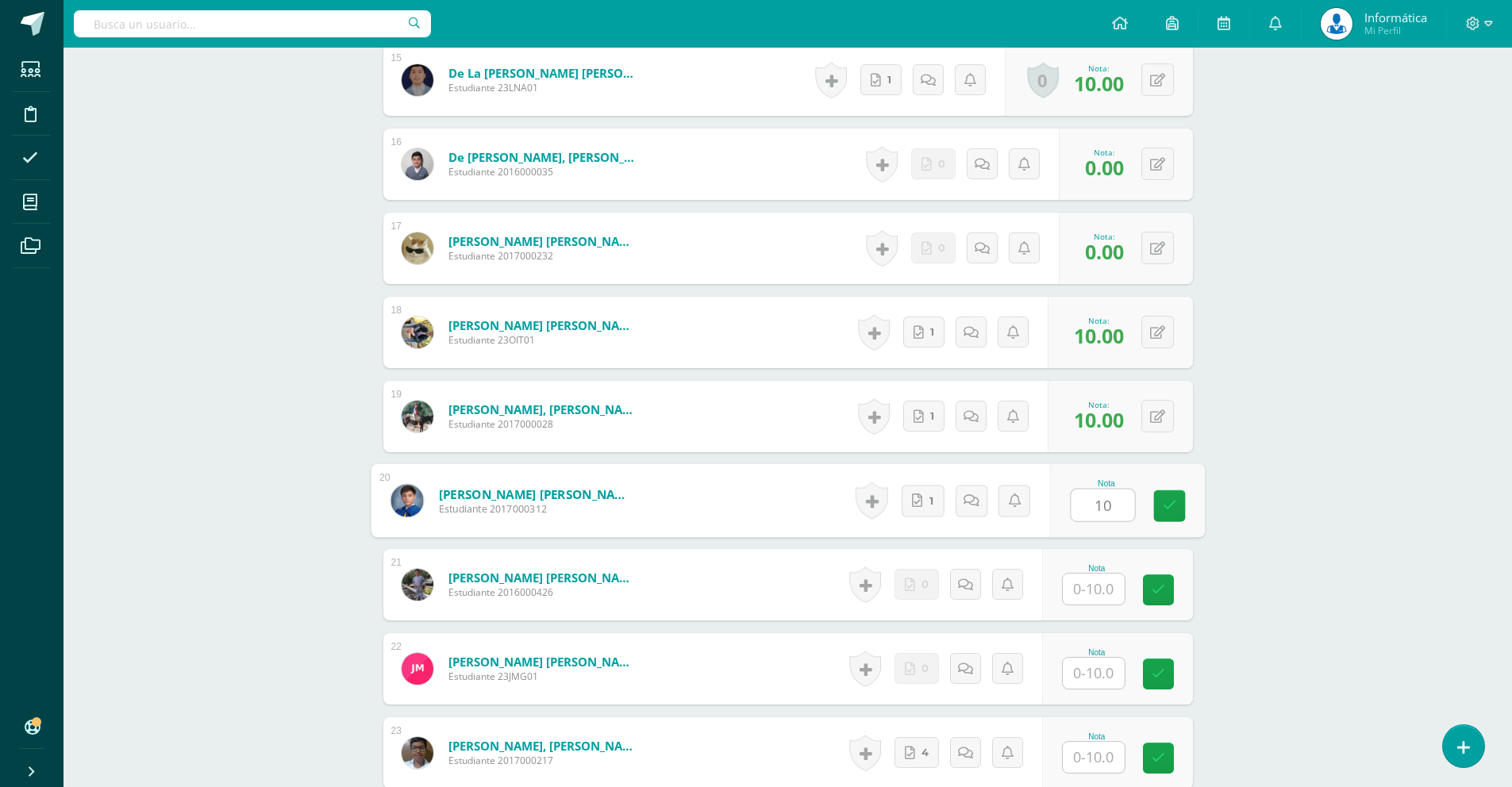 click on "10" at bounding box center [1102, 505] 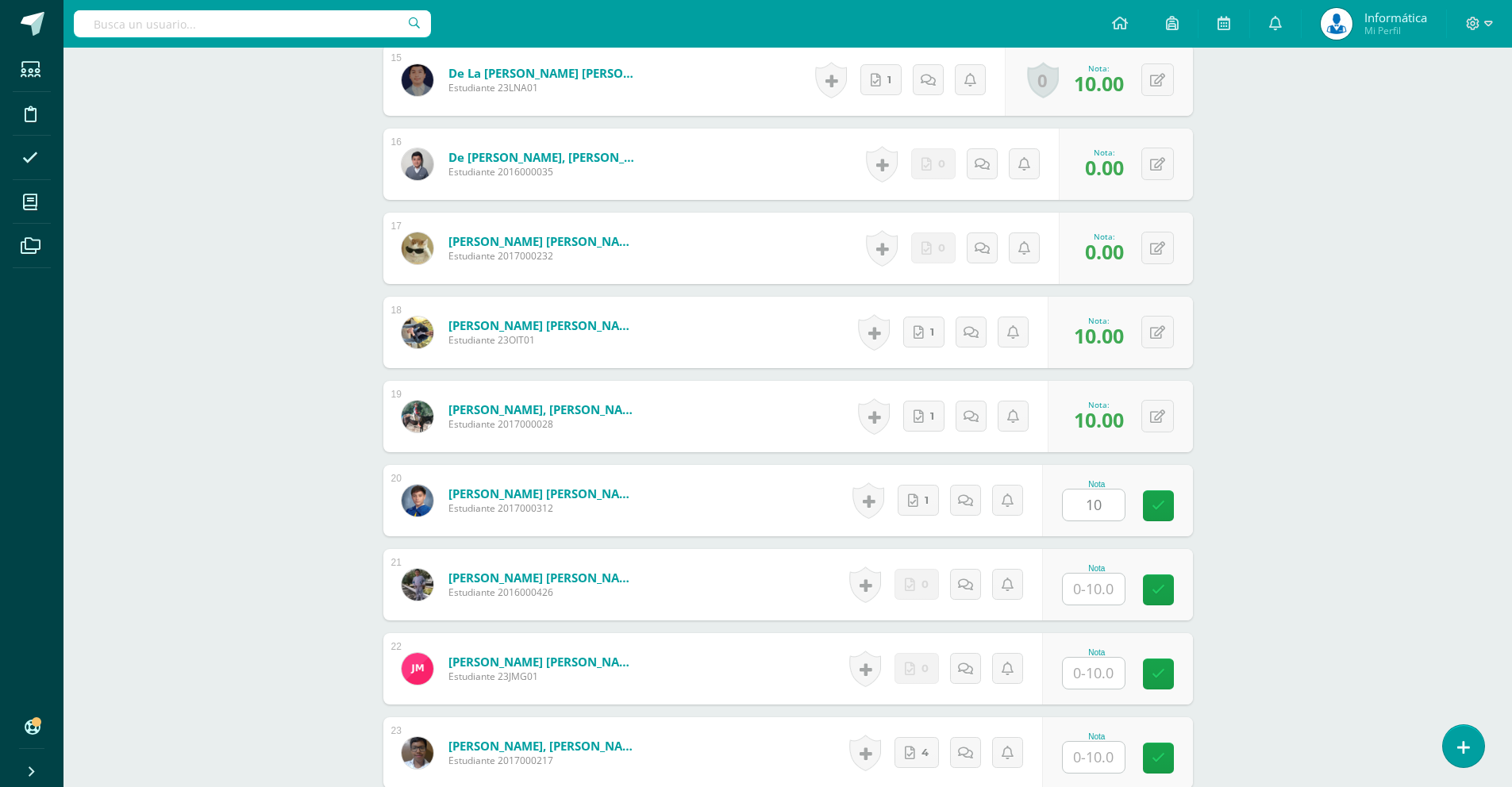 click on "Tecnología del Aprendizaje y la Comunicación (TIC)
Tercero Básico "B"
Herramientas
Detalle de asistencias
Actividad
Anuncios
Actividades
Estudiantes
Planificación
Dosificación
Conferencias
¿Estás seguro que quieres  eliminar  esta actividad?
Esto borrará la actividad y cualquier nota que hayas registrado
permanentemente. Esta acción no se puede revertir. Cancelar Eliminar
Administración de escalas de valoración
escala de valoración
Aún no has creado una escala de valoración.
Cancelar Agregar nueva escala de valoración: 1" at bounding box center (787, 121) 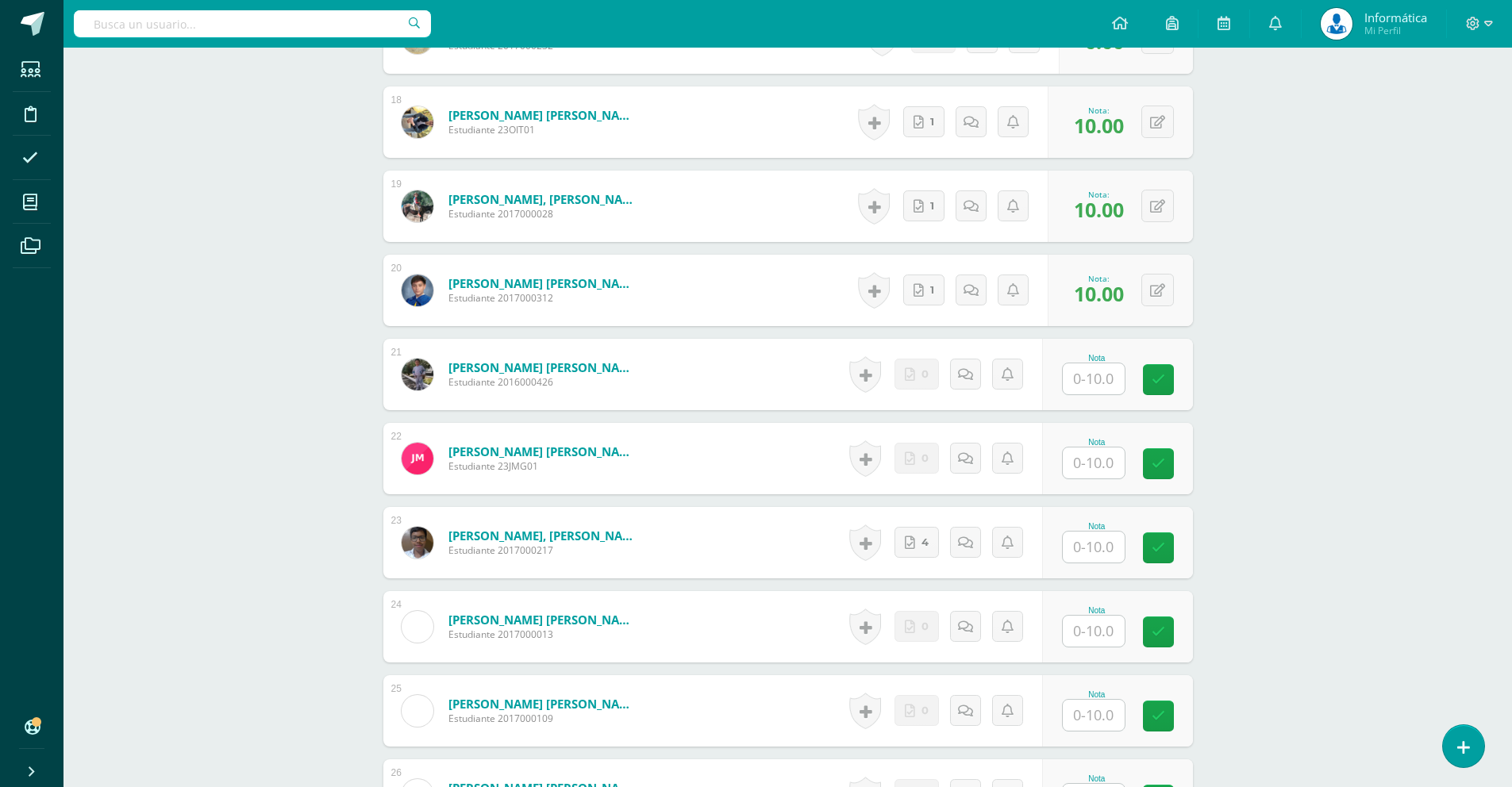 scroll, scrollTop: 1914, scrollLeft: 0, axis: vertical 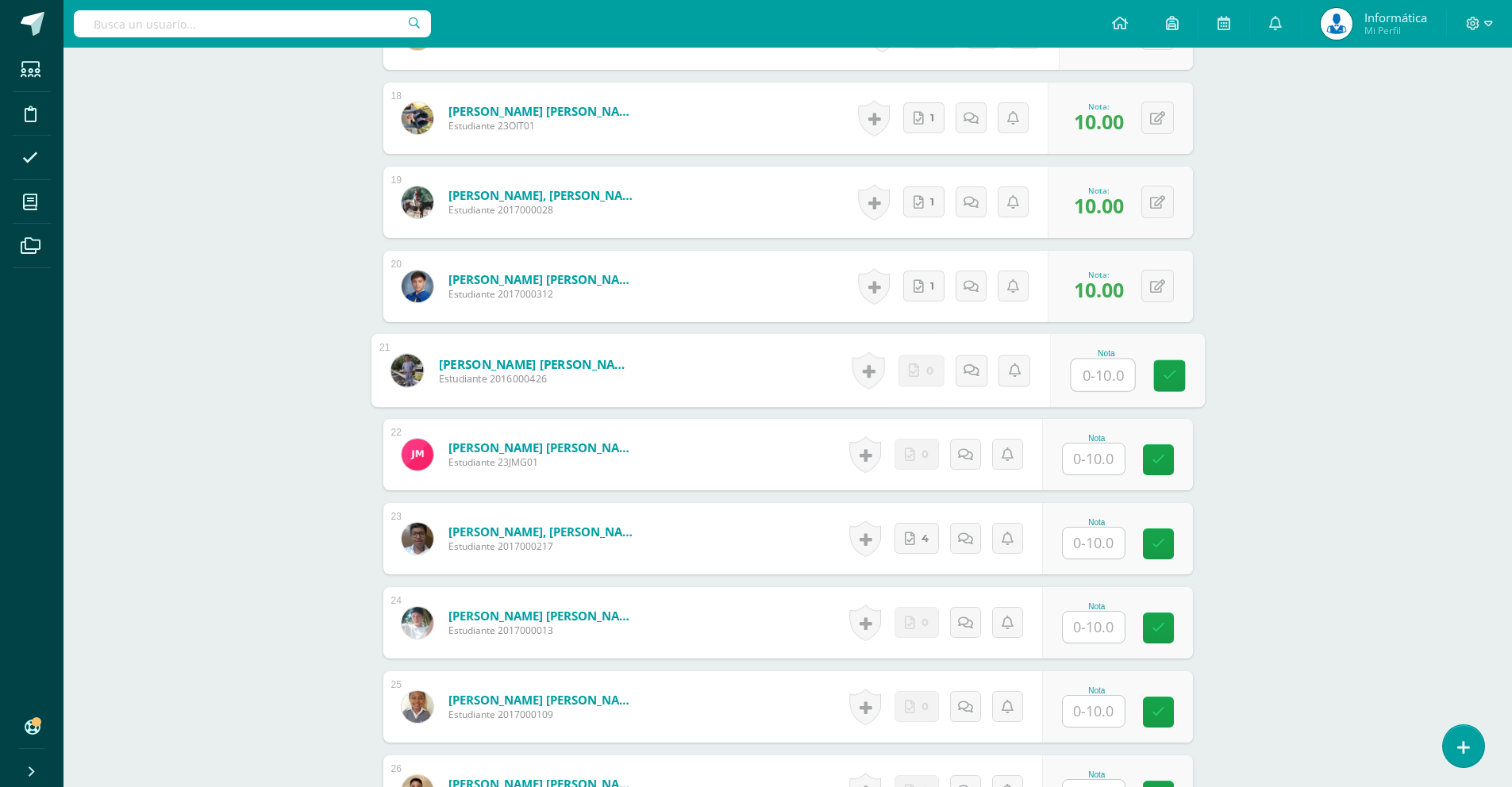 click at bounding box center [1102, 375] 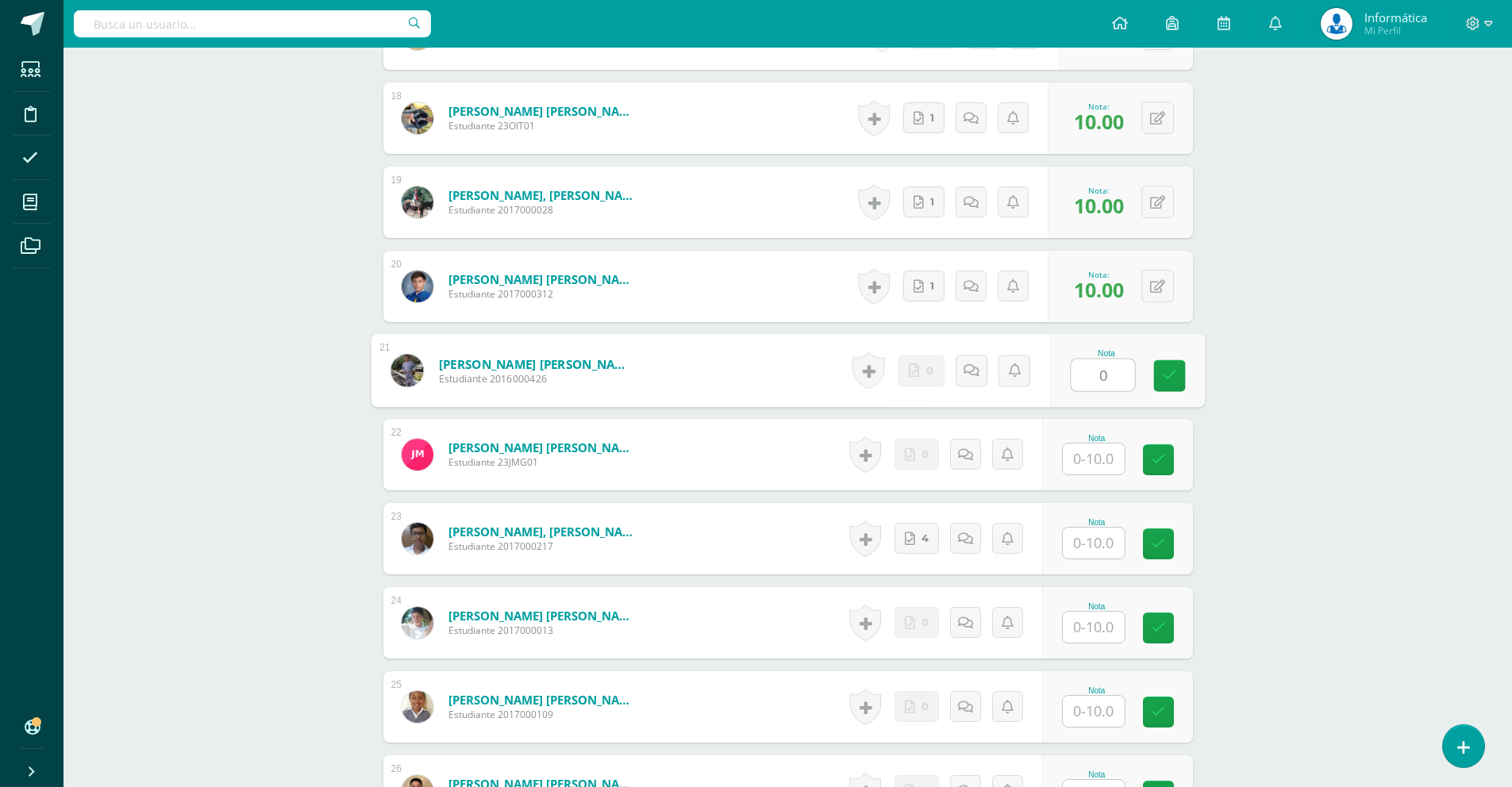 drag, startPoint x: 1172, startPoint y: 375, endPoint x: 1233, endPoint y: 376, distance: 61.0082 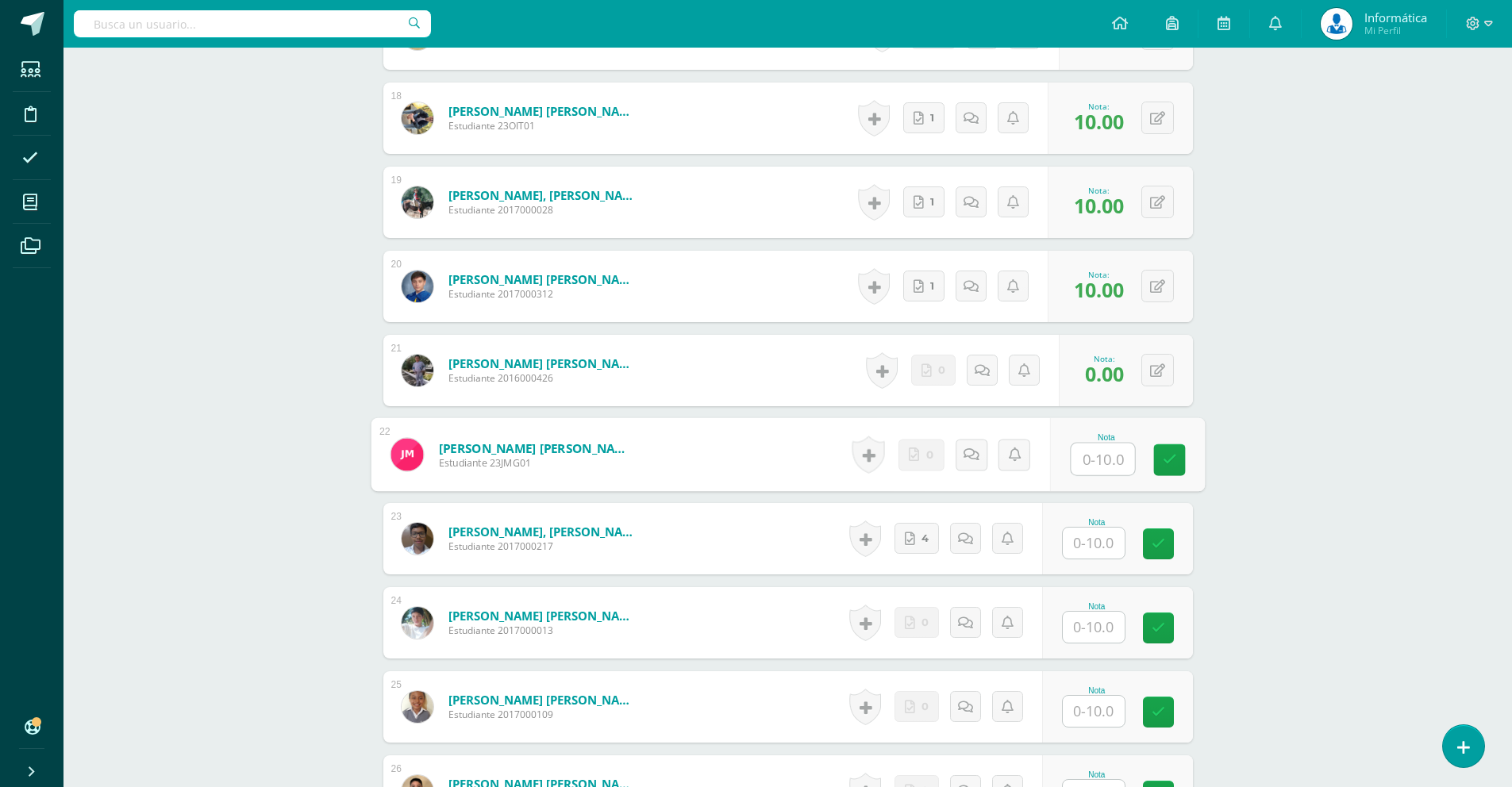 click at bounding box center [1102, 459] 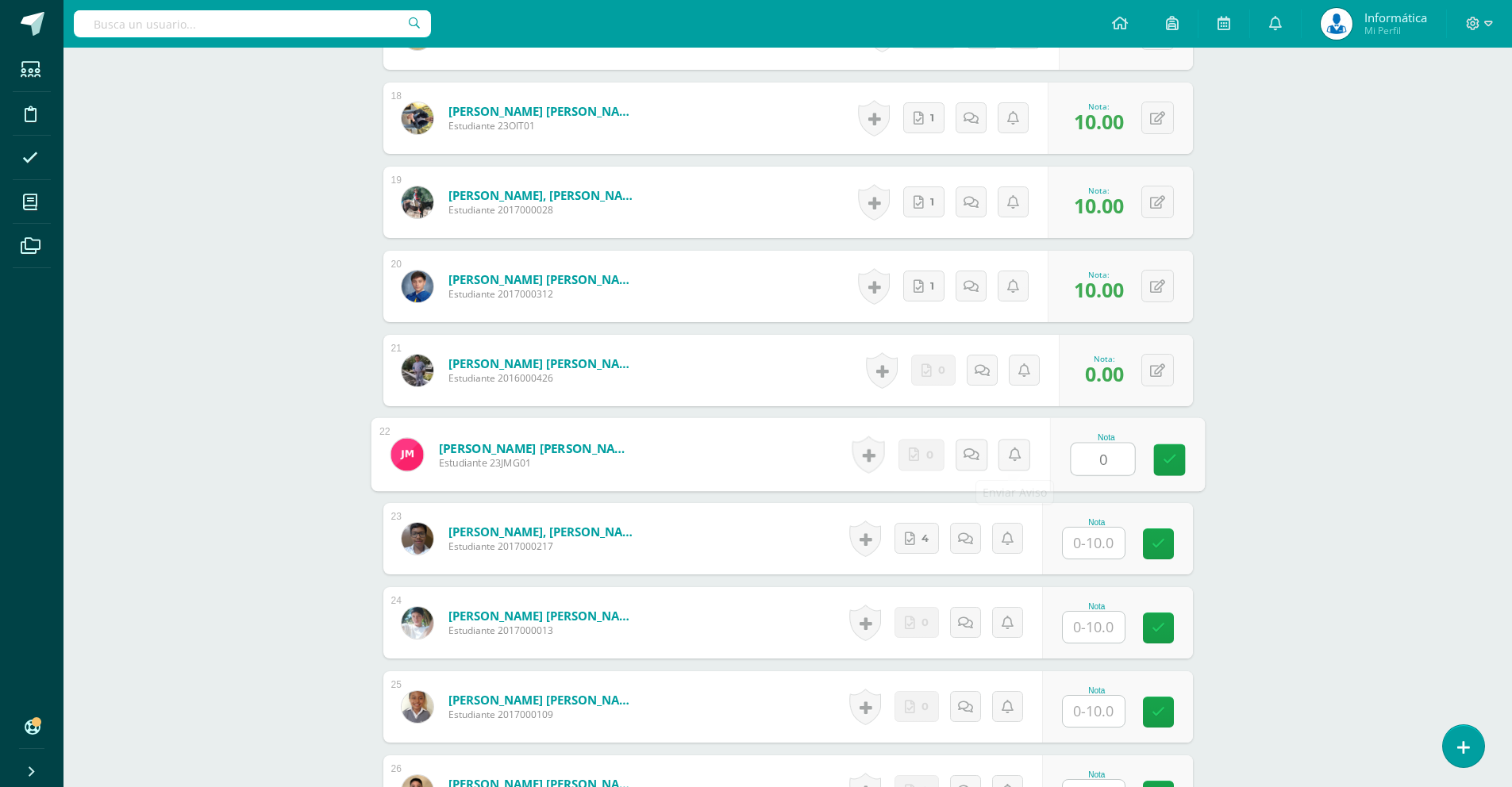 type on "0" 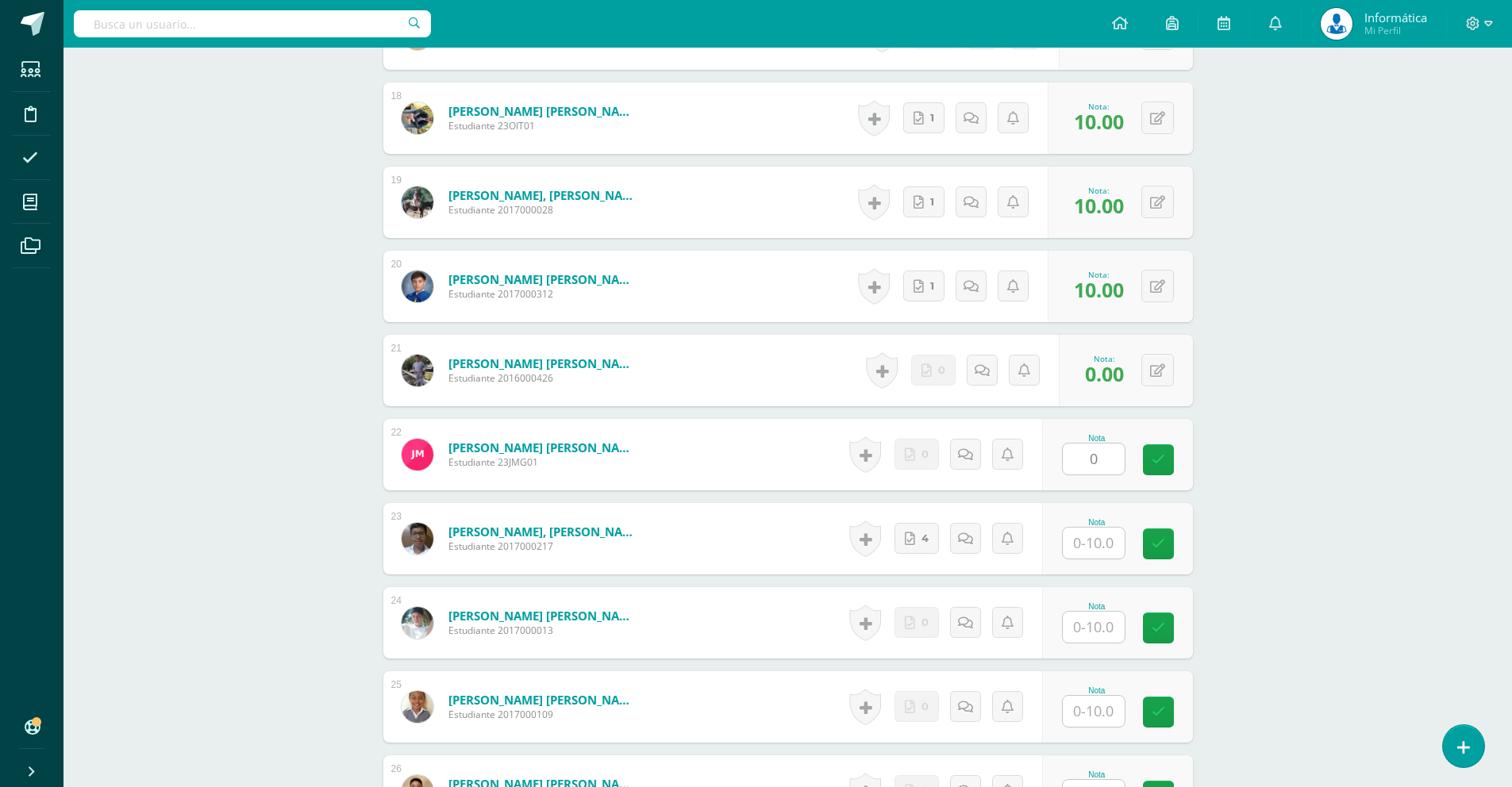 drag, startPoint x: 1329, startPoint y: 436, endPoint x: 987, endPoint y: 443, distance: 342.07163 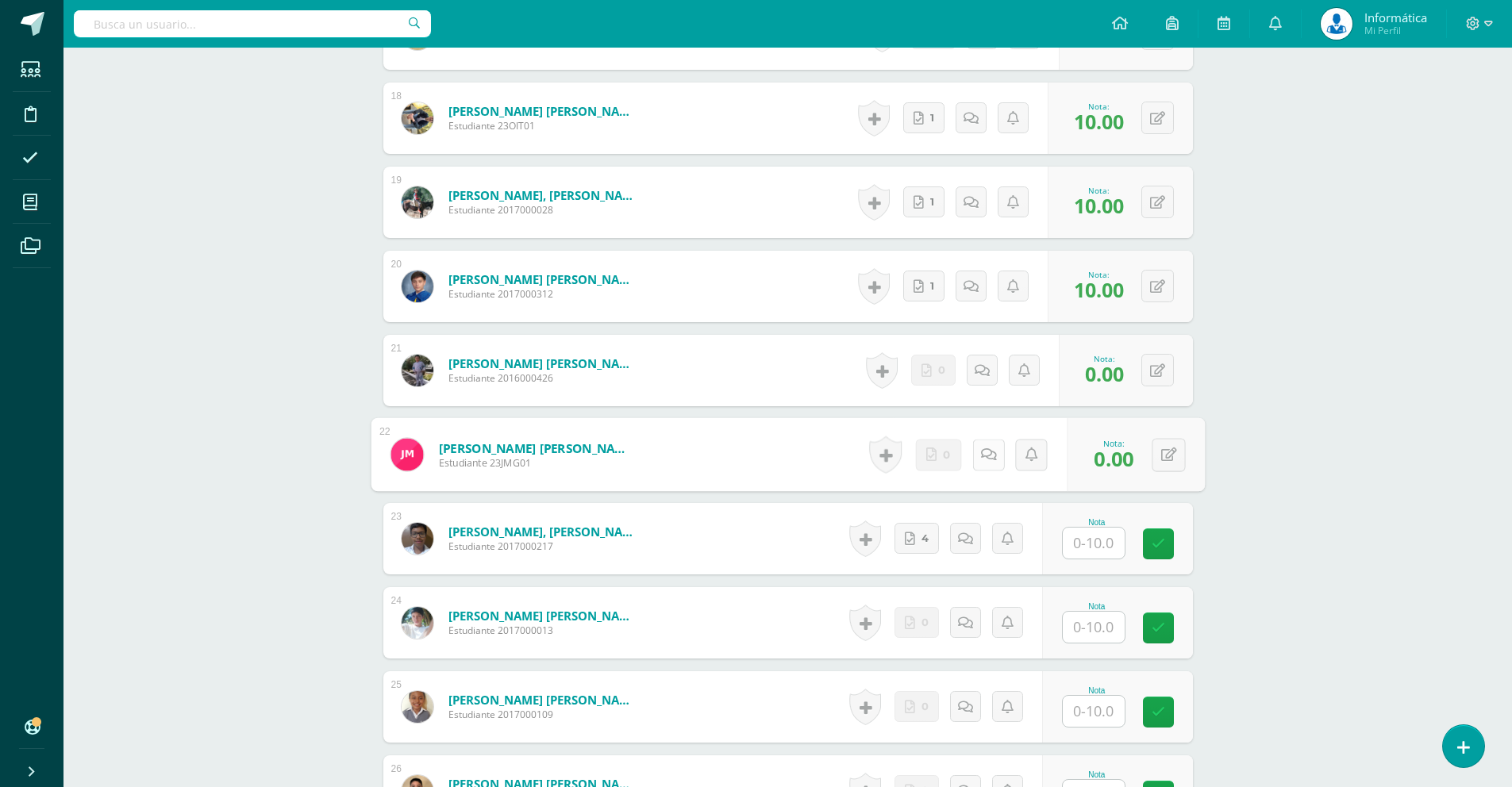 click at bounding box center [988, 455] 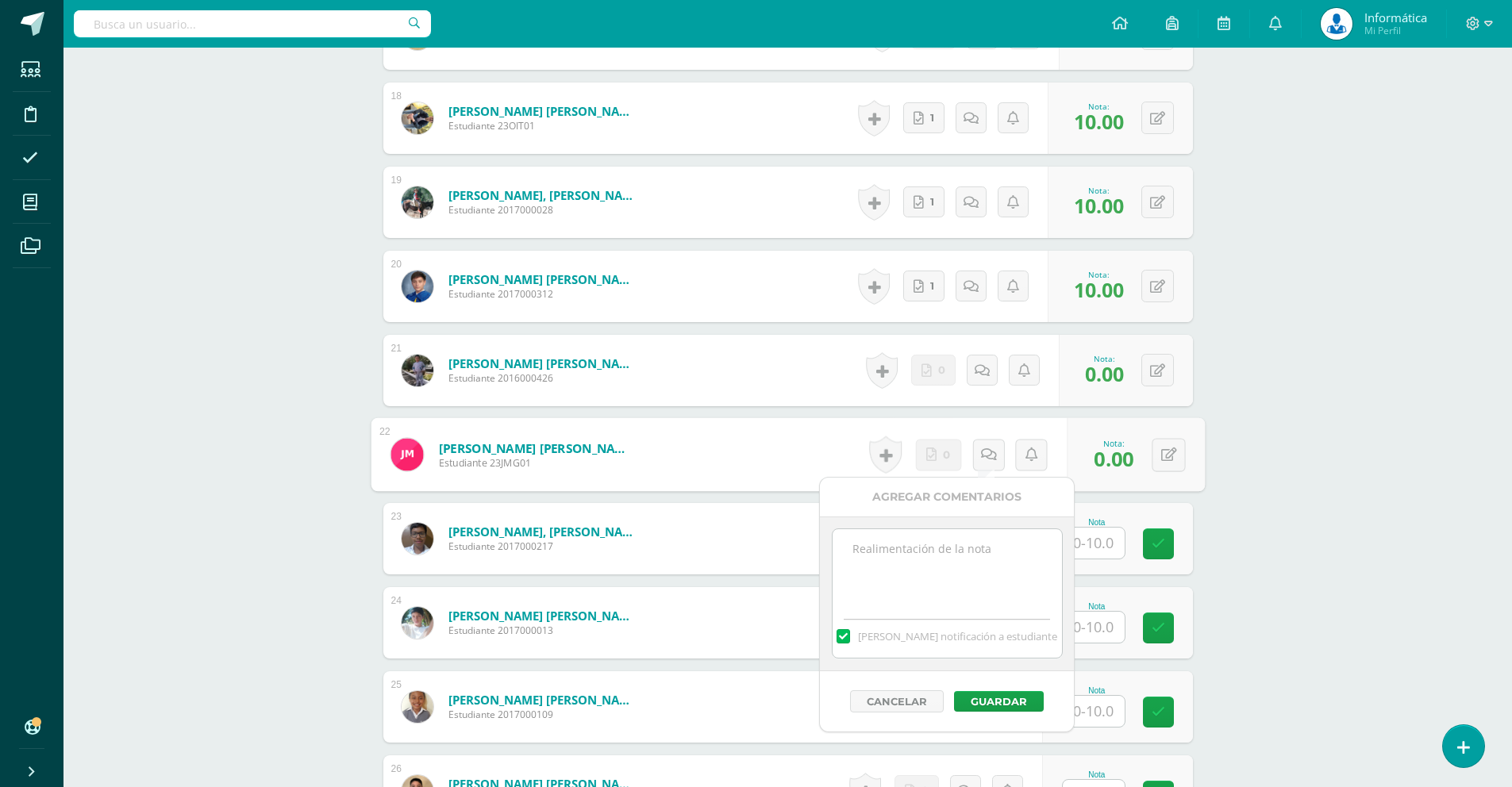 click at bounding box center [947, 569] 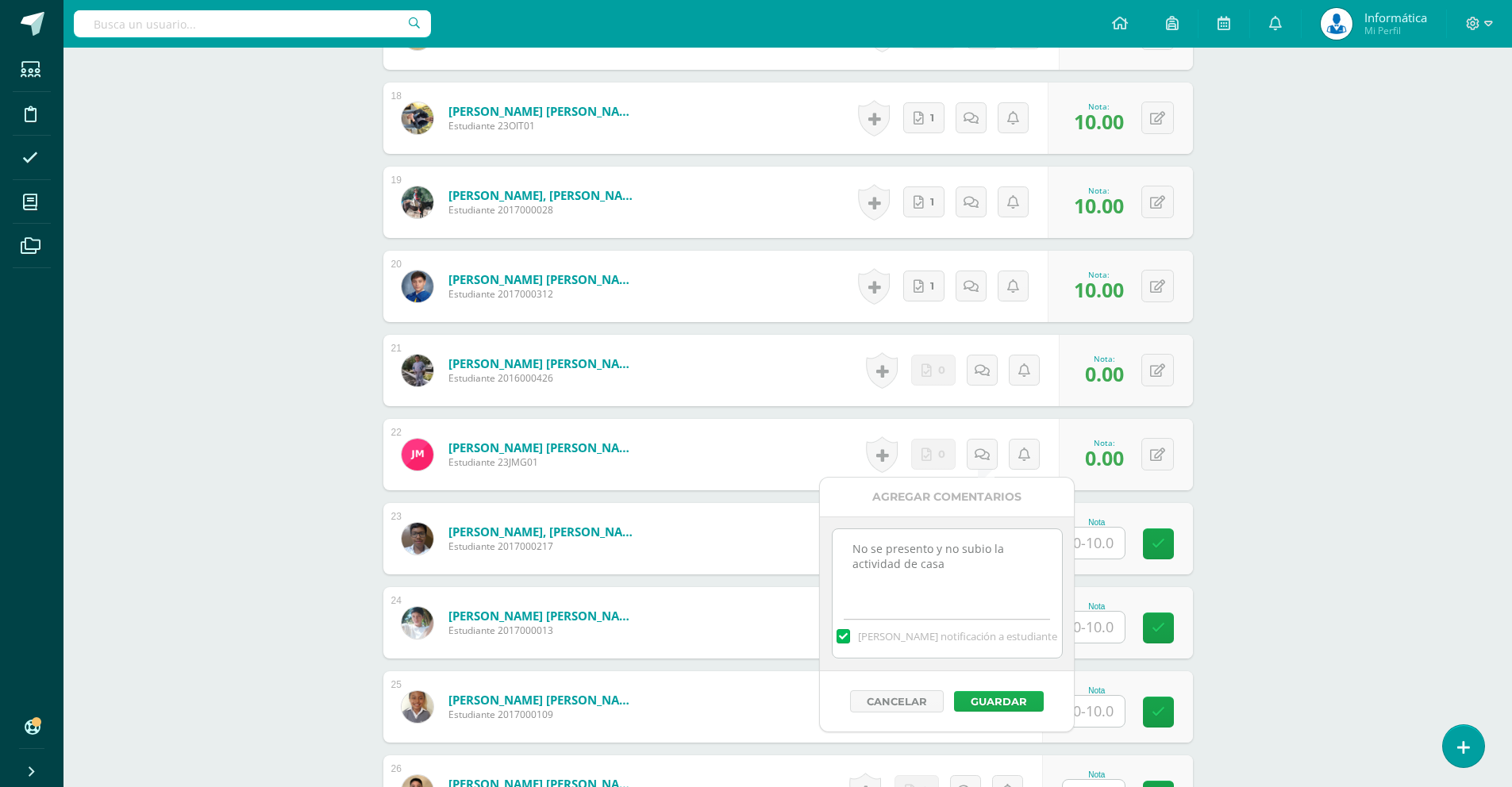 type on "No se presento y no subio la actividad de casa" 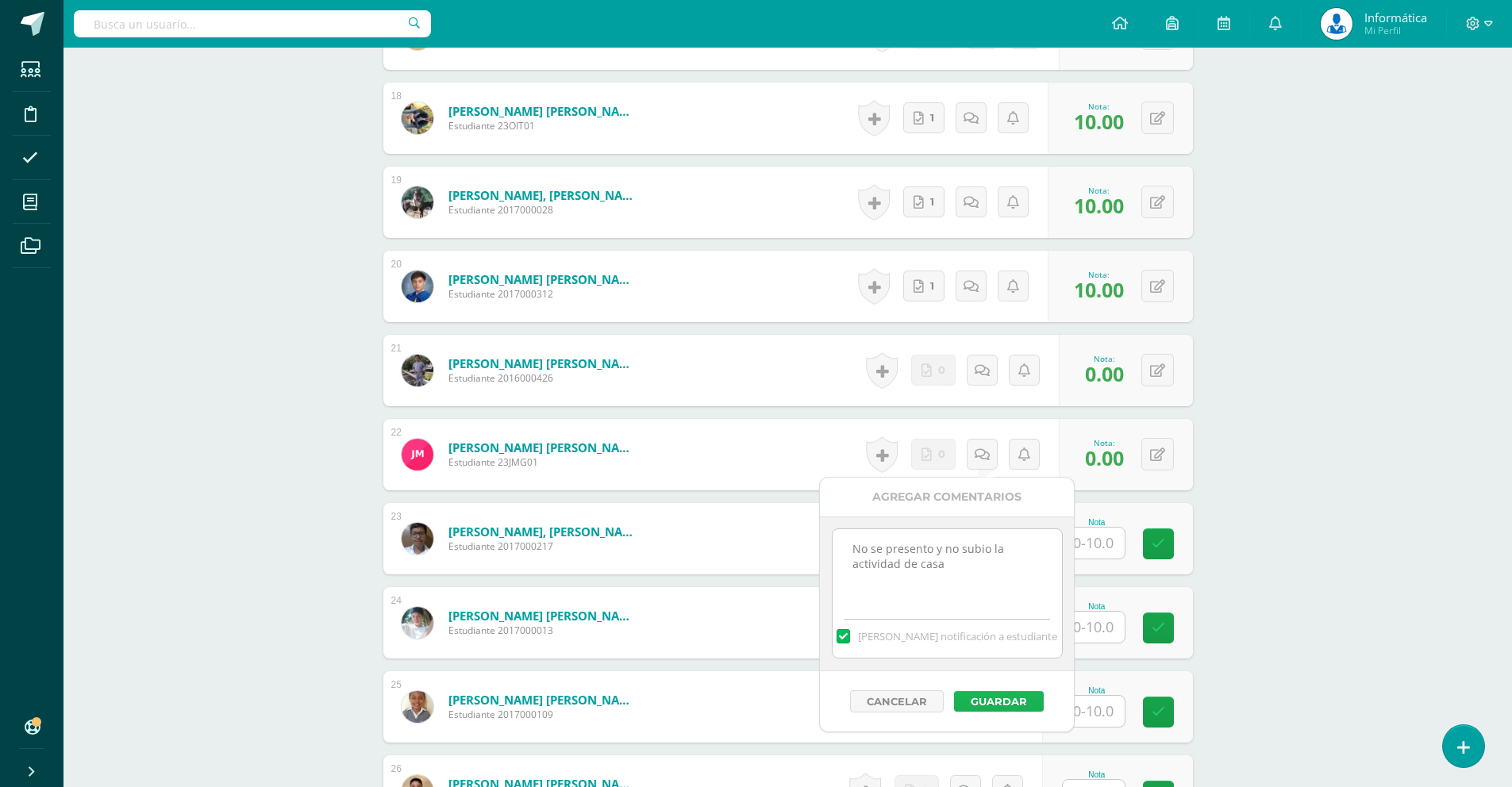 click on "Guardar" at bounding box center [998, 701] 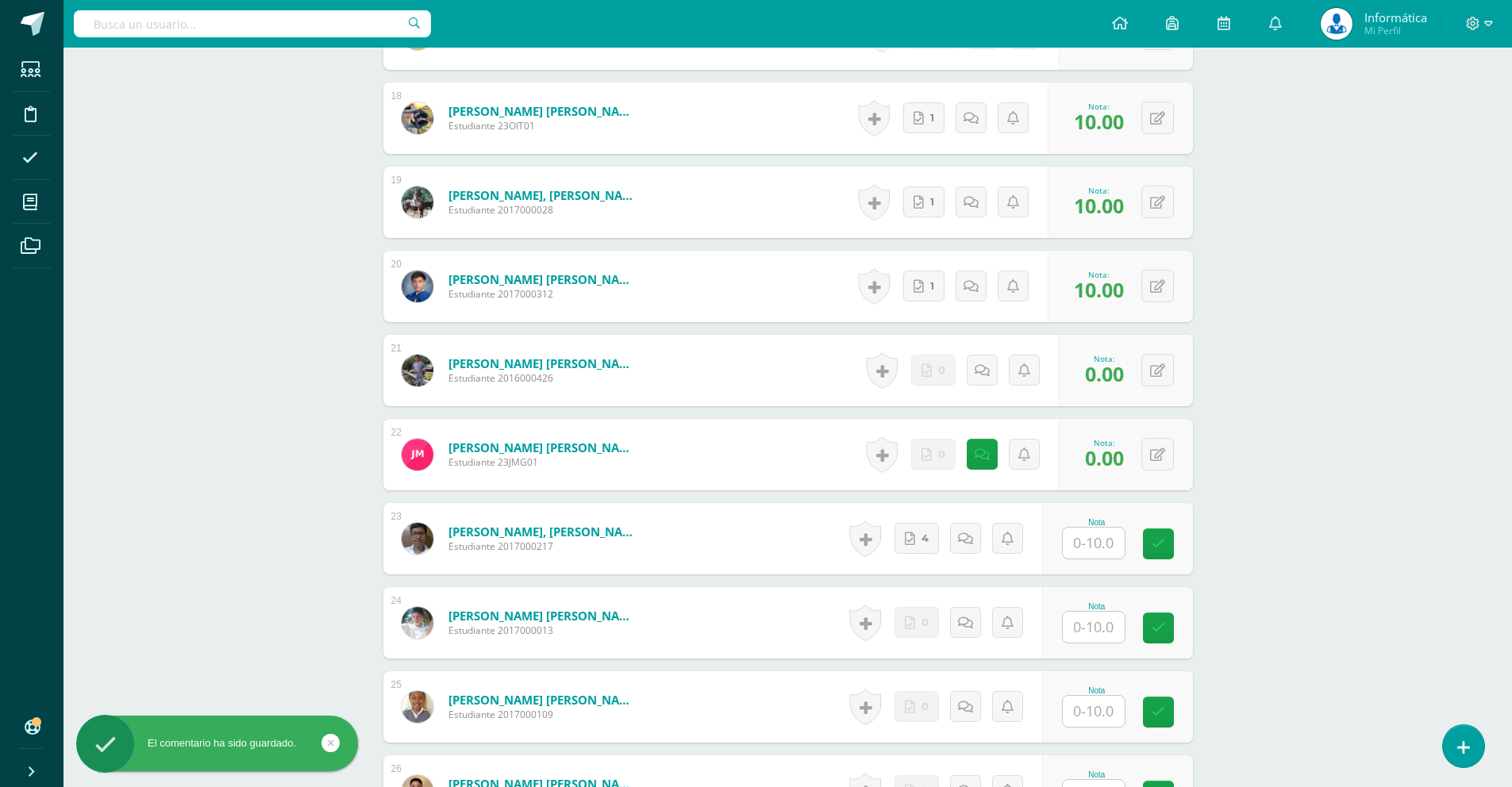 click at bounding box center [1094, 543] 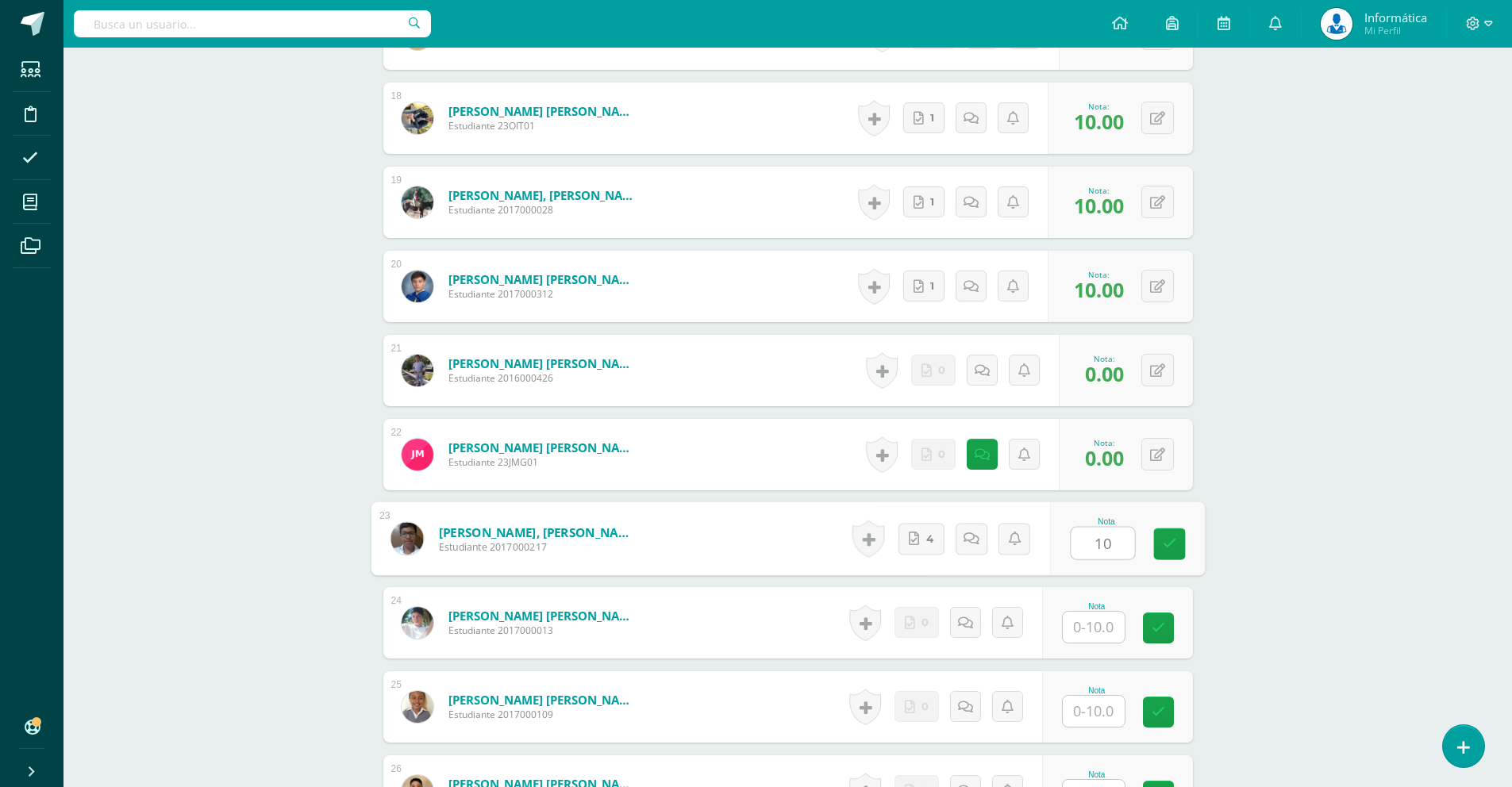 type on "10" 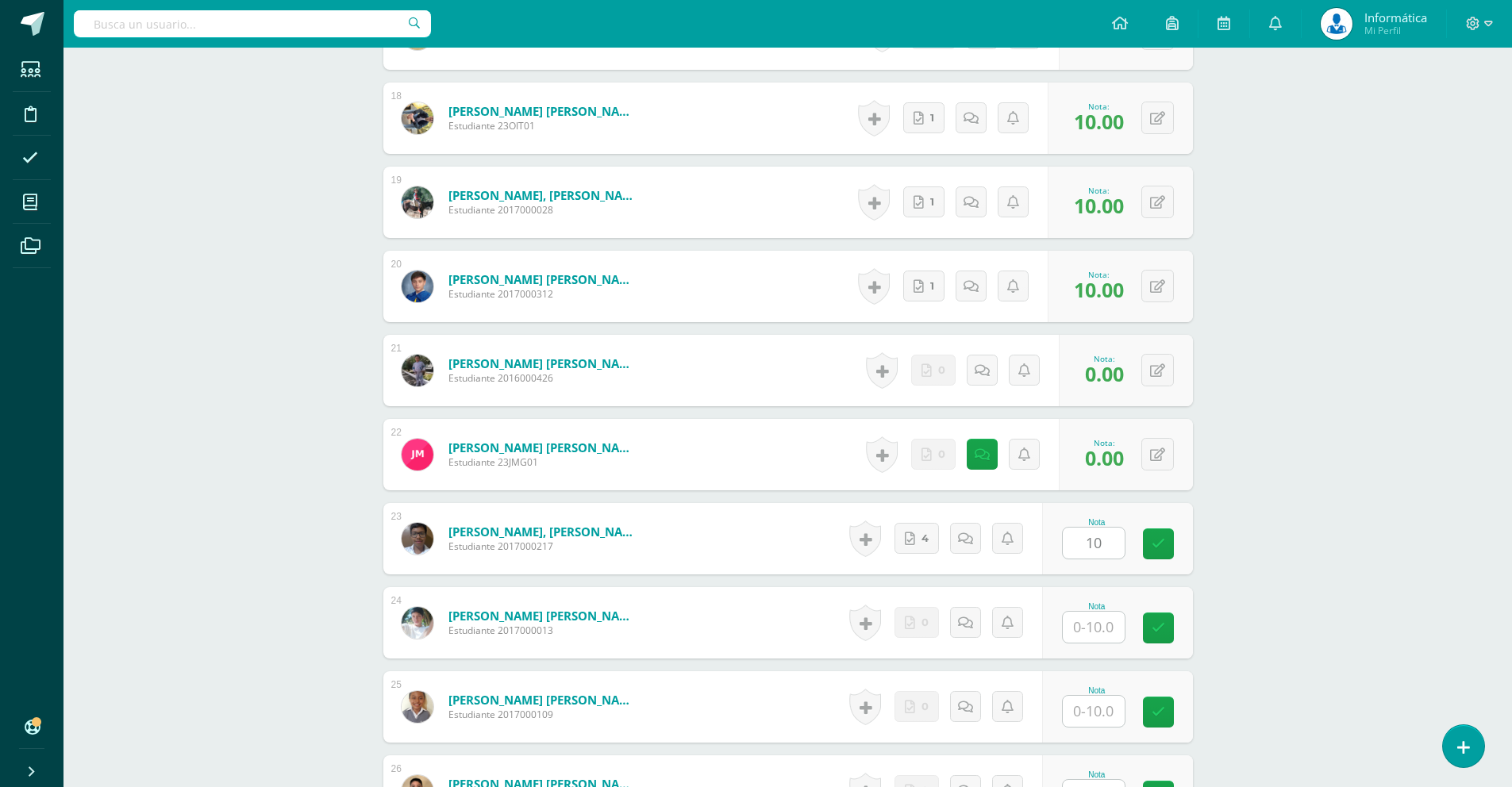 click on "Tecnología del Aprendizaje y la Comunicación (TIC)
Tercero Básico "B"
Herramientas
Detalle de asistencias
Actividad
Anuncios
Actividades
Estudiantes
Planificación
Dosificación
Conferencias
¿Estás seguro que quieres  eliminar  esta actividad?
Esto borrará la actividad y cualquier nota que hayas registrado
permanentemente. Esta acción no se puede revertir. Cancelar Eliminar
Administración de escalas de valoración
escala de valoración
Aún no has creado una escala de valoración.
Cancelar Agregar nueva escala de valoración: 1" at bounding box center [787, -93] 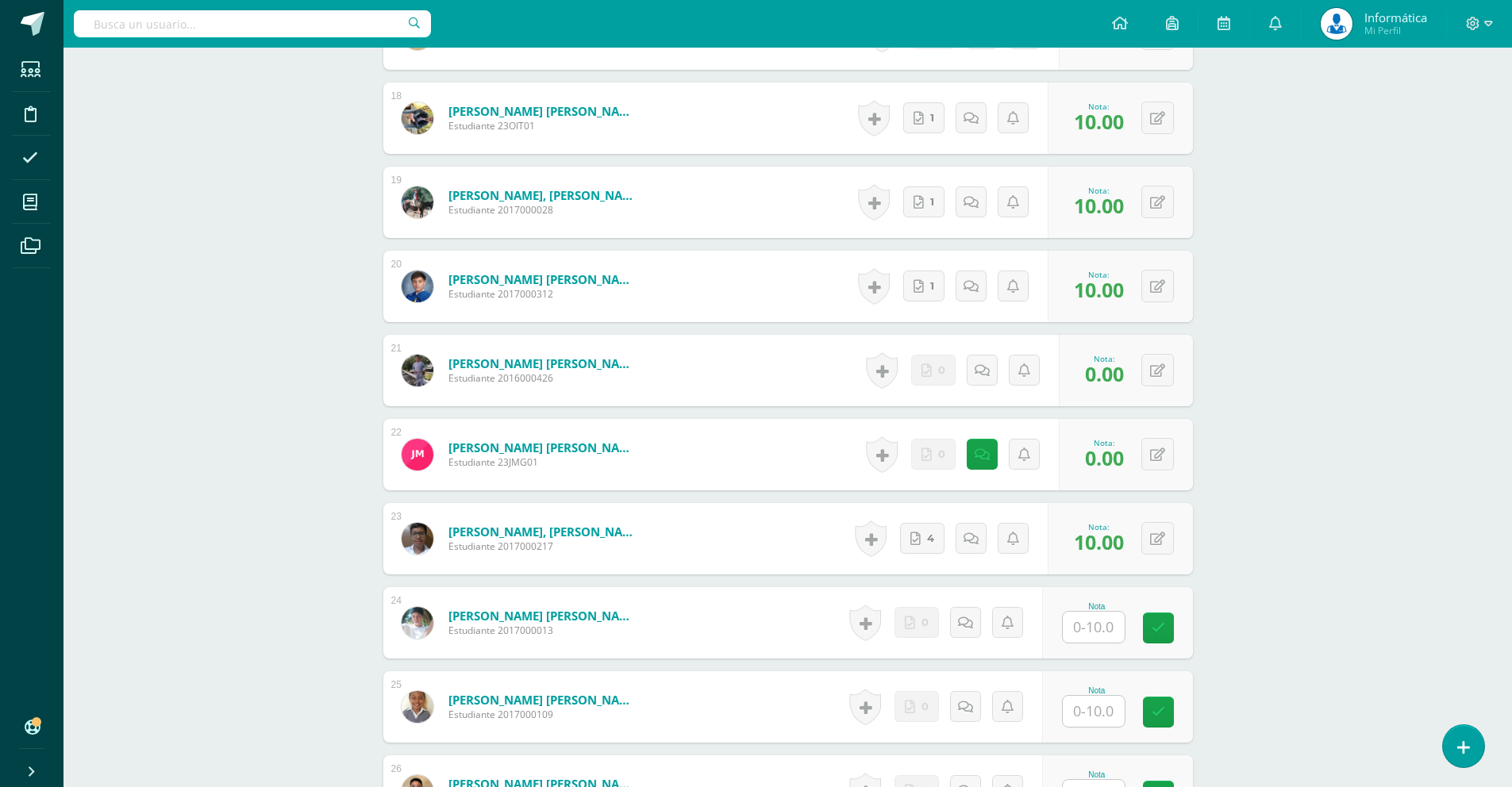 click at bounding box center (1094, 627) 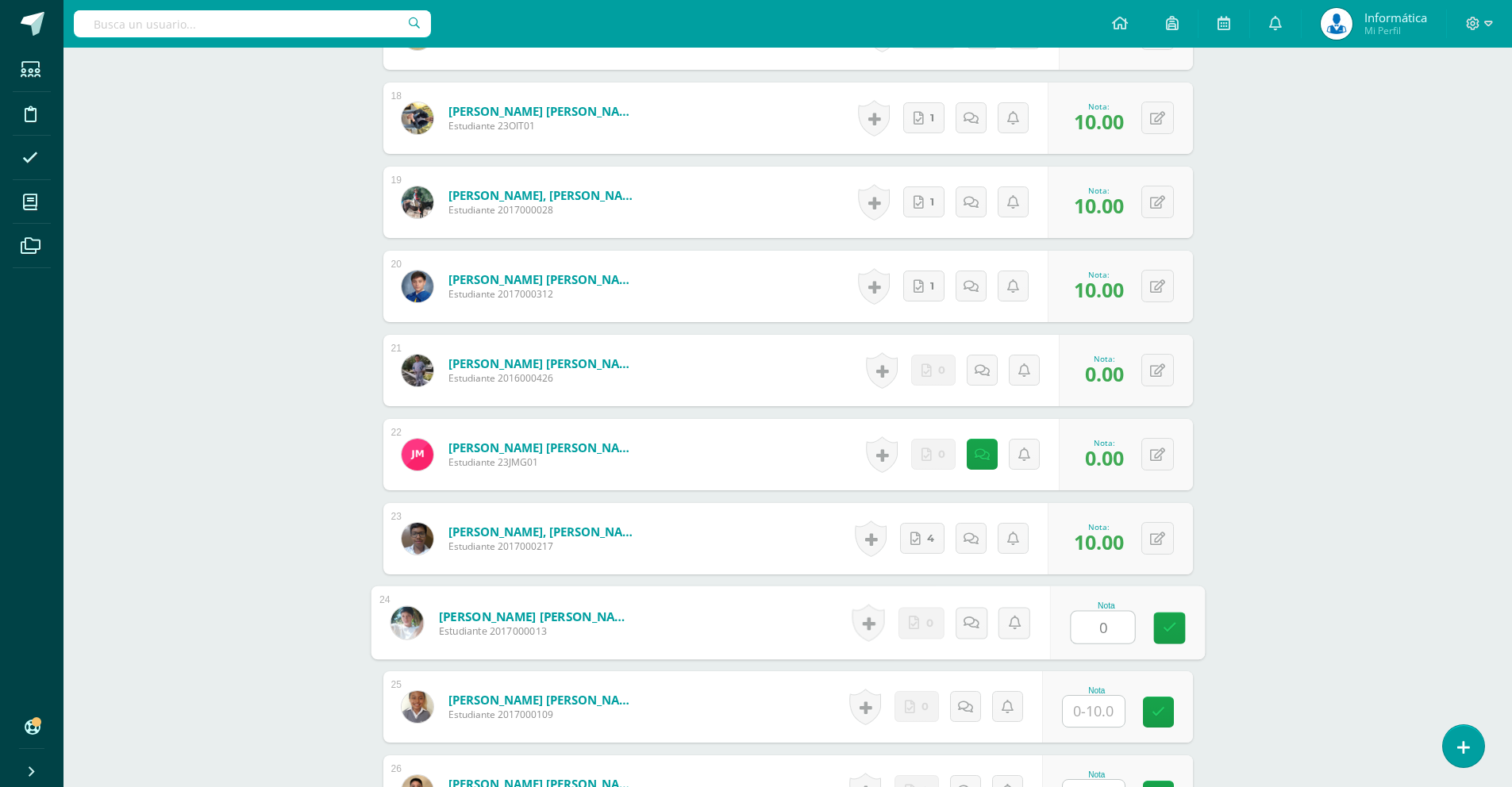 drag, startPoint x: 1163, startPoint y: 619, endPoint x: 1193, endPoint y: 613, distance: 30.59412 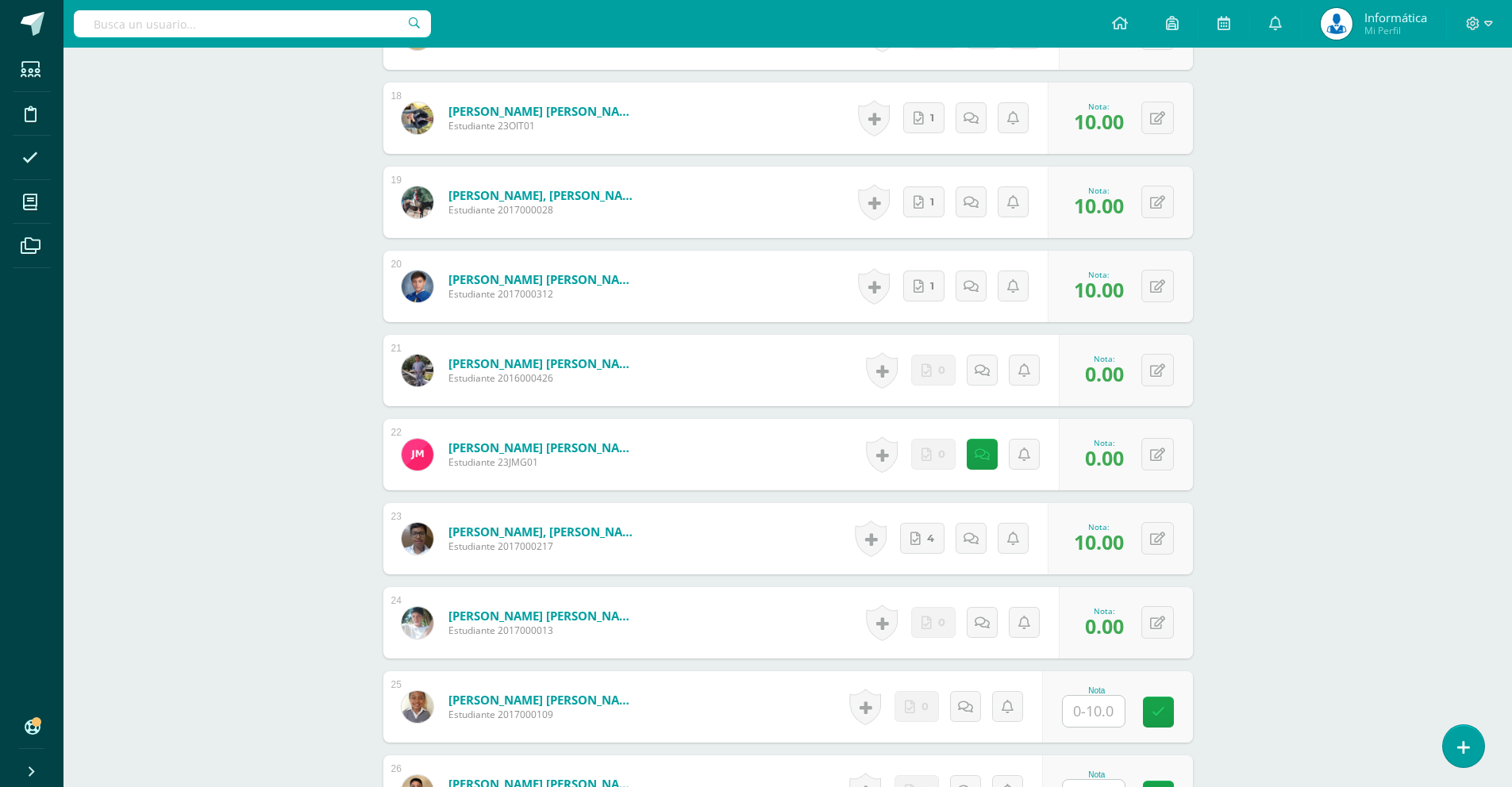click on "Tecnología del Aprendizaje y la Comunicación (TIC)
Tercero Básico "B"
Herramientas
Detalle de asistencias
Actividad
Anuncios
Actividades
Estudiantes
Planificación
Dosificación
Conferencias
¿Estás seguro que quieres  eliminar  esta actividad?
Esto borrará la actividad y cualquier nota que hayas registrado
permanentemente. Esta acción no se puede revertir. Cancelar Eliminar
Administración de escalas de valoración
escala de valoración
Aún no has creado una escala de valoración.
Cancelar Agregar nueva escala de valoración: 1" at bounding box center [787, -93] 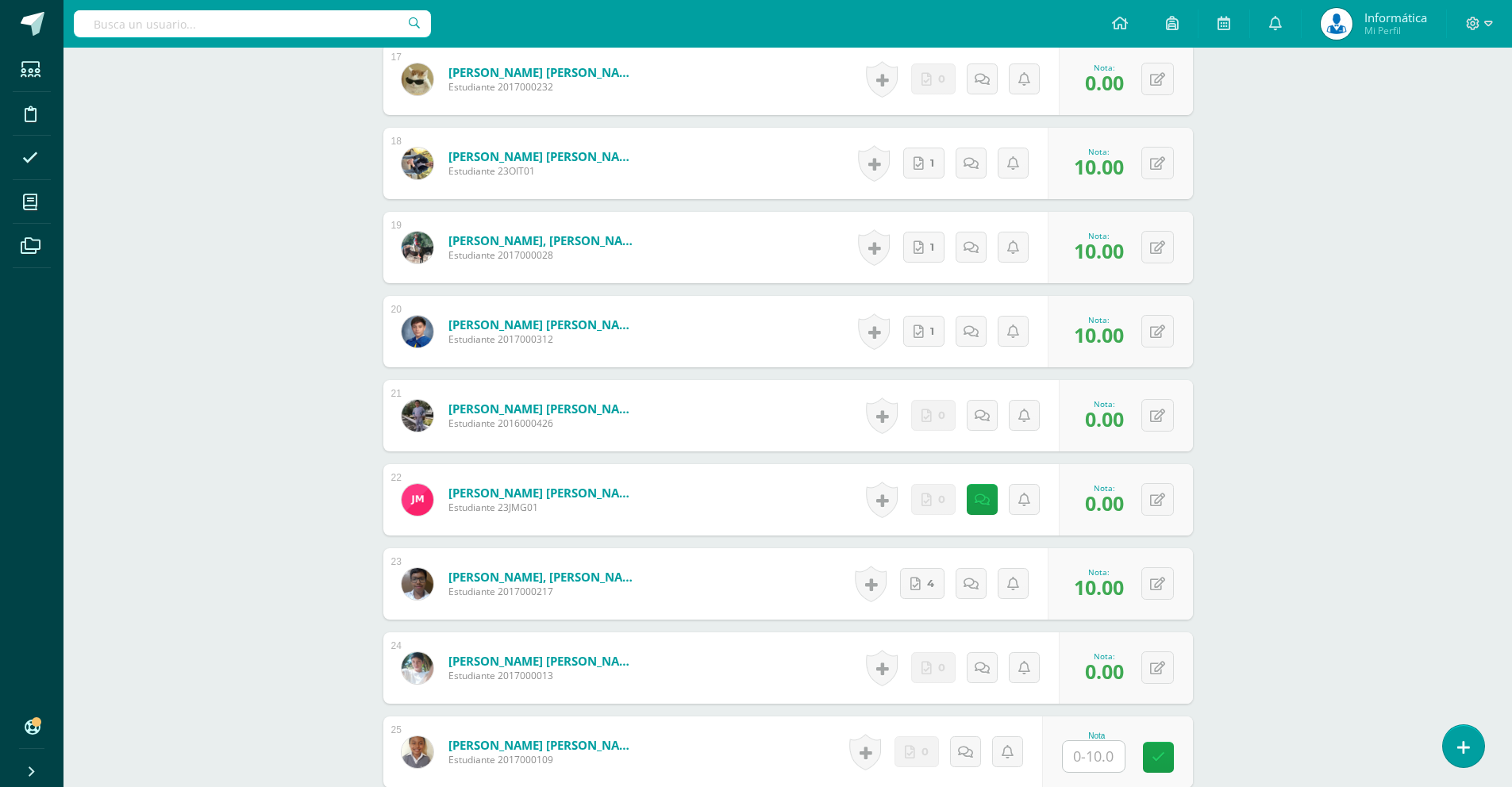 scroll, scrollTop: 1864, scrollLeft: 0, axis: vertical 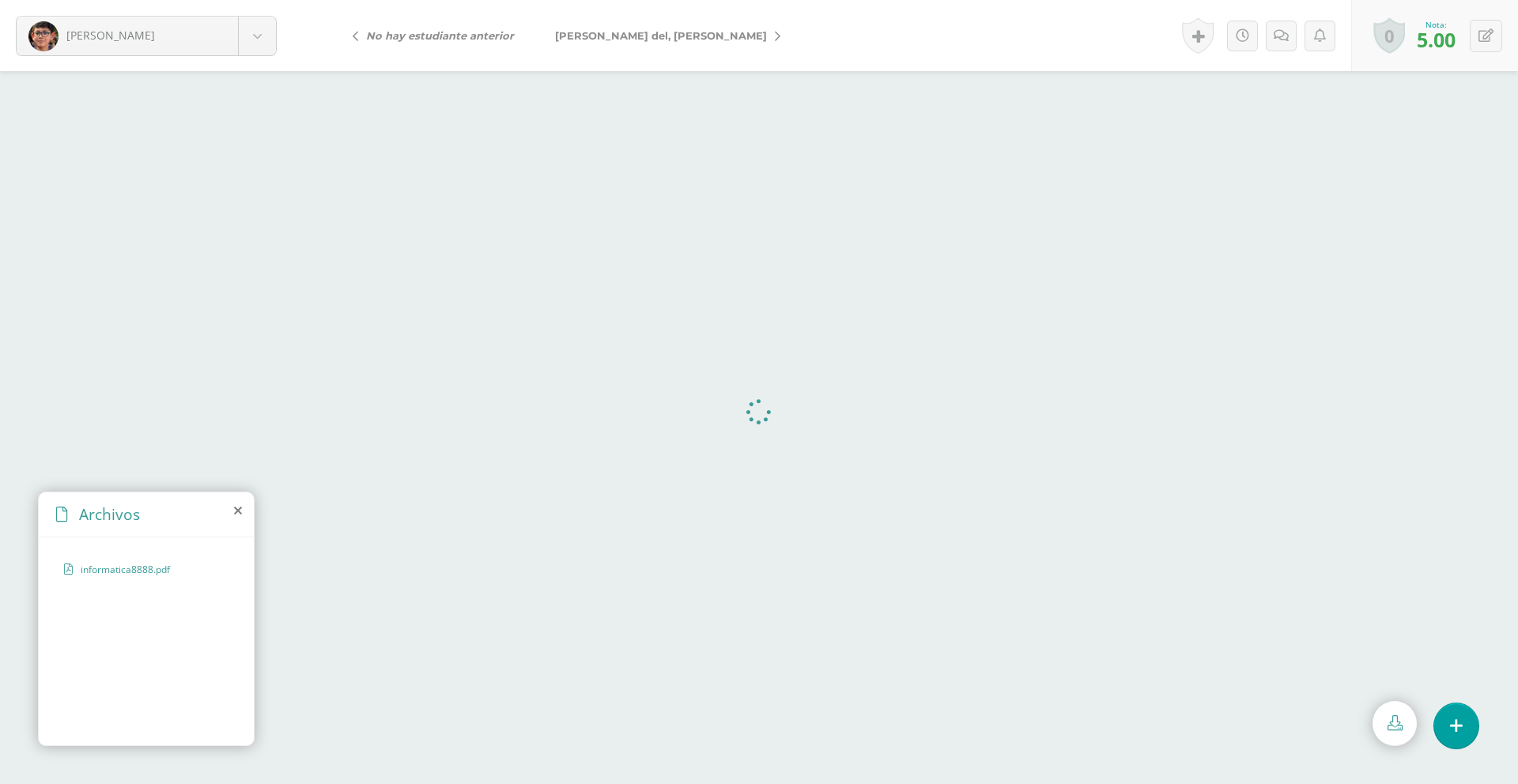 click on "[PERSON_NAME] del, [PERSON_NAME]" at bounding box center [661, 36] 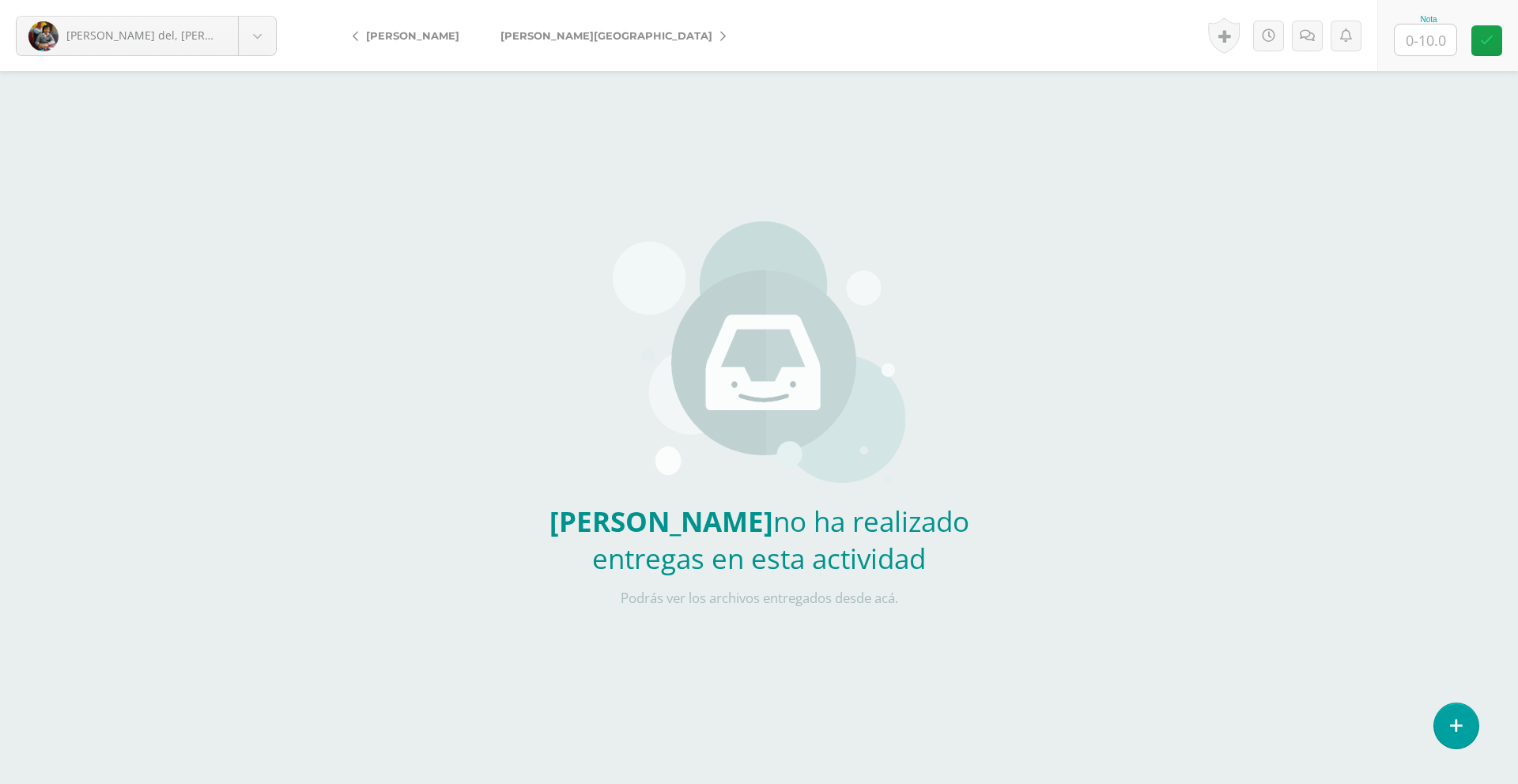 scroll, scrollTop: 0, scrollLeft: 0, axis: both 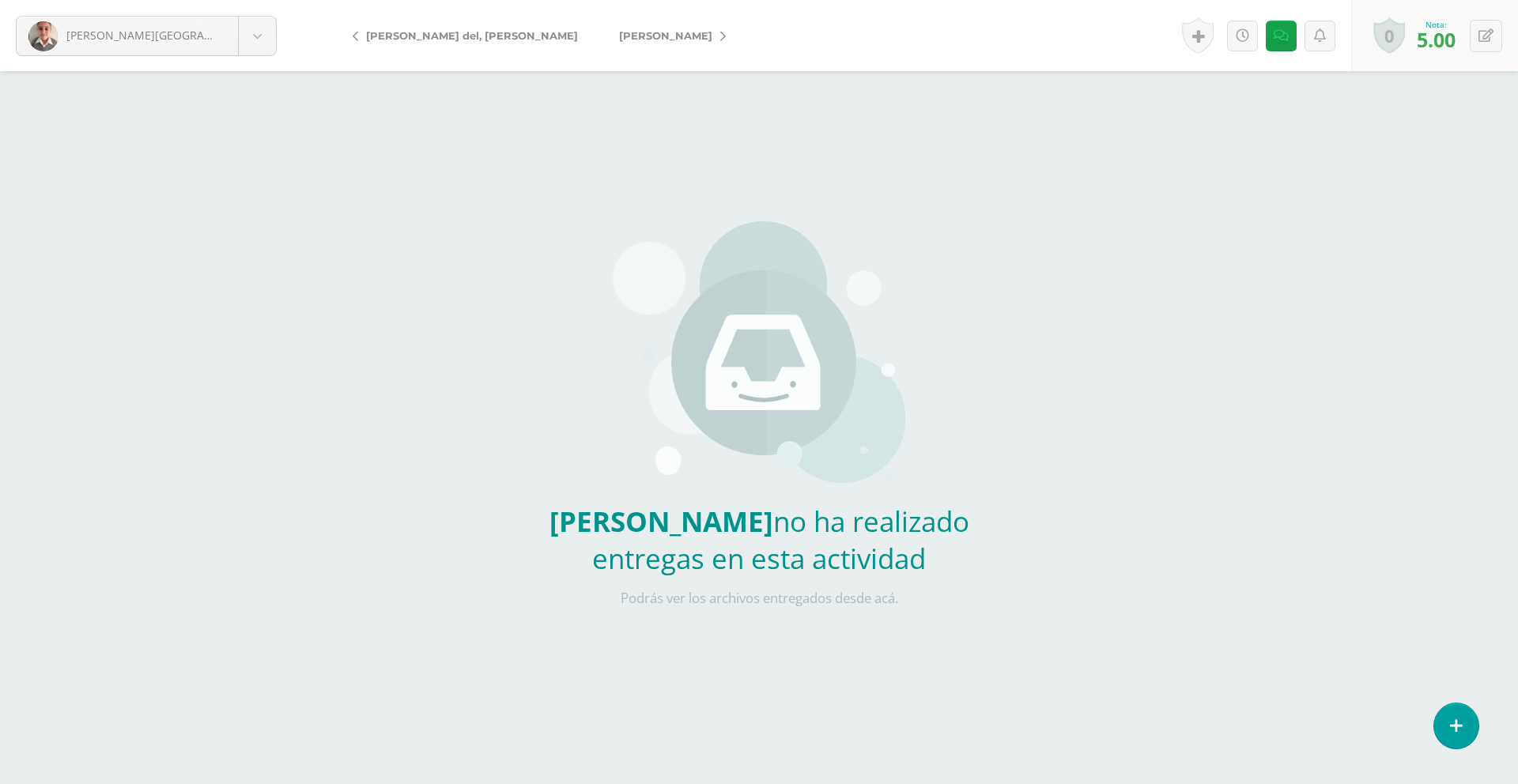 click on "[PERSON_NAME]" at bounding box center [668, 36] 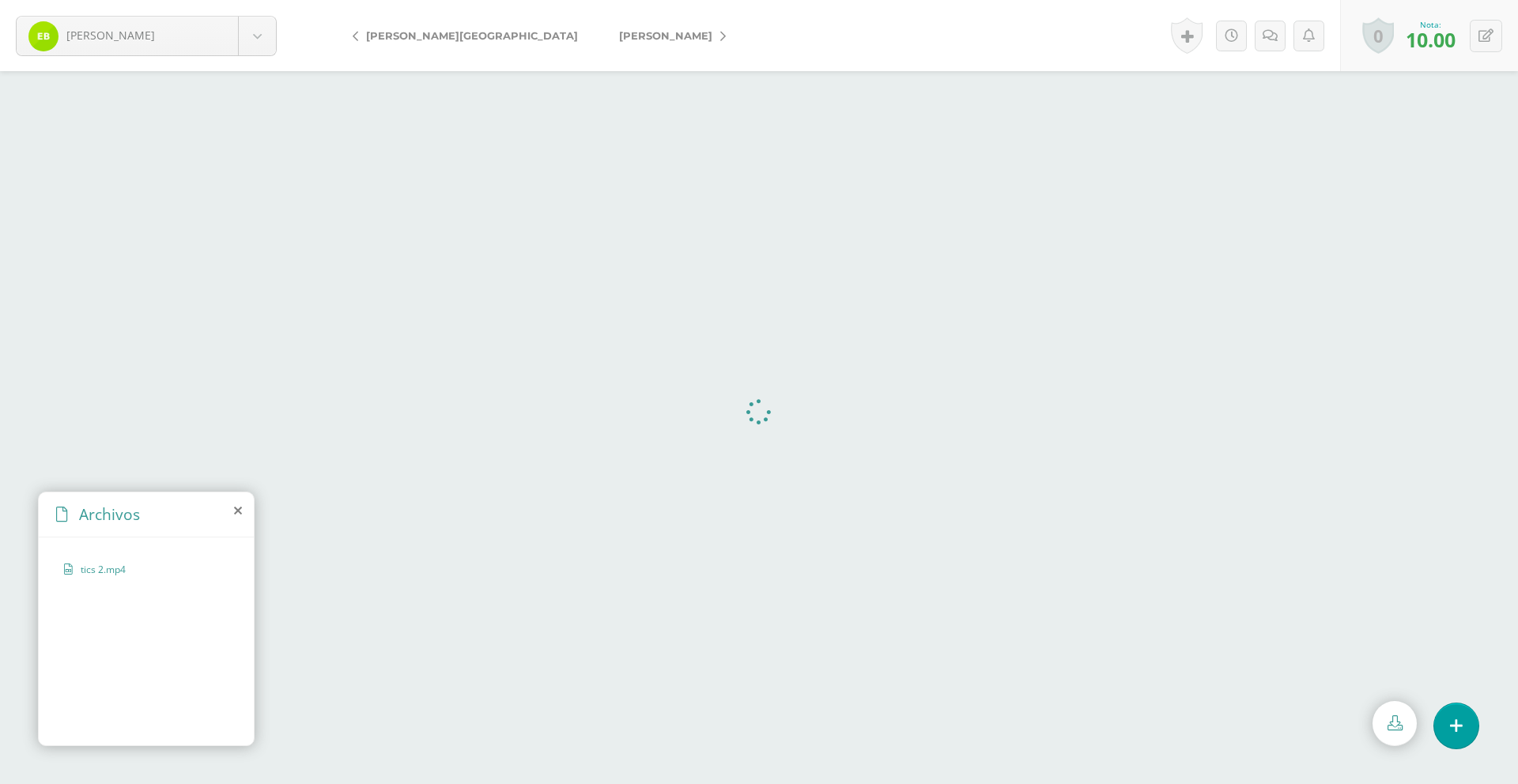 scroll, scrollTop: 0, scrollLeft: 0, axis: both 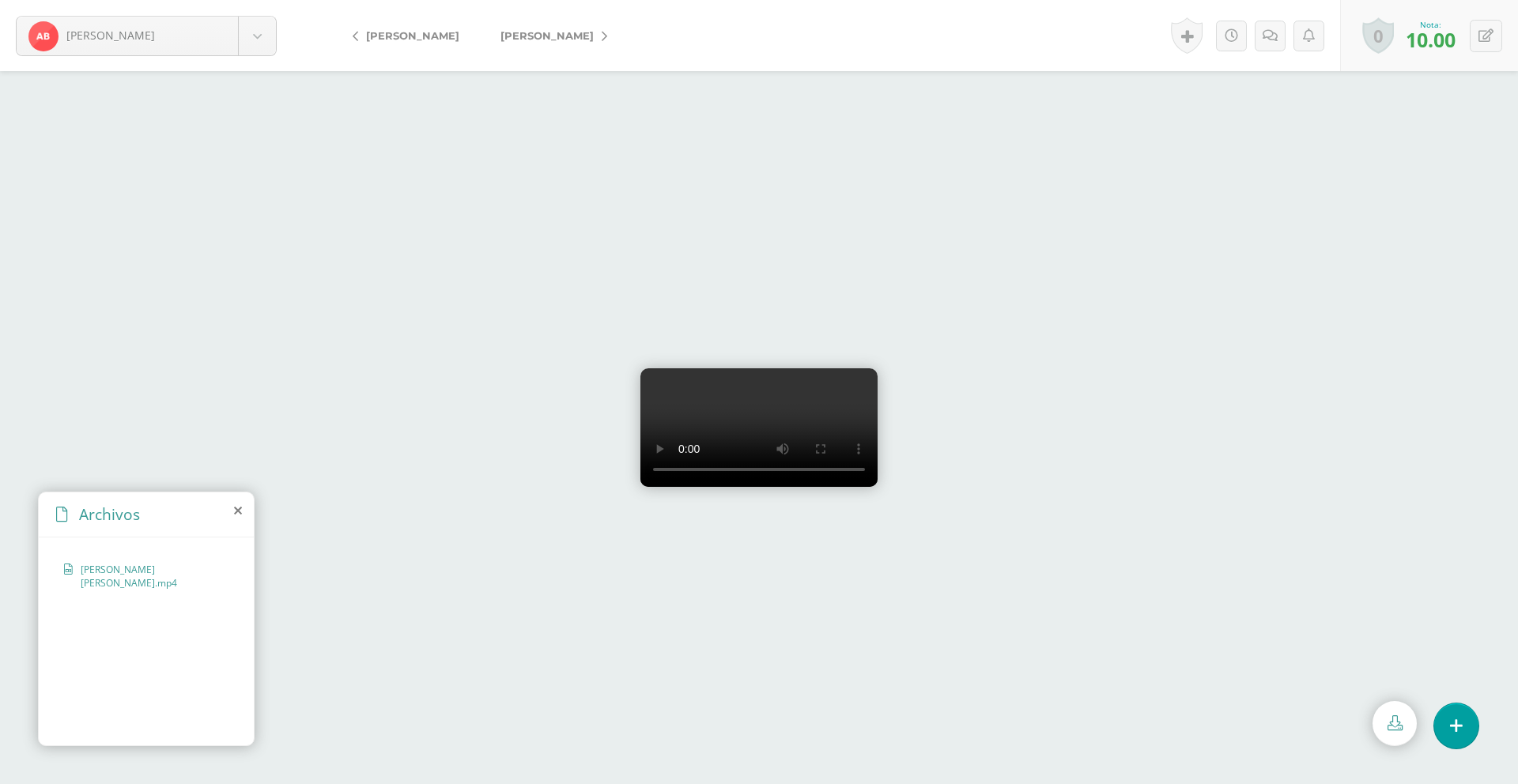 click on "[PERSON_NAME]" at bounding box center (549, 36) 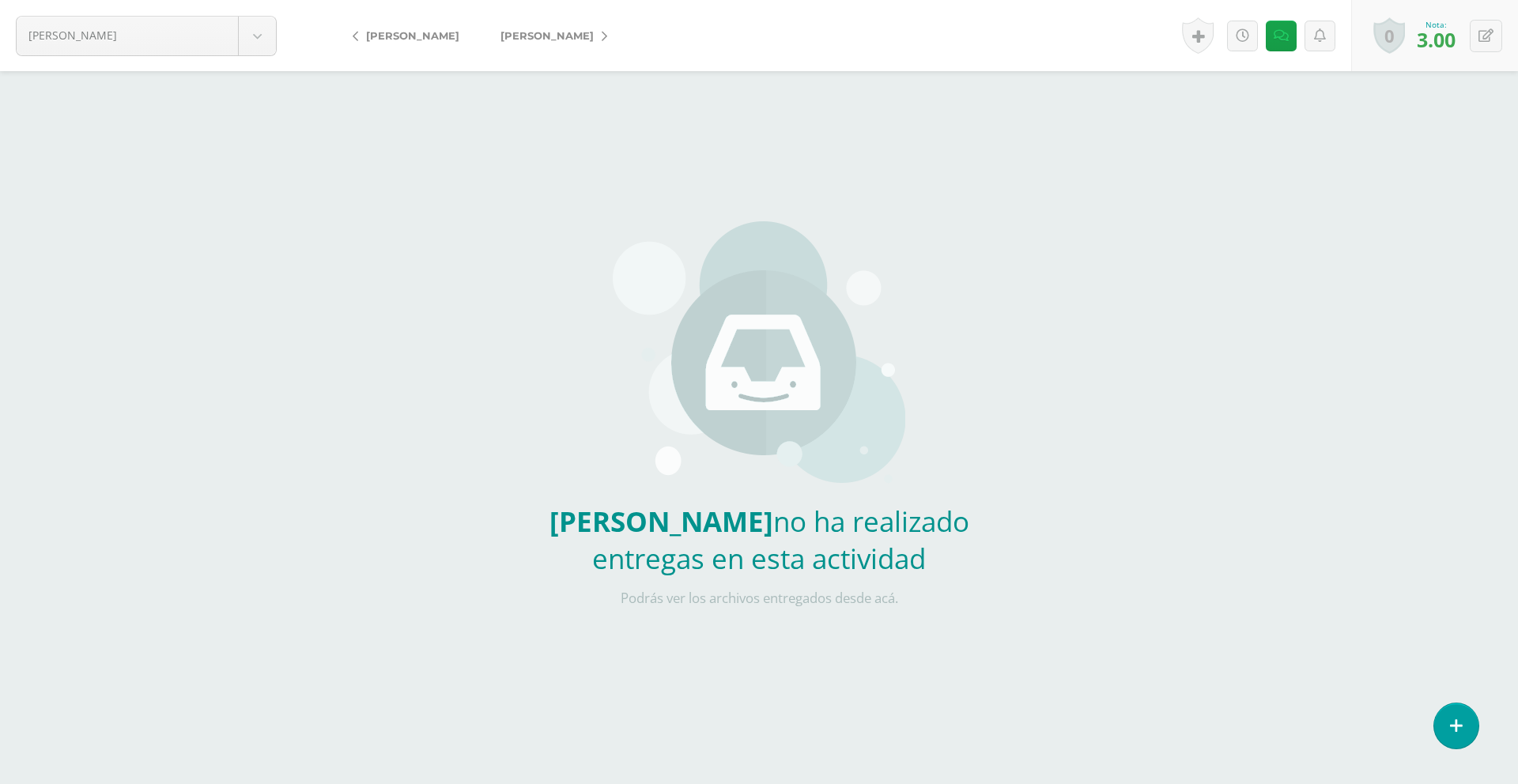 scroll, scrollTop: 0, scrollLeft: 0, axis: both 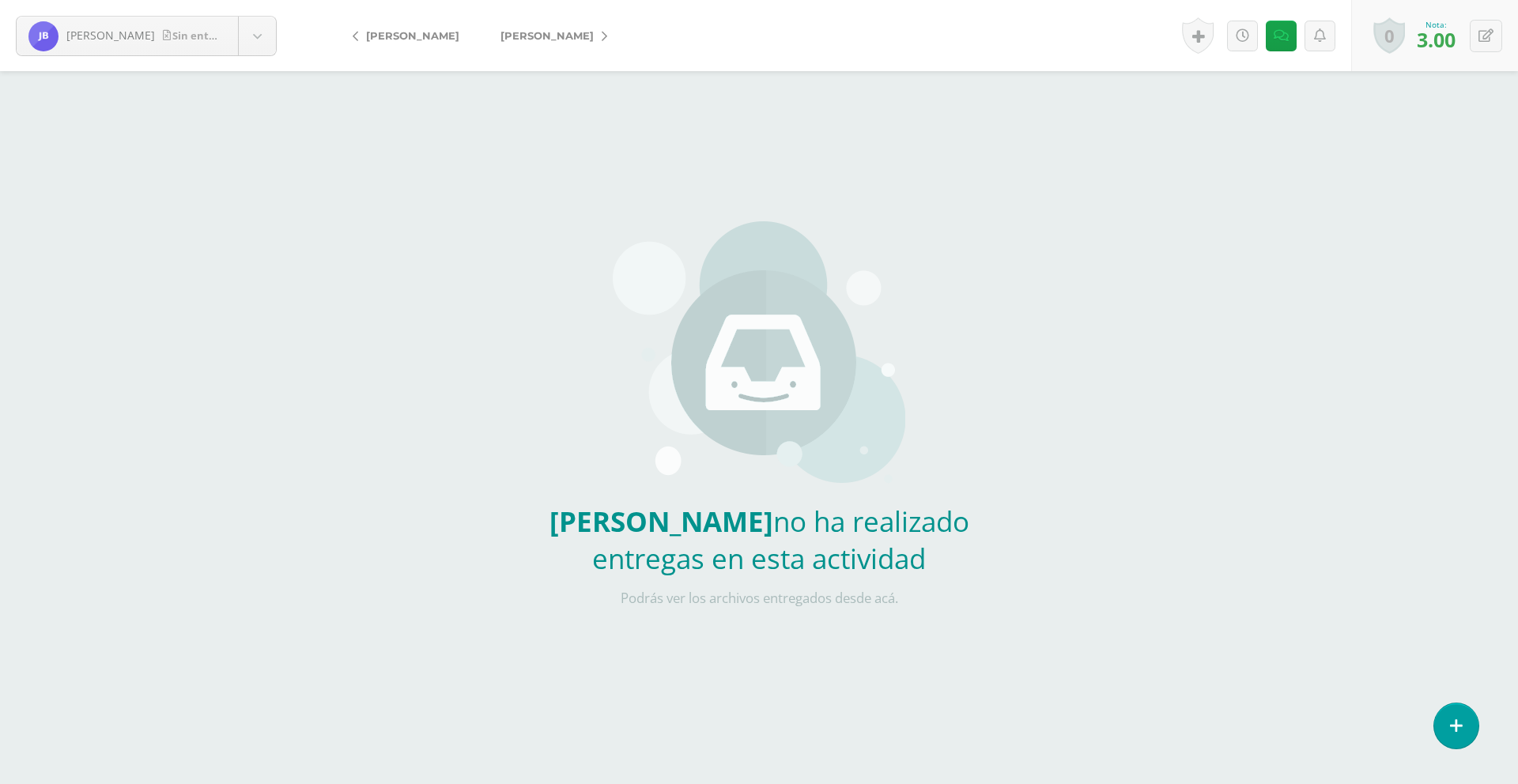 click on "[PERSON_NAME]" at bounding box center [549, 36] 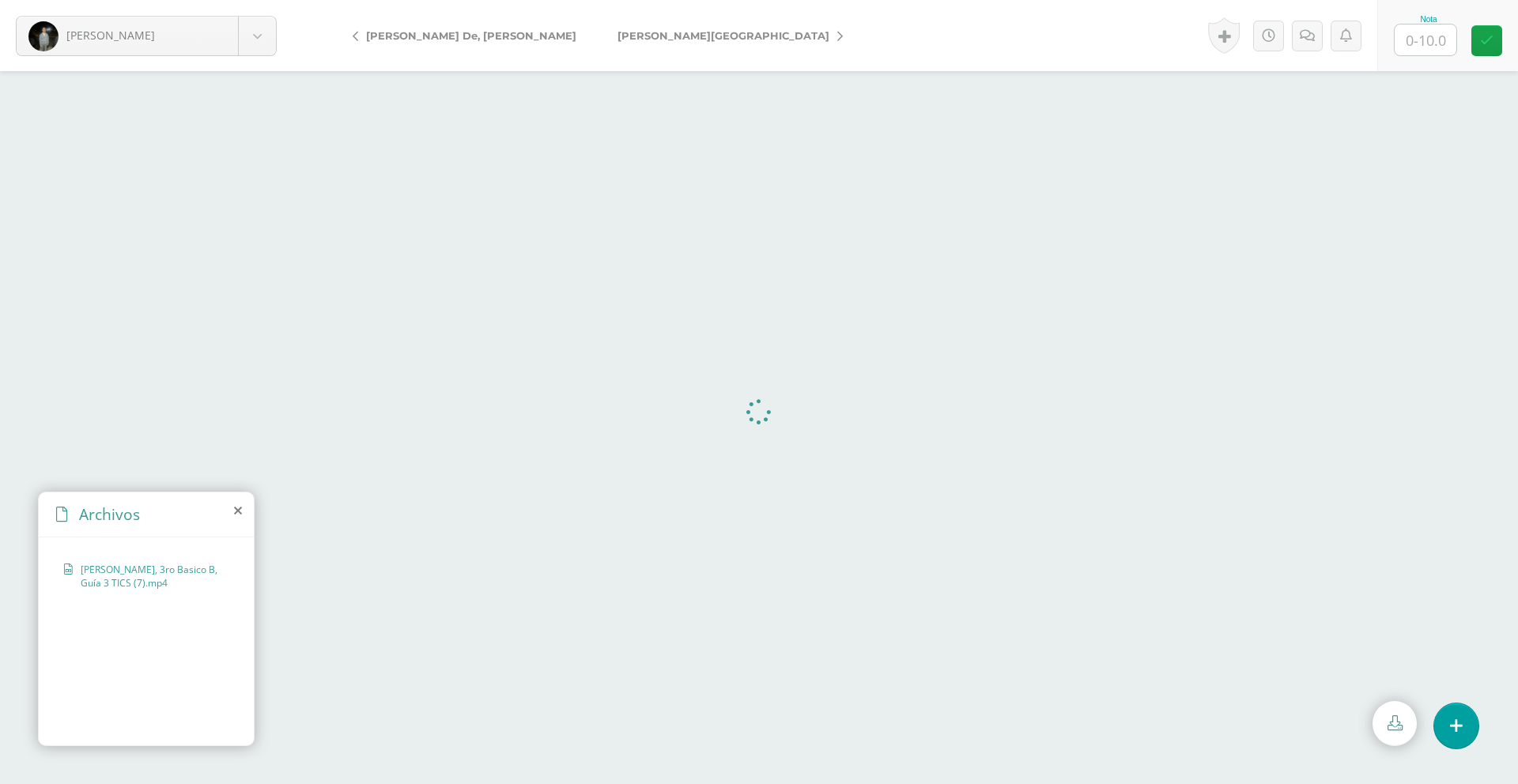 scroll, scrollTop: 0, scrollLeft: 0, axis: both 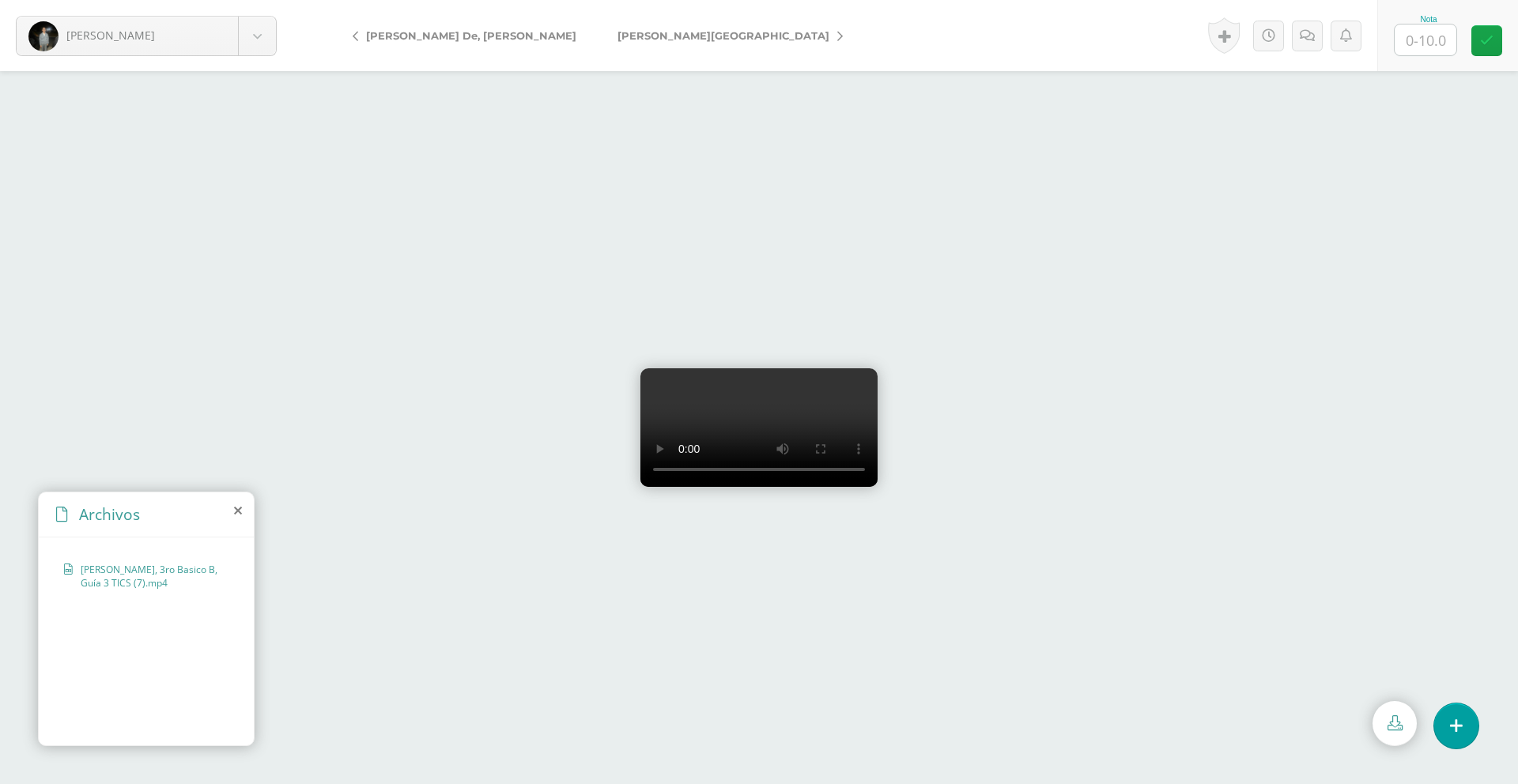type 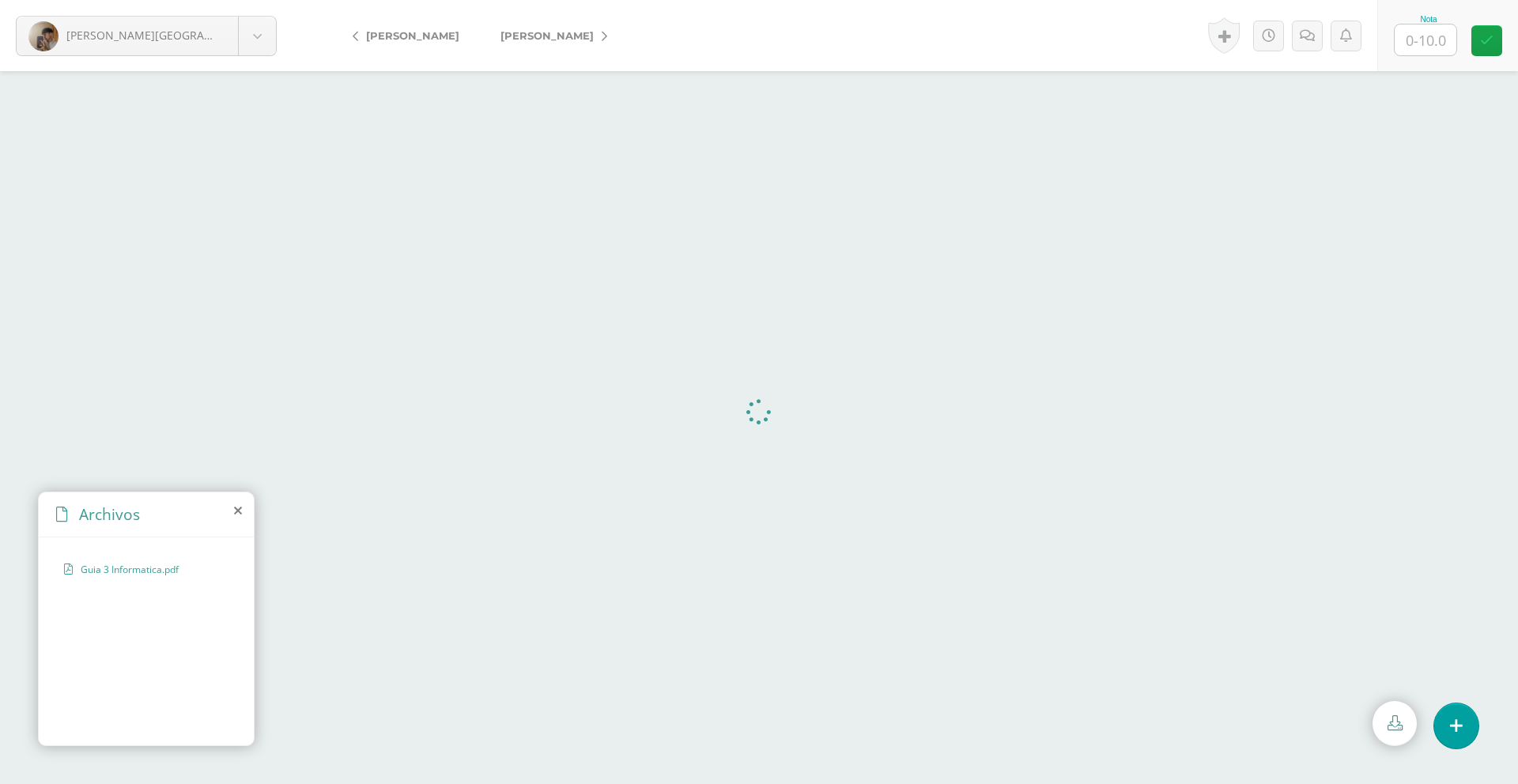 scroll, scrollTop: 0, scrollLeft: 0, axis: both 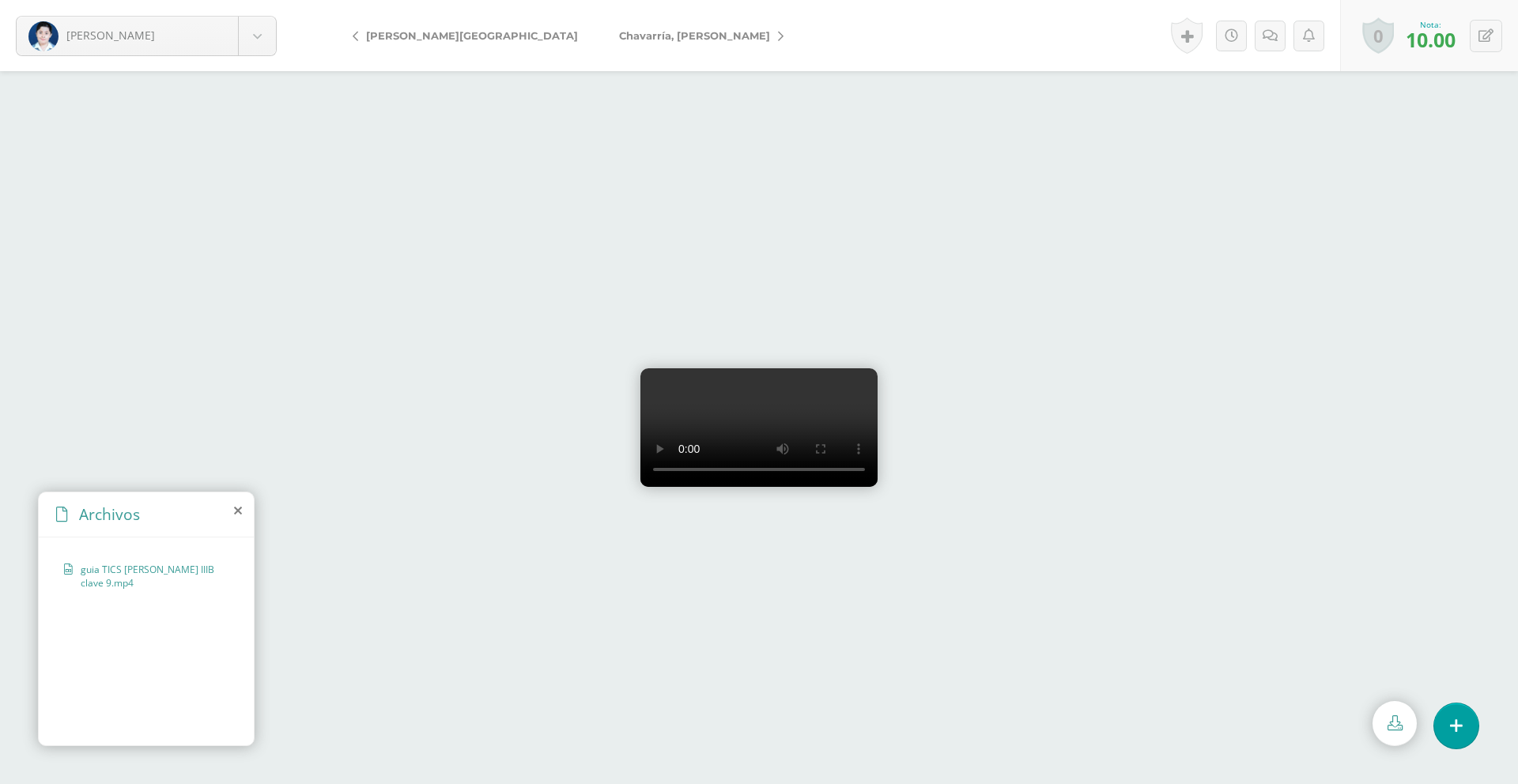 click on "Chavarría, [PERSON_NAME]" at bounding box center (697, 36) 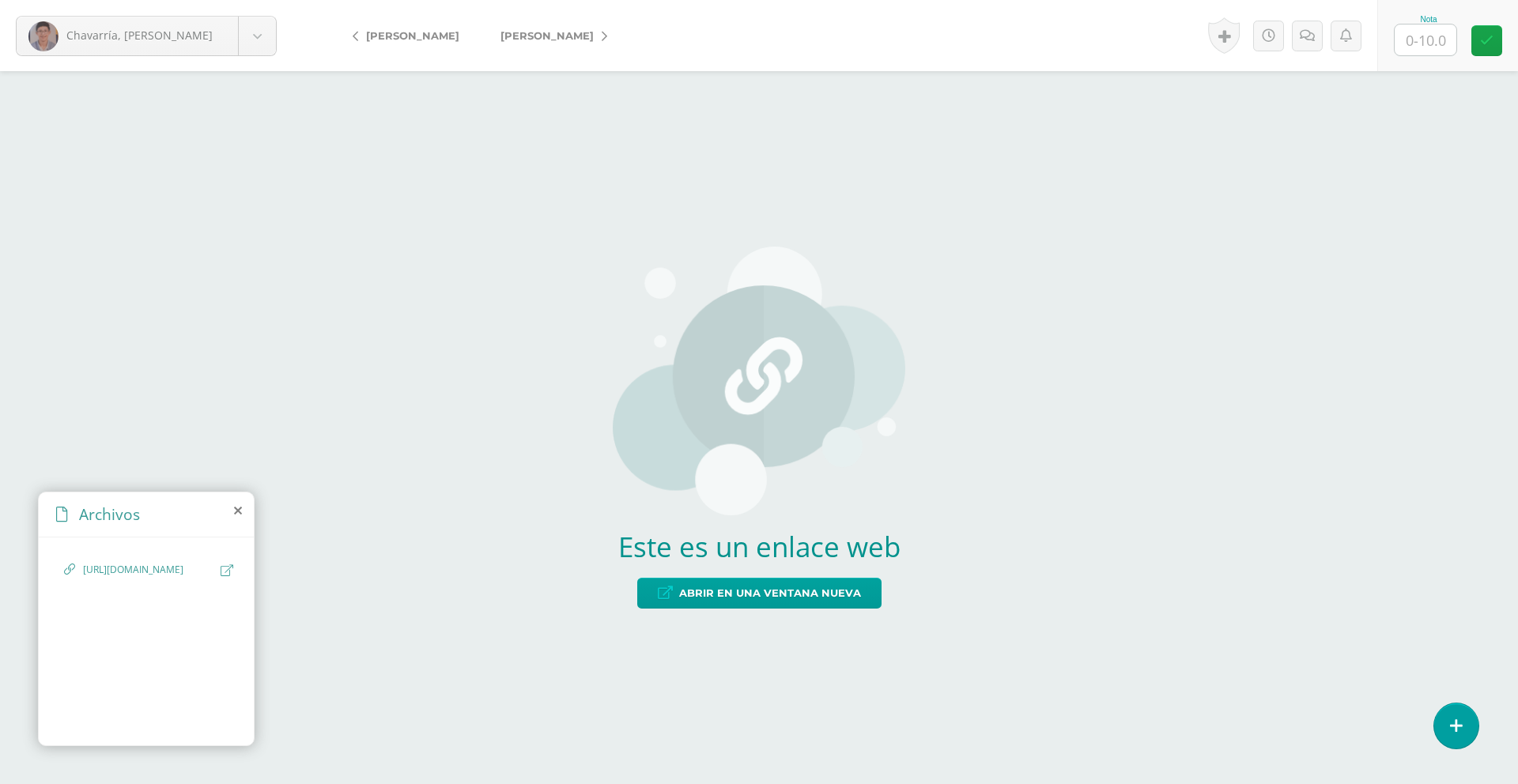 scroll, scrollTop: 0, scrollLeft: 0, axis: both 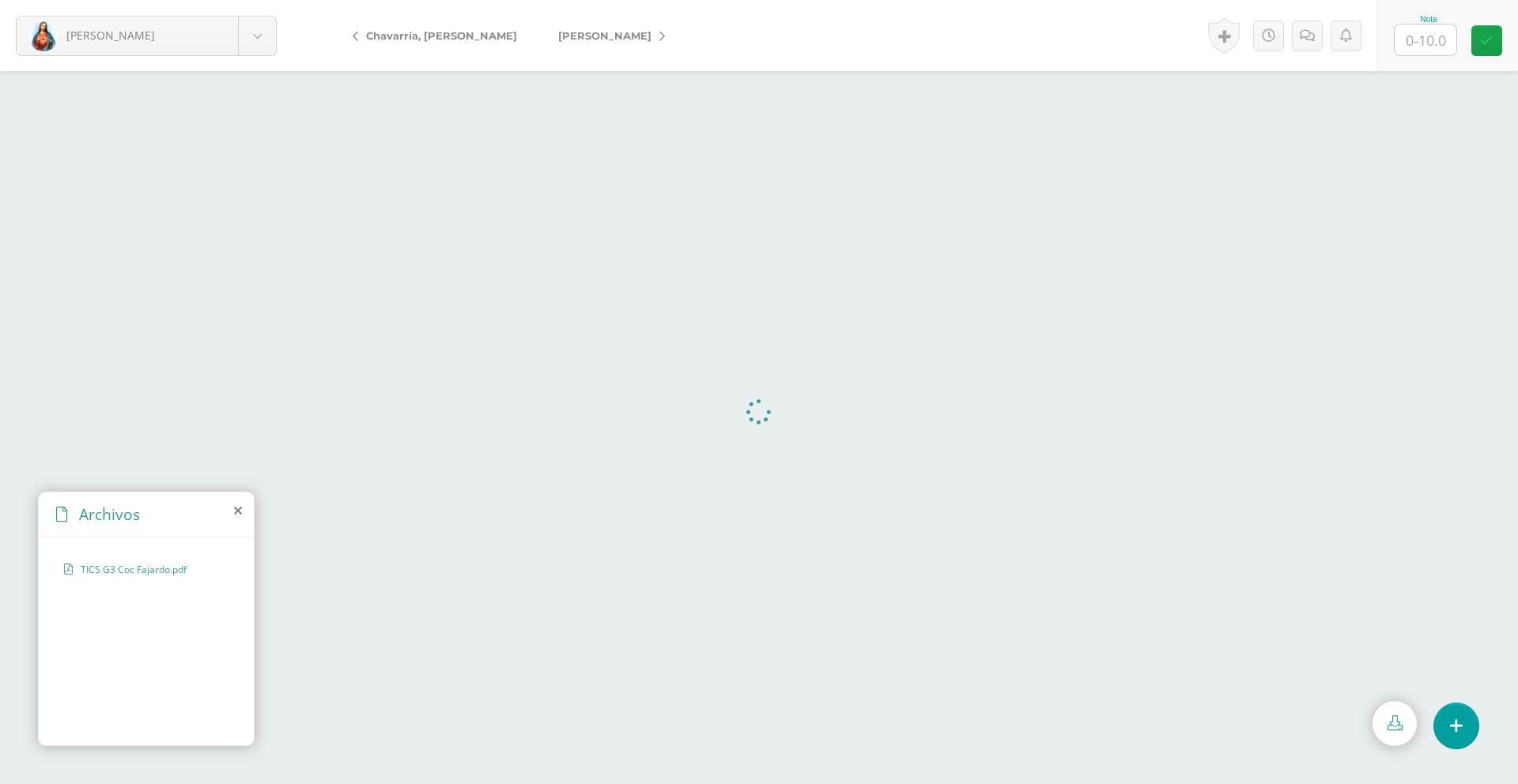 click on "[PERSON_NAME]" at bounding box center [605, 36] 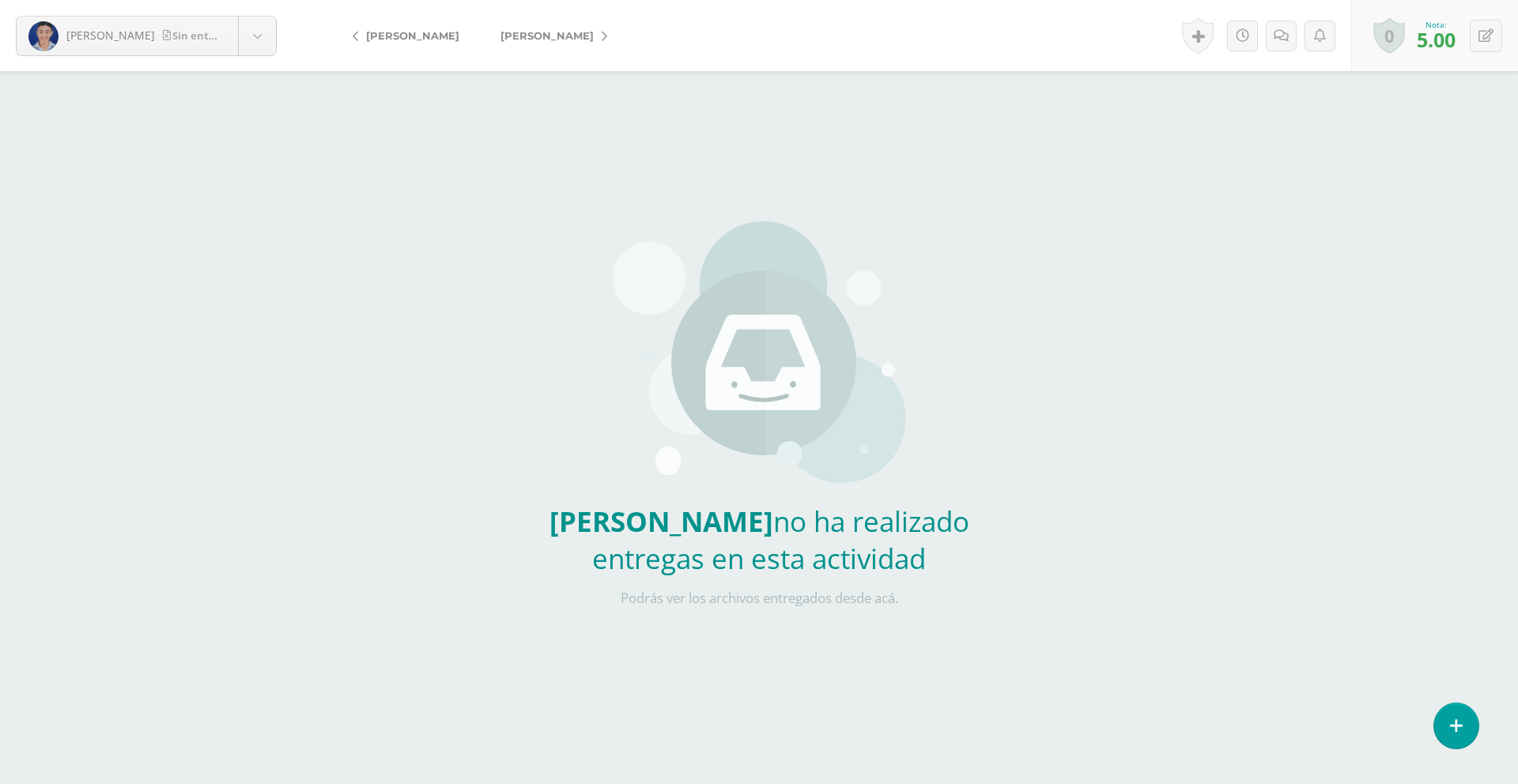 scroll, scrollTop: 0, scrollLeft: 0, axis: both 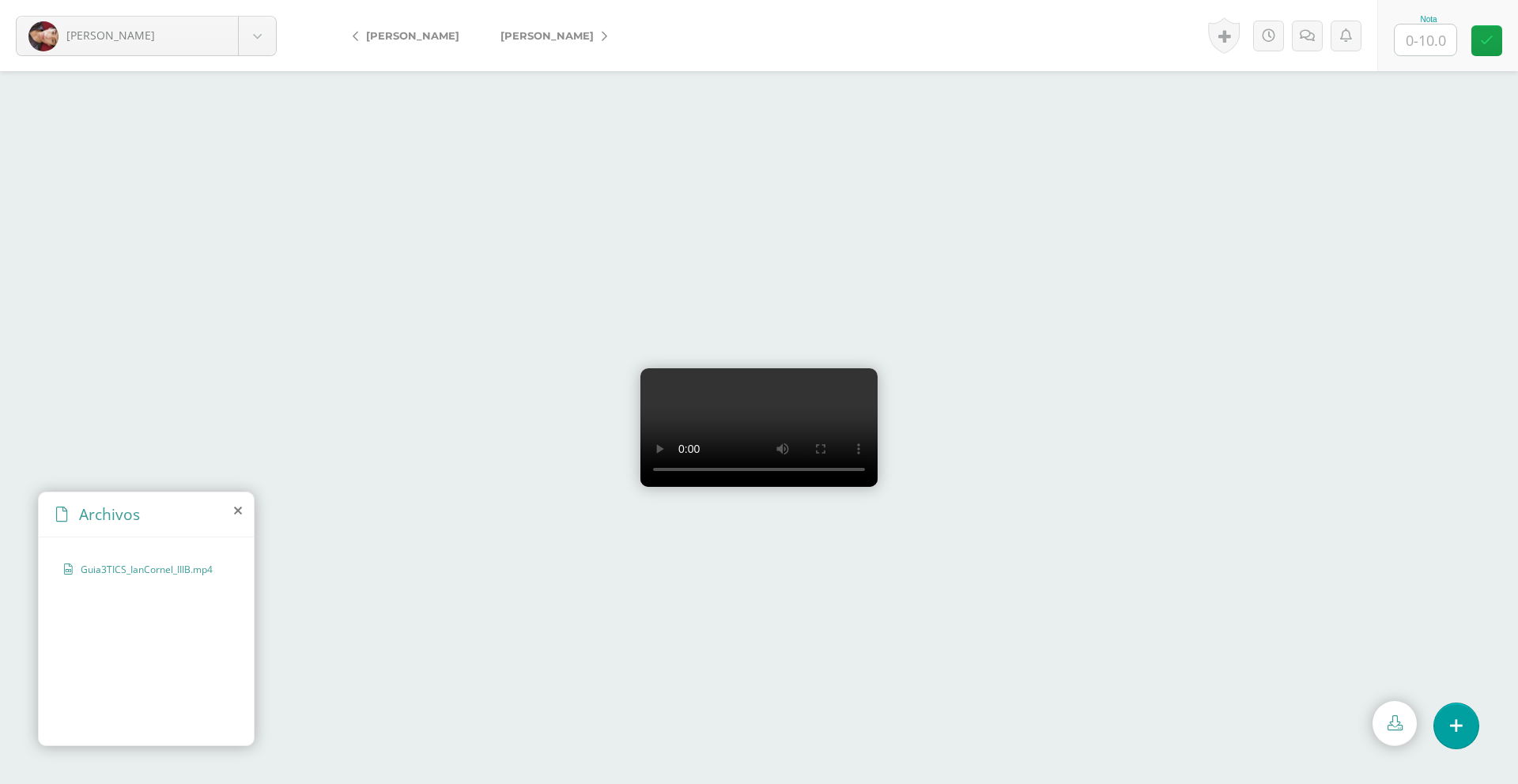 type 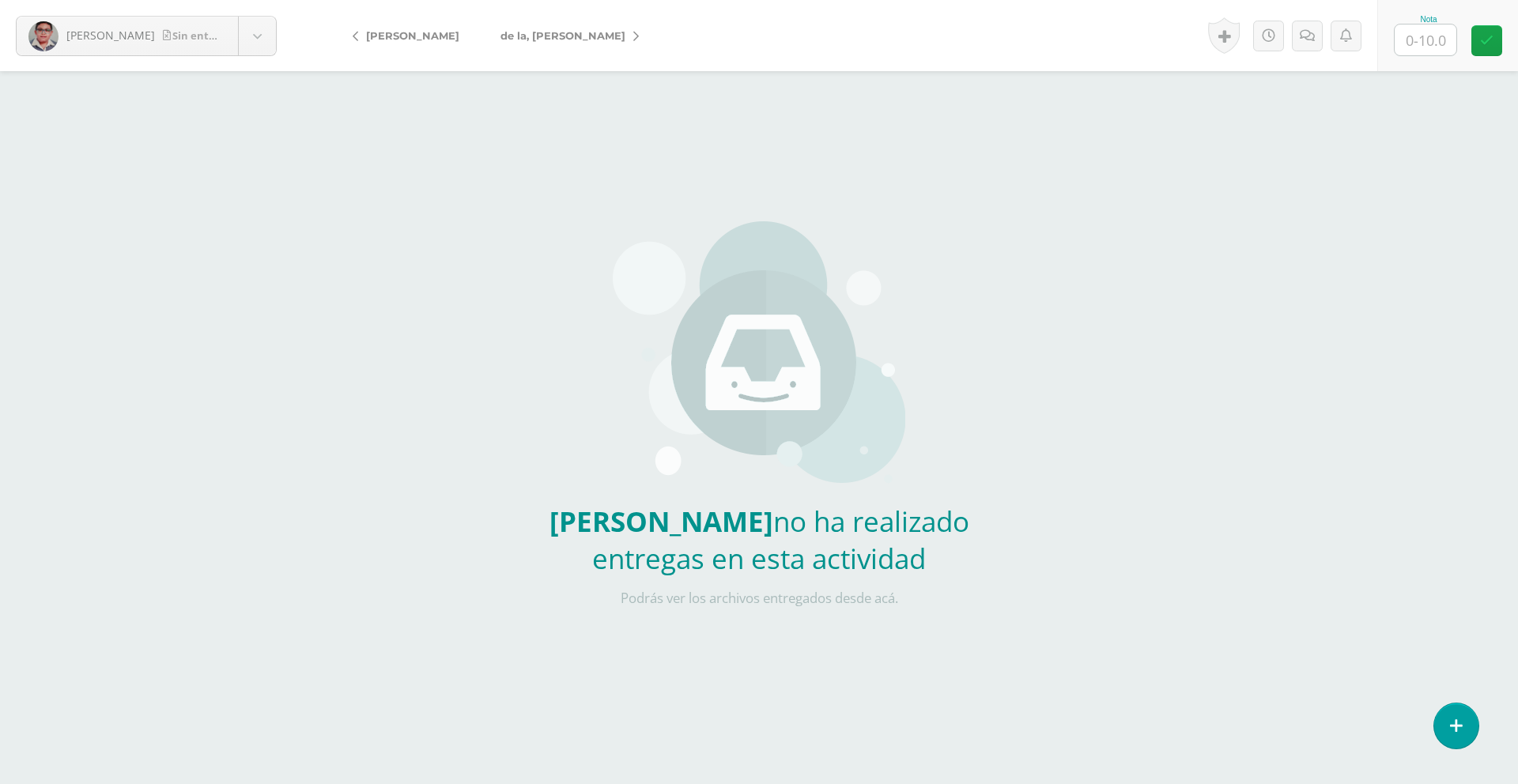 scroll, scrollTop: 0, scrollLeft: 0, axis: both 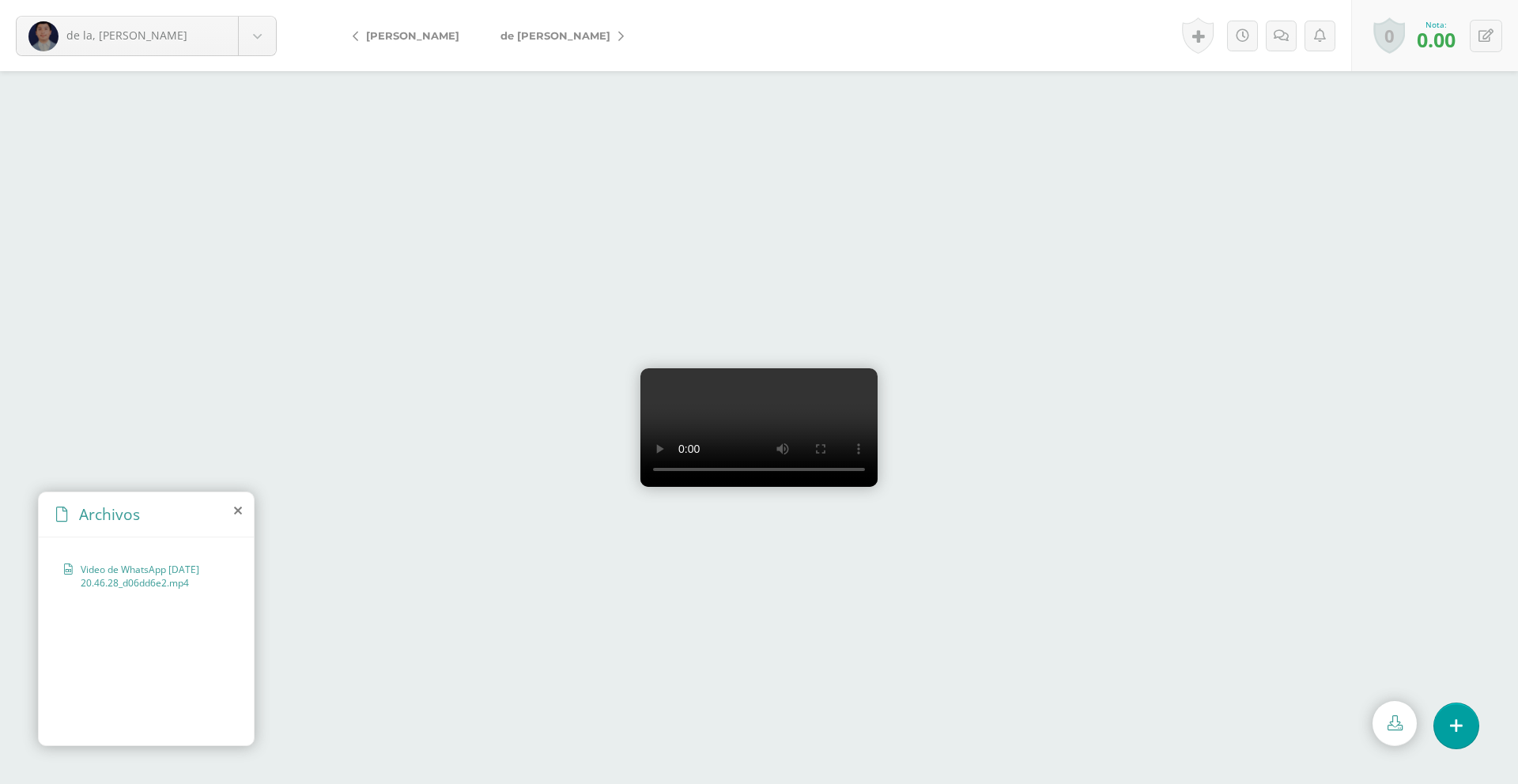 type 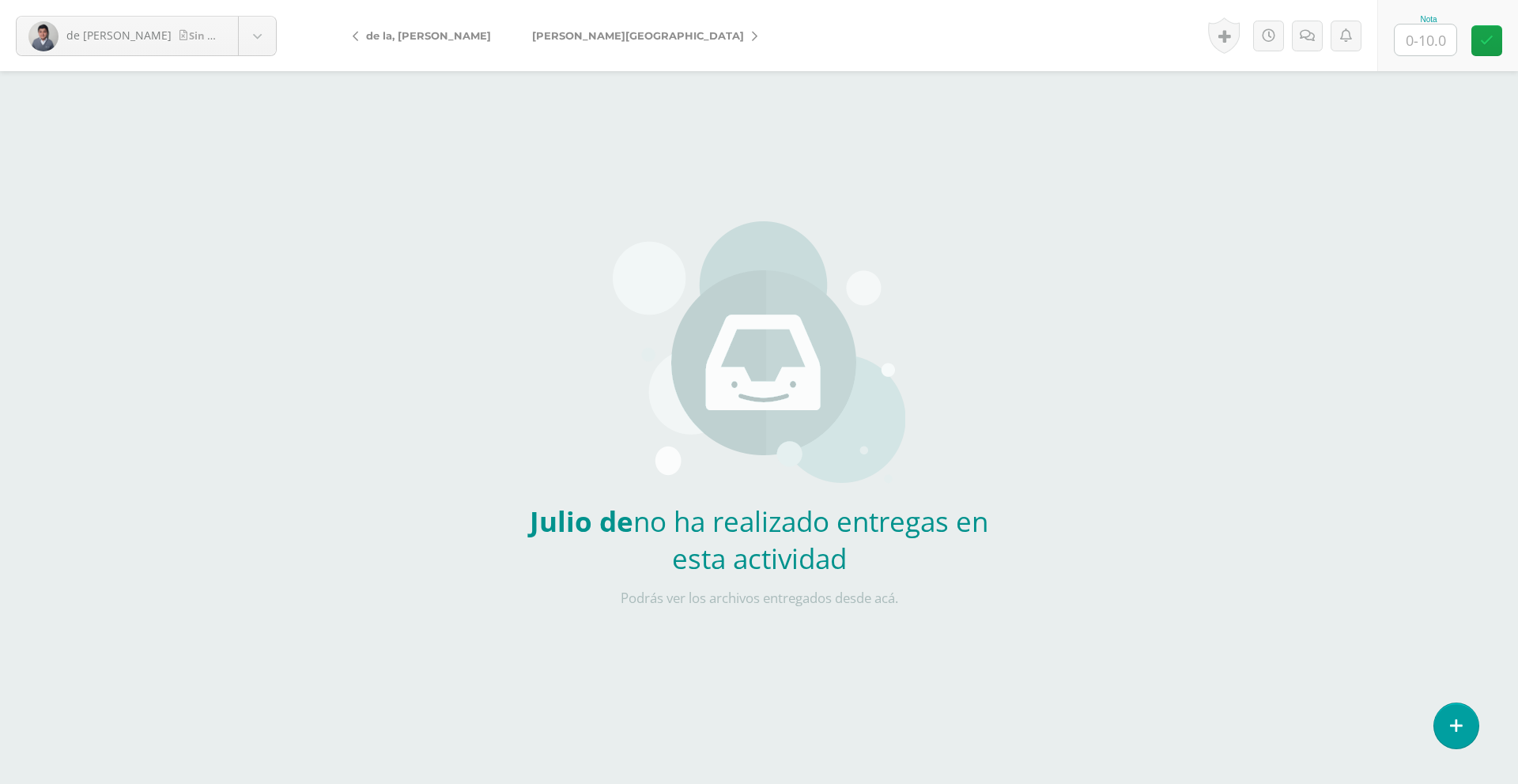 scroll, scrollTop: 0, scrollLeft: 0, axis: both 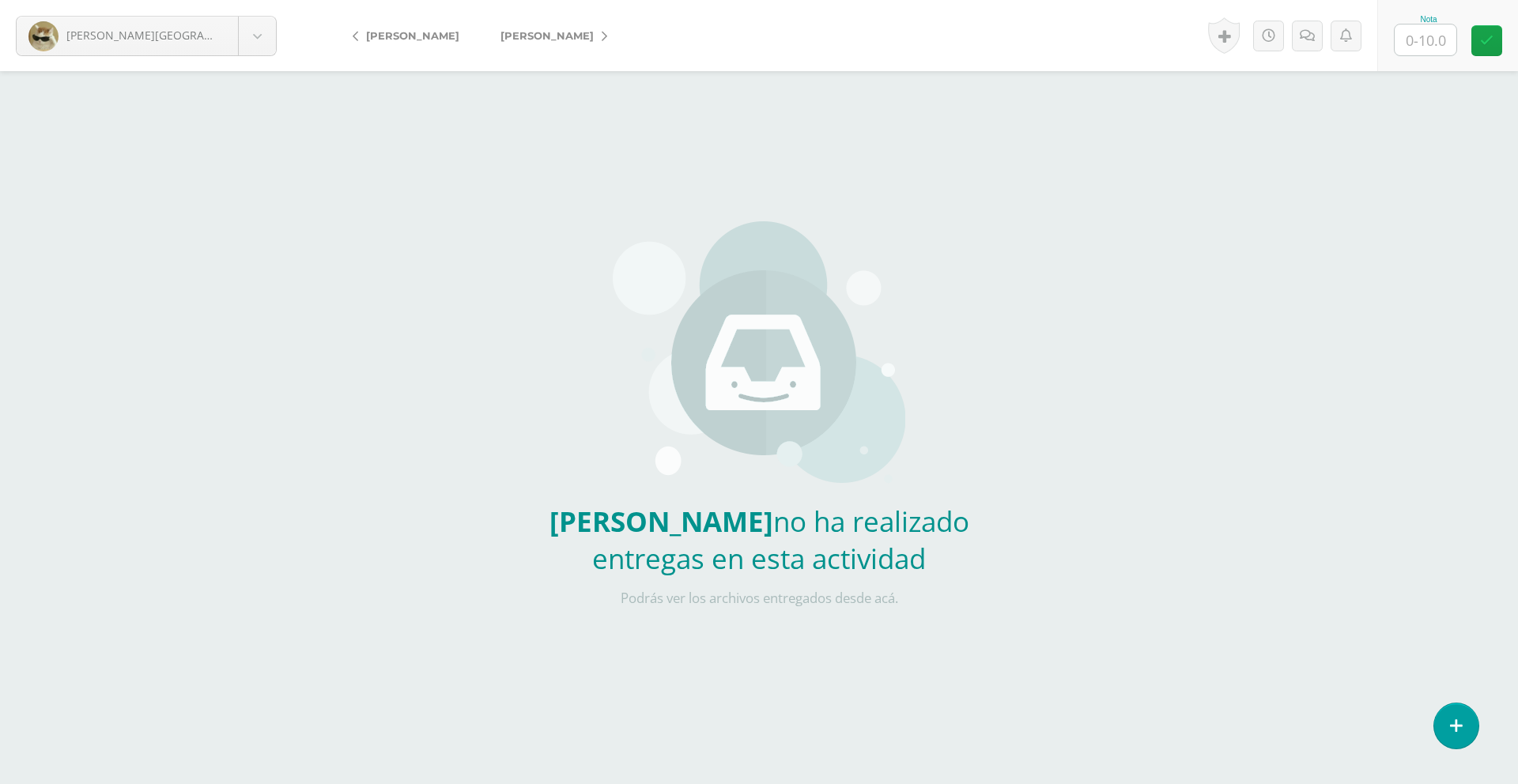 click on "Ixmatul, [PERSON_NAME]" at bounding box center [547, 36] 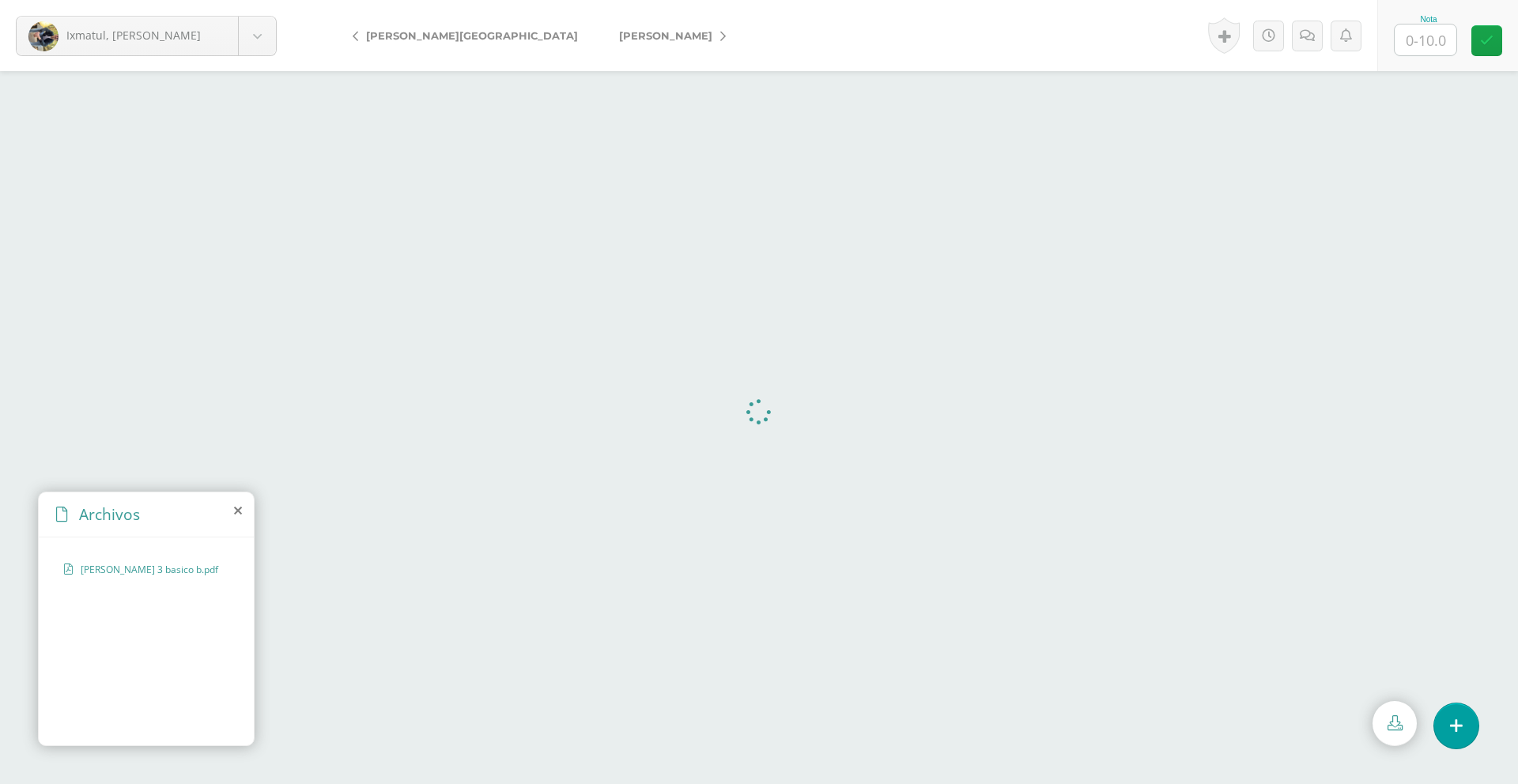 scroll, scrollTop: 0, scrollLeft: 0, axis: both 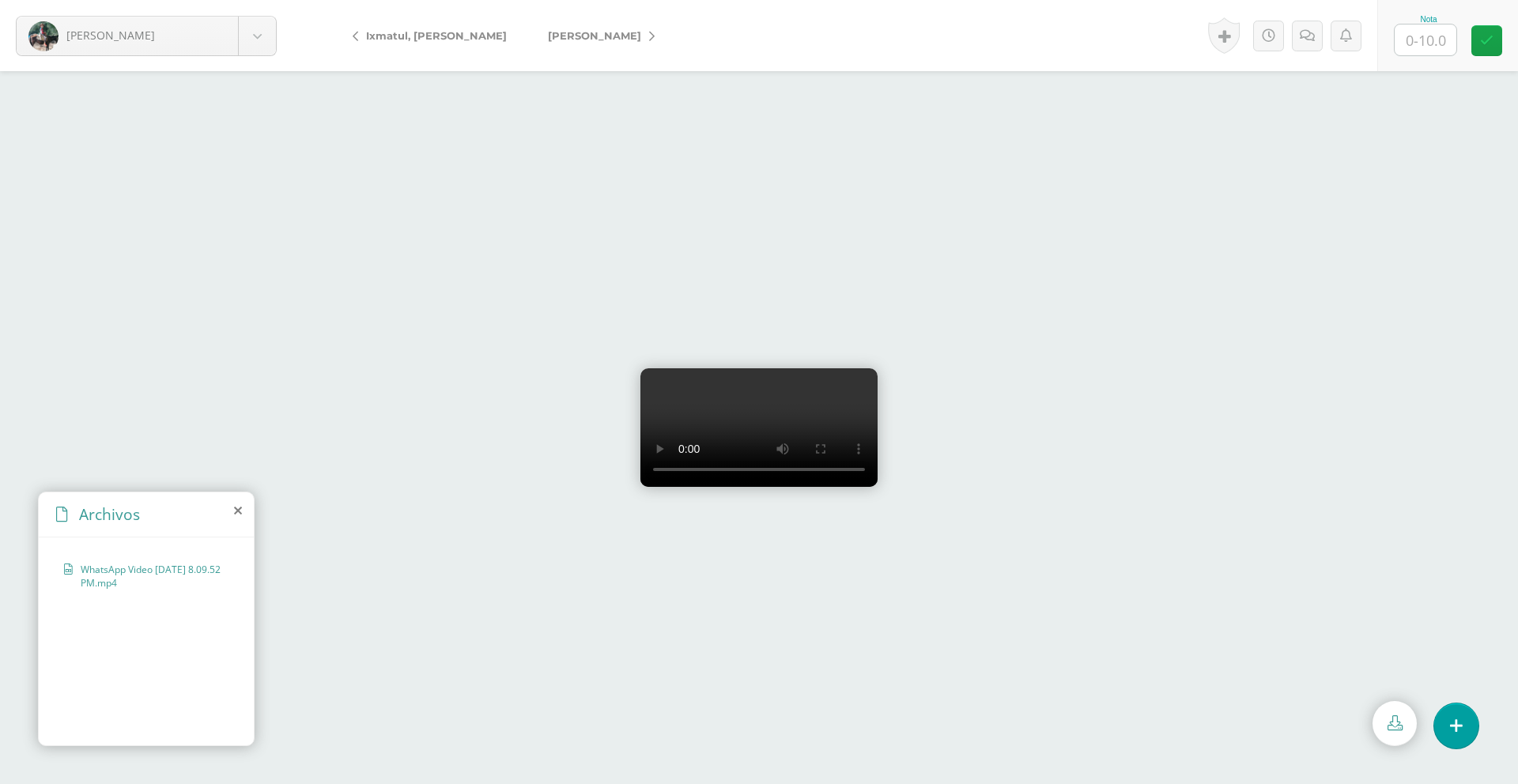 click on "[PERSON_NAME]" at bounding box center [595, 36] 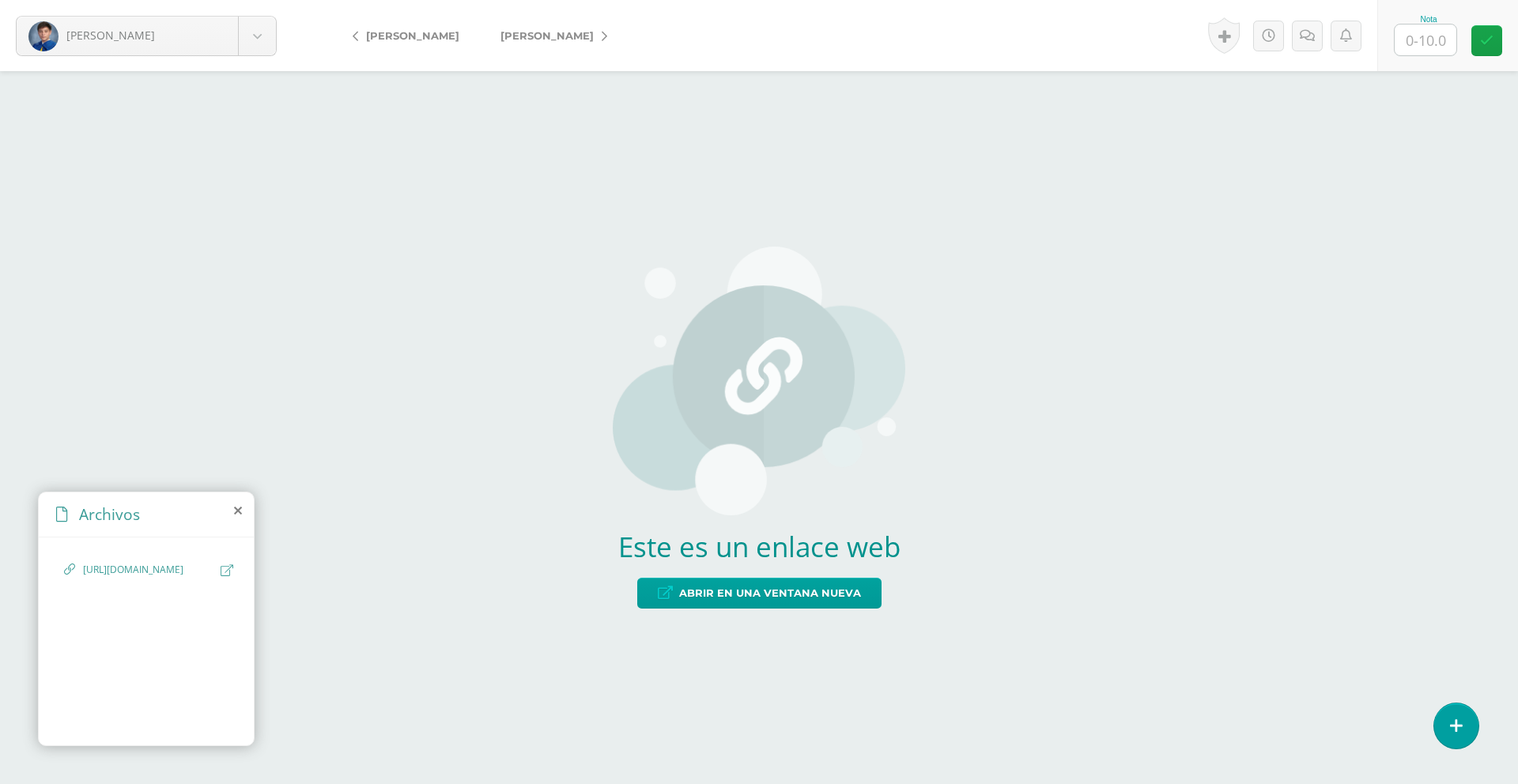 scroll, scrollTop: 0, scrollLeft: 0, axis: both 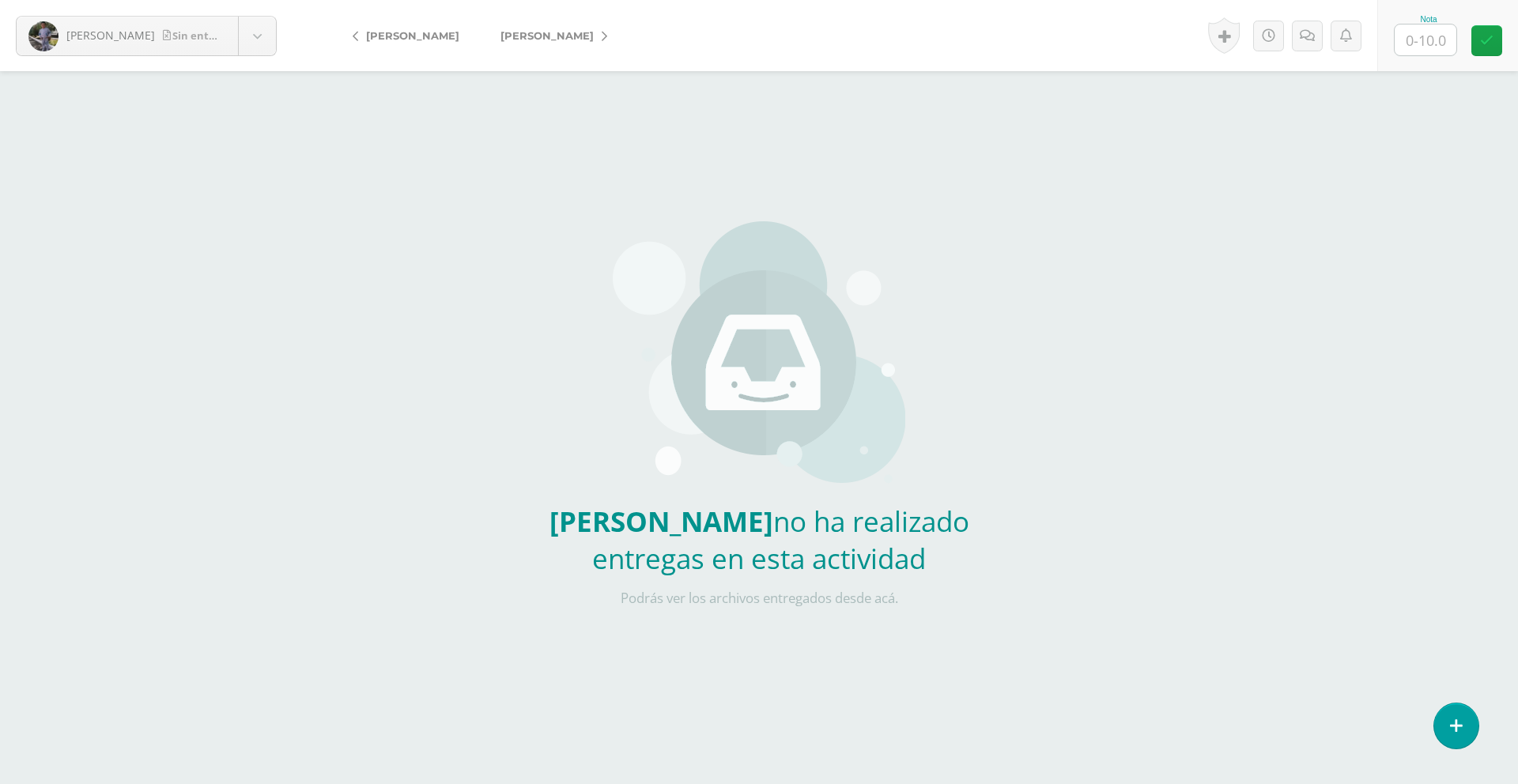 click on "[PERSON_NAME]" at bounding box center (413, 36) 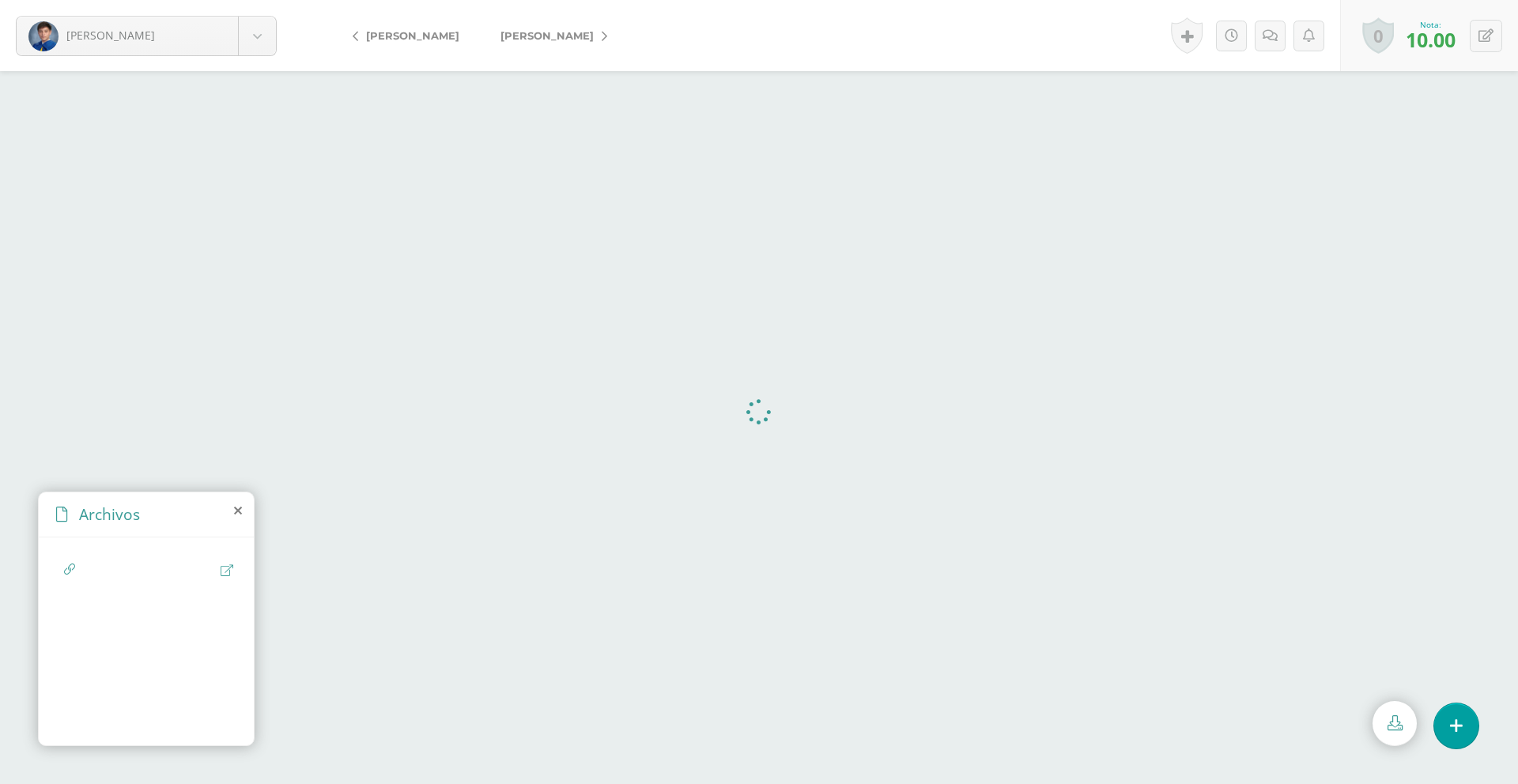 scroll, scrollTop: 0, scrollLeft: 0, axis: both 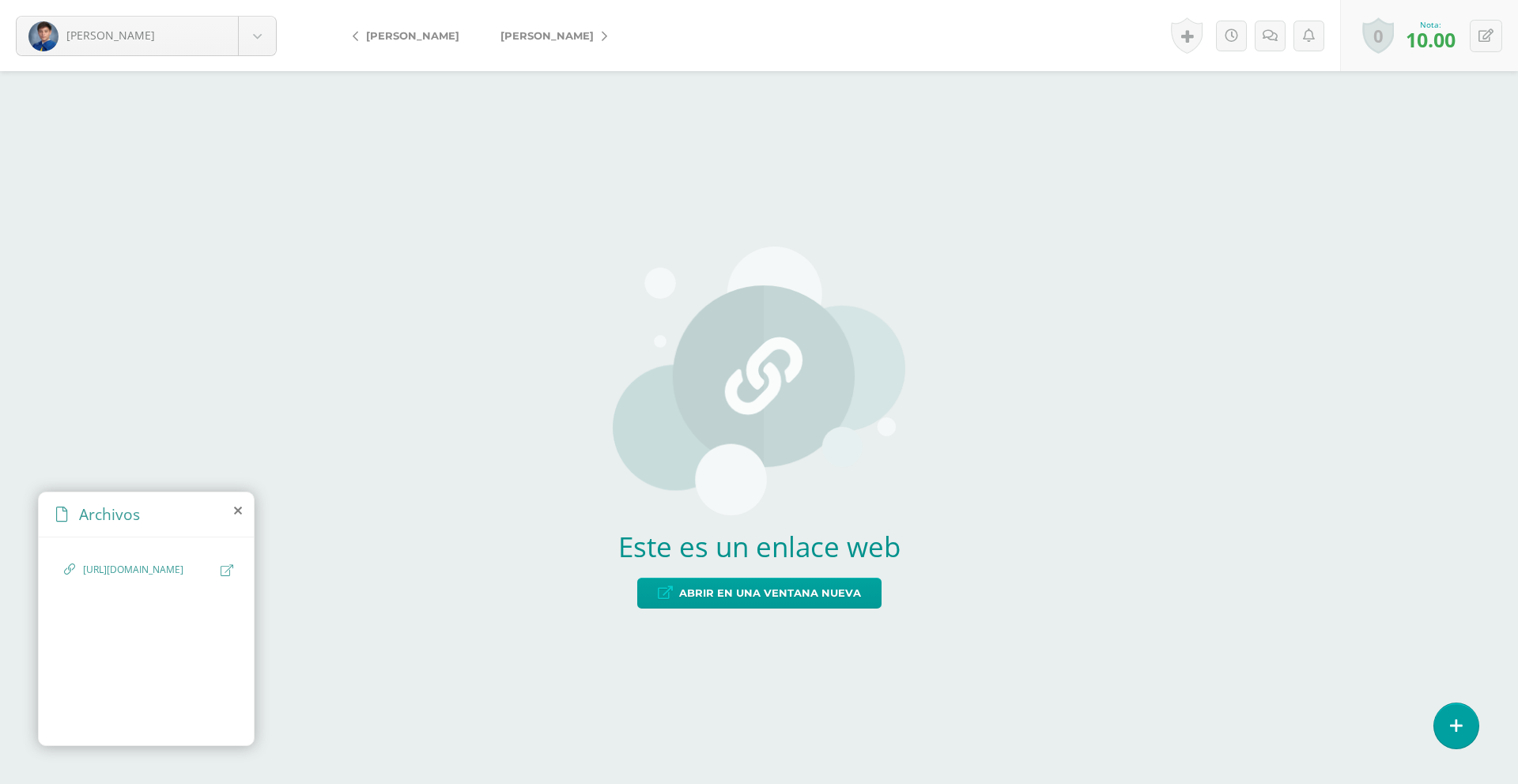 click on "[PERSON_NAME]" at bounding box center [547, 36] 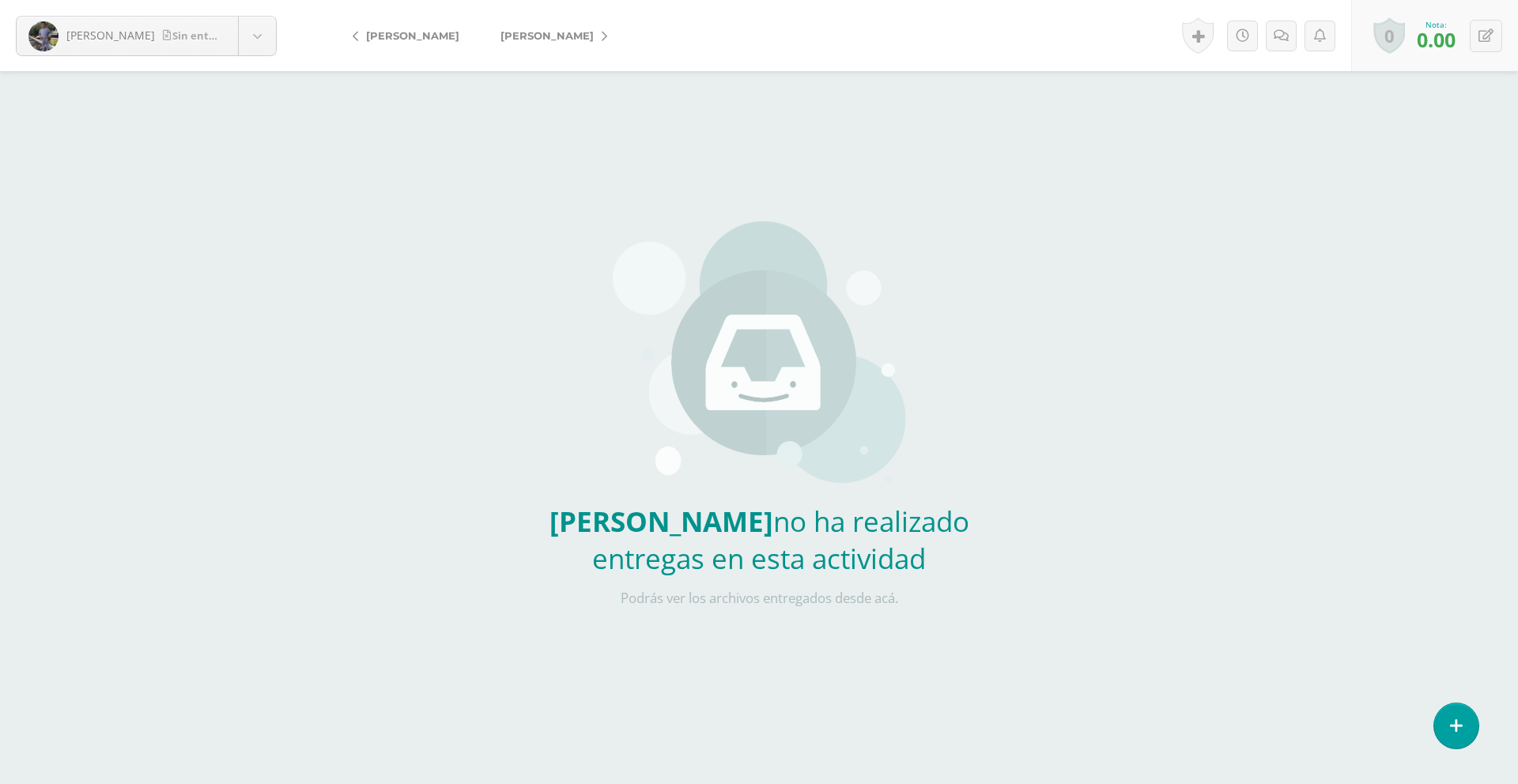 scroll, scrollTop: 0, scrollLeft: 0, axis: both 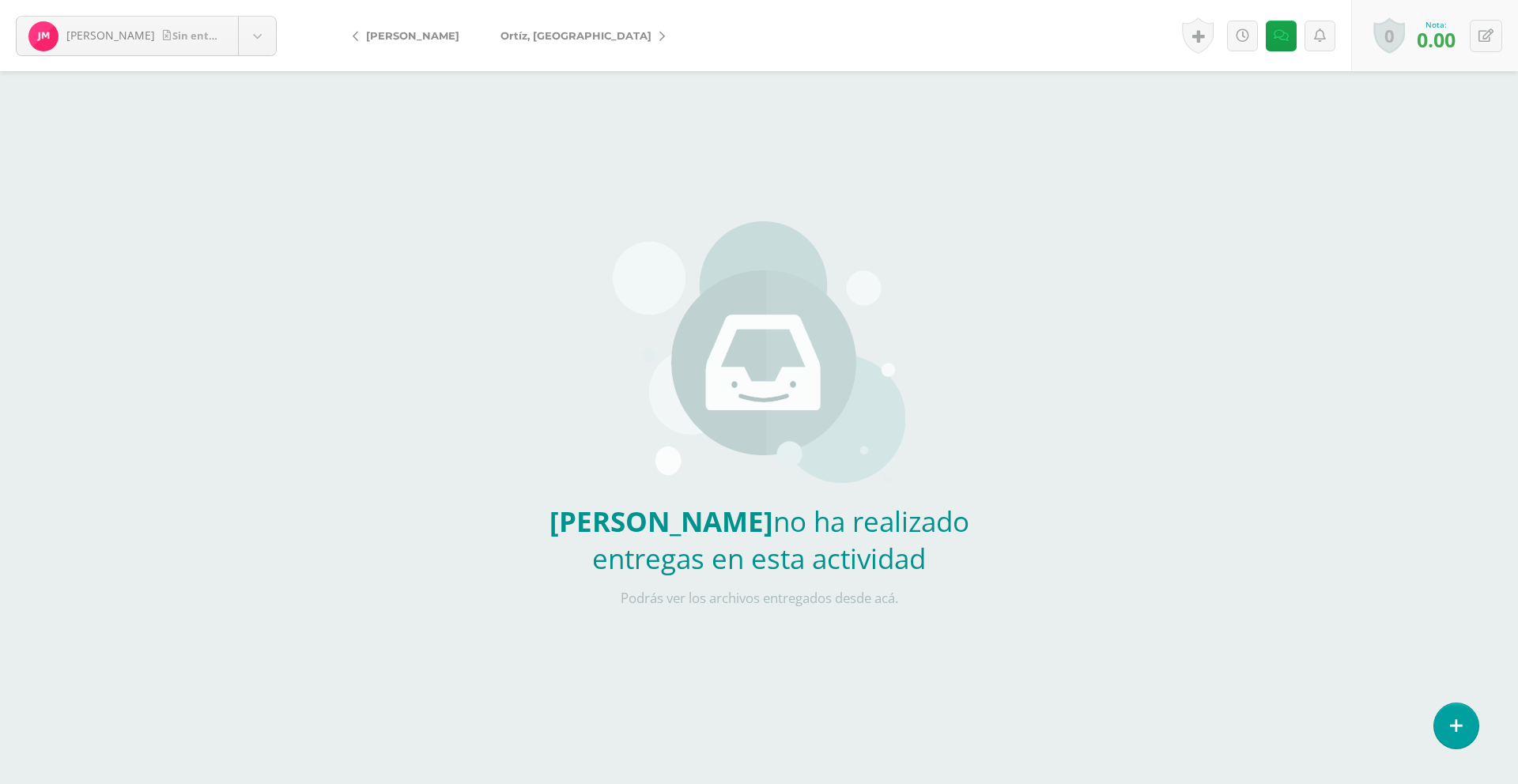 click on "Ortíz, [GEOGRAPHIC_DATA]" at bounding box center (579, 36) 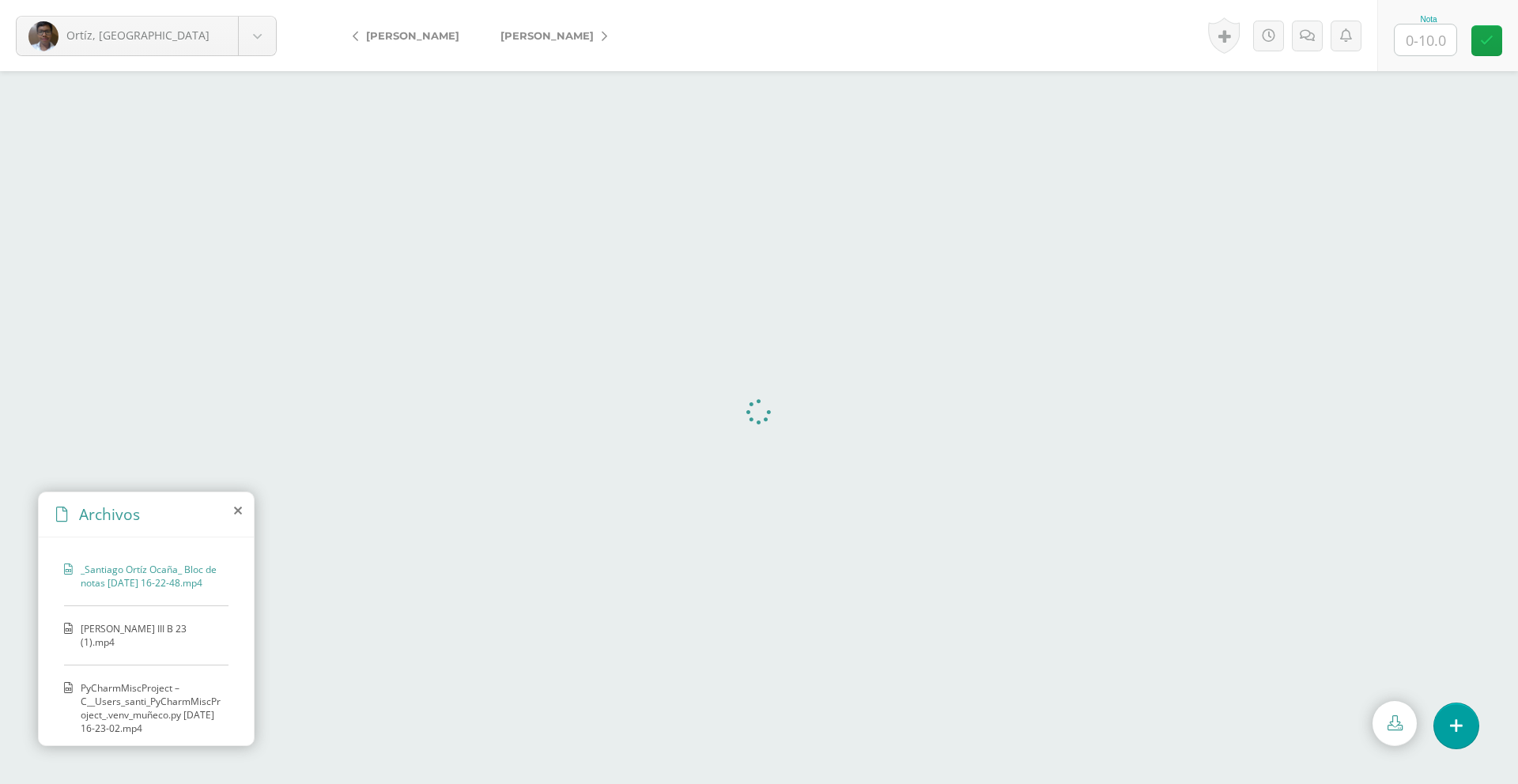 scroll, scrollTop: 0, scrollLeft: 0, axis: both 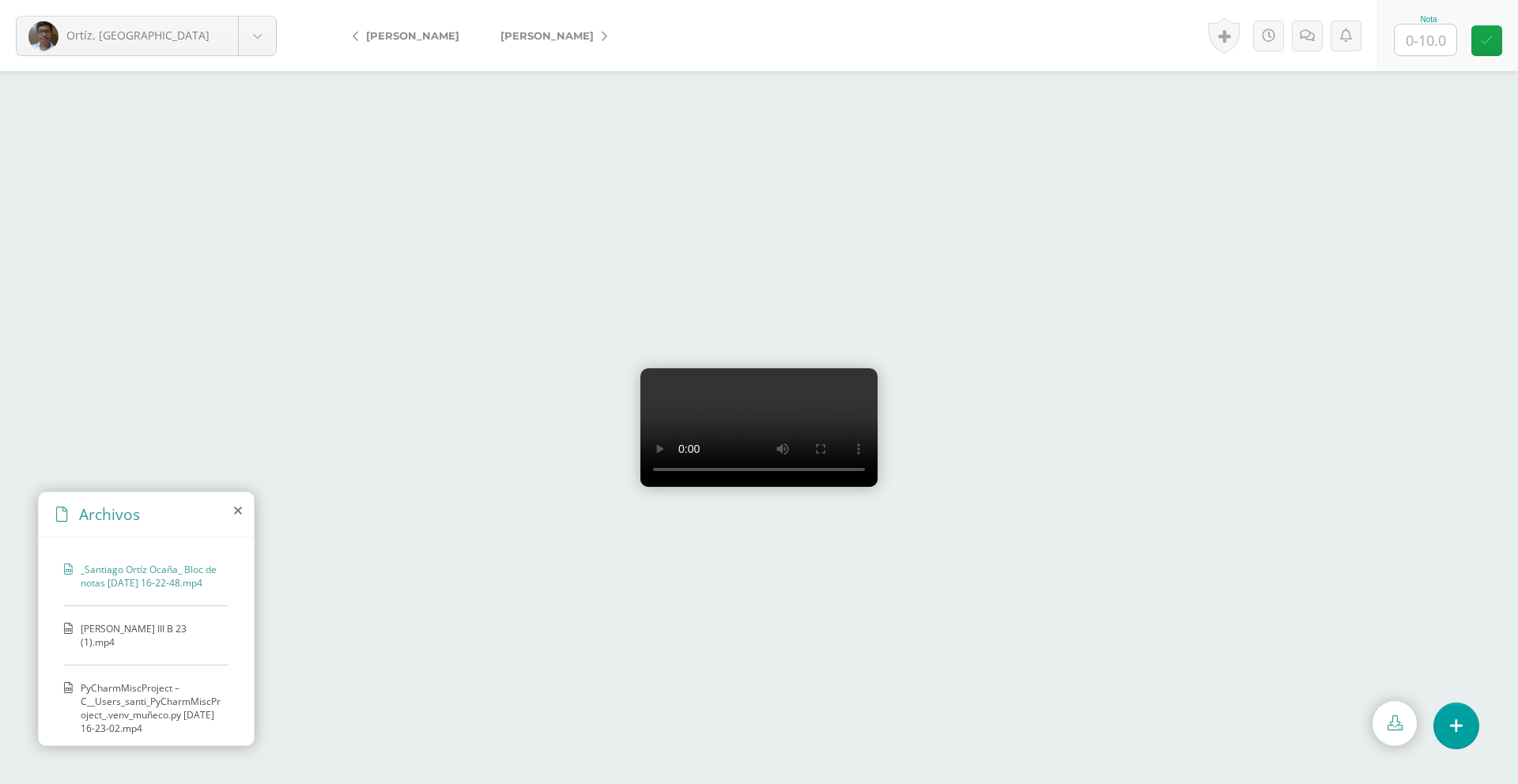 click on "Santiago Ortíz Ocaña III B 23 (1).mp4" at bounding box center [150, 635] 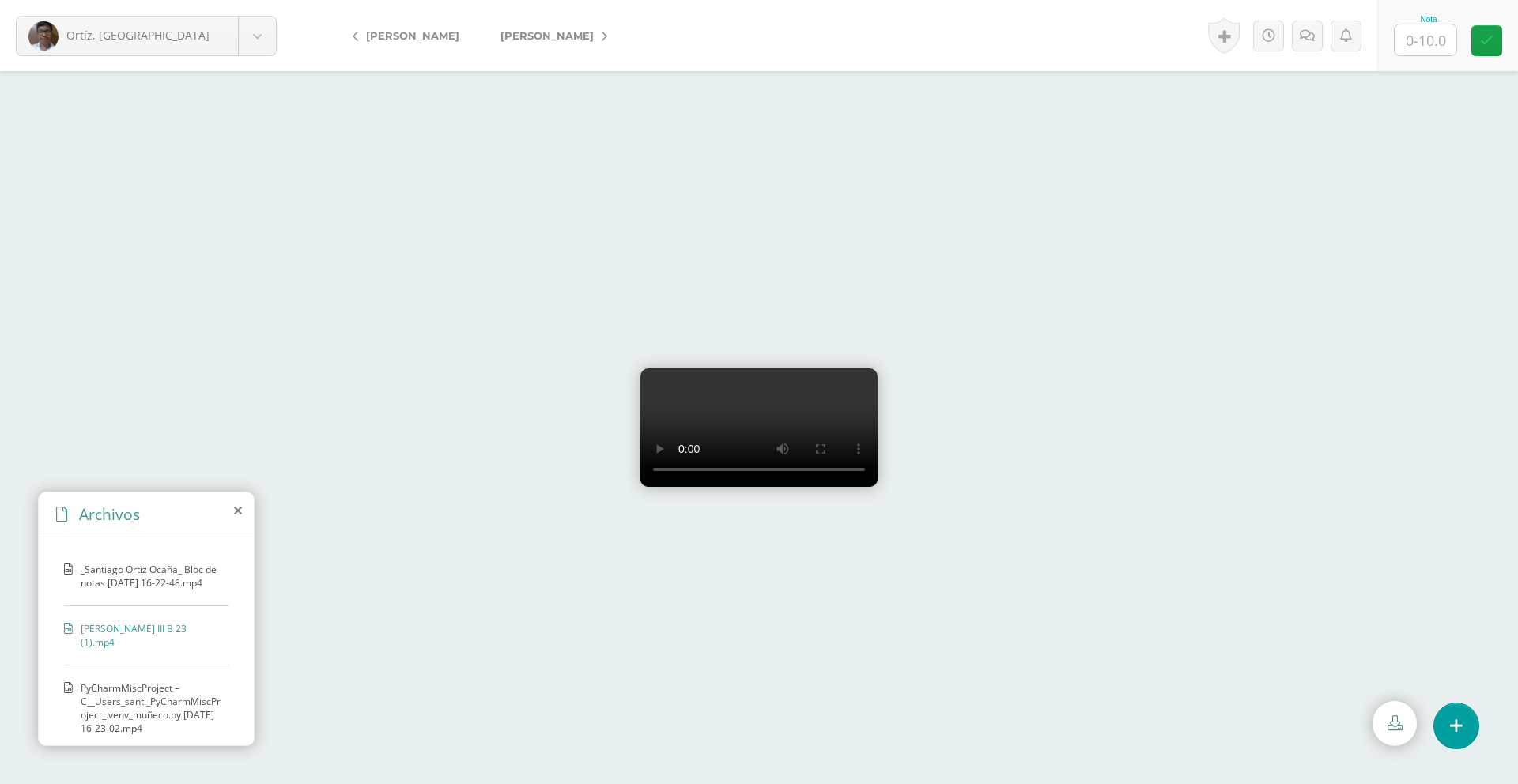 click on "PyCharmMiscProject – C__Users_santi_PyCharmMiscProject_.venv_muñeco.py 2025-06-18 16-23-02.mp4" at bounding box center (150, 708) 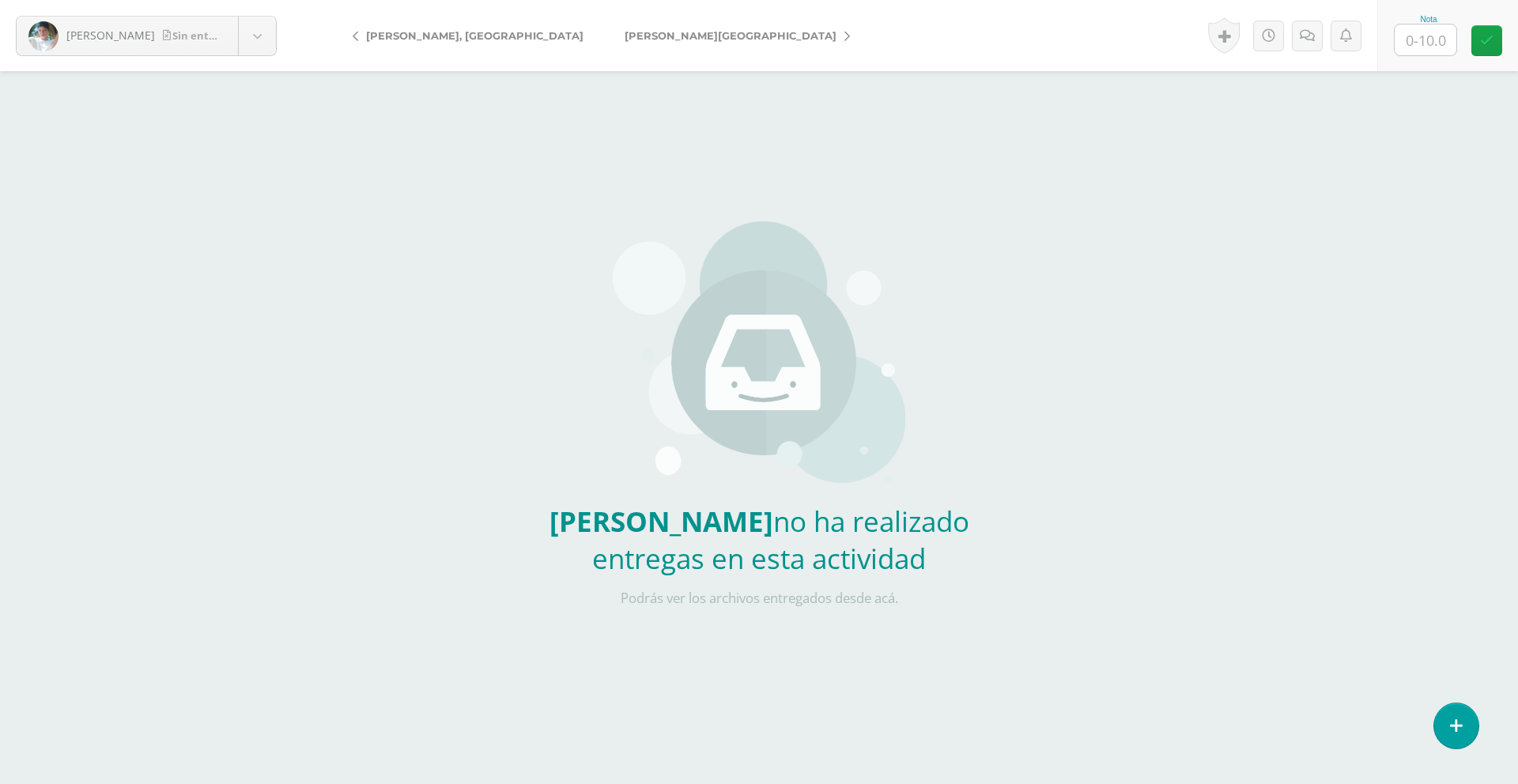 scroll, scrollTop: 0, scrollLeft: 0, axis: both 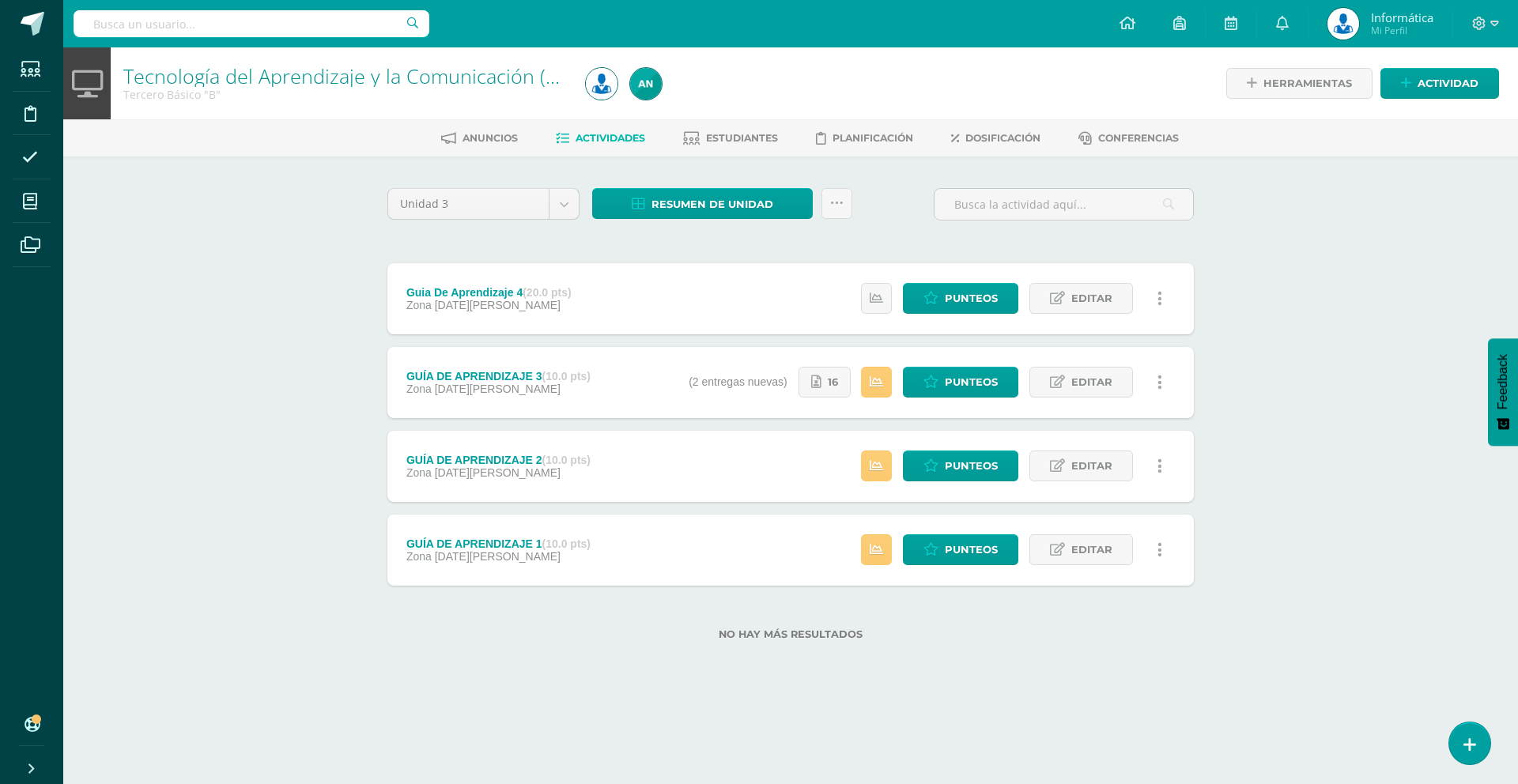 click on "Tecnología del Aprendizaje y la Comunicación (TIC)
Tercero Básico "B"
Herramientas
Detalle de asistencias
Actividad
Anuncios
Actividades
Estudiantes
Planificación
Dosificación
Conferencias     Unidad 3                             Unidad 1 Unidad 2 Unidad 3 Unidad 4 Resumen de unidad
Descargar como HTML
Descargar como PDF
Descargar como XLS
Subir actividades en masa
Enviar punteos a revision
Historial de actividad
¿Estás seguro que deseas  Enviar a revisión  las notas de este curso?
0" at bounding box center [791, 369] 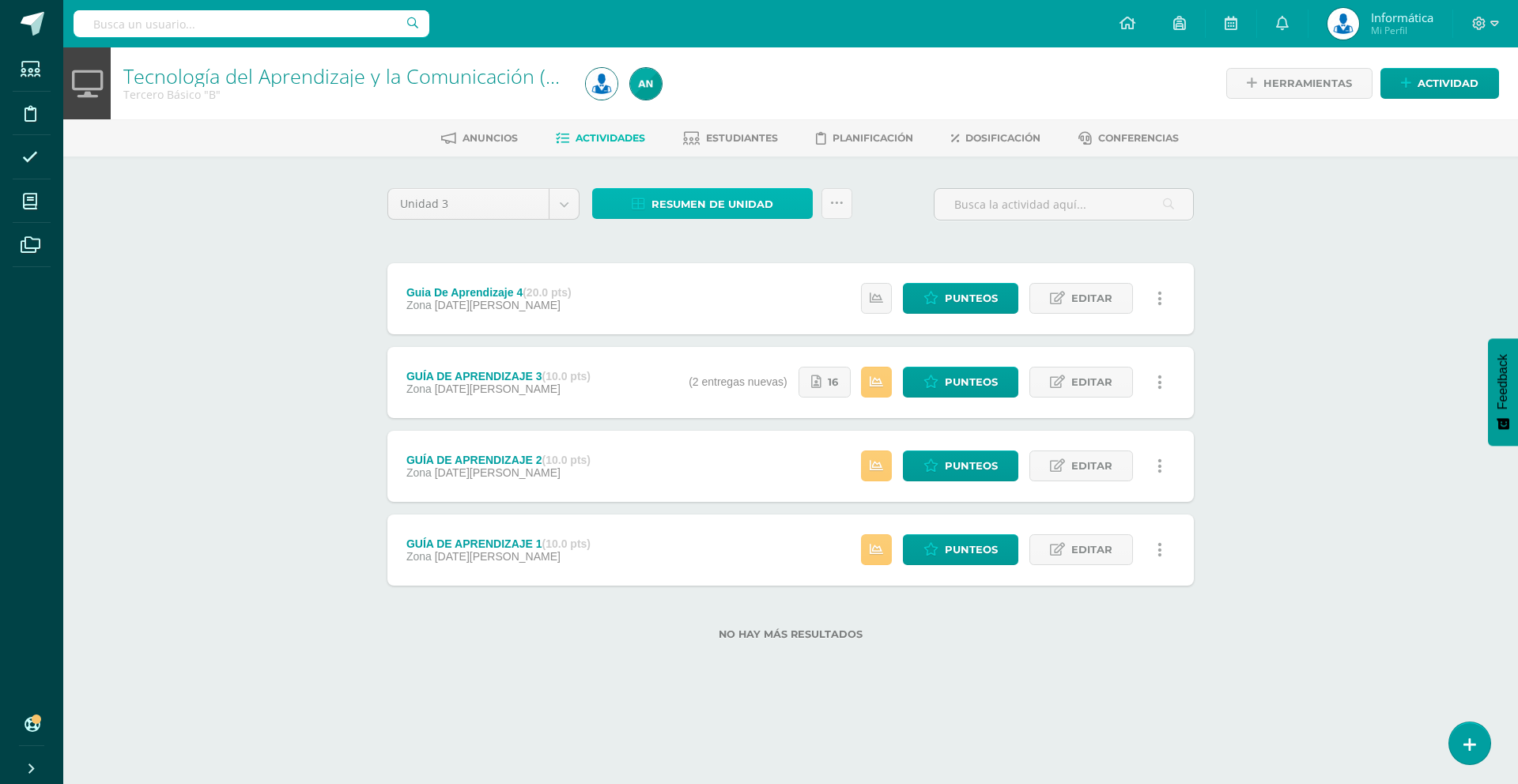 click on "Resumen de unidad" at bounding box center (712, 204) 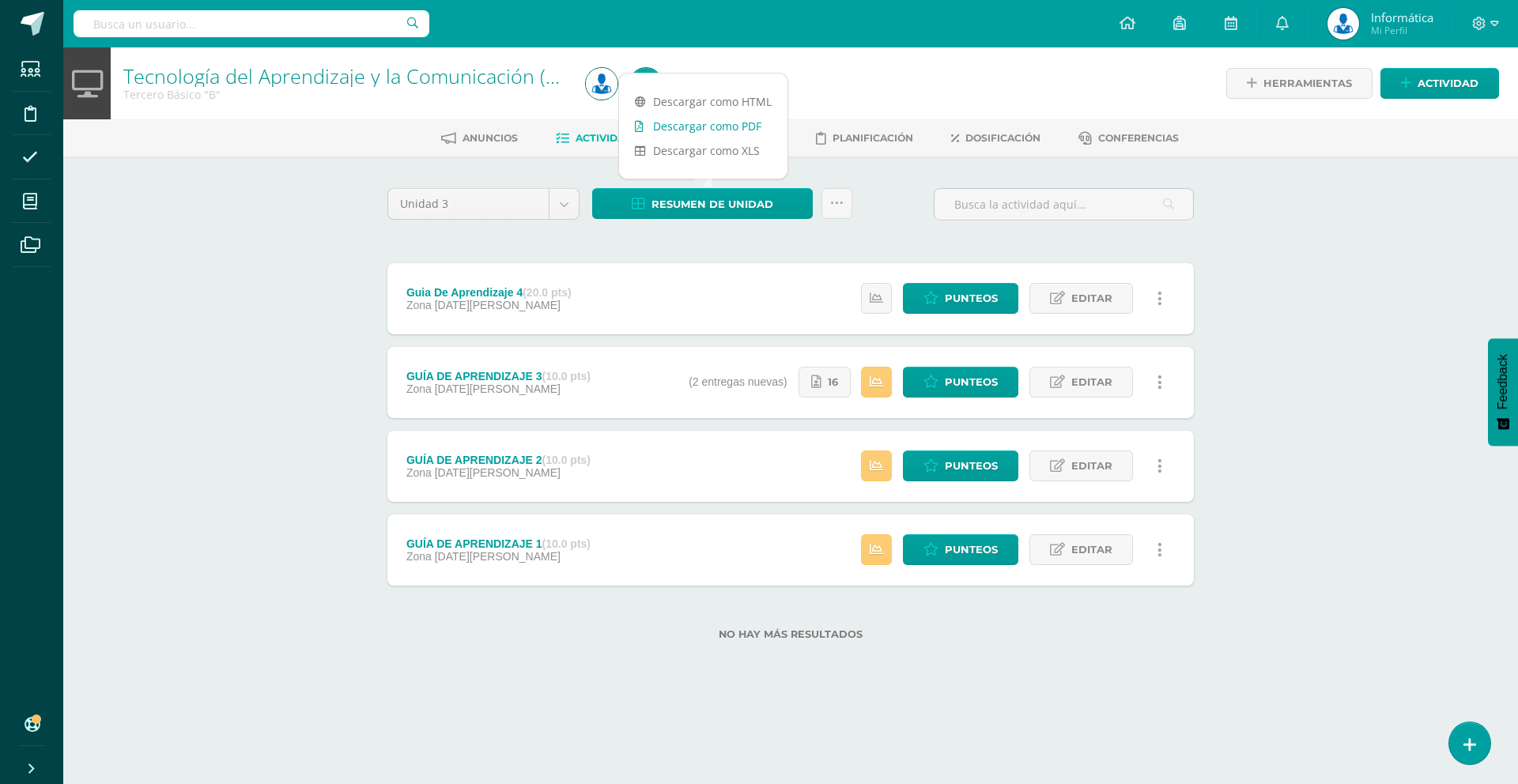 click on "Descargar como PDF" at bounding box center (703, 126) 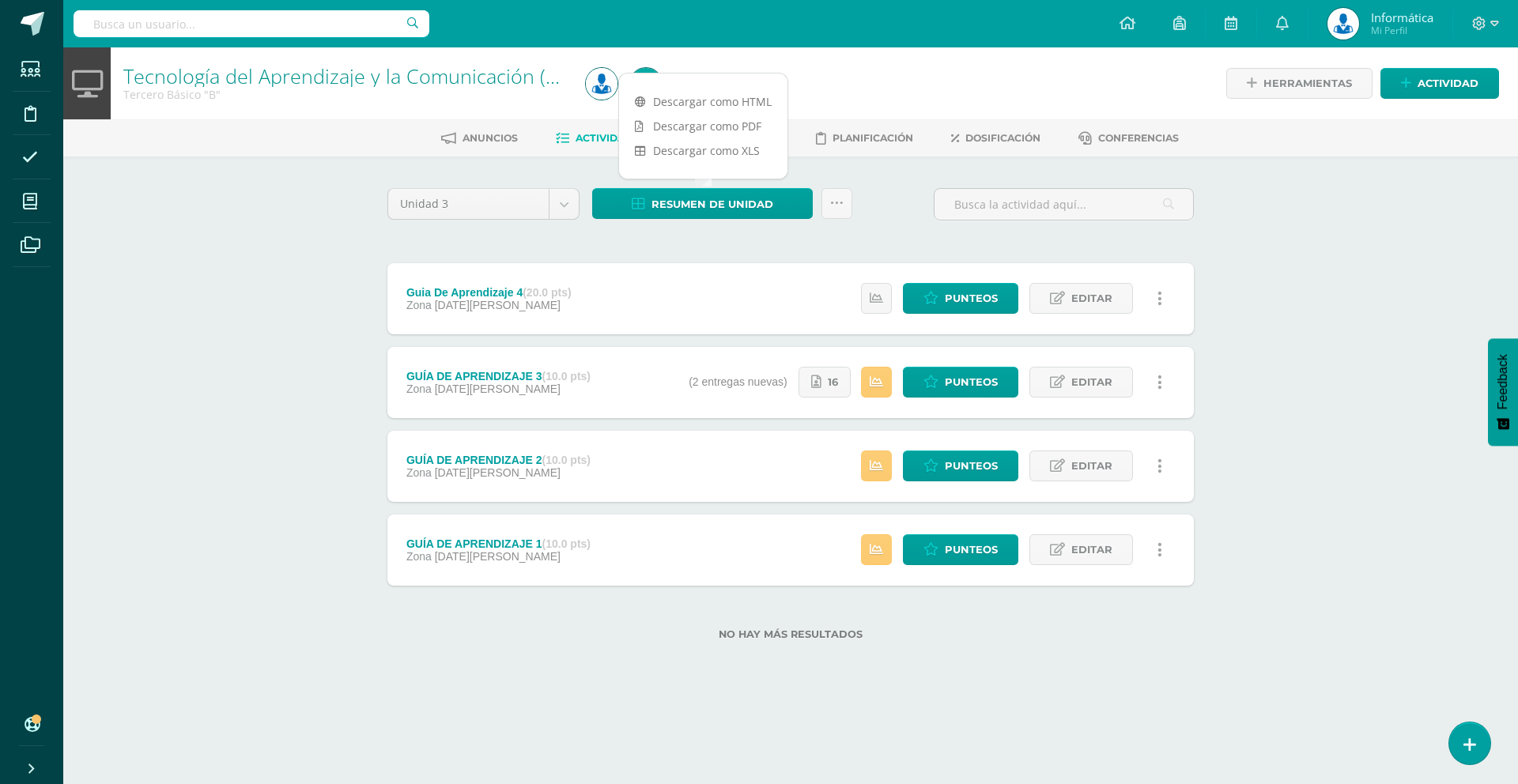 click on "Tecnología del Aprendizaje y la Comunicación (TIC)
Tercero Básico "B"
Herramientas
Detalle de asistencias
Actividad
Anuncios
Actividades
Estudiantes
Planificación
Dosificación
Conferencias     Unidad 3                             Unidad 1 Unidad 2 Unidad 3 Unidad 4 Resumen de unidad
Subir actividades en masa
Enviar punteos a revision
Historial de actividad
¿Estás seguro que deseas  Enviar a revisión  las notas de este curso?
Esta acción  enviará una notificación a tu supervisor y no podrás eliminar o cambiar tus notas. Cancelar Creación  y  Calificación" at bounding box center [791, 369] 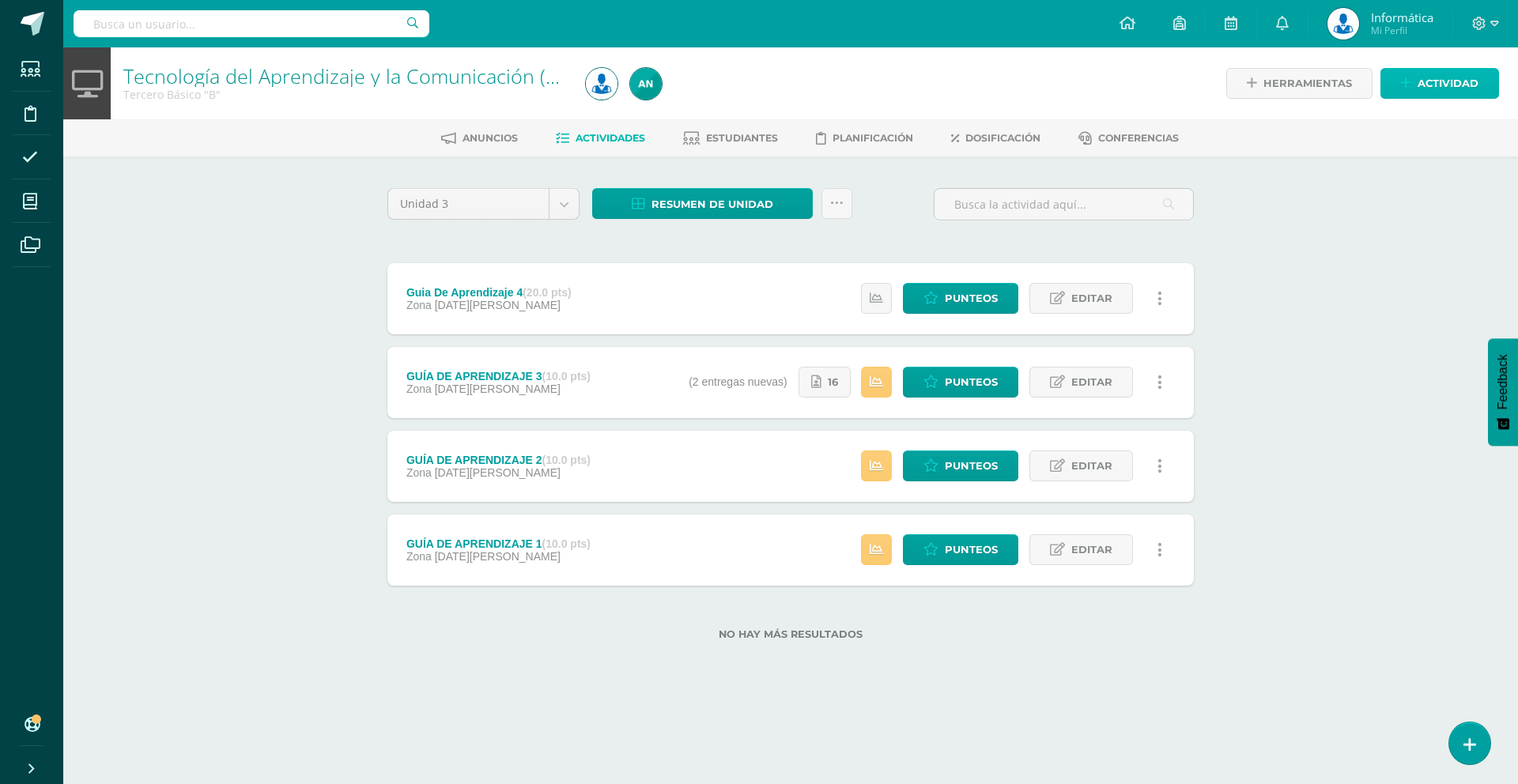 click on "Actividad" at bounding box center [1448, 83] 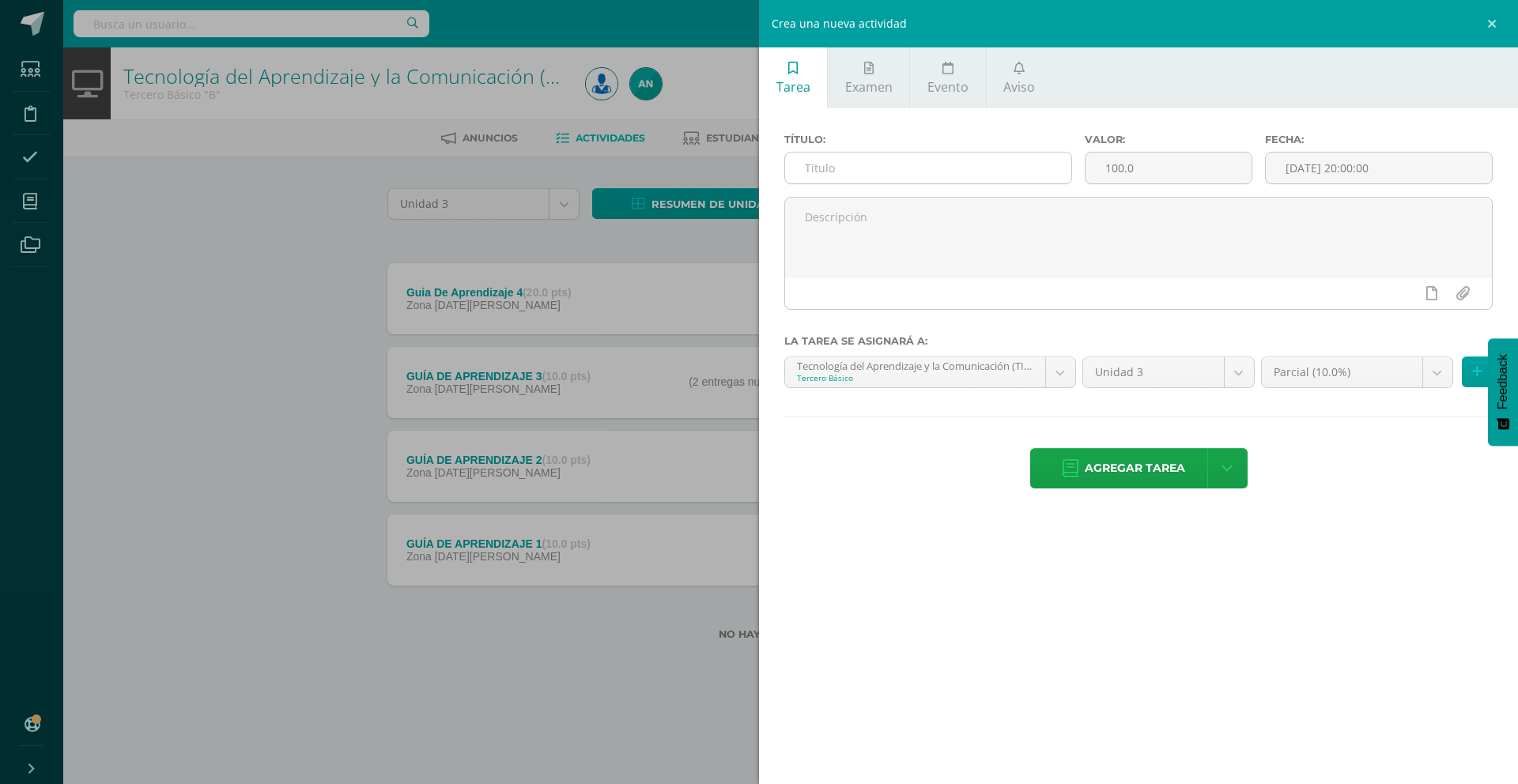 click at bounding box center (928, 168) 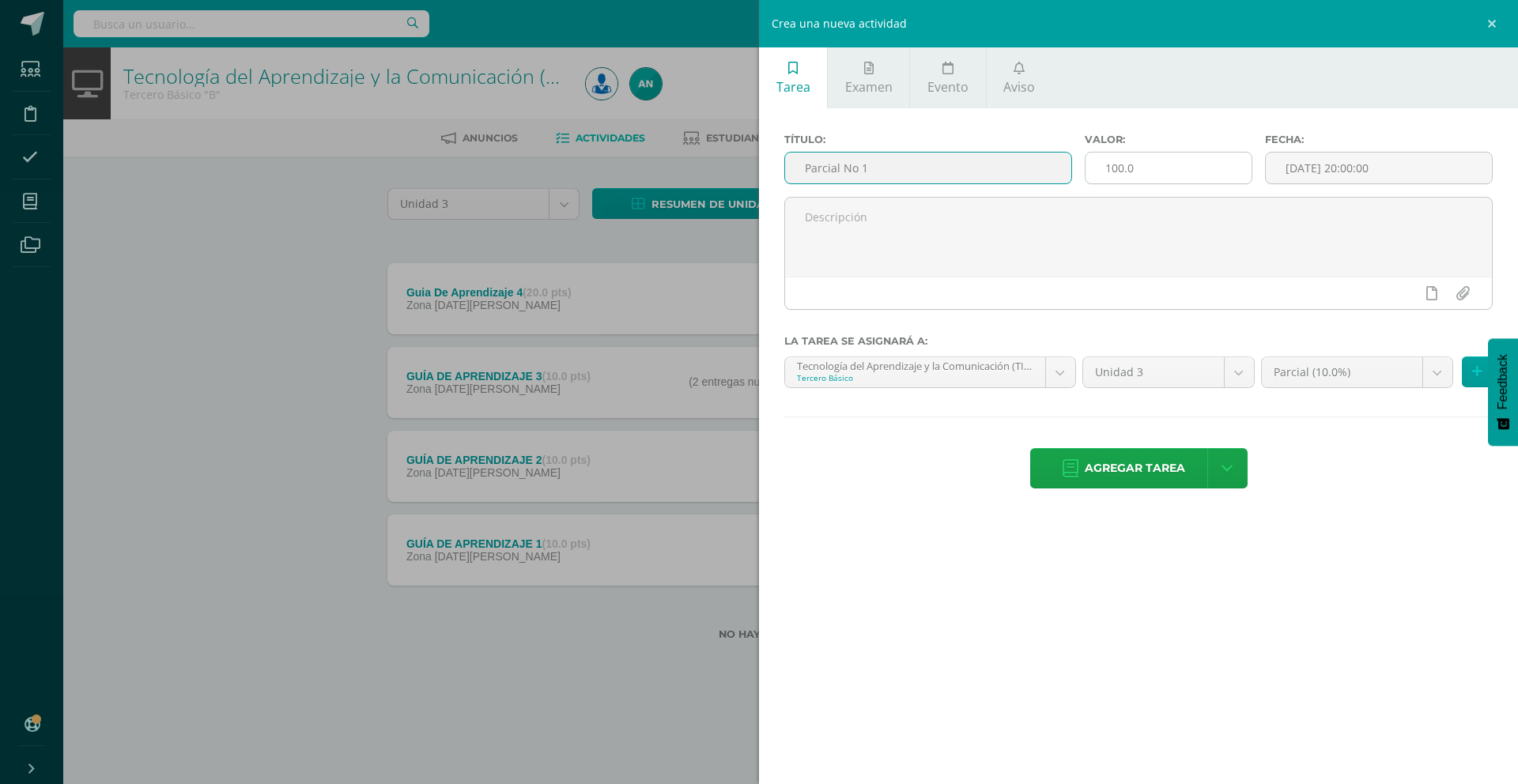 type on "Parcial No 1" 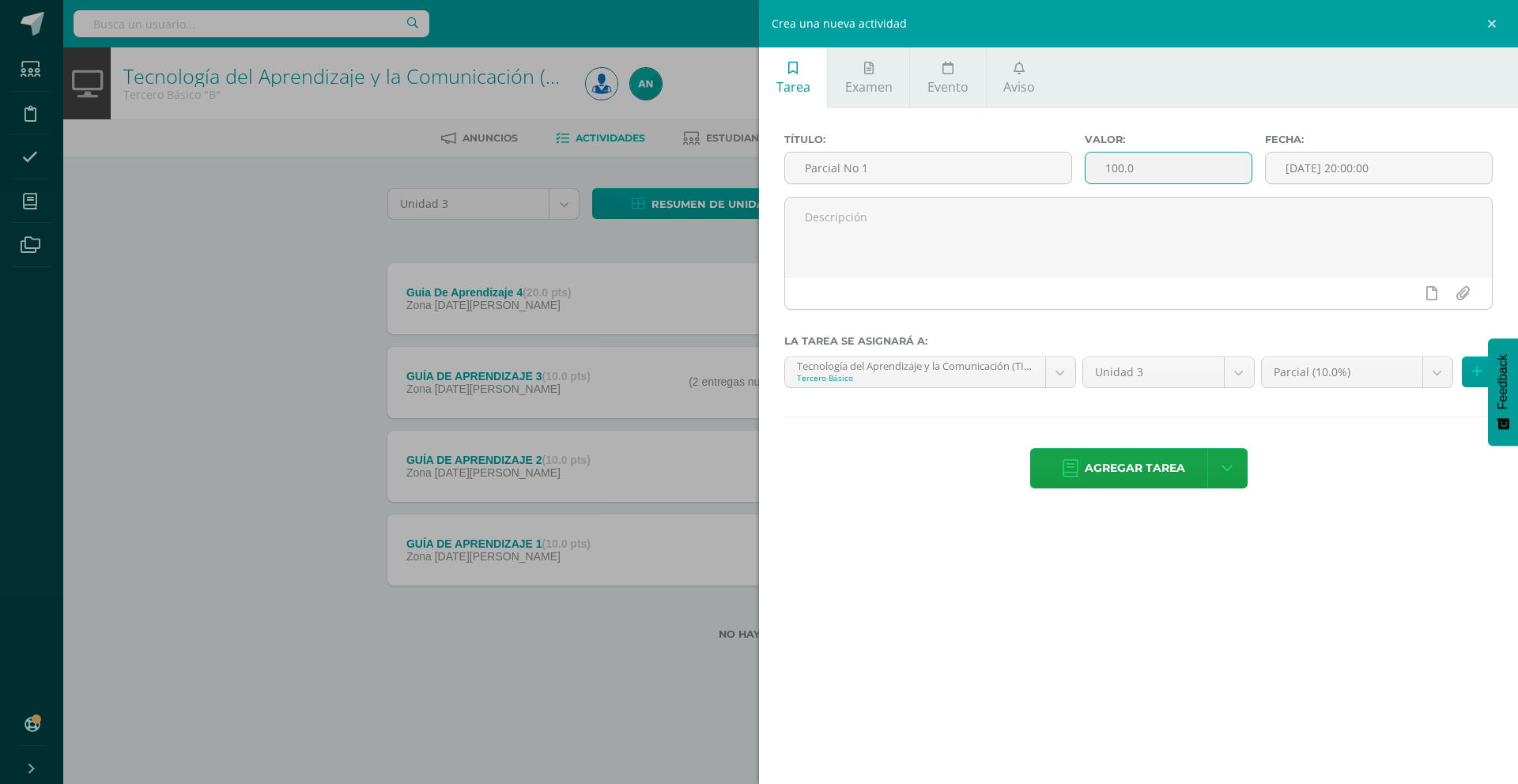 click on "100.0" at bounding box center [1169, 168] 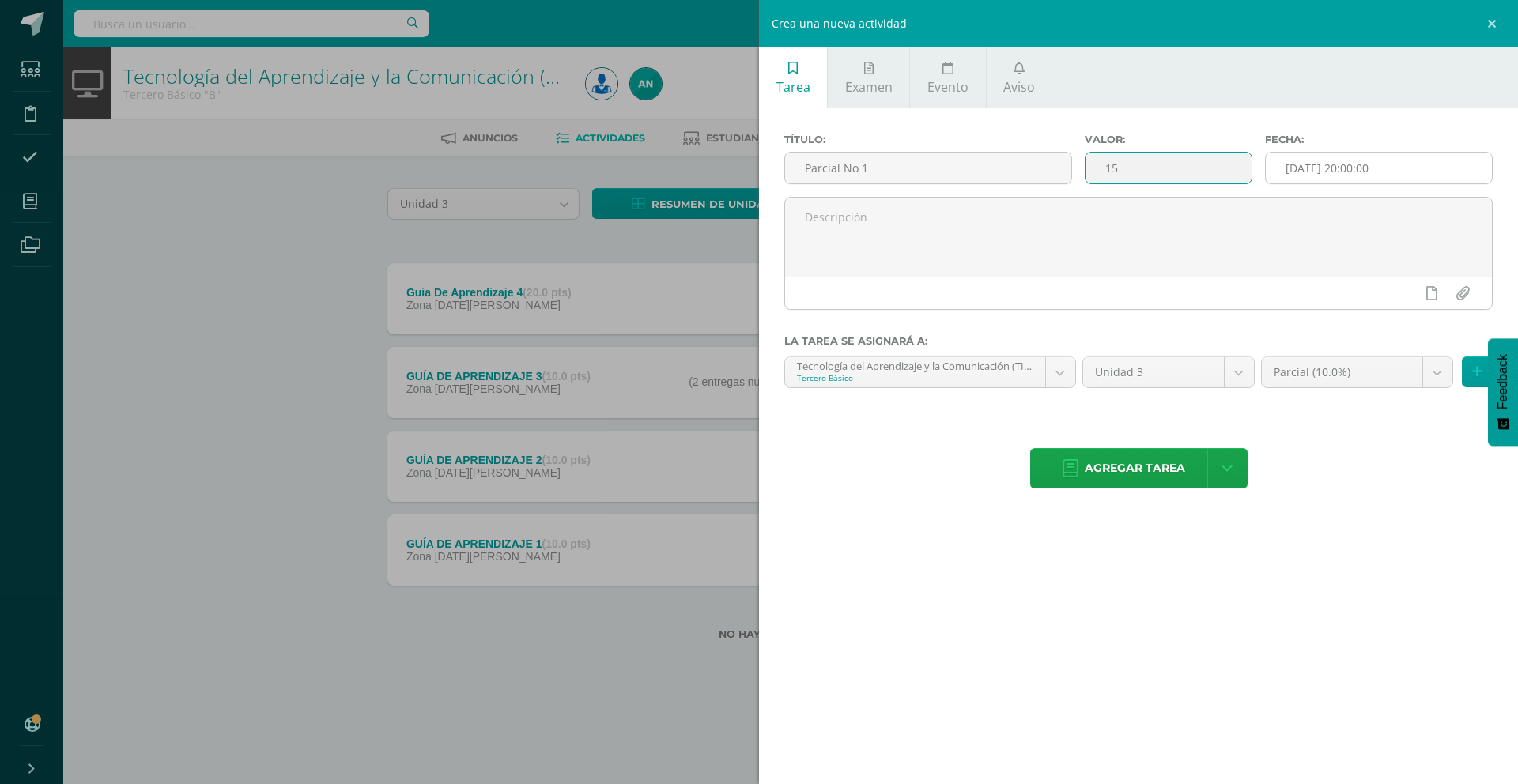 type on "15" 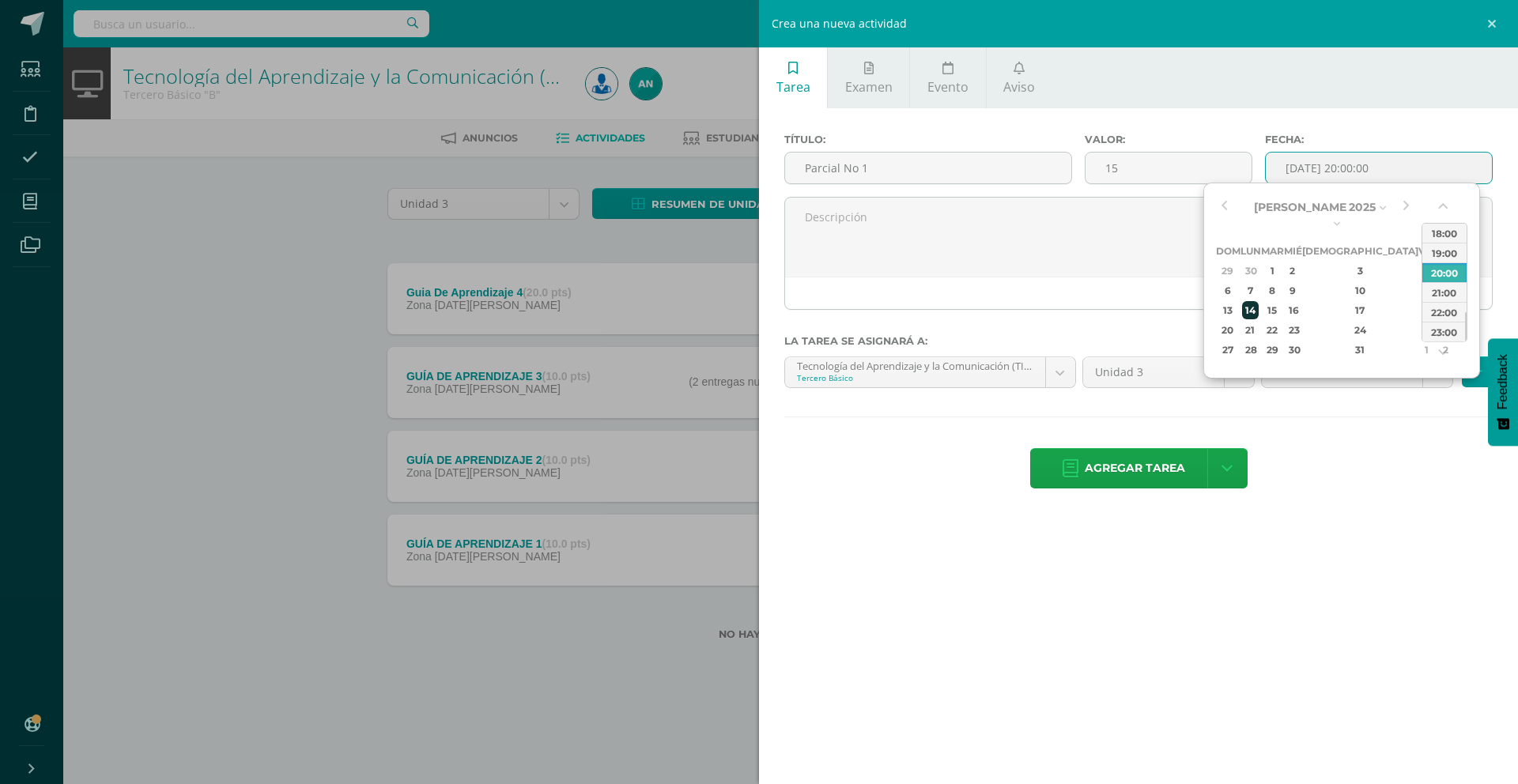 click on "14" at bounding box center (1250, 310) 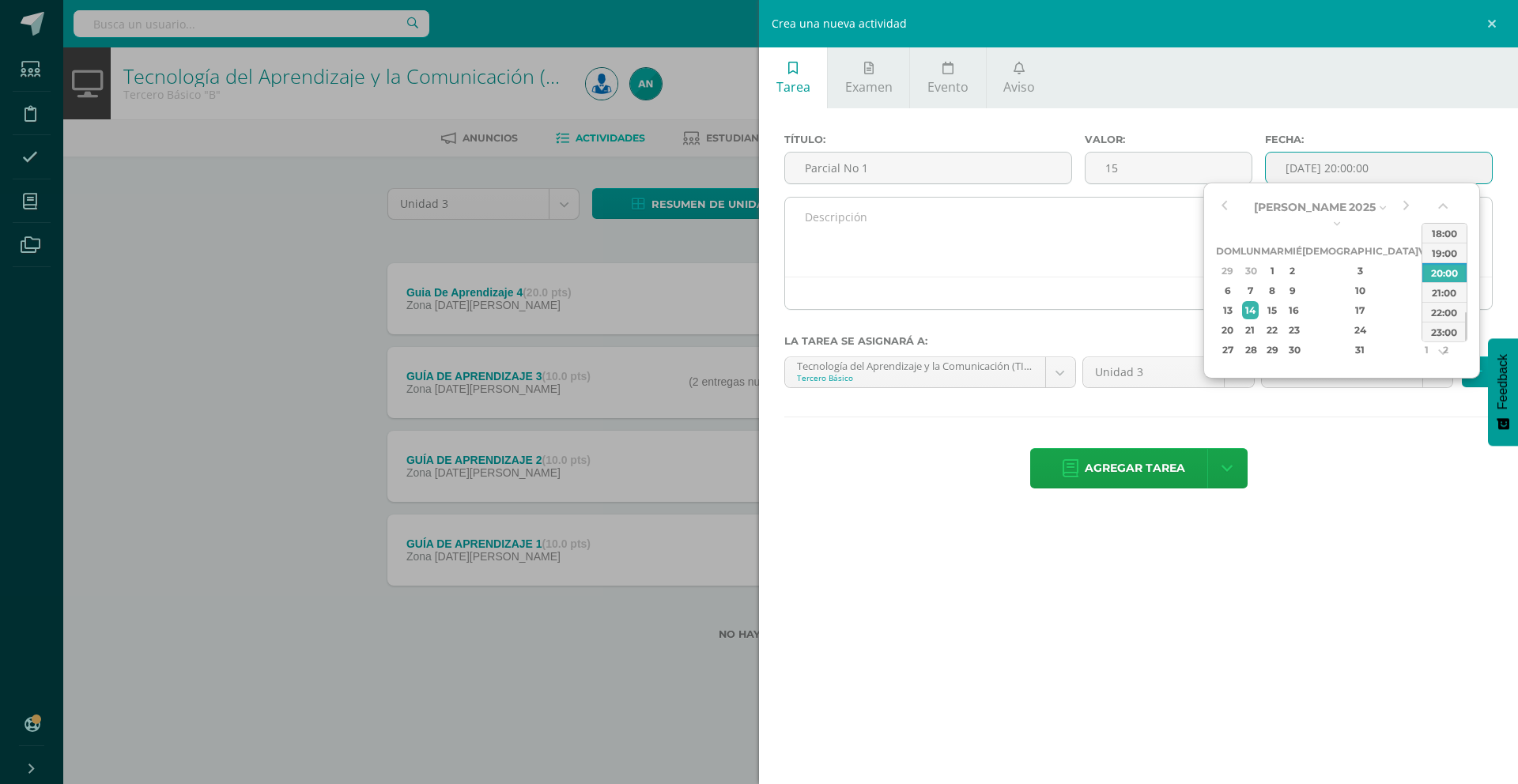 type on "2025-07-14 20:00" 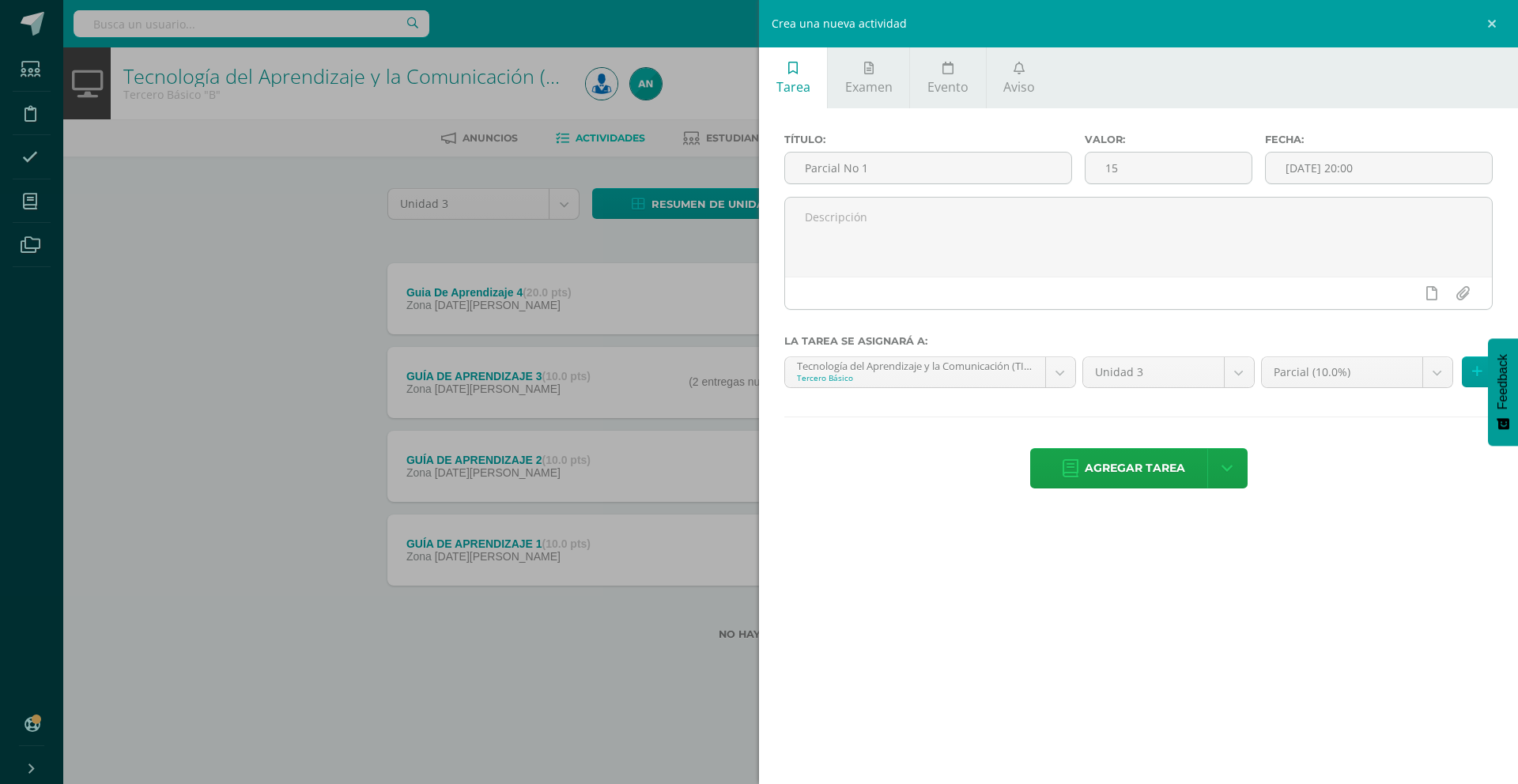 click at bounding box center (1138, 259) 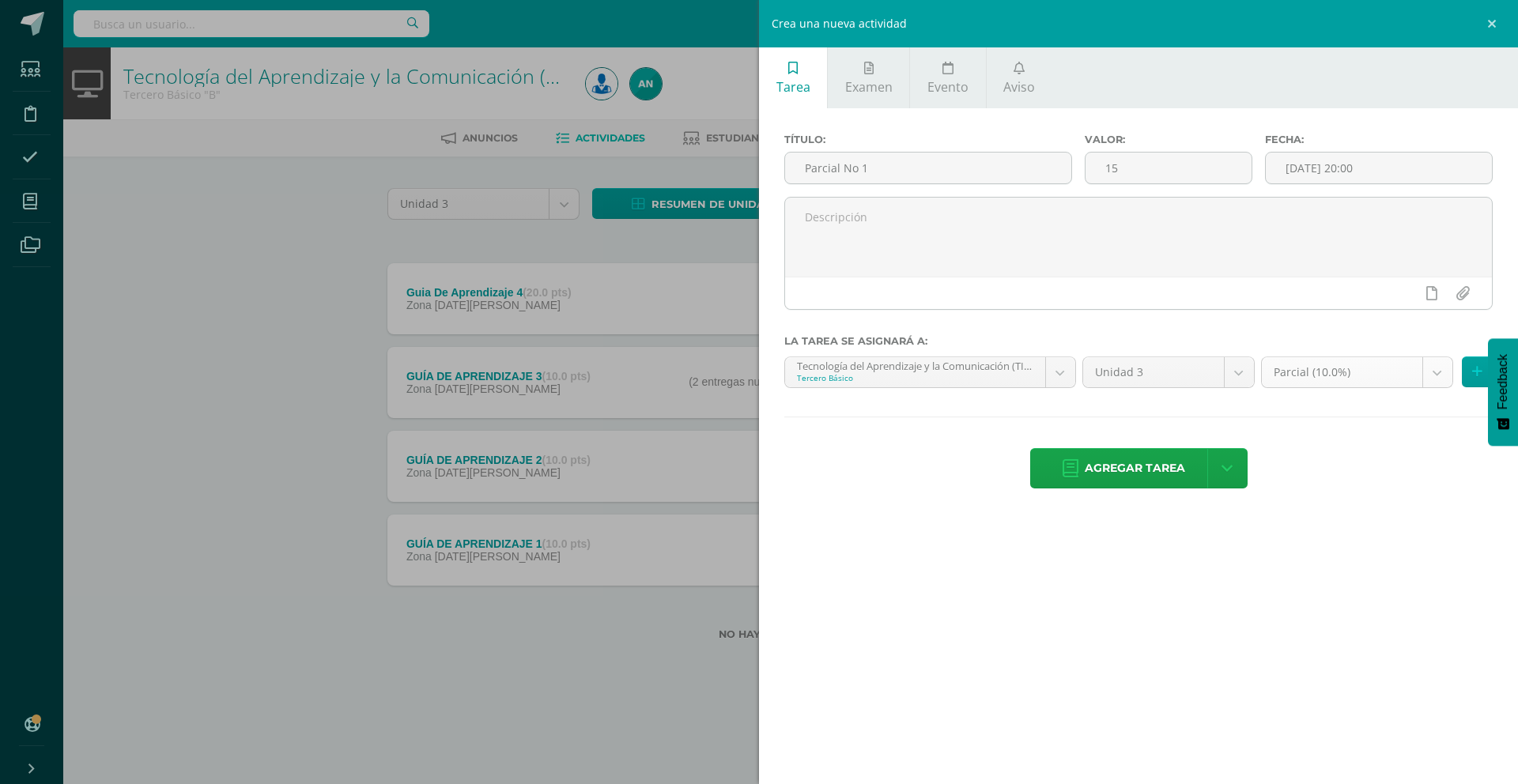 click on "Tarea asignada exitosamente         Estudiantes Disciplina Asistencia Mis cursos Archivos Soporte
Centro de ayuda
Últimas actualizaciones
10+ Cerrar panel
Méritos y Deméritos 1ro. Básico "A"
Primero
Básico
"A"
Actividades Estudiantes Planificación Dosificación
Tecnología para el Aprendizaje y la Comunicación (Informática)
Primero
Básico
"A"
Actividades Estudiantes Planificación Dosificación
Méritos y Deméritos 1ro. Básico "B"
Primero
Básico
"B"
Actividades Estudiantes Planificación" at bounding box center (759, 345) 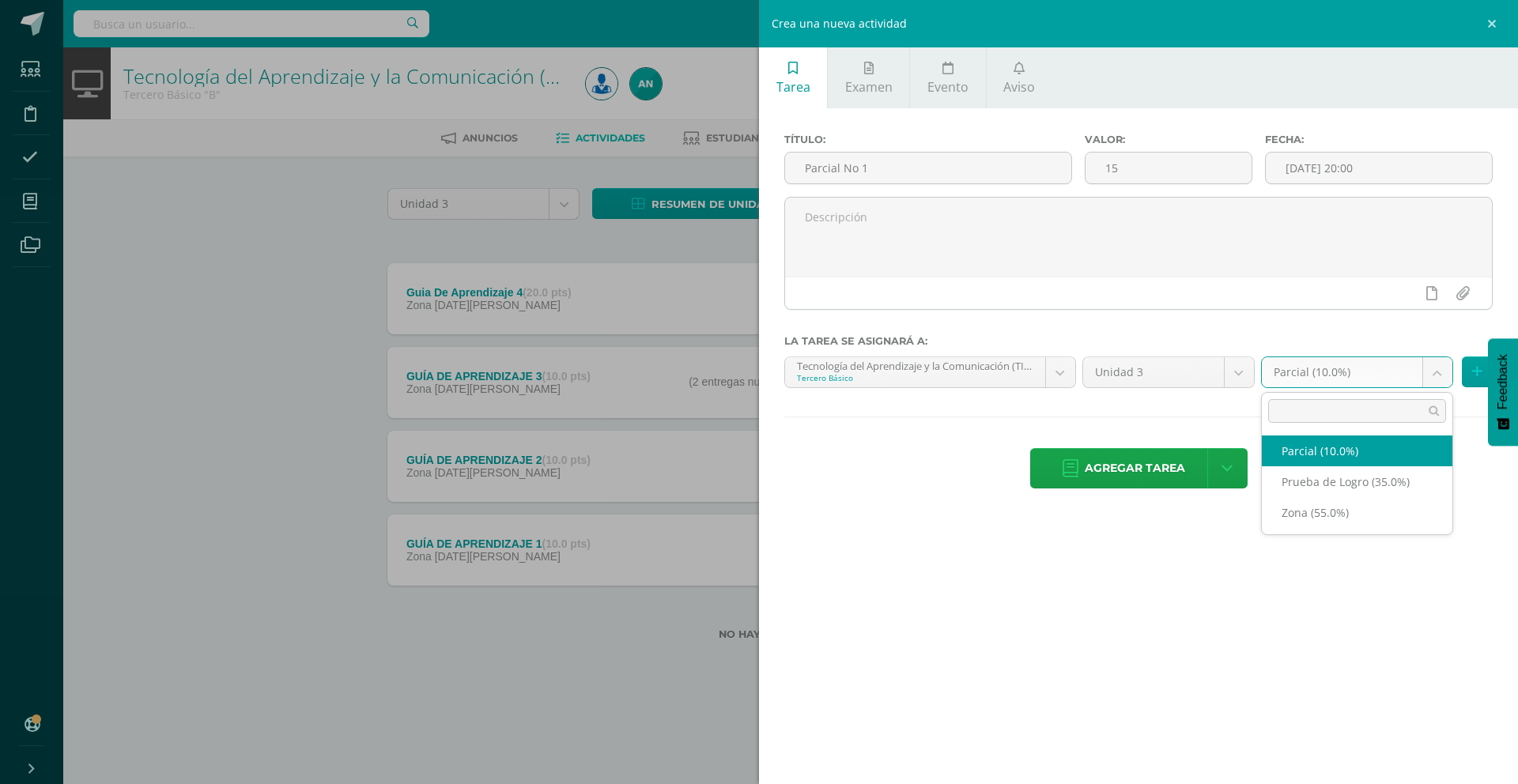 click on "Tarea asignada exitosamente         Estudiantes Disciplina Asistencia Mis cursos Archivos Soporte
Centro de ayuda
Últimas actualizaciones
10+ Cerrar panel
Méritos y Deméritos 1ro. Básico "A"
Primero
Básico
"A"
Actividades Estudiantes Planificación Dosificación
Tecnología para el Aprendizaje y la Comunicación (Informática)
Primero
Básico
"A"
Actividades Estudiantes Planificación Dosificación
Méritos y Deméritos 1ro. Básico "B"
Primero
Básico
"B"
Actividades Estudiantes Planificación" at bounding box center (759, 345) 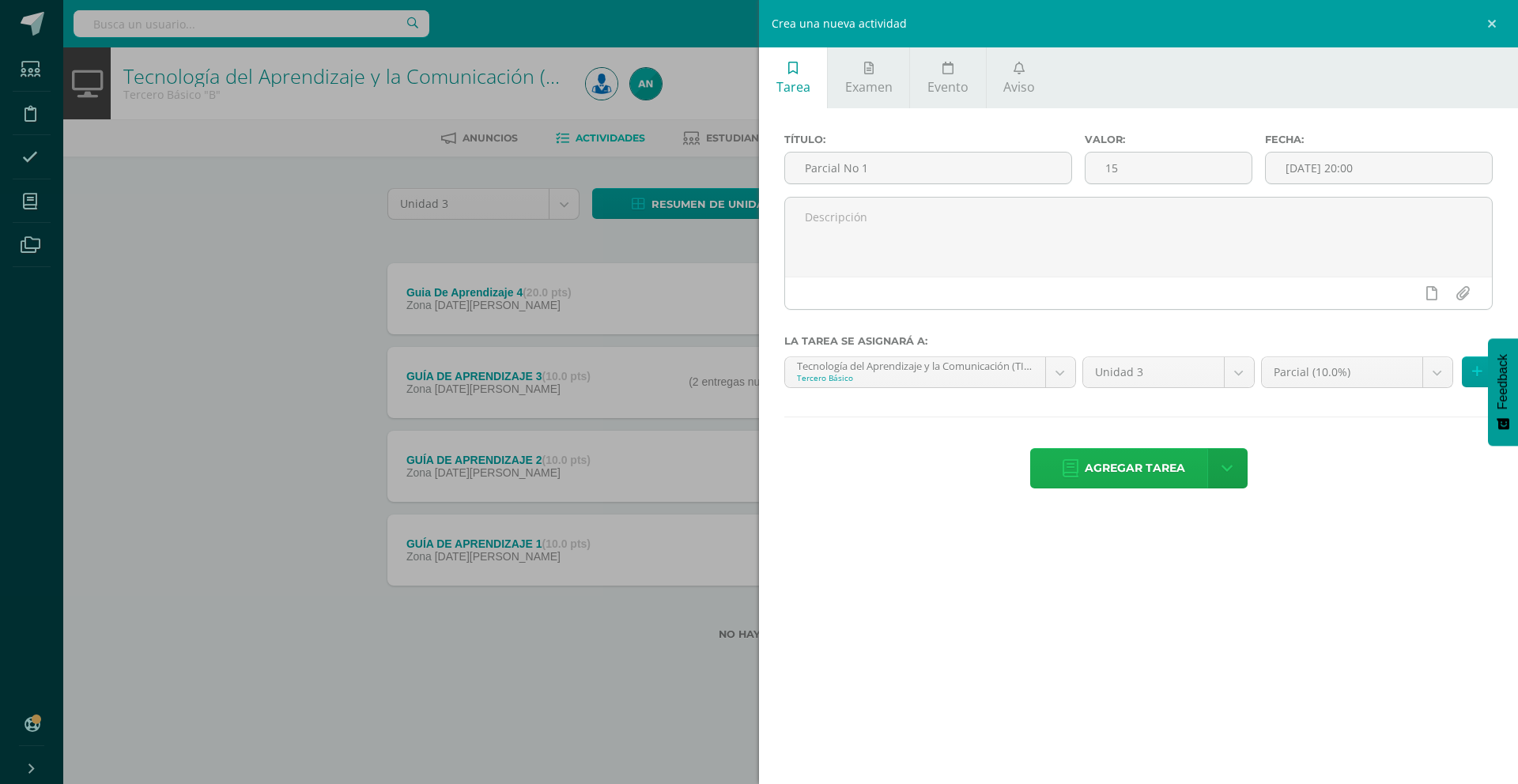 click on "Agregar tarea" at bounding box center (1135, 468) 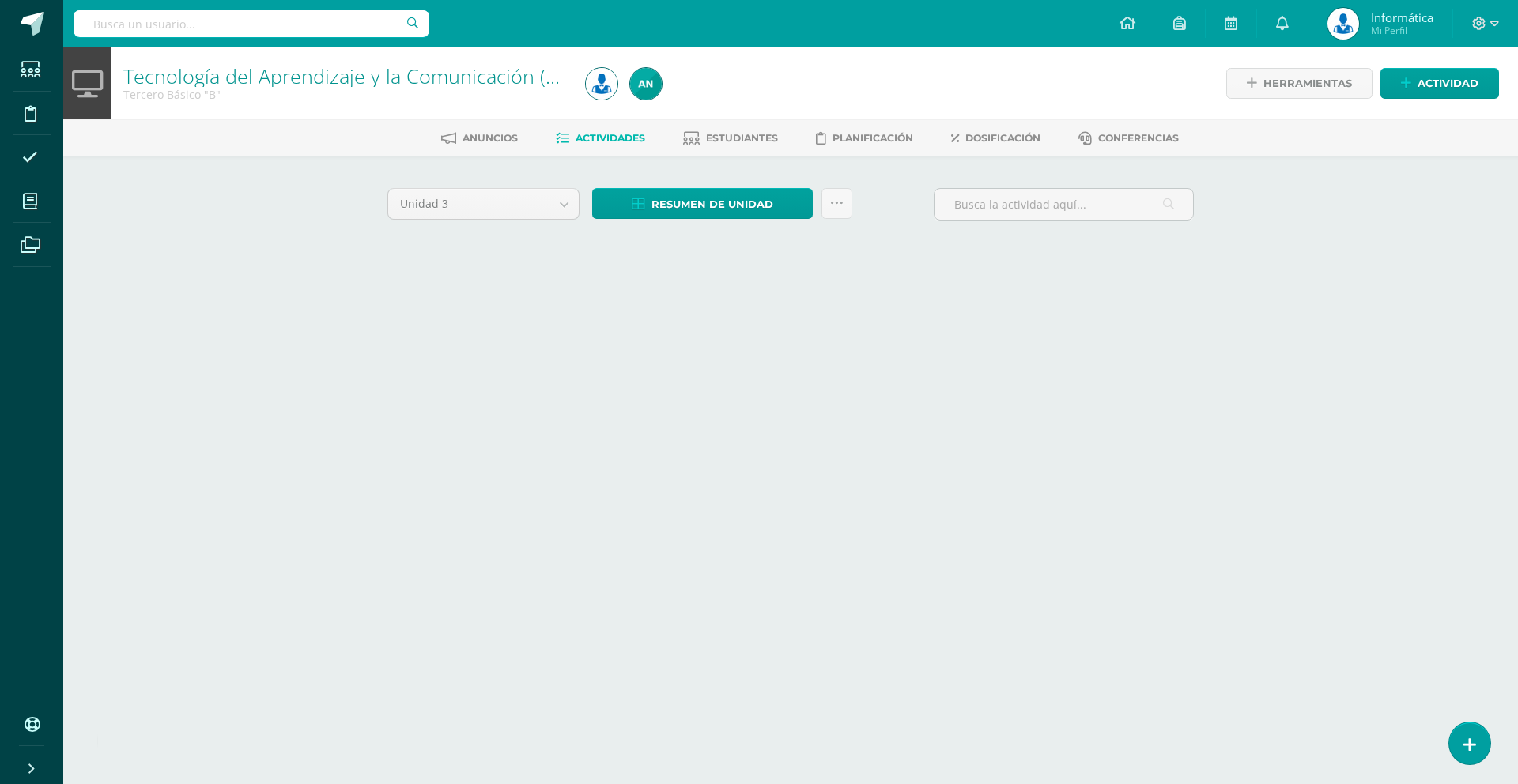 scroll, scrollTop: 0, scrollLeft: 0, axis: both 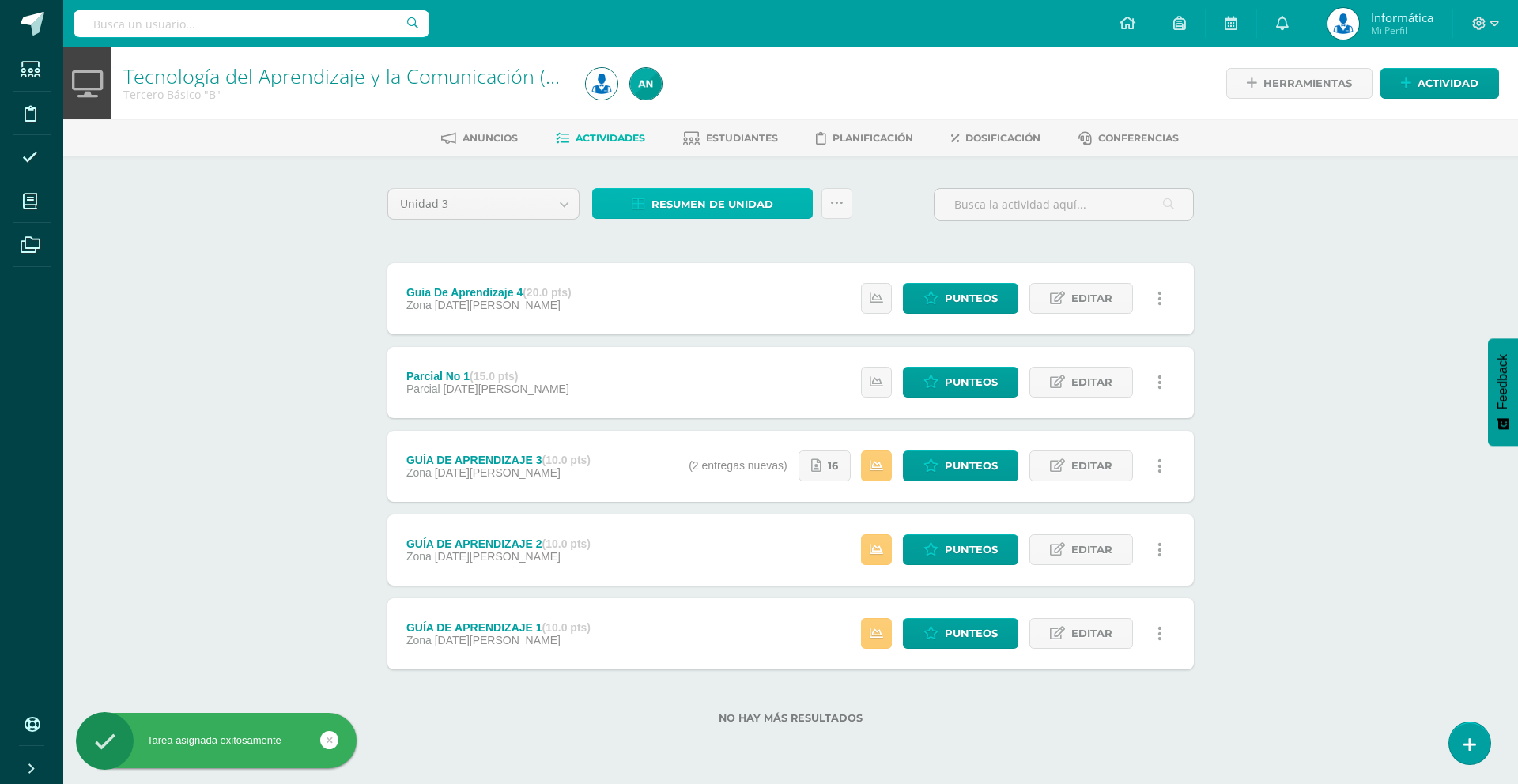 click at bounding box center (638, 204) 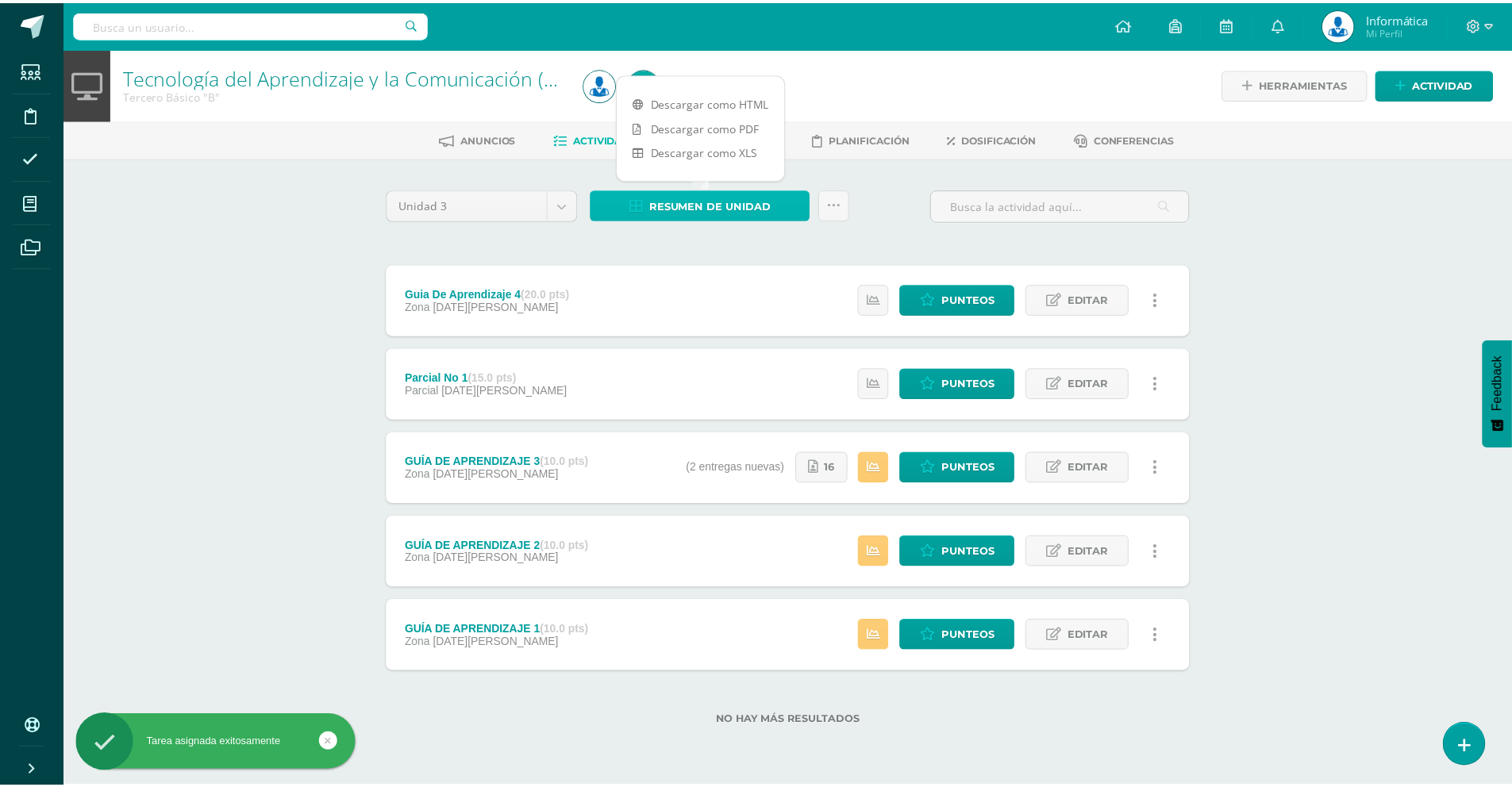 scroll, scrollTop: 0, scrollLeft: 0, axis: both 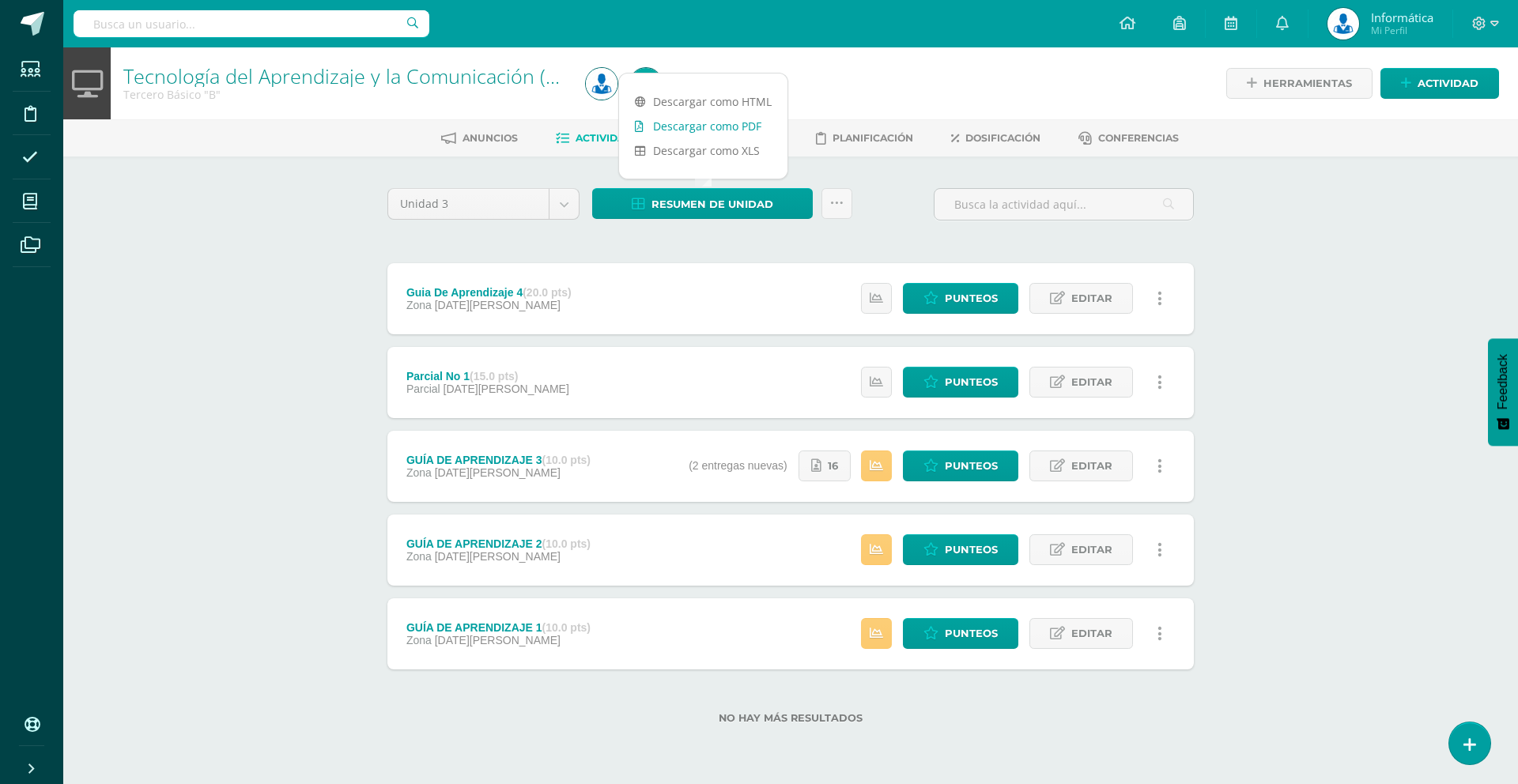 click on "Descargar como PDF" at bounding box center [703, 126] 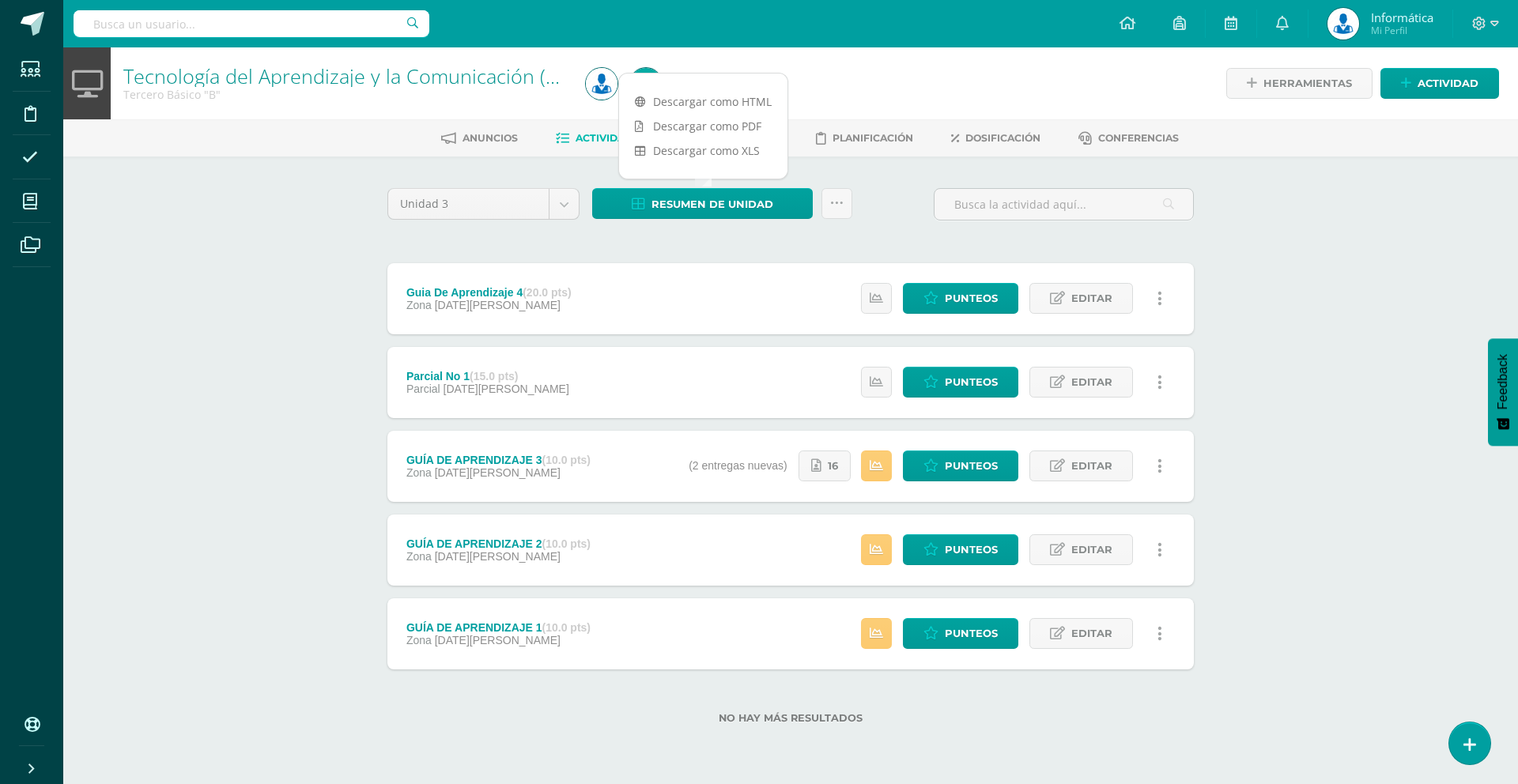 click on "Unidad 3                             Unidad 1 Unidad 2 Unidad 3 Unidad 4 Resumen de unidad
Subir actividades en masa
Enviar punteos a revision
Historial de actividad
¿Estás seguro que deseas  Enviar a revisión  las notas de este curso?
Esta acción  enviará una notificación a tu supervisor y no podrás eliminar o cambiar tus notas.  Esta acción no podrá ser revertida a menos que se te conceda permiso
Cancelar
Enviar a revisión
Creación  y  Calificación   en masa.
Para poder crear actividades y calificar las mismas
deberás subir
un archivo Excel
en el cual incluyas las
Descargar Formato de Excel Cargar formato" at bounding box center (791, 466) 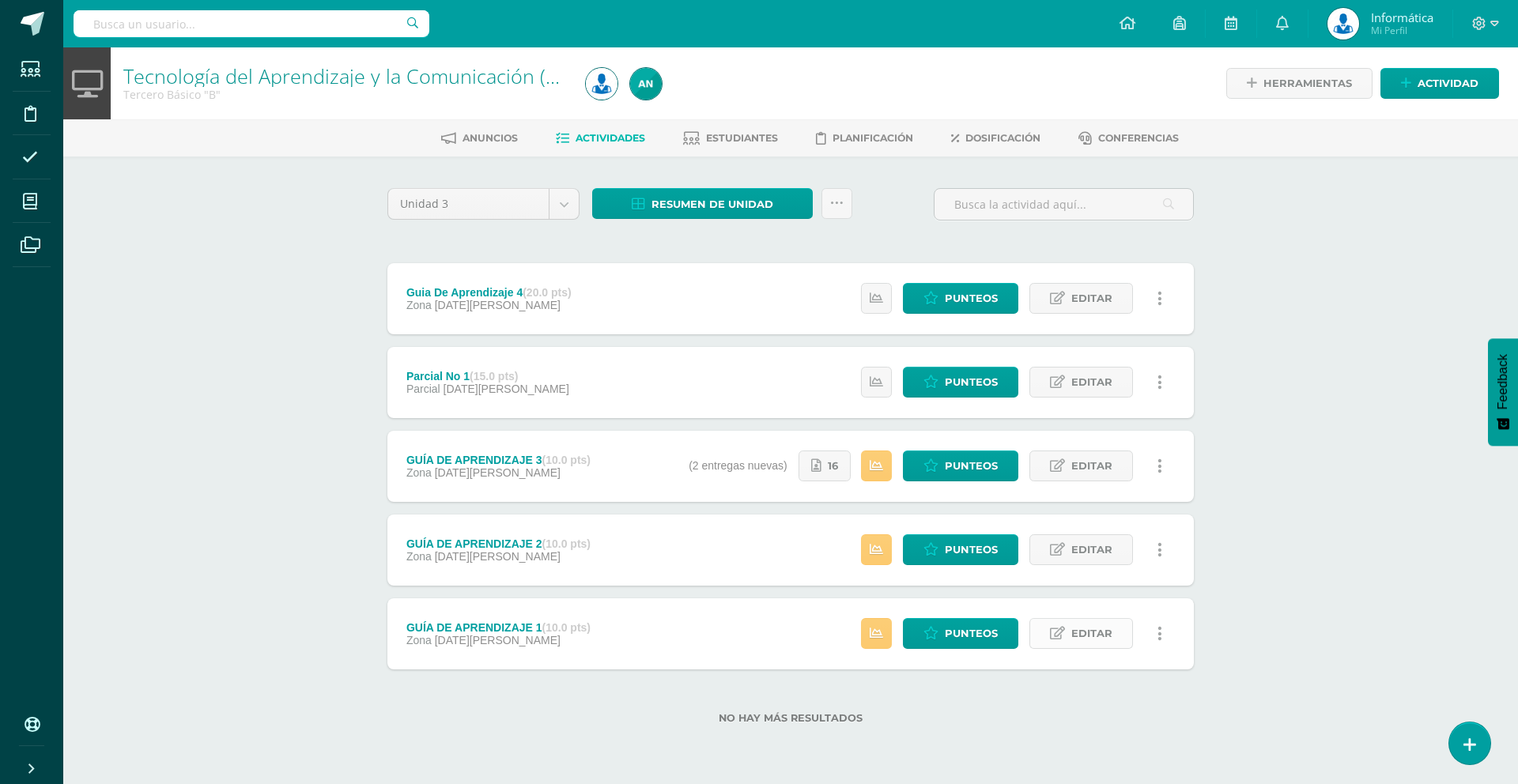 click on "Editar" at bounding box center (1081, 633) 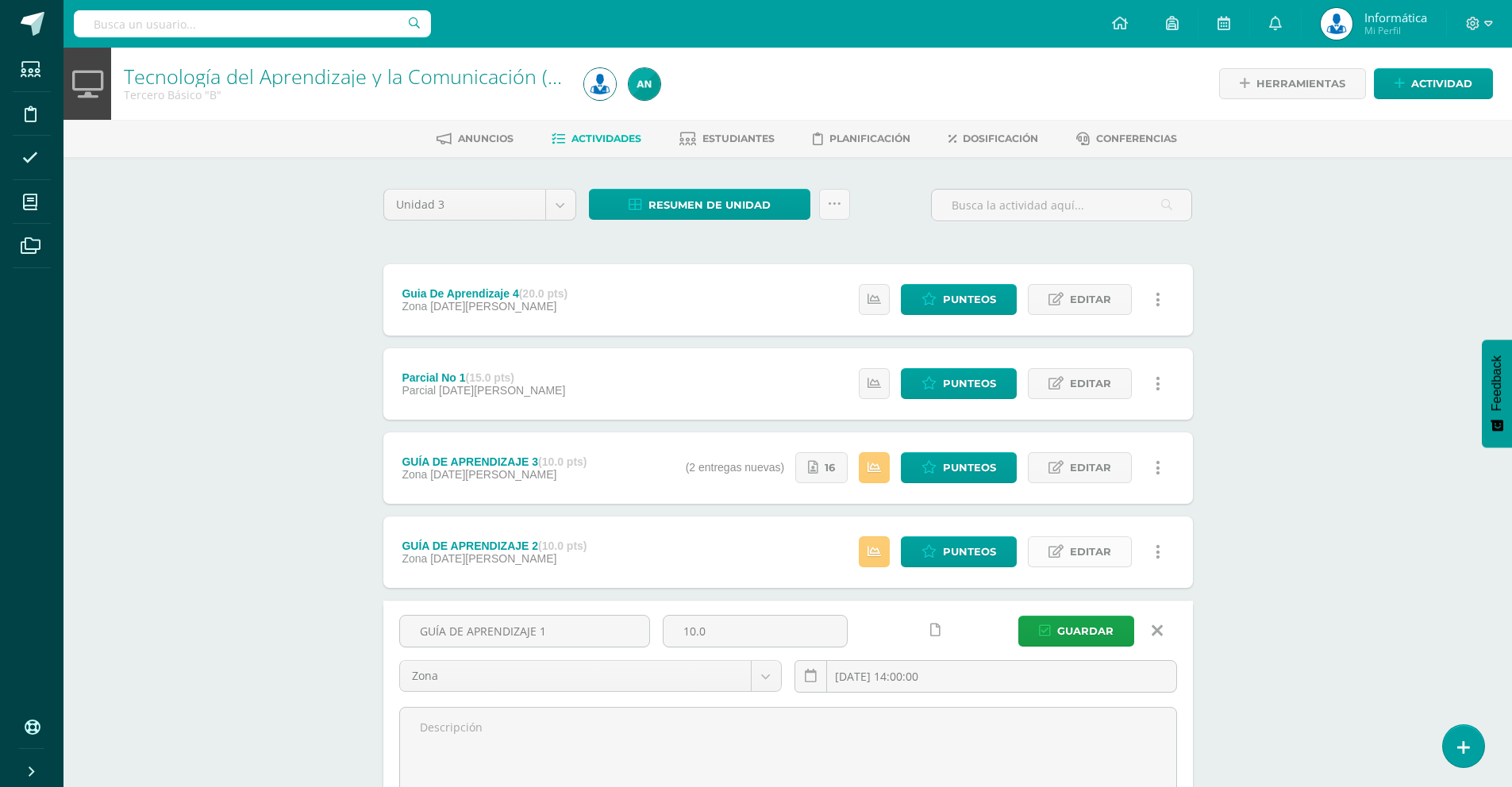 click on "Editar" at bounding box center [1091, 551] 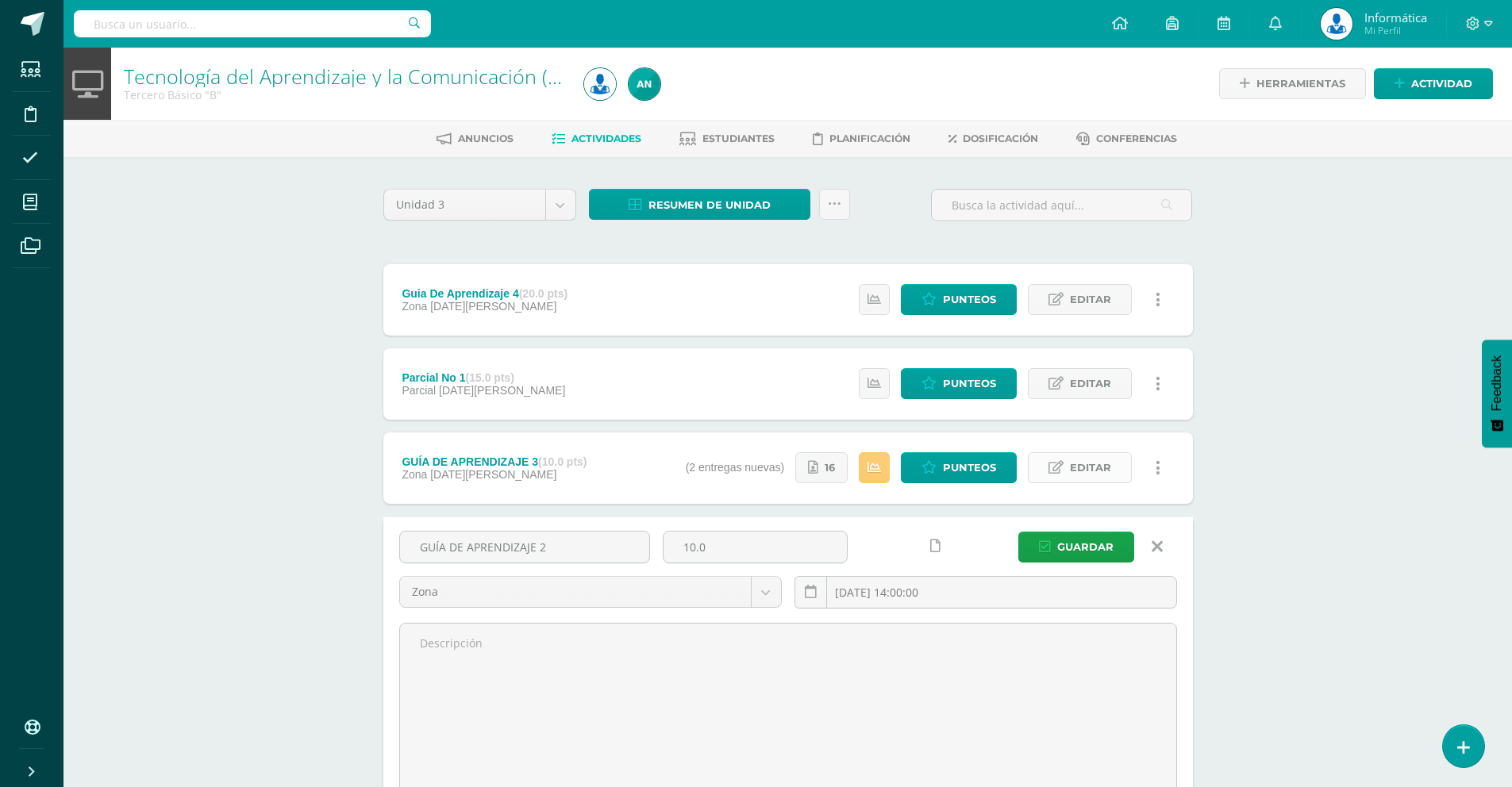click on "Editar" at bounding box center [1091, 467] 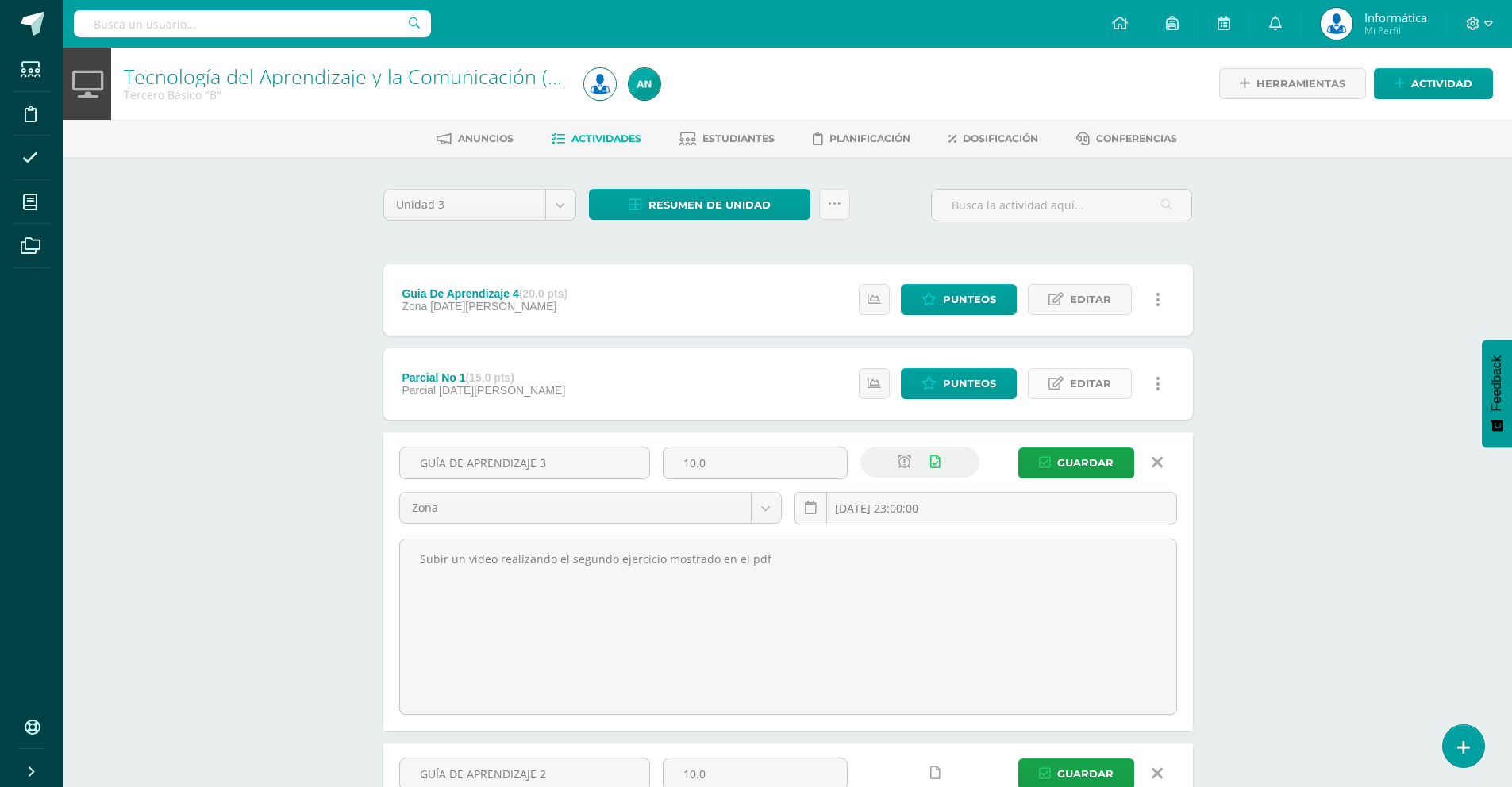 click on "Editar" at bounding box center [1091, 383] 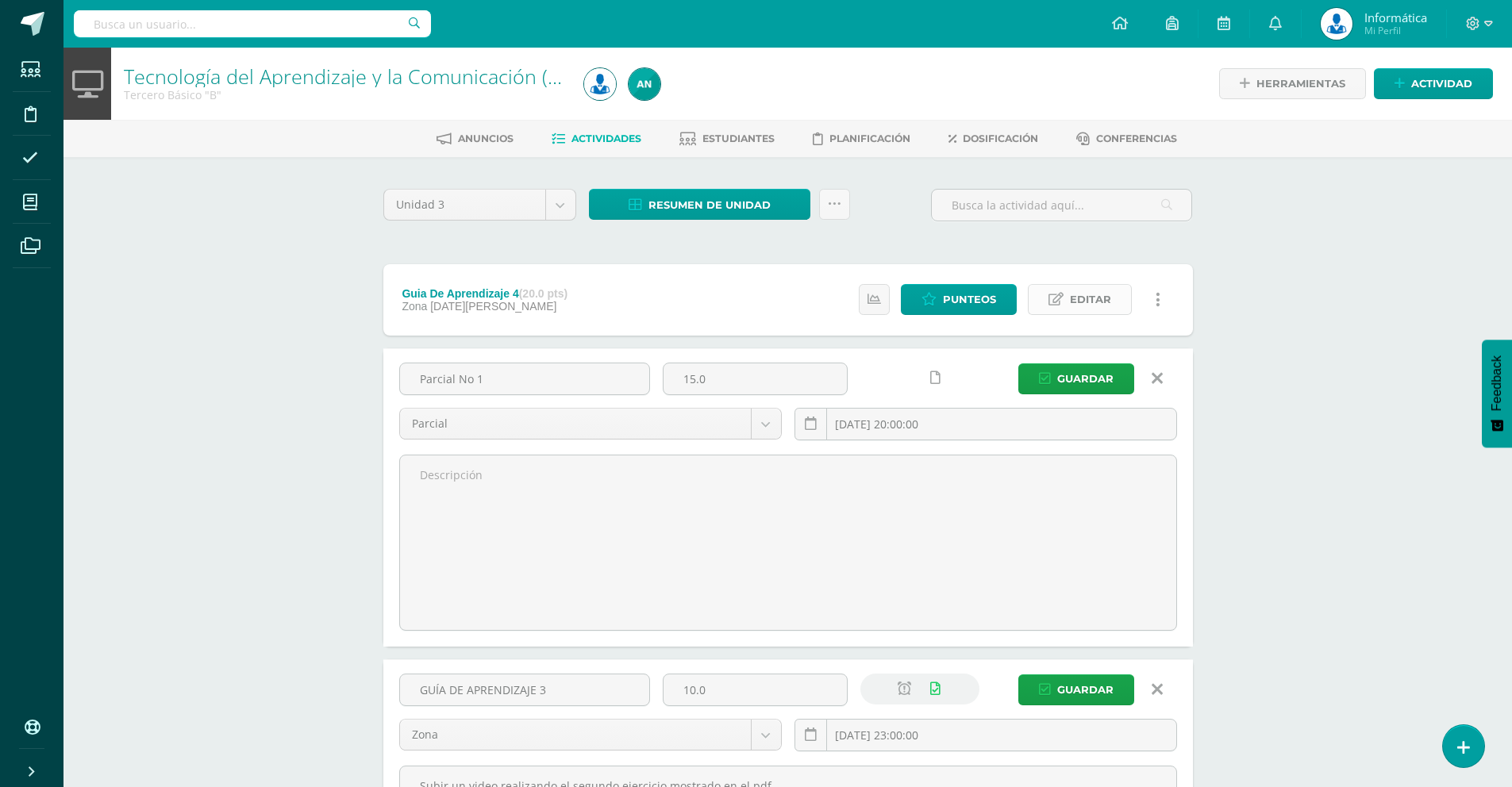 click on "Editar" at bounding box center [1091, 299] 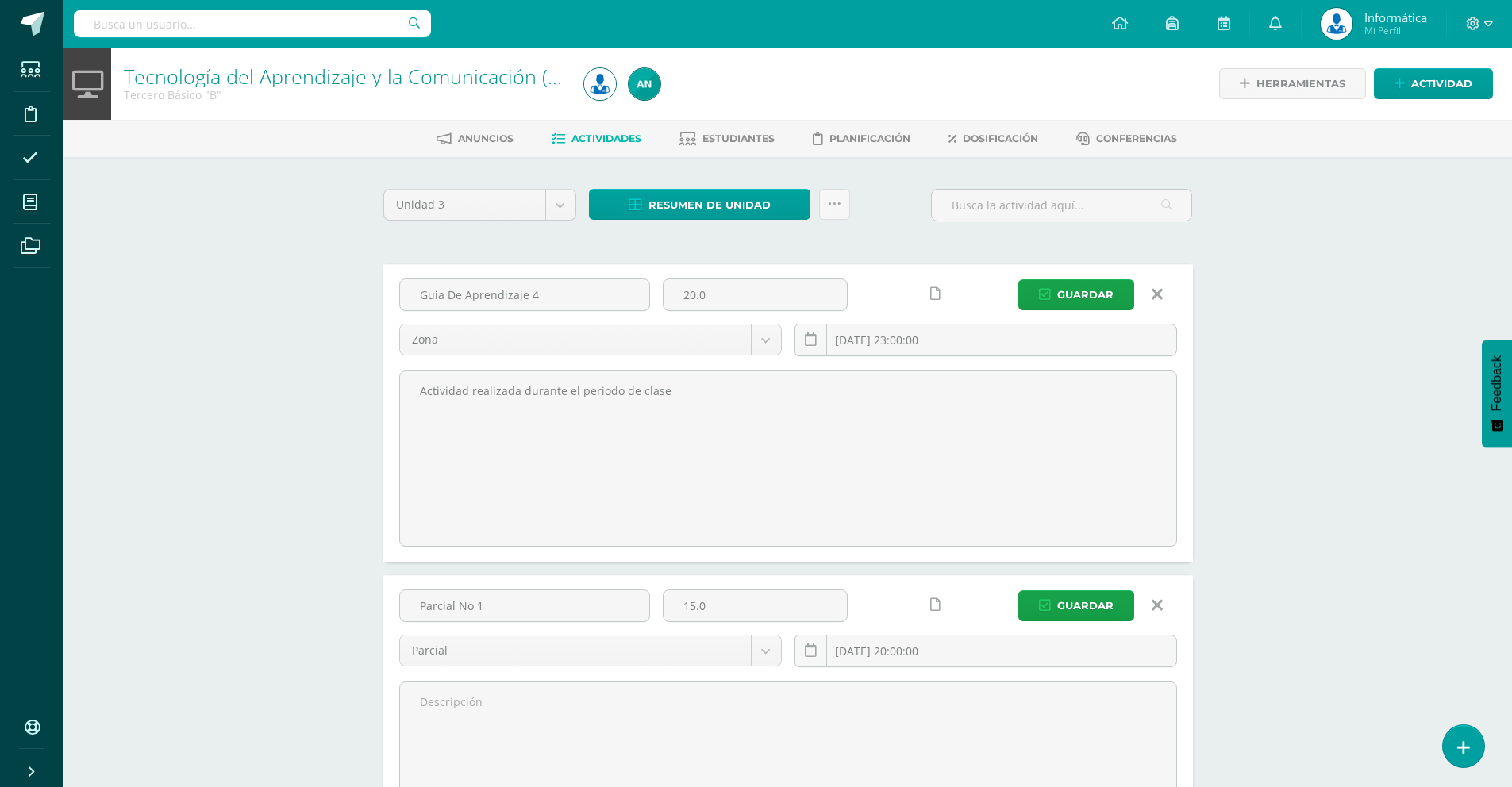 click at bounding box center [1157, 294] 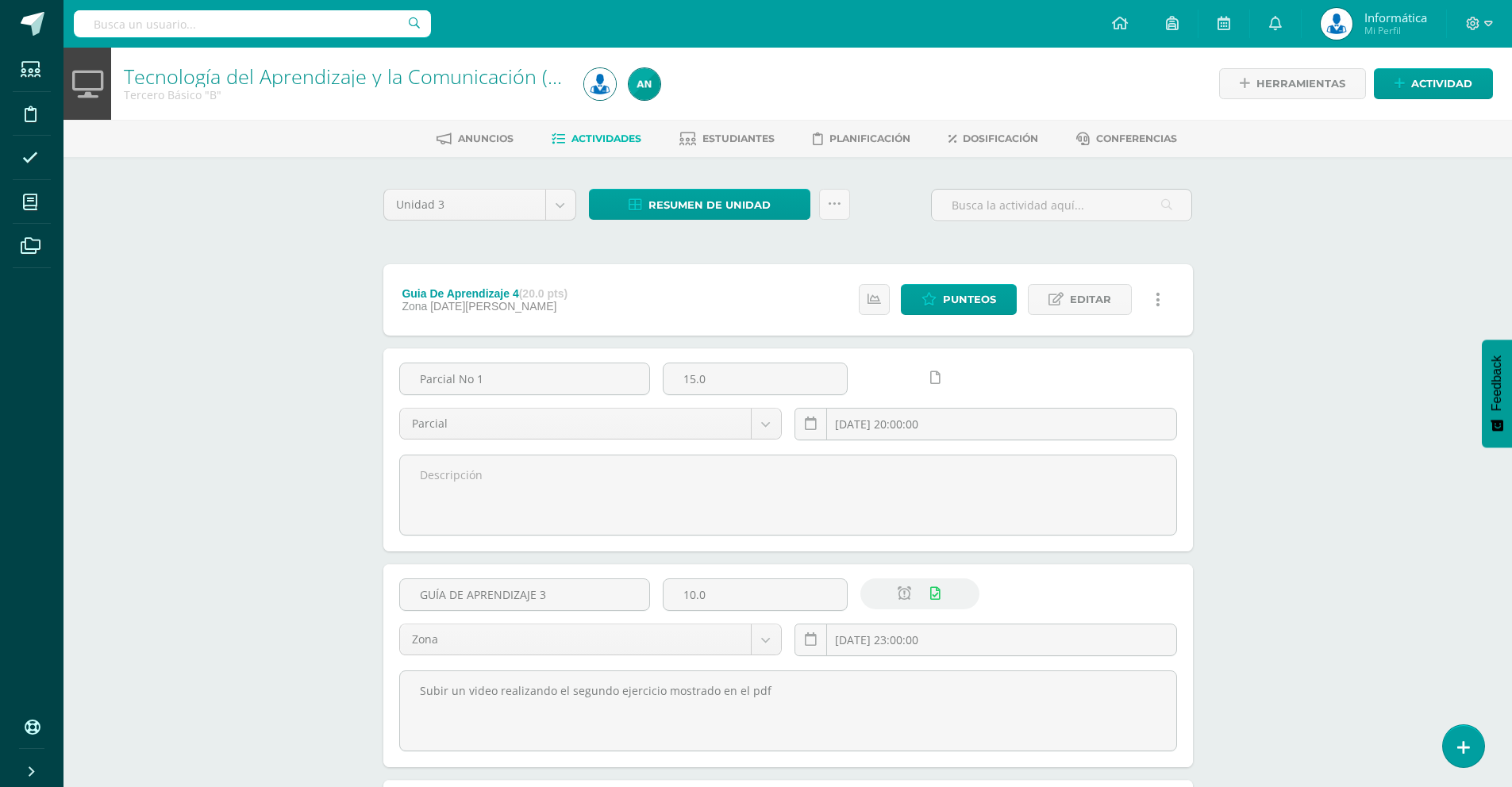 click on "Tecnología del Aprendizaje y la Comunicación (TIC)
Tercero Básico "B"
Herramientas
Detalle de asistencias
Actividad
Anuncios
Actividades
Estudiantes
Planificación
Dosificación
Conferencias     Unidad 3                             Unidad 1 Unidad 2 Unidad 3 Unidad 4 Resumen de unidad
Subir actividades en masa
Enviar punteos a revision
Historial de actividad
¿Estás seguro que deseas  Enviar a revisión  las notas de este curso?
Esta acción  enviará una notificación a tu supervisor y no podrás eliminar o cambiar tus notas. Cancelar Creación  y  Calificación" at bounding box center [787, 676] 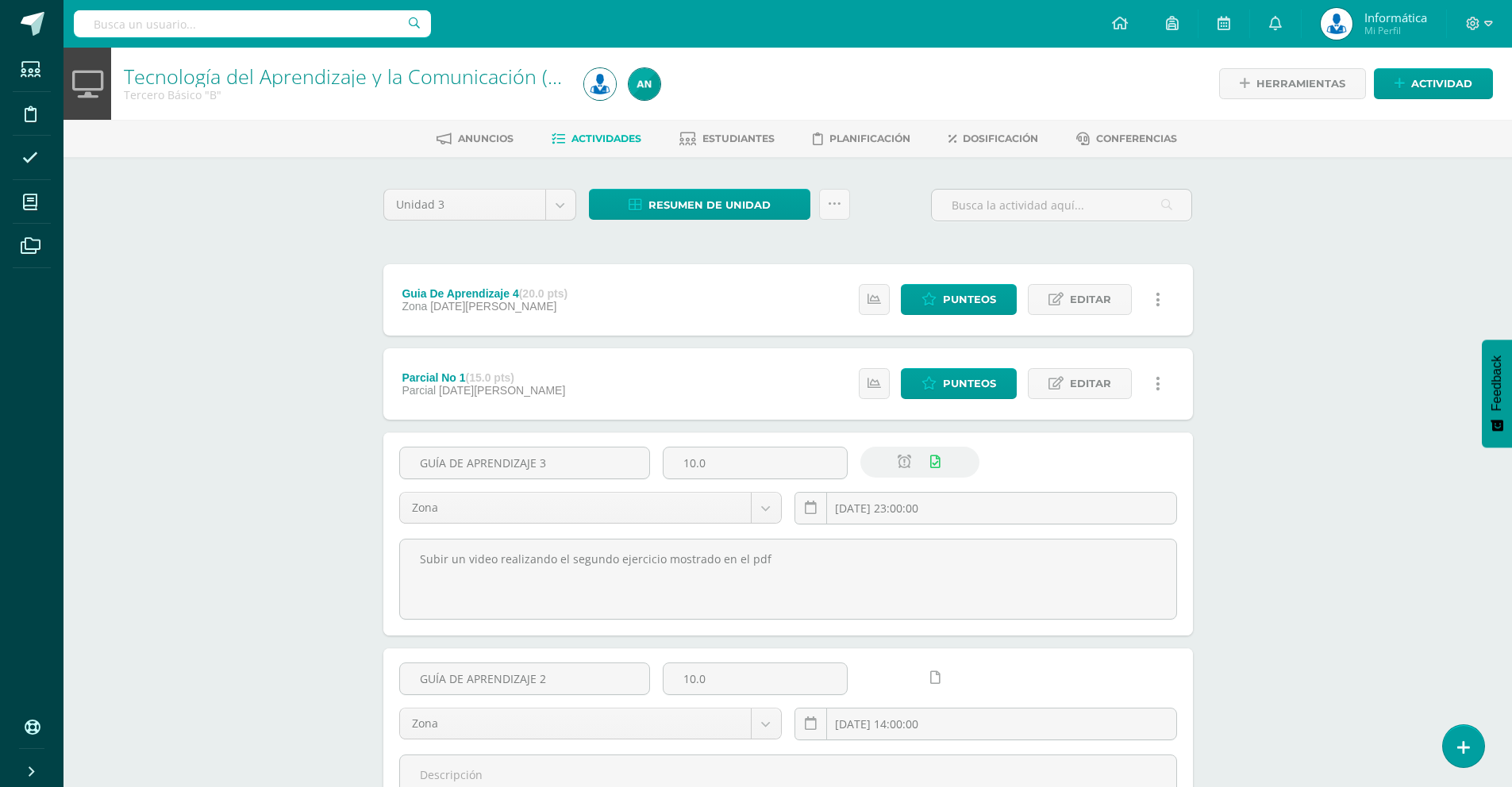 click at bounding box center (1158, 383) 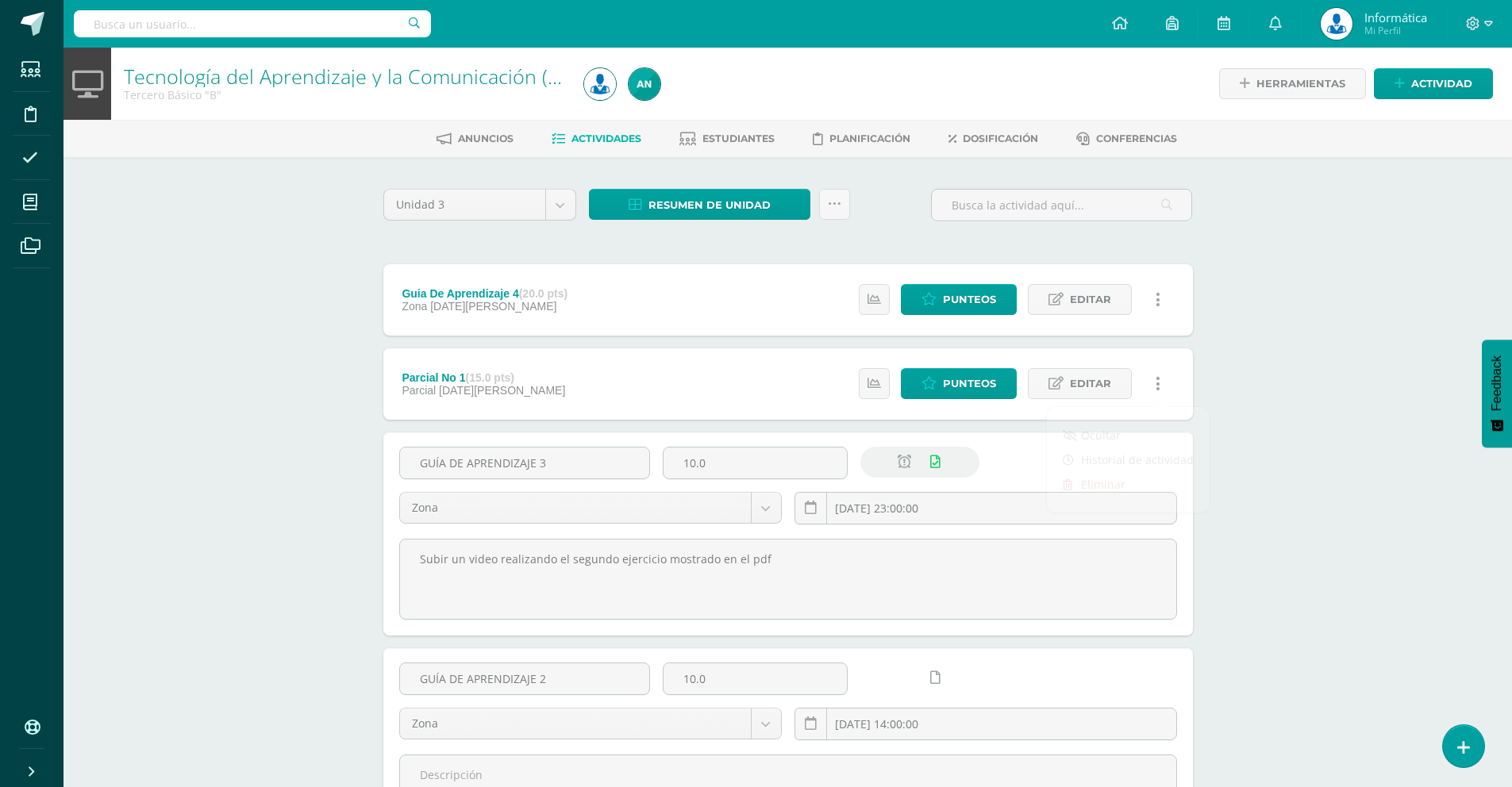 click on "Tecnología del Aprendizaje y la Comunicación (TIC)
Tercero Básico "B"
Herramientas
Detalle de asistencias
Actividad
Anuncios
Actividades
Estudiantes
Planificación
Dosificación
Conferencias     Unidad 3                             Unidad 1 Unidad 2 Unidad 3 Unidad 4 Resumen de unidad
Subir actividades en masa
Enviar punteos a revision
Historial de actividad
¿Estás seguro que deseas  Enviar a revisión  las notas de este curso?
Esta acción  enviará una notificación a tu supervisor y no podrás eliminar o cambiar tus notas. Cancelar Creación  y  Calificación" at bounding box center [787, 610] 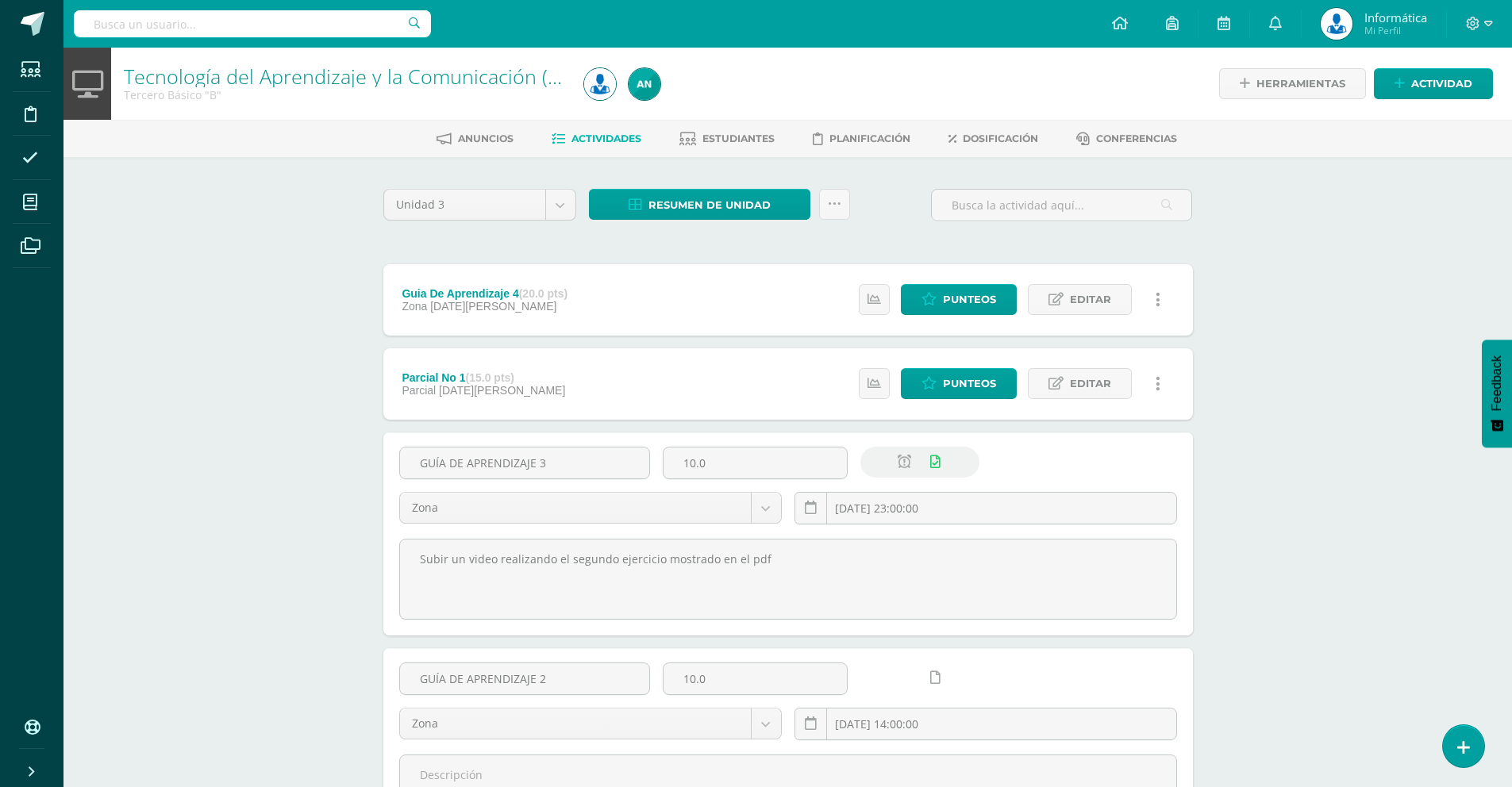 click at bounding box center [1157, 463] 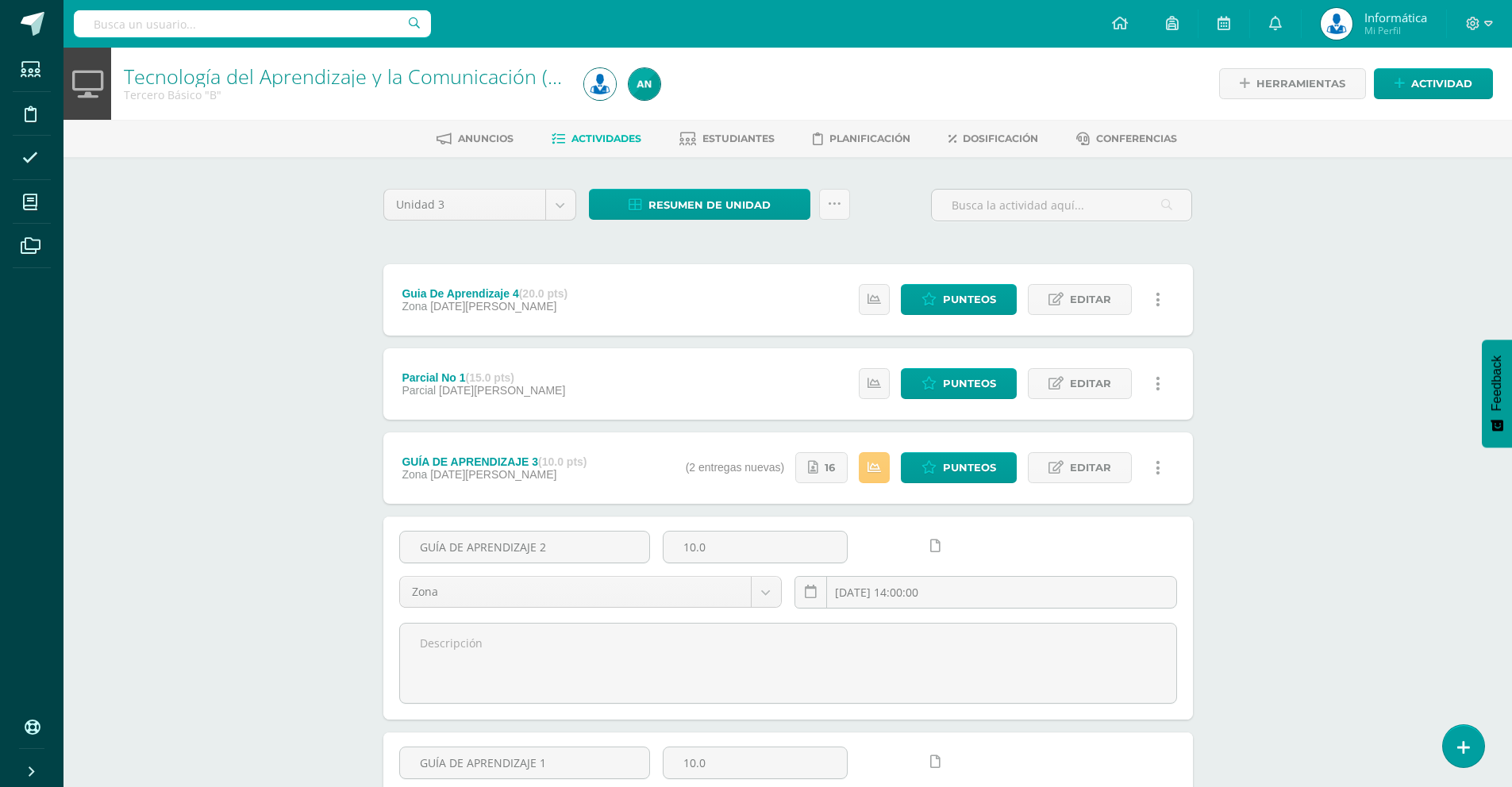 click on "GUÍA DE APRENDIZAJE 2
10.0
Zona
Zona
Prueba de Logro
Parcial
2025-06-09 14:00:00
Guardar" at bounding box center [788, 618] 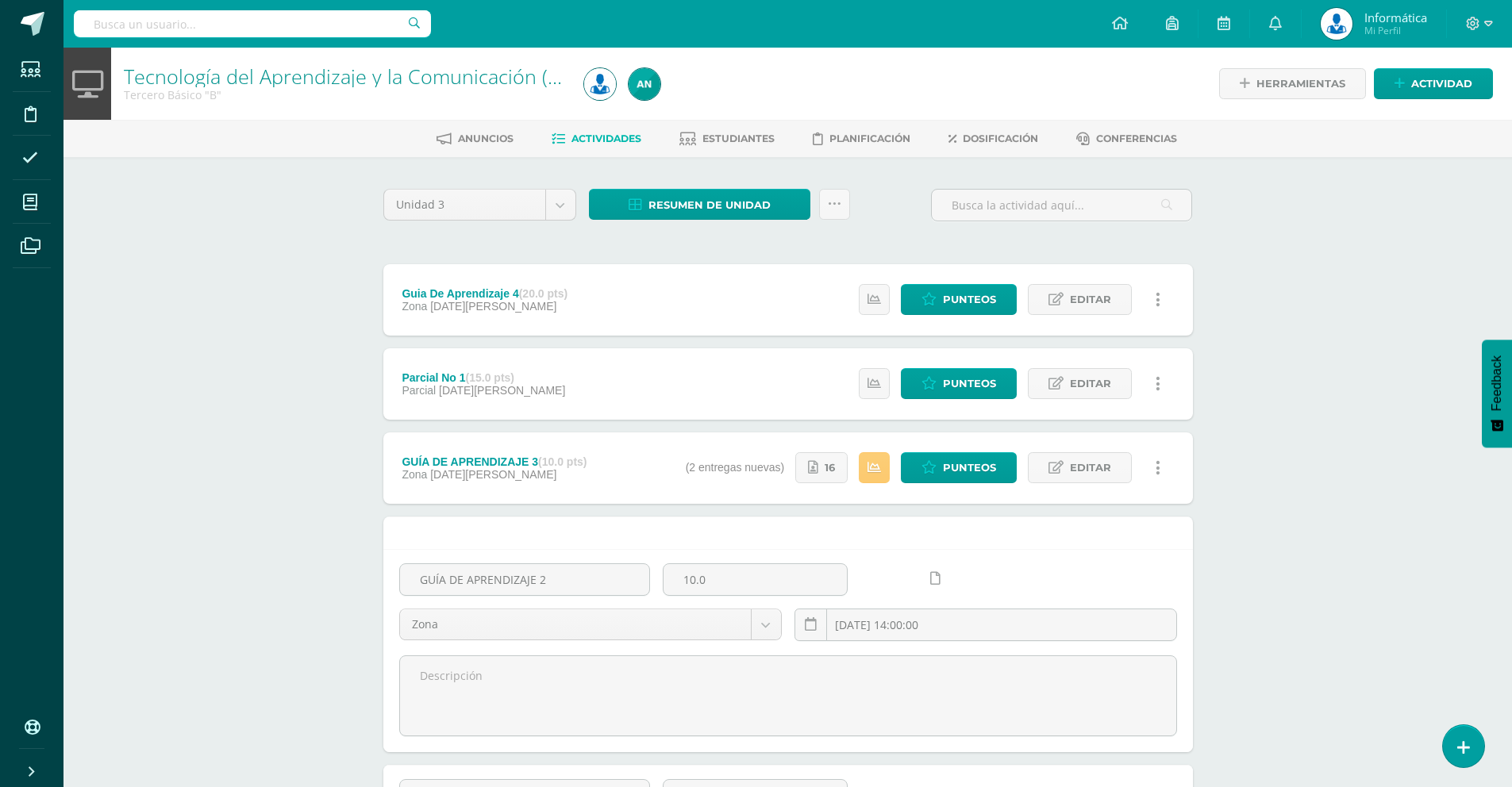 click on "Tecnología del Aprendizaje y la Comunicación (TIC)
Tercero Básico "B"
Herramientas
Detalle de asistencias
Actividad
Anuncios
Actividades
Estudiantes
Planificación
Dosificación
Conferencias     Unidad 3                             Unidad 1 Unidad 2 Unidad 3 Unidad 4 Resumen de unidad
Subir actividades en masa
Enviar punteos a revision
Historial de actividad
¿Estás seguro que deseas  Enviar a revisión  las notas de este curso?
Esta acción  enviará una notificación a tu supervisor y no podrás eliminar o cambiar tus notas. Cancelar Creación  y  Calificación" at bounding box center (787, 560) 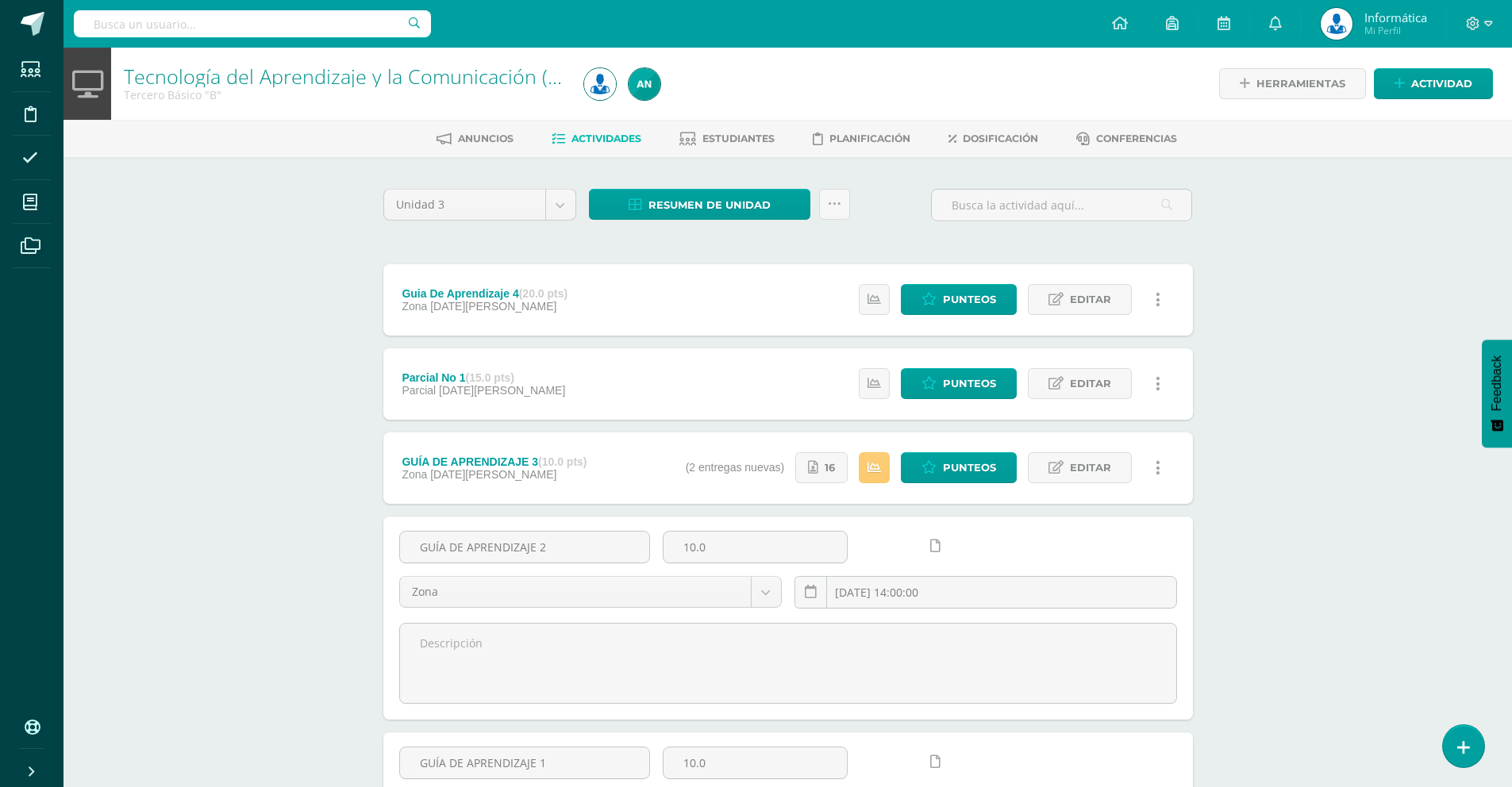 click at bounding box center (1157, 547) 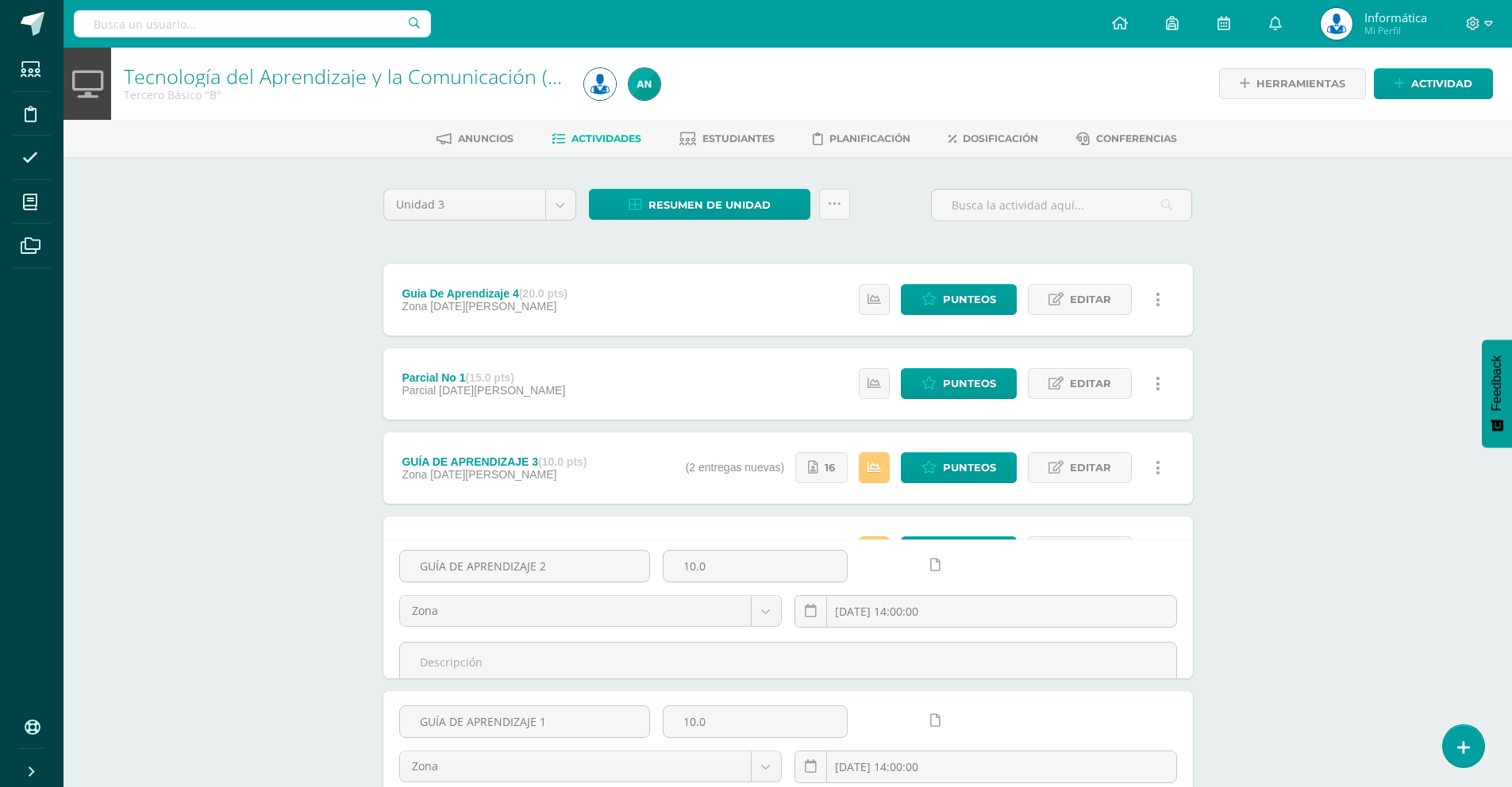 click on "Tecnología del Aprendizaje y la Comunicación (TIC)
Tercero Básico "B"
Herramientas
Detalle de asistencias
Actividad
Anuncios
Actividades
Estudiantes
Planificación
Dosificación
Conferencias     Unidad 3                             Unidad 1 Unidad 2 Unidad 3 Unidad 4 Resumen de unidad
Subir actividades en masa
Enviar punteos a revision
Historial de actividad
¿Estás seguro que deseas  Enviar a revisión  las notas de este curso?
Esta acción  enviará una notificación a tu supervisor y no podrás eliminar o cambiar tus notas. Cancelar Creación  y  Calificación" at bounding box center [787, 524] 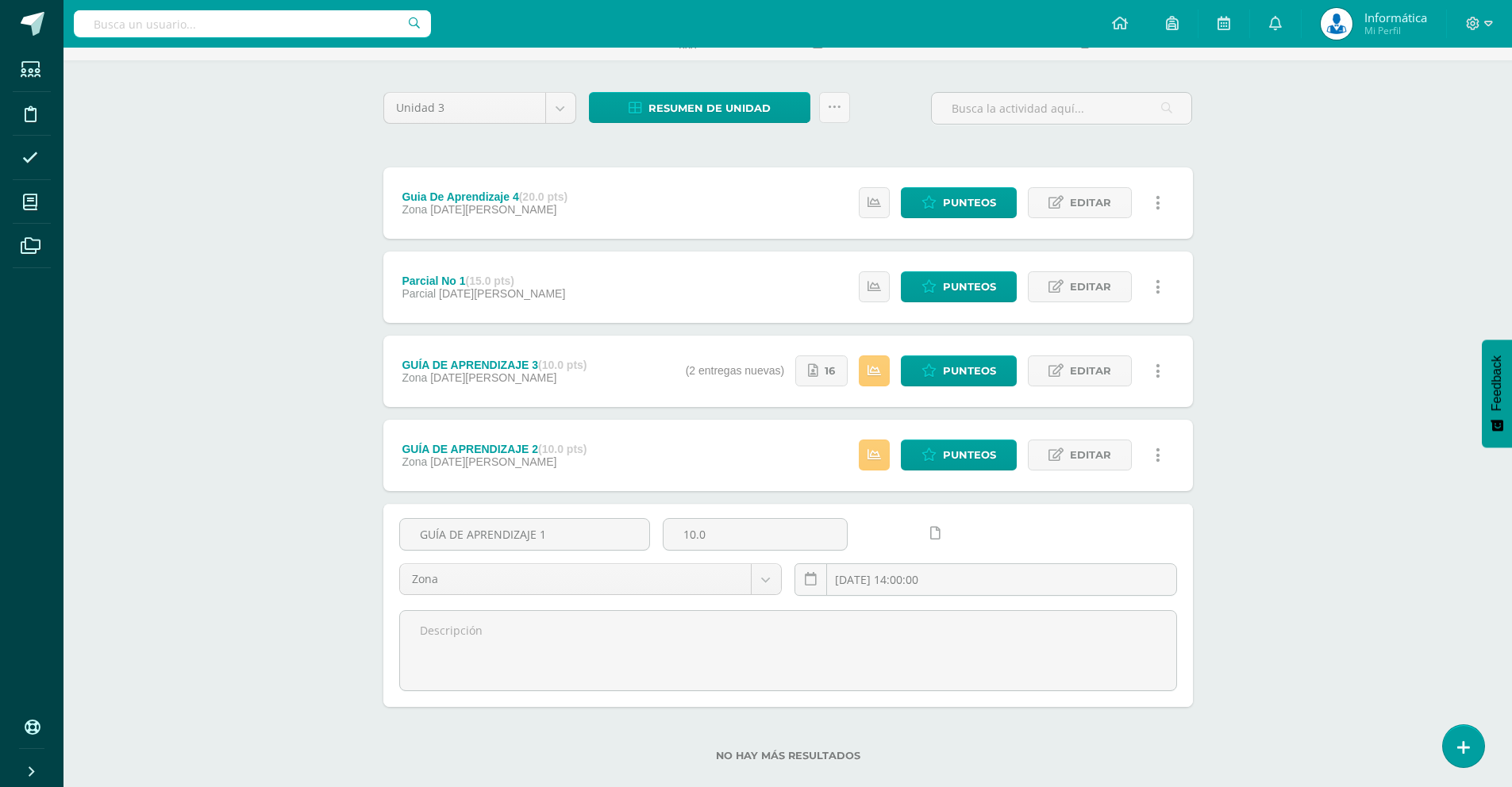 scroll, scrollTop: 122, scrollLeft: 0, axis: vertical 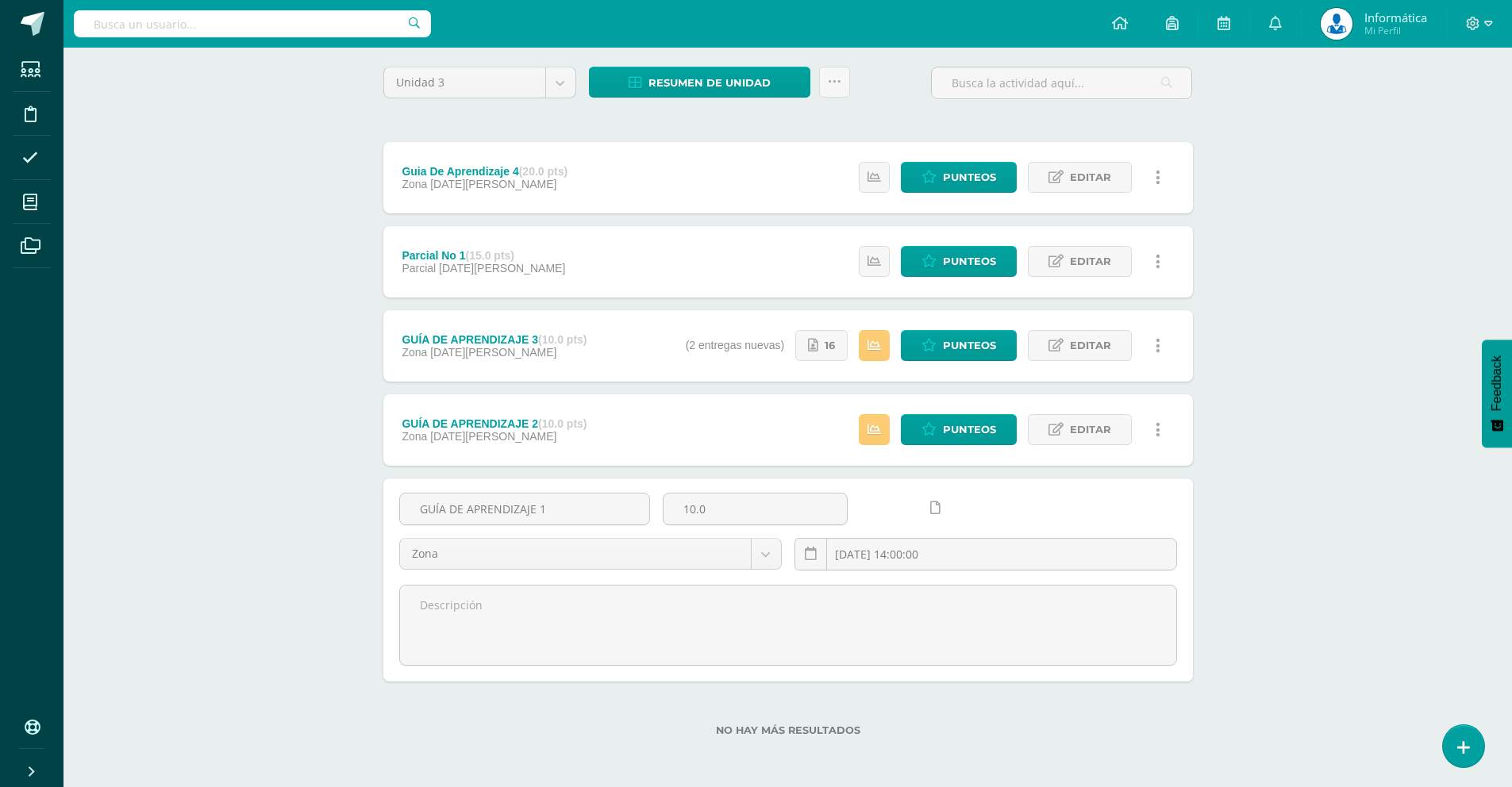 click at bounding box center (1157, 509) 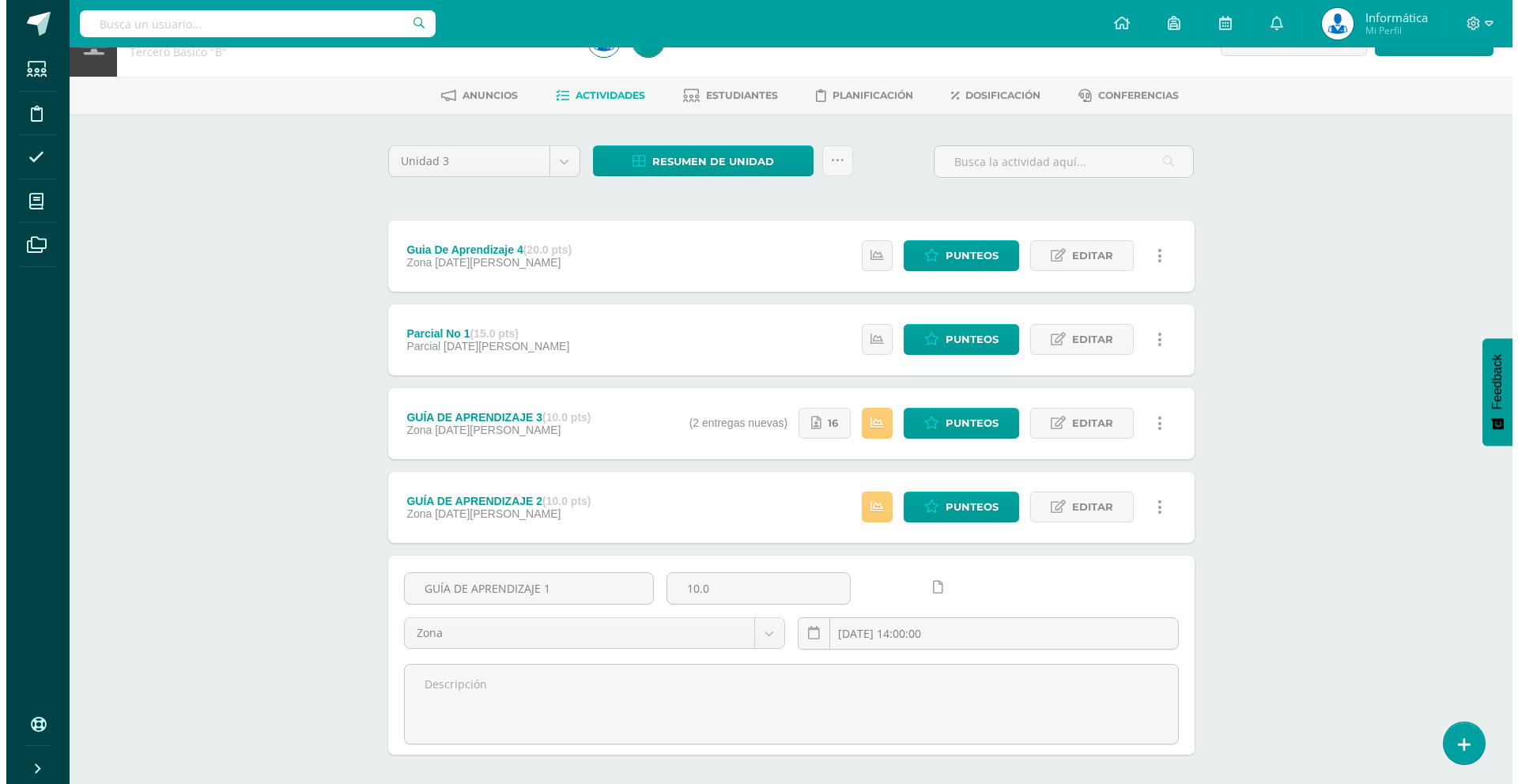 scroll, scrollTop: 0, scrollLeft: 0, axis: both 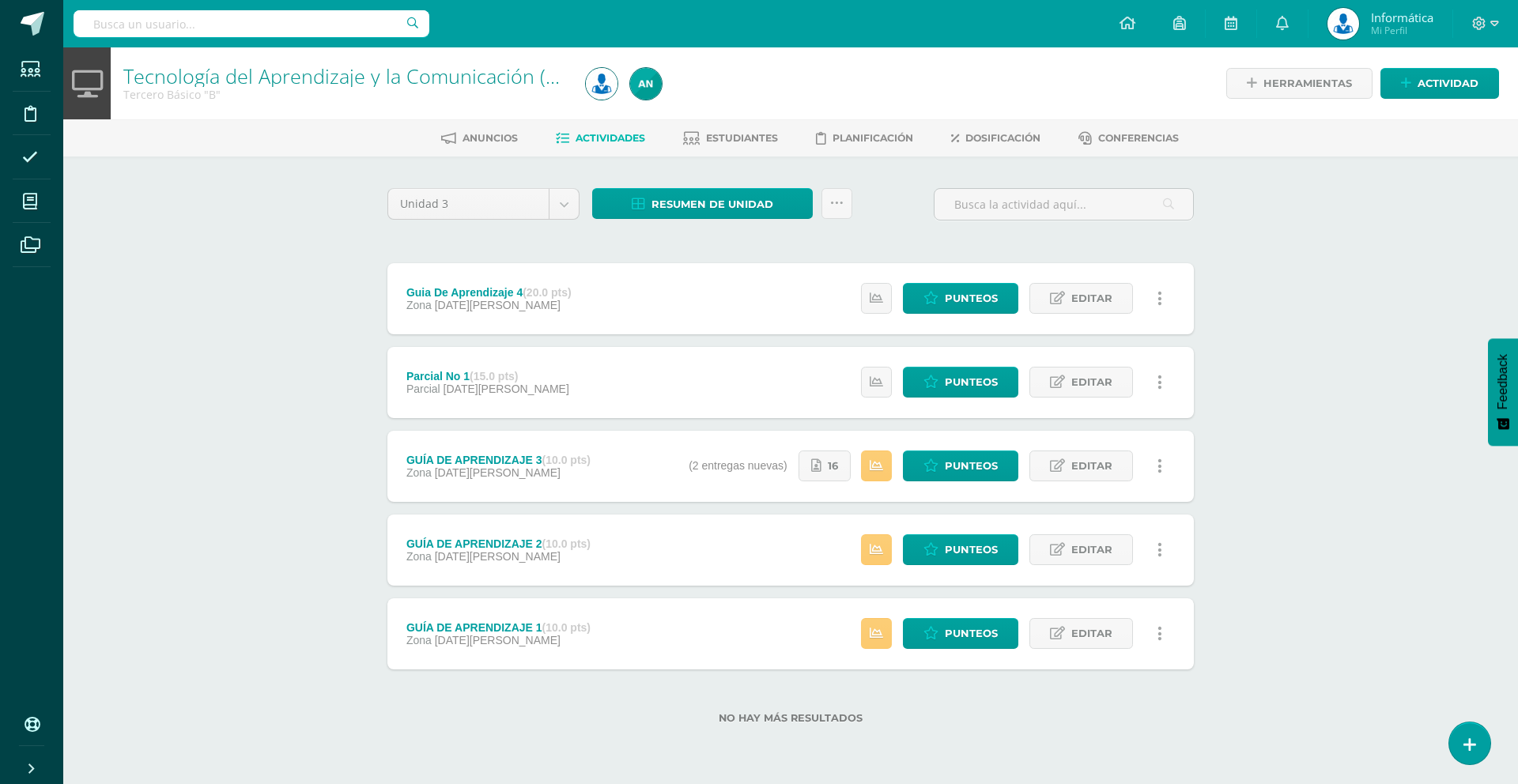 click on "Tecnología del Aprendizaje y la Comunicación (TIC)
Tercero Básico "B"
Herramientas
Detalle de asistencias
Actividad
Anuncios
Actividades
Estudiantes
Planificación
Dosificación
Conferencias     Unidad 3                             Unidad 1 Unidad 2 Unidad 3 Unidad 4 Resumen de unidad
Subir actividades en masa
Enviar punteos a revision
Historial de actividad
¿Estás seguro que deseas  Enviar a revisión  las notas de este curso?
Esta acción  enviará una notificación a tu supervisor y no podrás eliminar o cambiar tus notas. Cancelar Creación  y  Calificación" at bounding box center [791, 411] 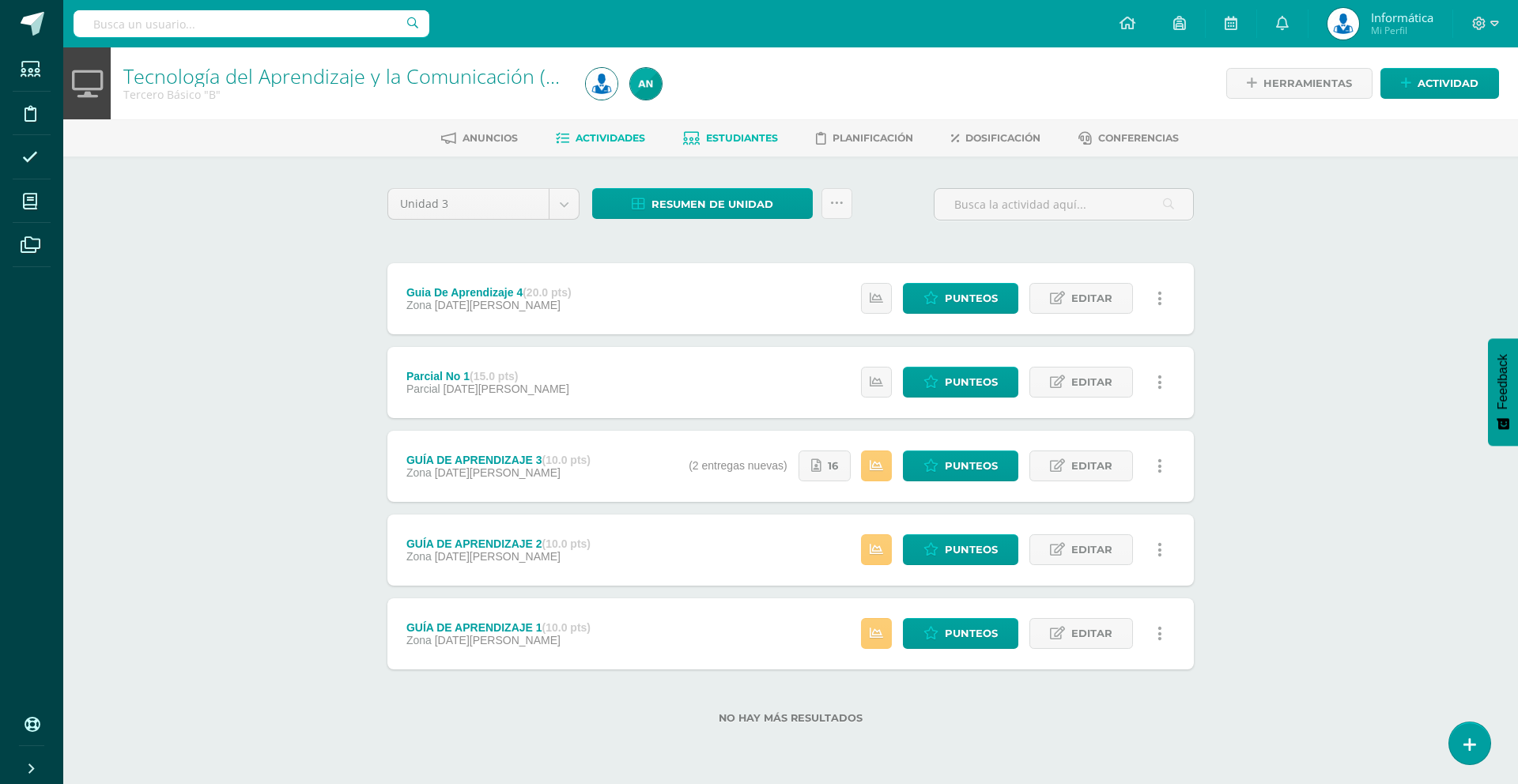 click on "Estudiantes" at bounding box center [742, 138] 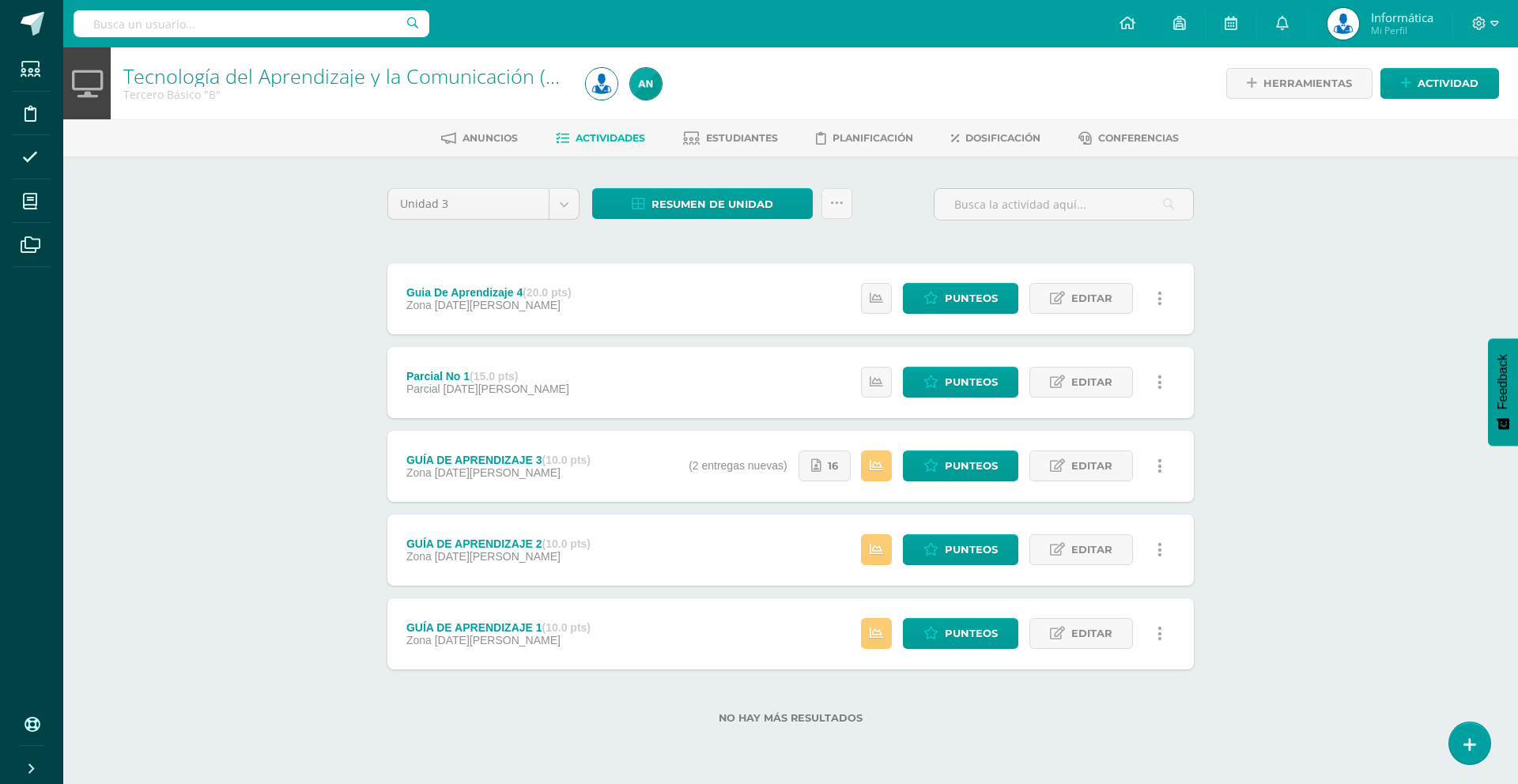click on "Tecnología del Aprendizaje y la Comunicación (TIC)
Tercero Básico "B"
Herramientas
Detalle de asistencias
Actividad
Anuncios
Actividades
Estudiantes
Planificación
Dosificación
Conferencias     Unidad 3                             Unidad 1 Unidad 2 Unidad 3 Unidad 4 Resumen de unidad
Subir actividades en masa
Enviar punteos a revision
Historial de actividad
¿Estás seguro que deseas  Enviar a revisión  las notas de este curso?
Esta acción  enviará una notificación a tu supervisor y no podrás eliminar o cambiar tus notas. Cancelar Creación  y  Calificación" at bounding box center [791, 411] 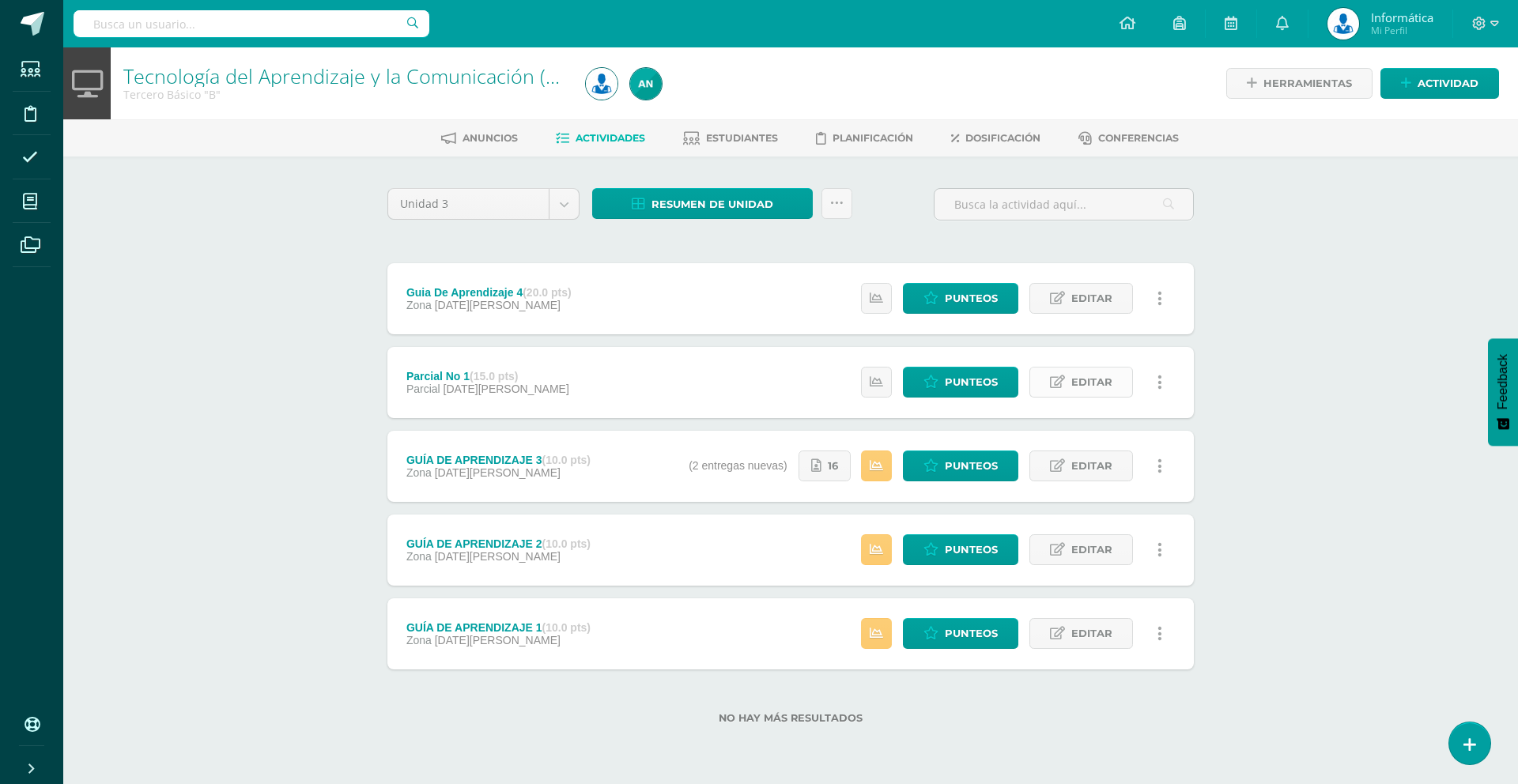click at bounding box center (1057, 382) 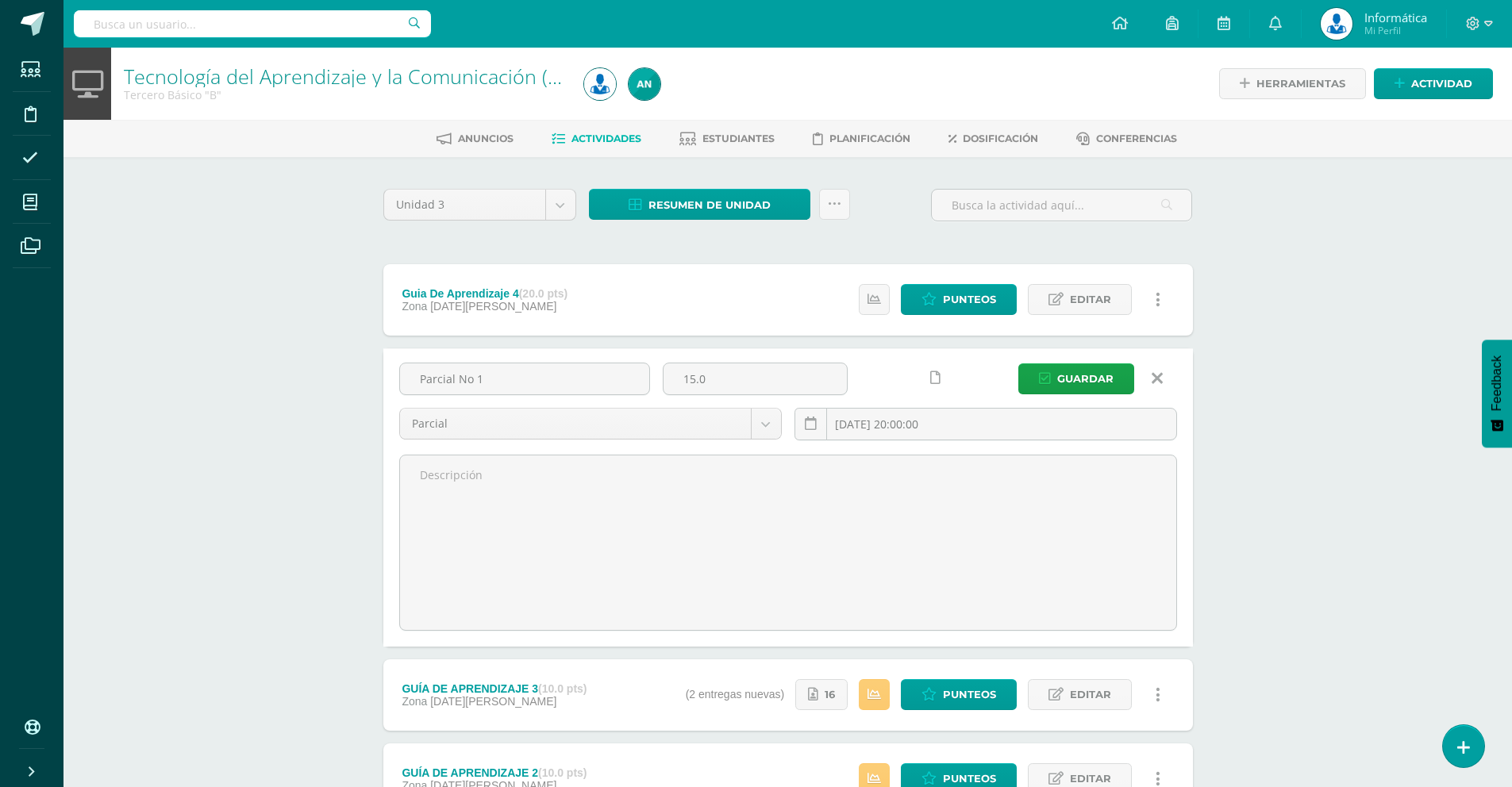 click at bounding box center [1157, 378] 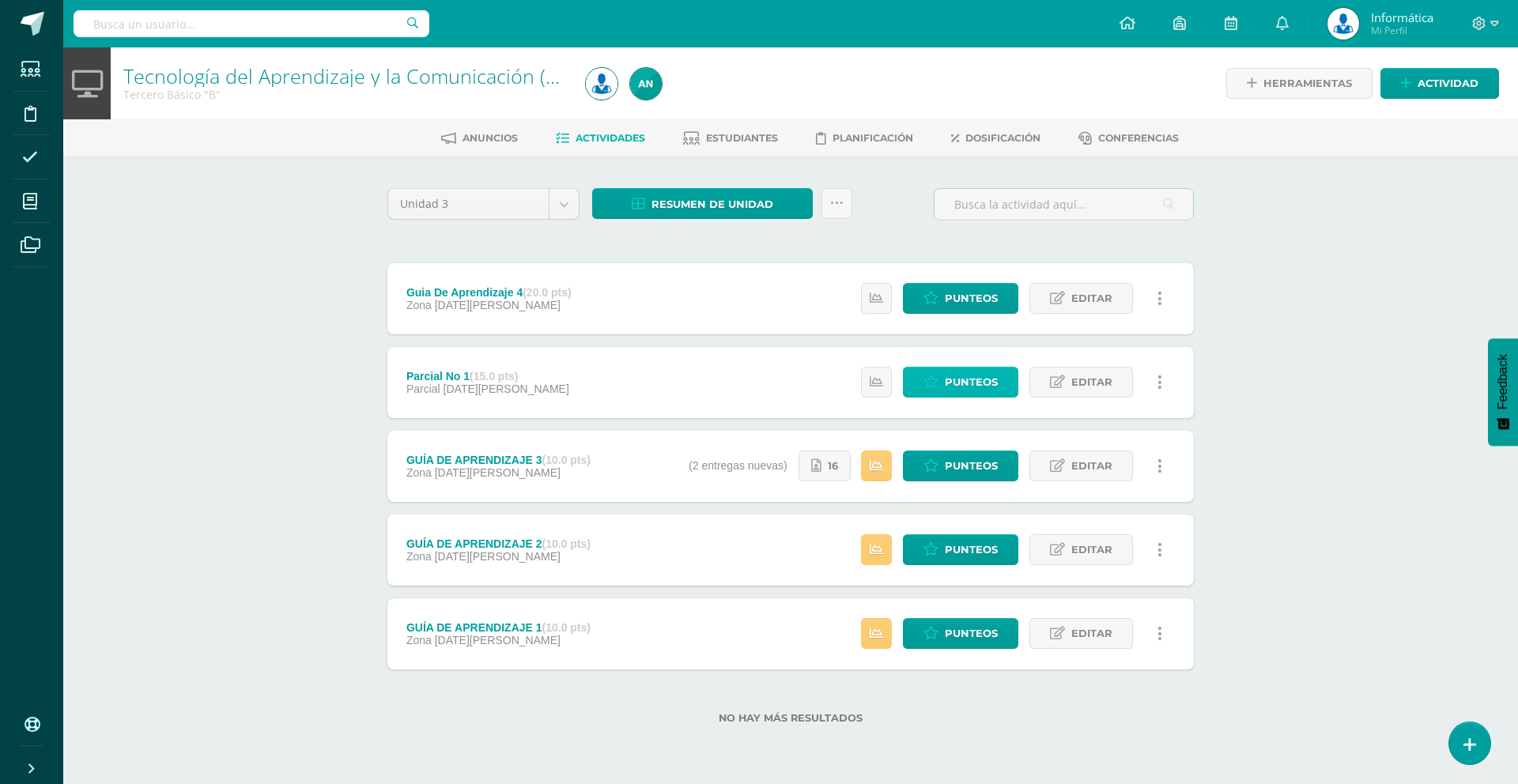 click on "Punteos" at bounding box center [971, 382] 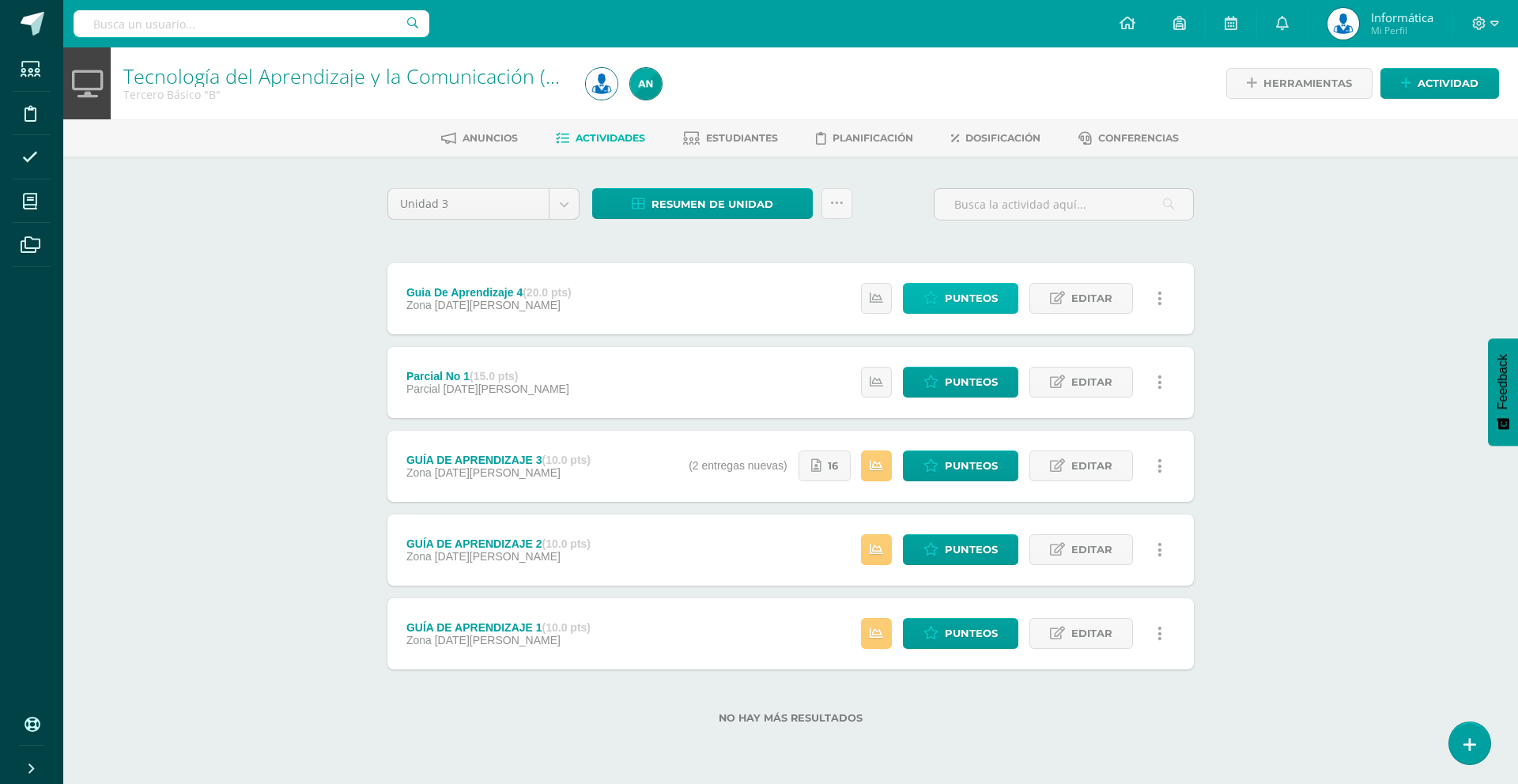 click on "Punteos" at bounding box center [971, 298] 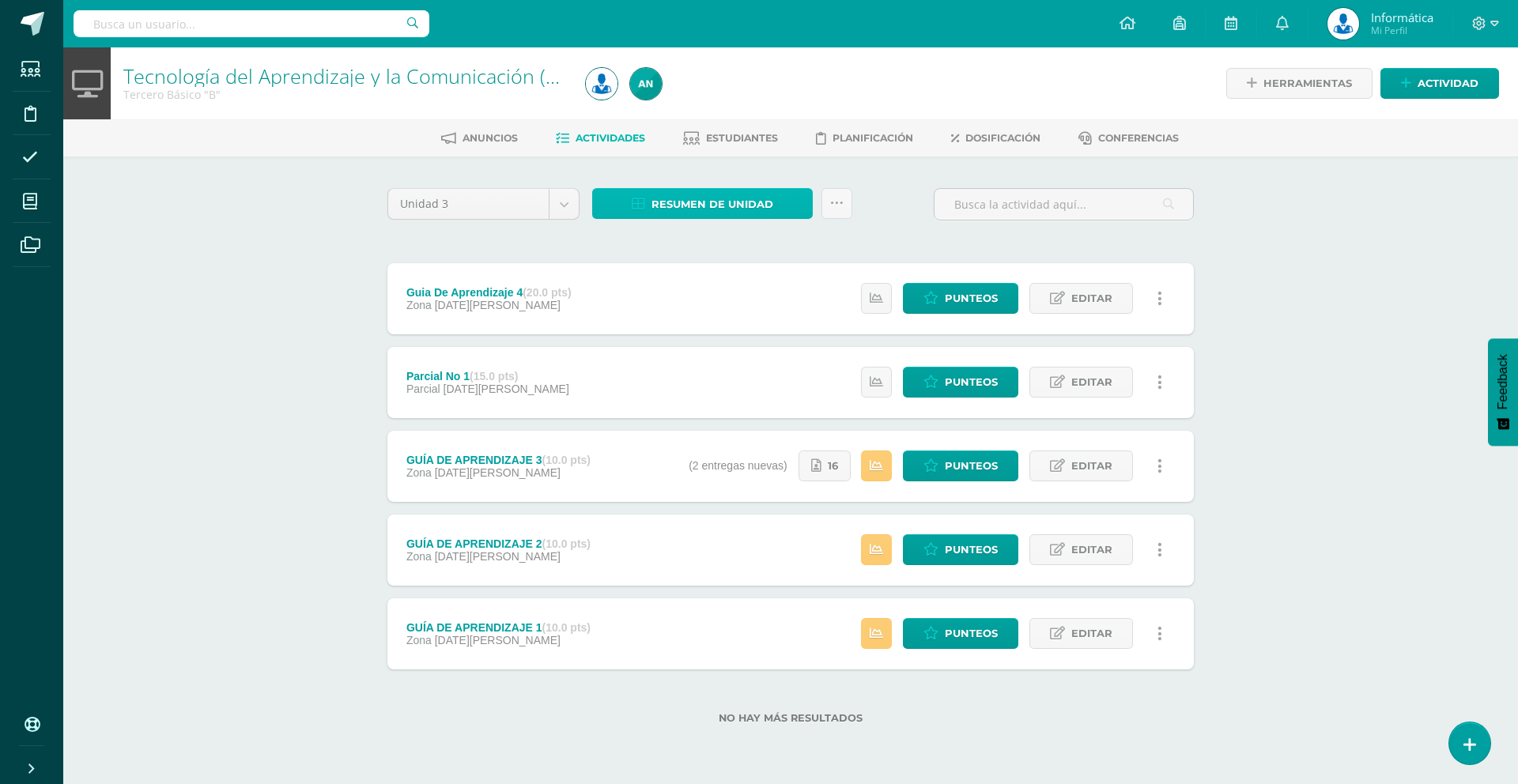click on "Resumen de unidad" at bounding box center [712, 204] 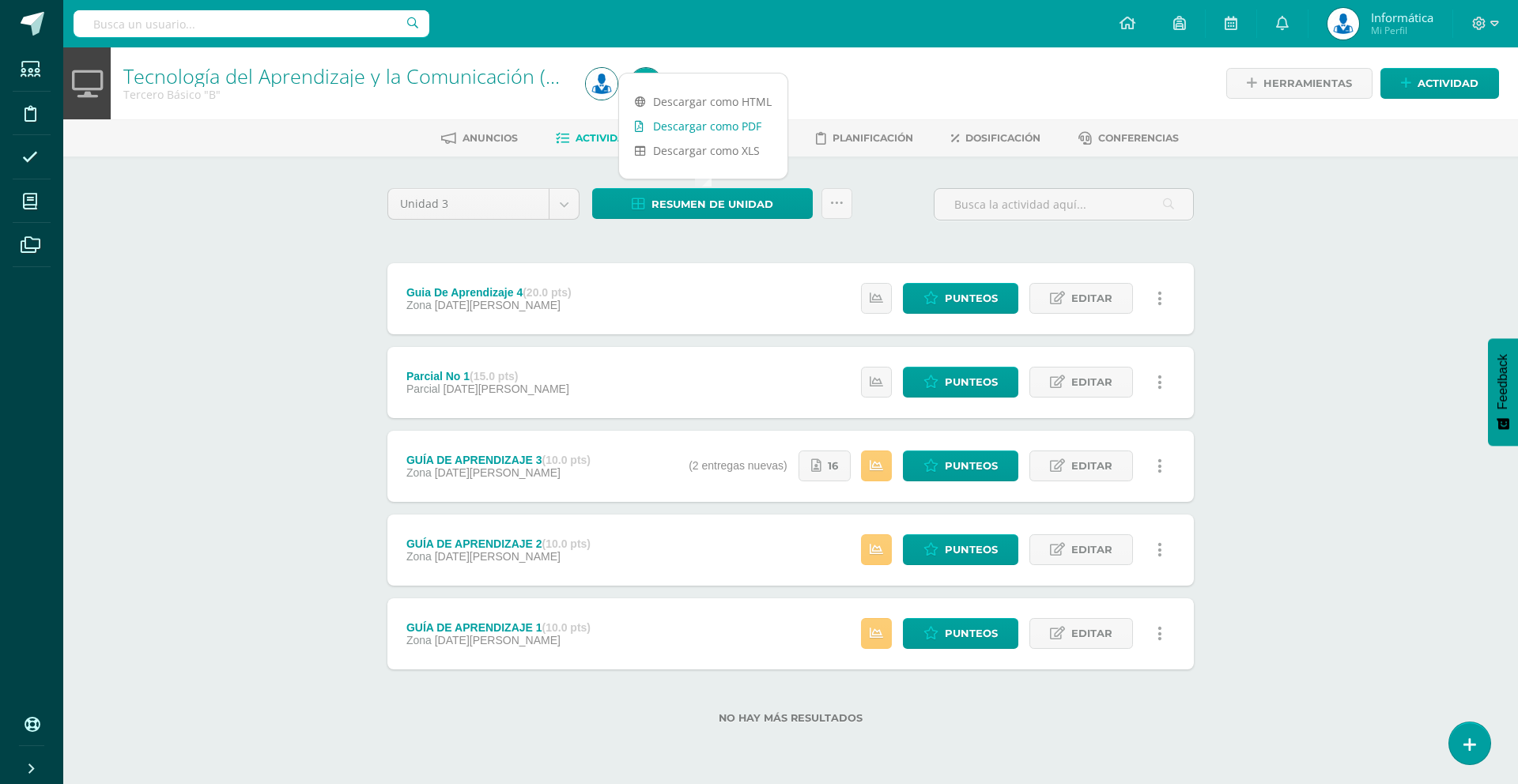 click on "Descargar como PDF" at bounding box center [703, 126] 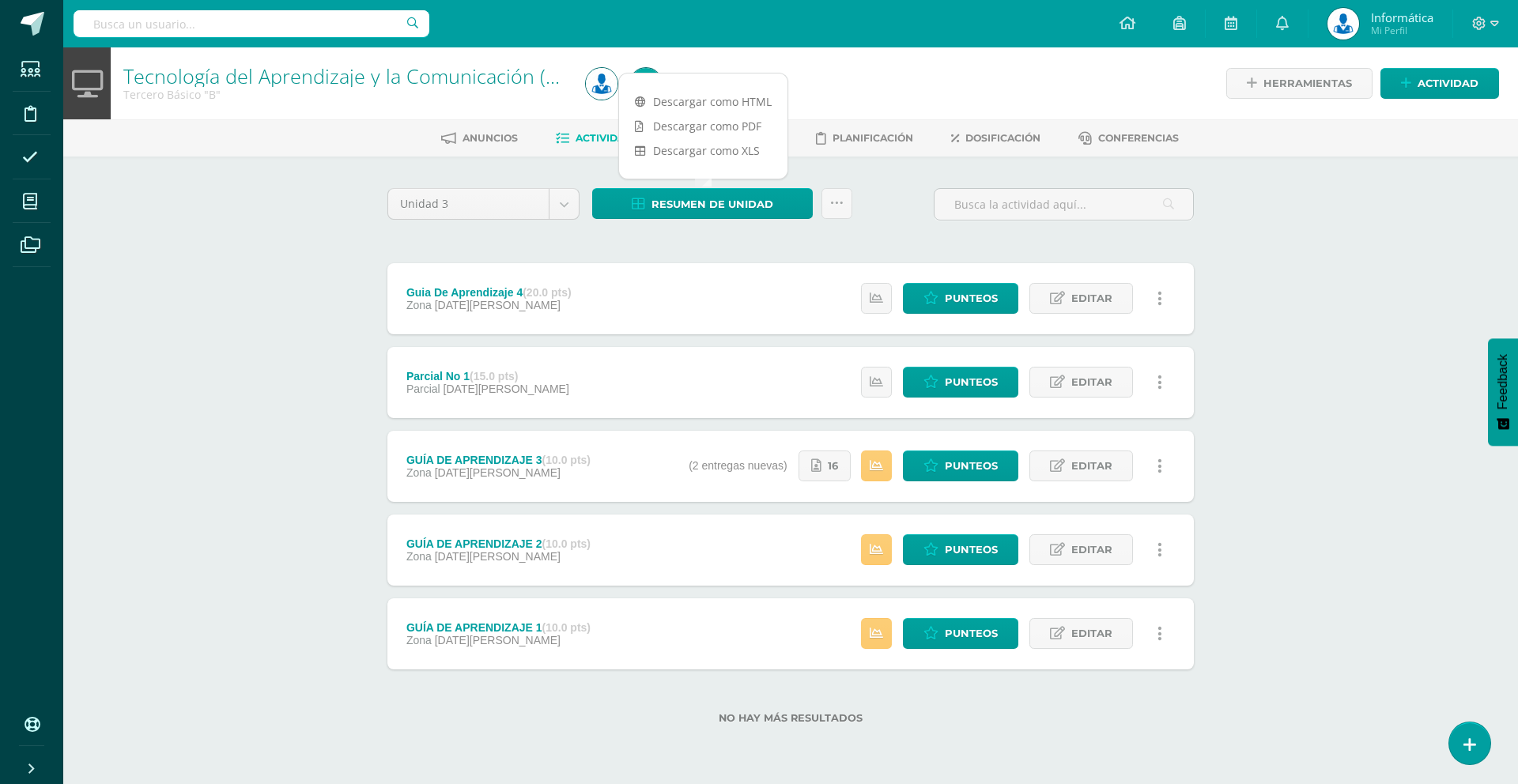 click on "Tecnología del Aprendizaje y la Comunicación (TIC)
Tercero Básico "B"
Herramientas
Detalle de asistencias
Actividad
Anuncios
Actividades
Estudiantes
Planificación
Dosificación
Conferencias     Unidad 3                             Unidad 1 Unidad 2 Unidad 3 Unidad 4 Resumen de unidad
Subir actividades en masa
Enviar punteos a revision
Historial de actividad
¿Estás seguro que deseas  Enviar a revisión  las notas de este curso?
Esta acción  enviará una notificación a tu supervisor y no podrás eliminar o cambiar tus notas. Cancelar Creación  y  Calificación" at bounding box center [791, 411] 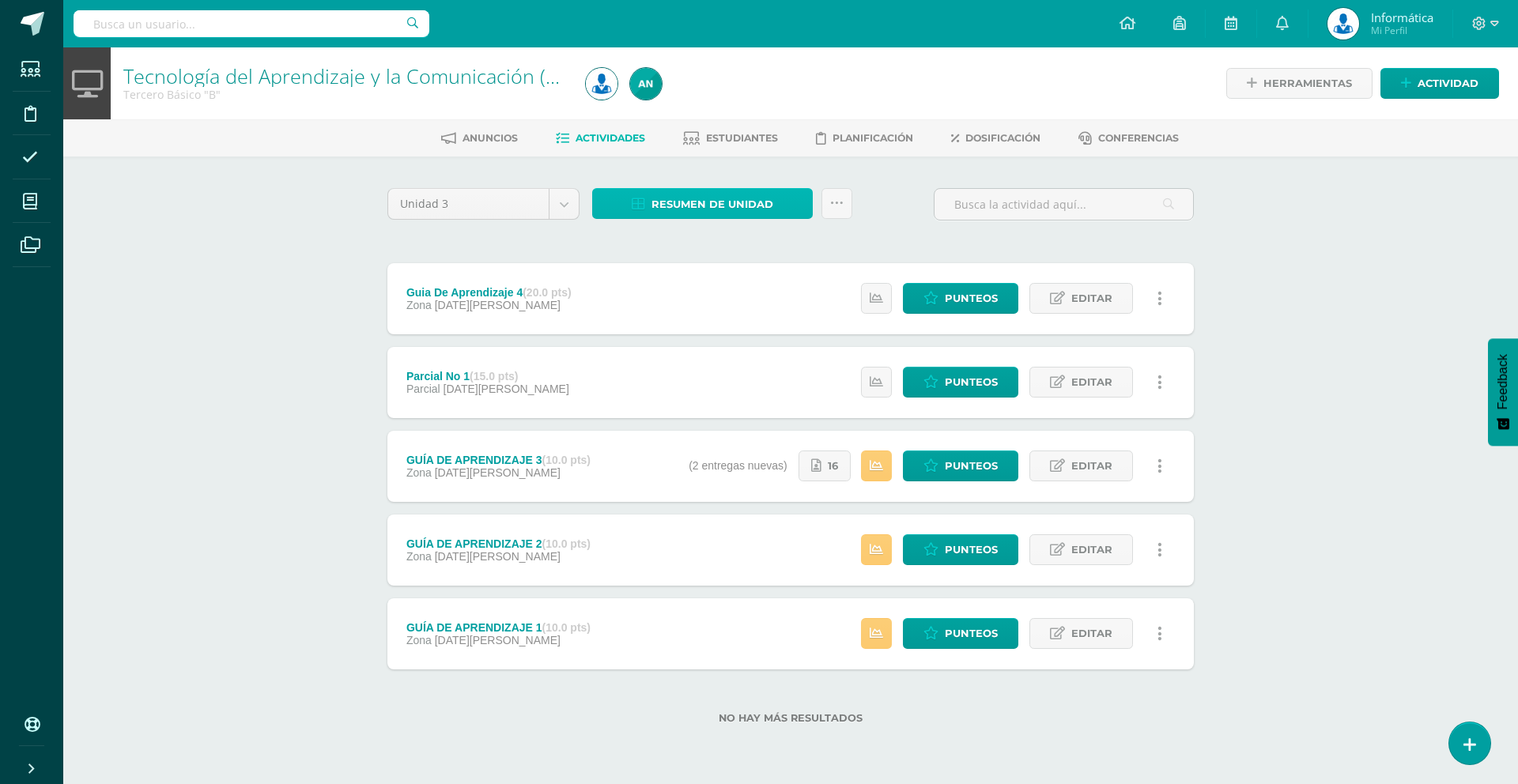click on "Resumen de unidad" at bounding box center [712, 204] 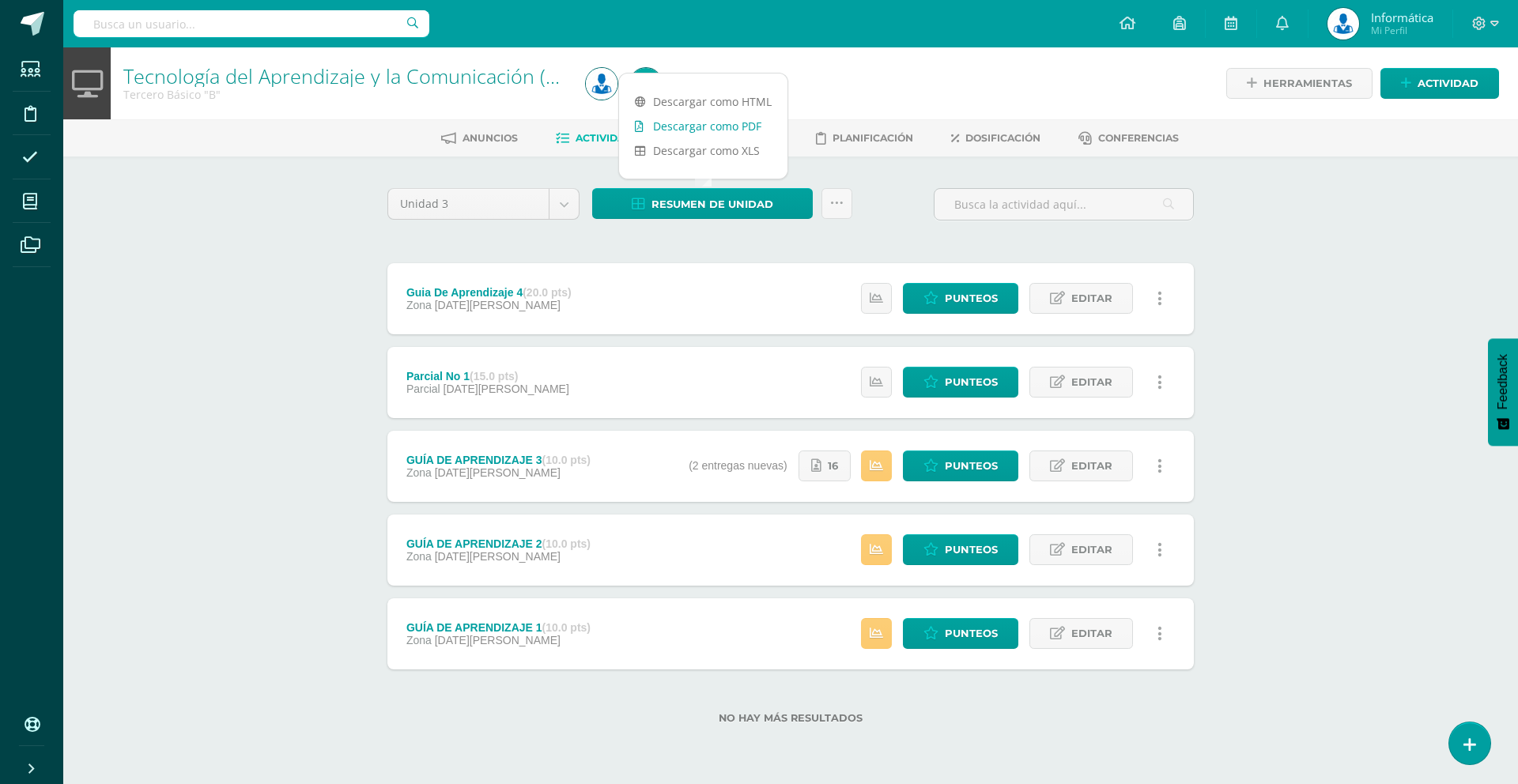click on "Descargar como PDF" at bounding box center [703, 126] 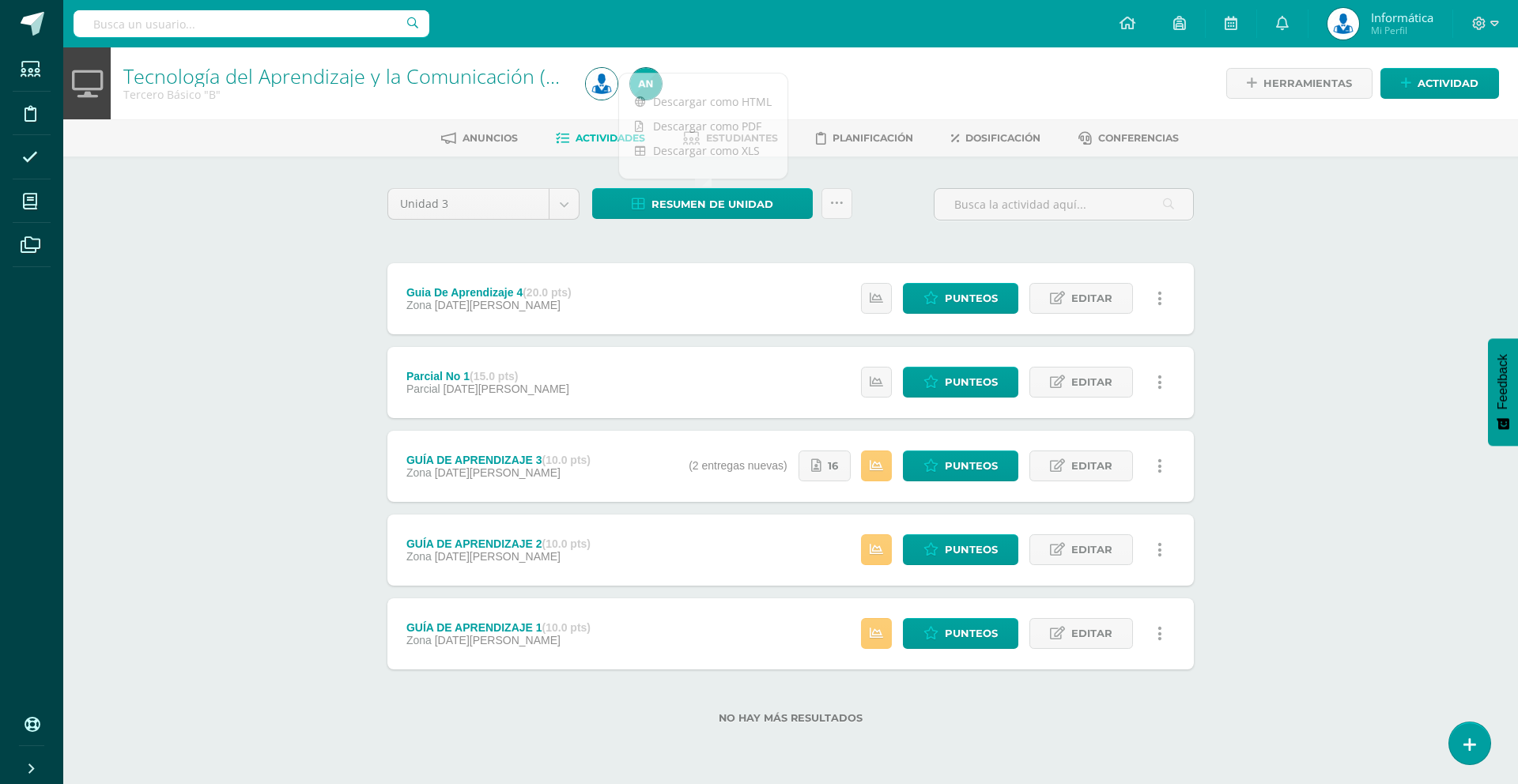 click on "Unidad 3                             Unidad 1 Unidad 2 Unidad 3 Unidad 4 Resumen de unidad
Subir actividades en masa
Enviar punteos a revision
Historial de actividad
¿Estás seguro que deseas  Enviar a revisión  las notas de este curso?
Esta acción  enviará una notificación a tu supervisor y no podrás eliminar o cambiar tus notas.  Esta acción no podrá ser revertida a menos que se te conceda permiso
Cancelar
Enviar a revisión
Creación  y  Calificación   en masa.
Para poder crear actividades y calificar las mismas
deberás subir
un archivo Excel
en el cual incluyas las
Descargar Formato de Excel Cargar formato" at bounding box center [791, 210] 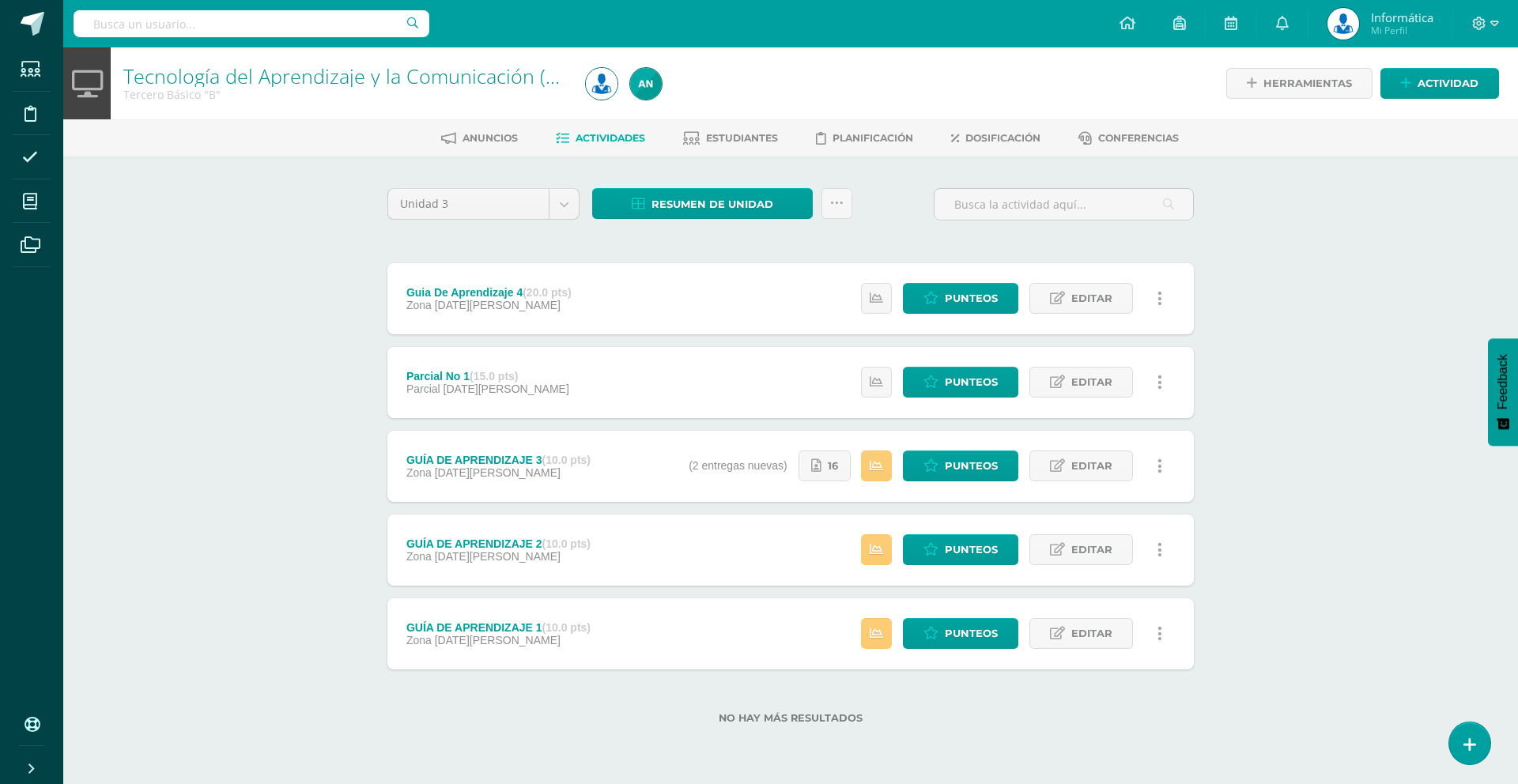 click on "Tecnología del Aprendizaje y la Comunicación (TIC)
Tercero Básico "B"
Herramientas
Detalle de asistencias
Actividad
Anuncios
Actividades
Estudiantes
Planificación
Dosificación
Conferencias     Unidad 3                             Unidad 1 Unidad 2 Unidad 3 Unidad 4 Resumen de unidad
Subir actividades en masa
Enviar punteos a revision
Historial de actividad
¿Estás seguro que deseas  Enviar a revisión  las notas de este curso?
Esta acción  enviará una notificación a tu supervisor y no podrás eliminar o cambiar tus notas. Cancelar Creación  y  Calificación" at bounding box center [791, 411] 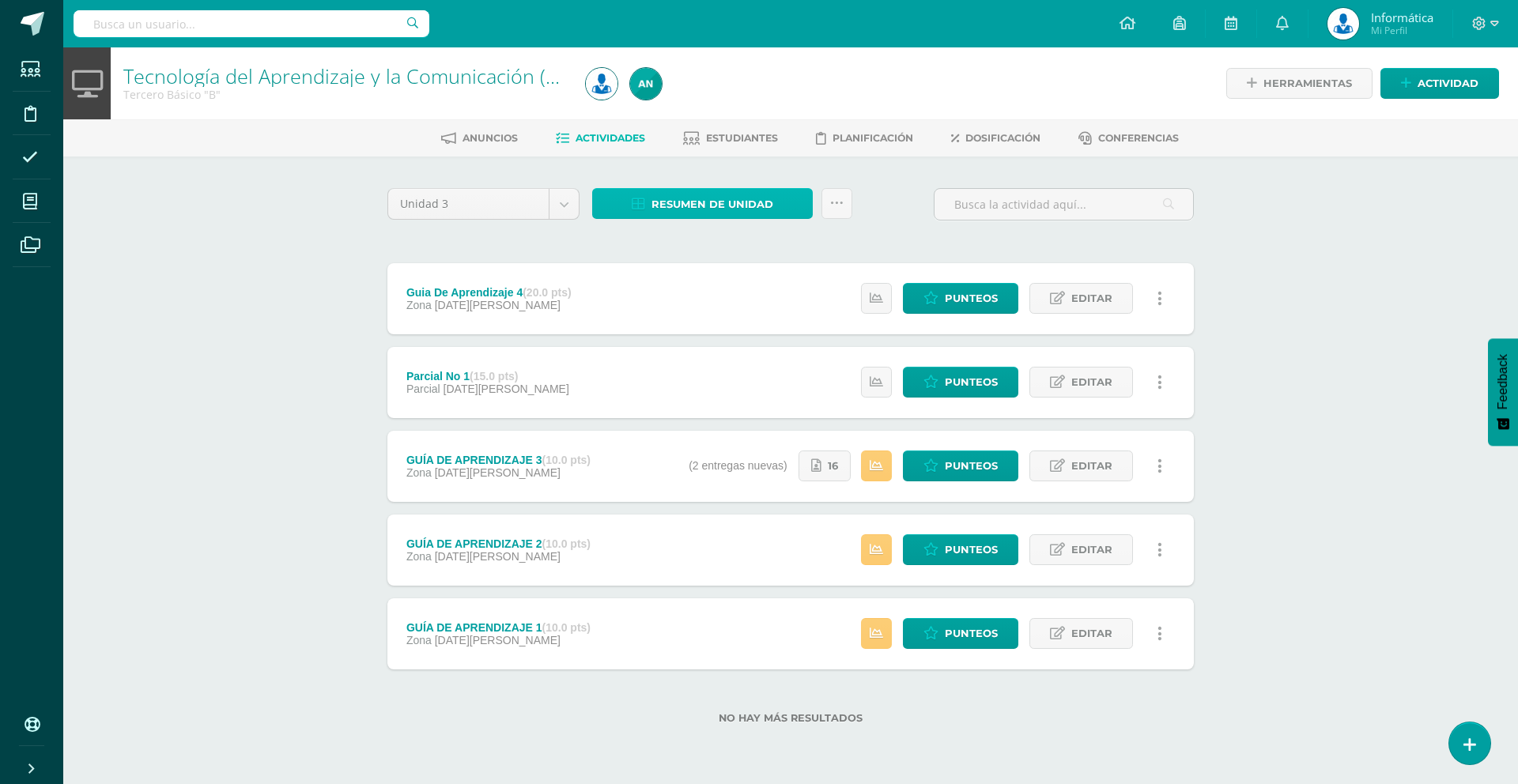click on "Resumen de unidad" at bounding box center [712, 204] 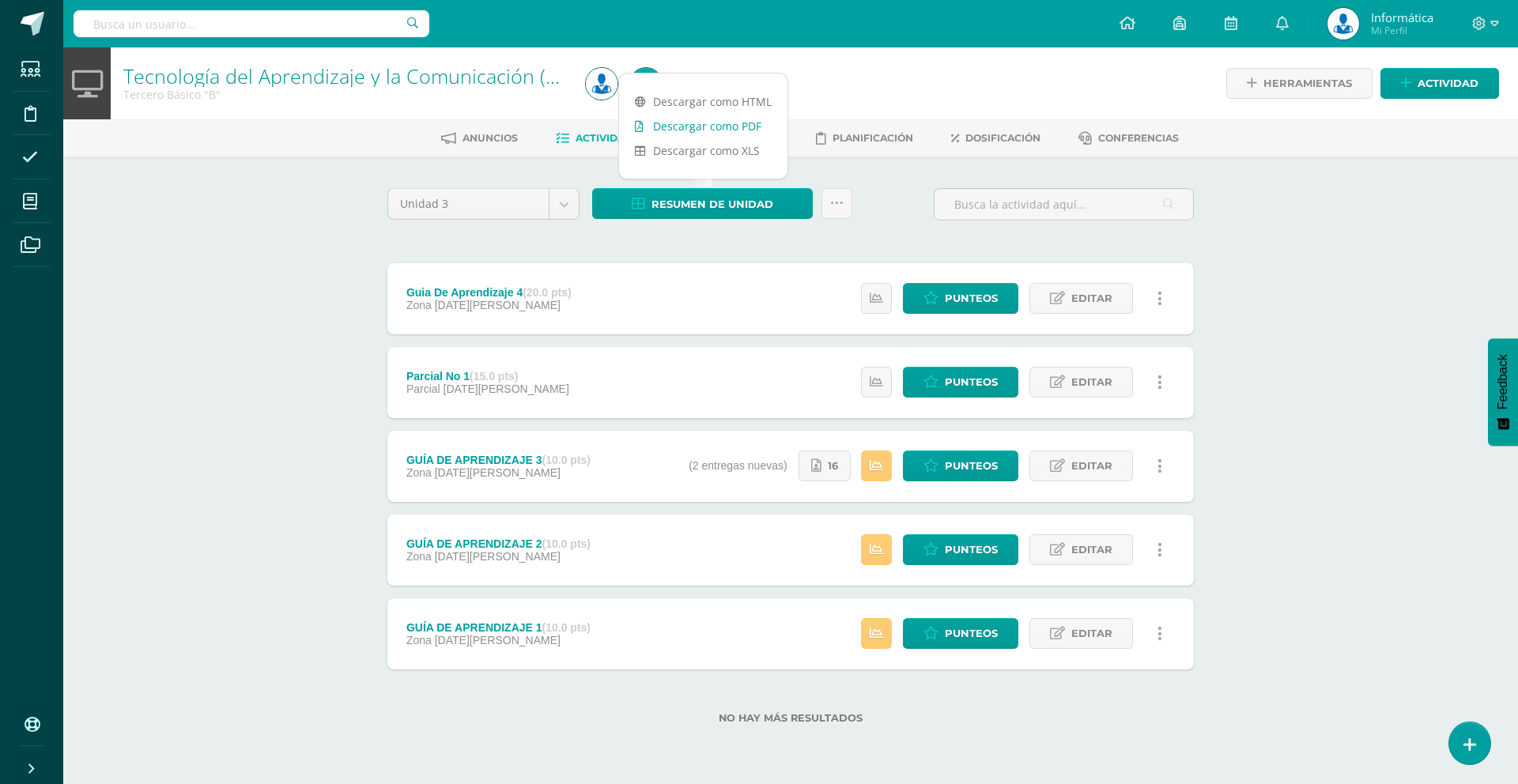 click on "Descargar como PDF" at bounding box center [703, 126] 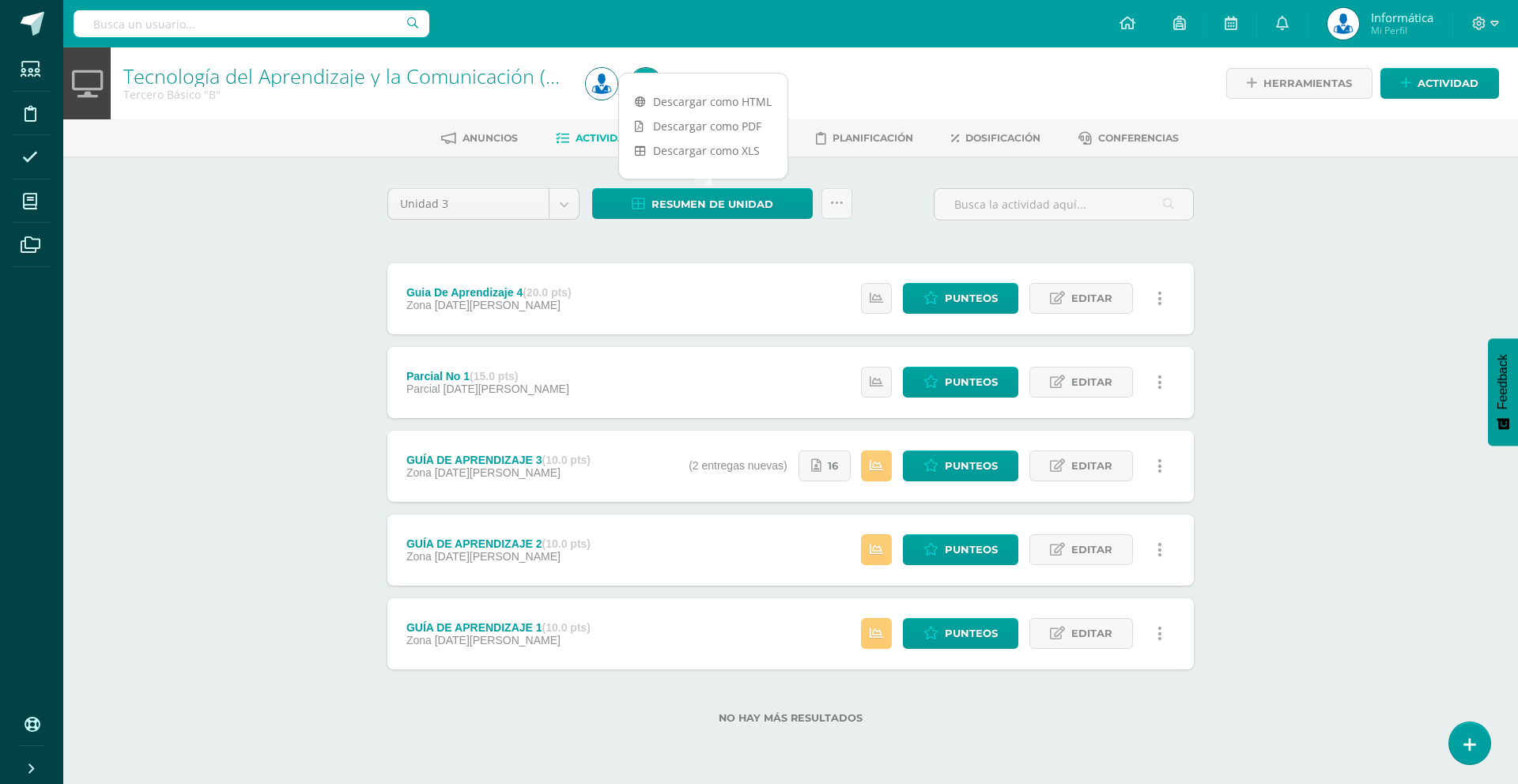 click on "Tecnología del Aprendizaje y la Comunicación (TIC)
Tercero Básico "B"
Herramientas
Detalle de asistencias
Actividad
Anuncios
Actividades
Estudiantes
Planificación
Dosificación
Conferencias     Unidad 3                             Unidad 1 Unidad 2 Unidad 3 Unidad 4 Resumen de unidad
Subir actividades en masa
Enviar punteos a revision
Historial de actividad
¿Estás seguro que deseas  Enviar a revisión  las notas de este curso?
Esta acción  enviará una notificación a tu supervisor y no podrás eliminar o cambiar tus notas. Cancelar Creación  y  Calificación" at bounding box center (791, 411) 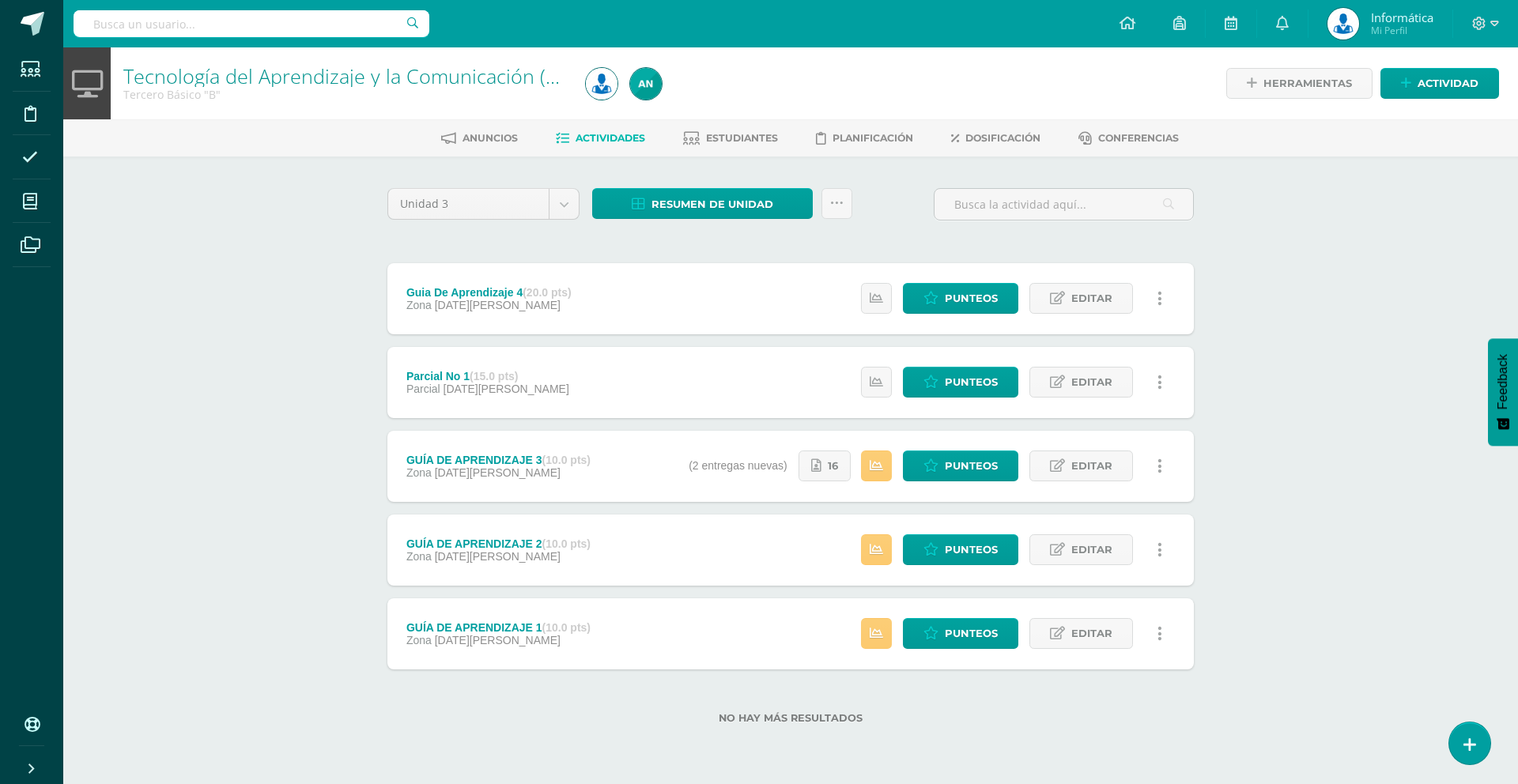 drag, startPoint x: 1468, startPoint y: 219, endPoint x: 1448, endPoint y: 123, distance: 98.06121 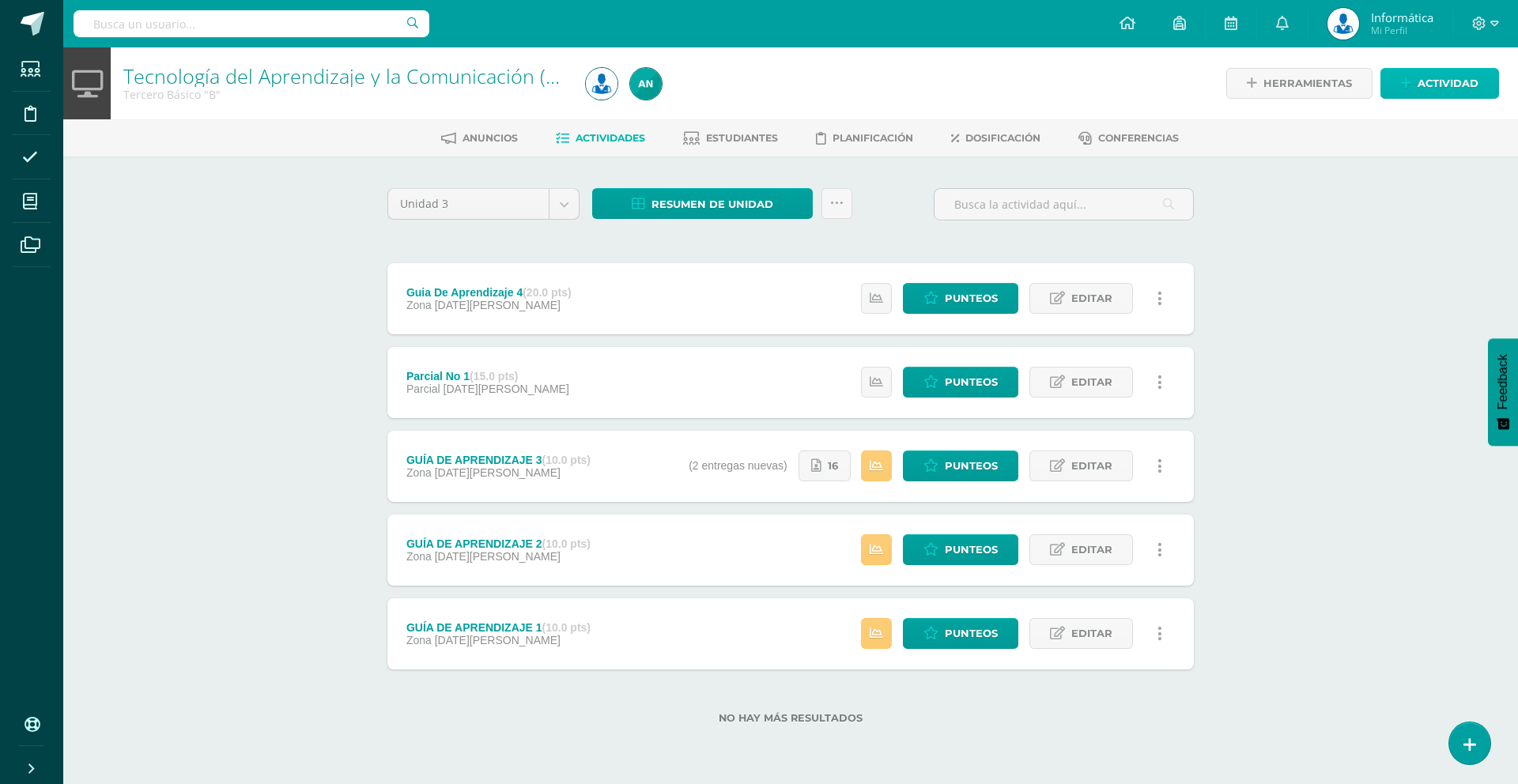 click on "Actividad" at bounding box center (1448, 83) 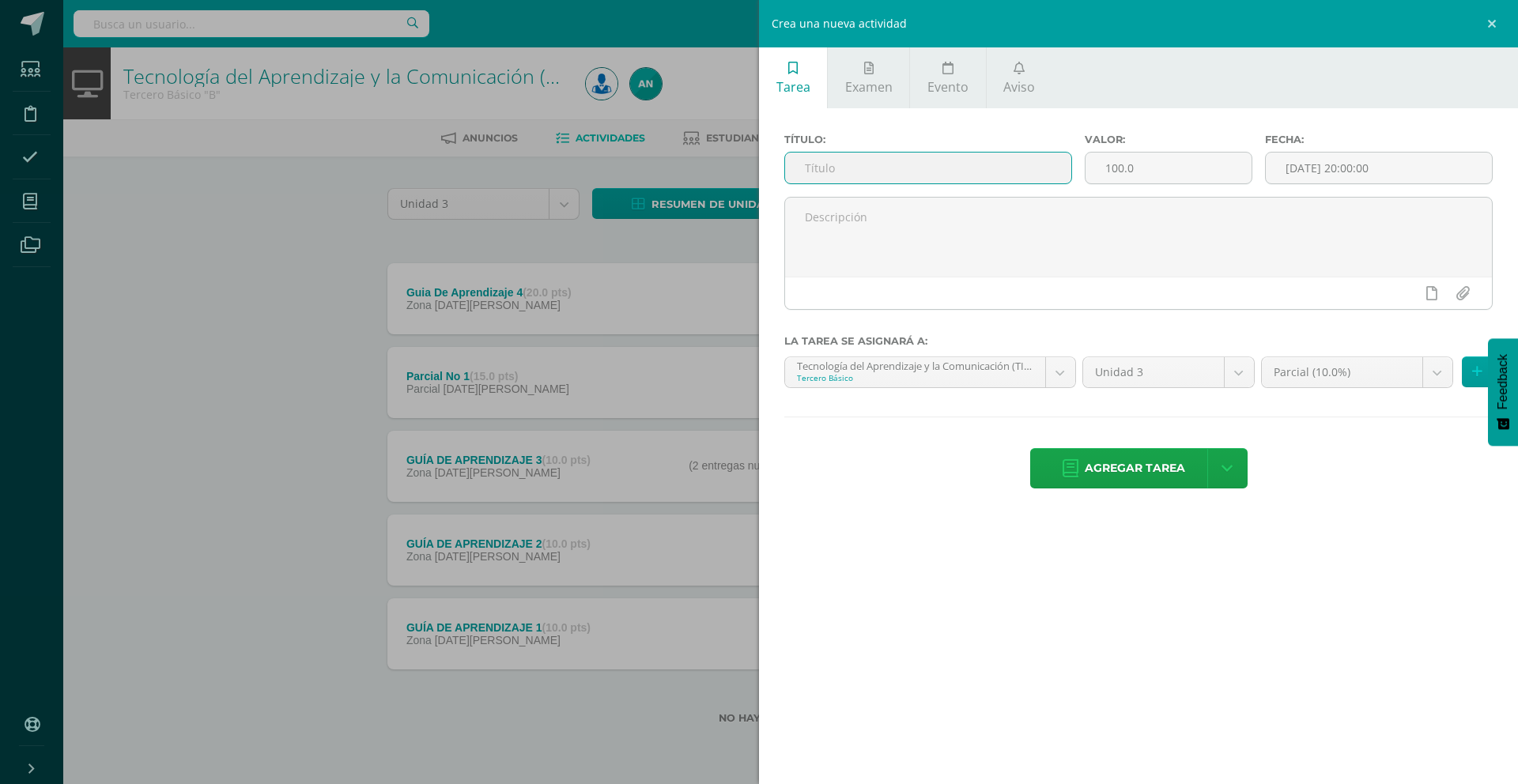 click at bounding box center (928, 168) 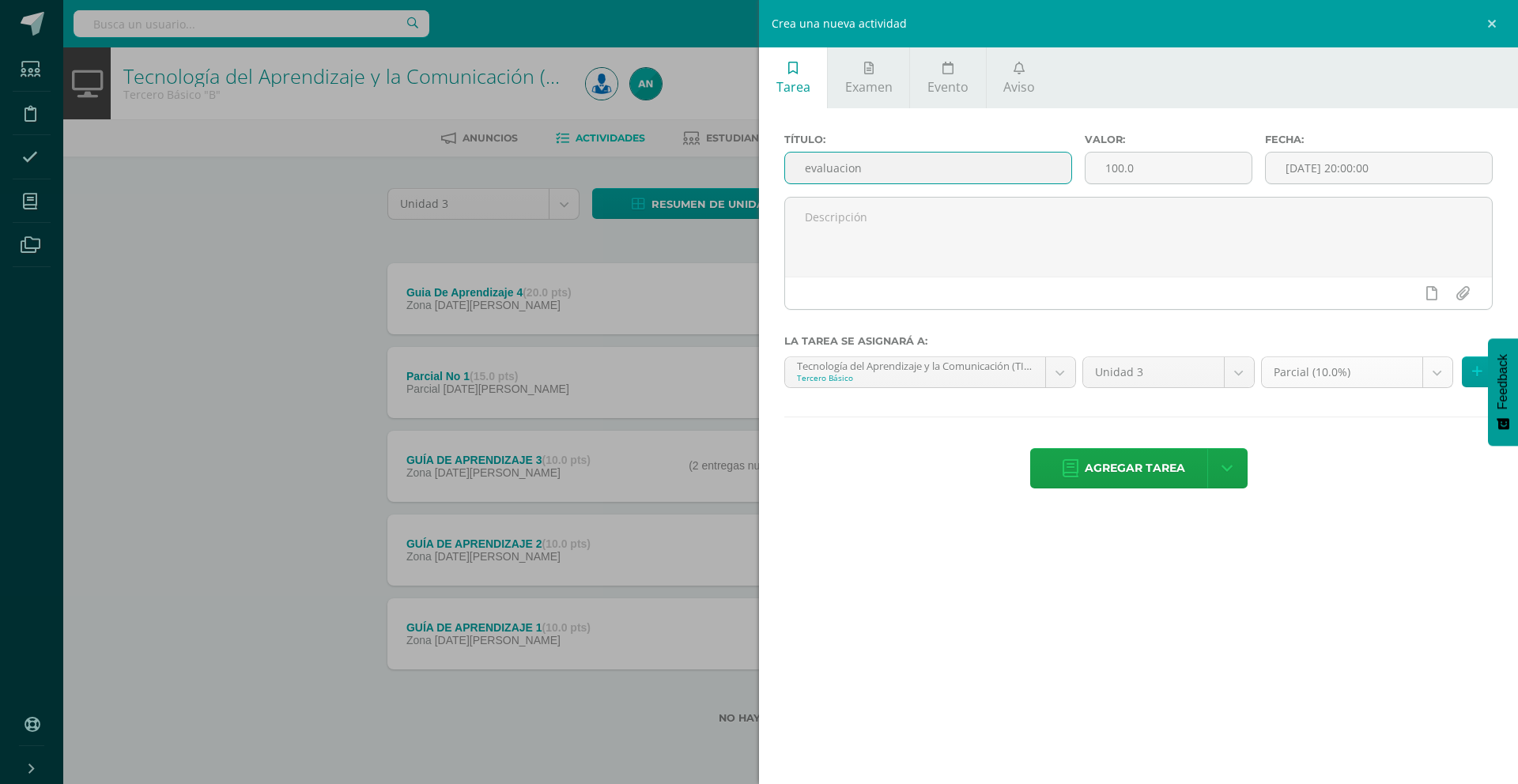 type on "evaluacion" 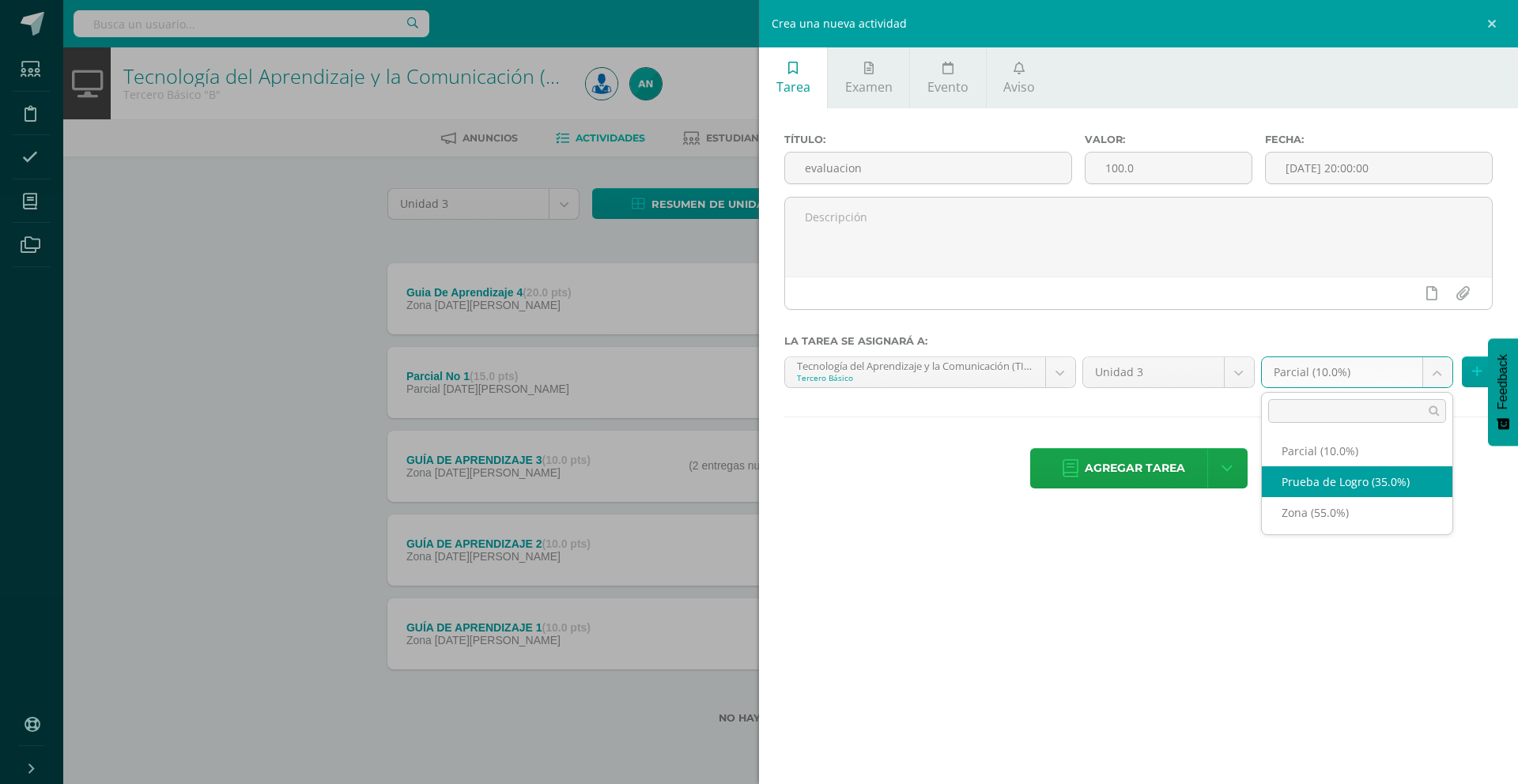 select on "160177" 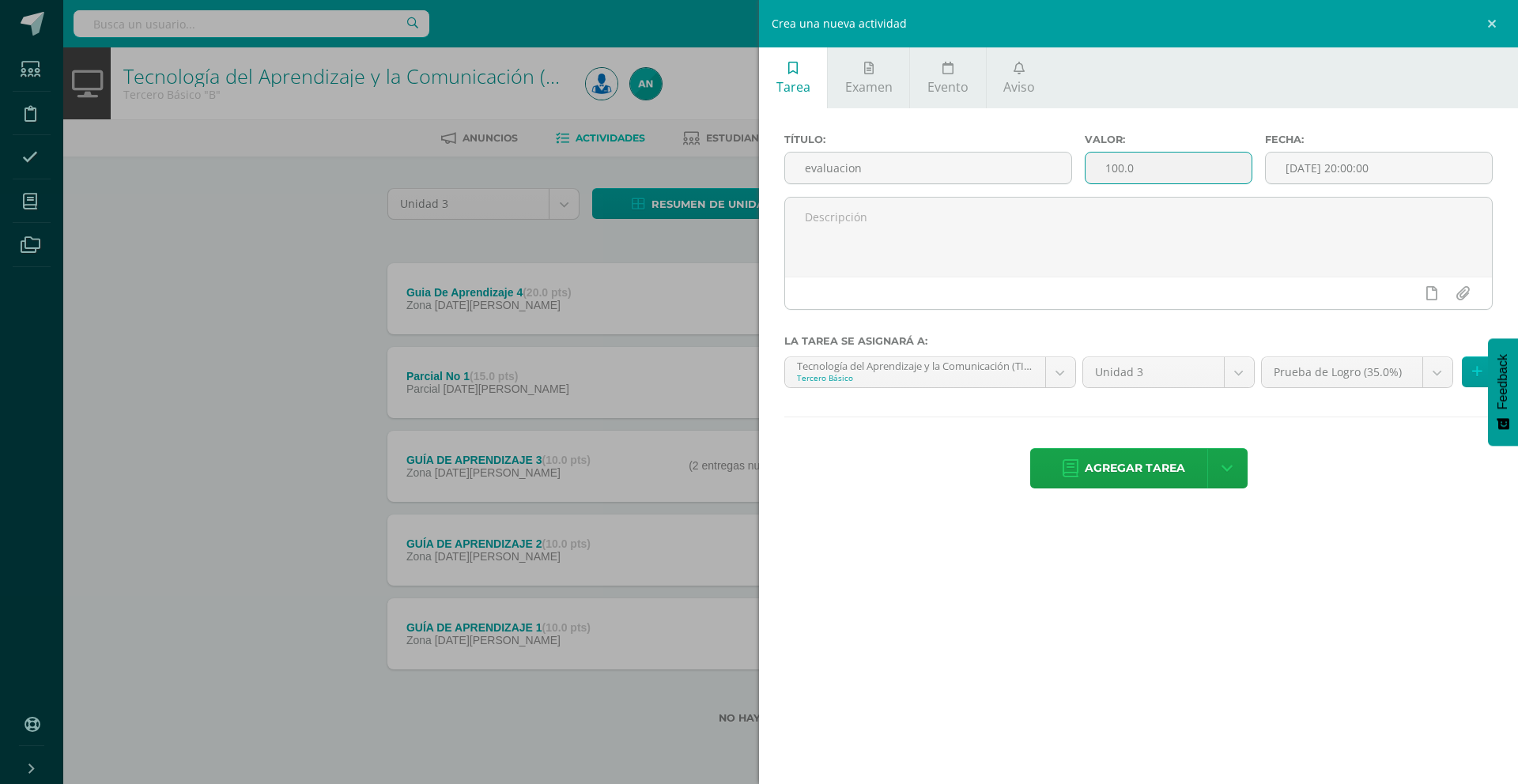 click on "100.0" at bounding box center [1169, 168] 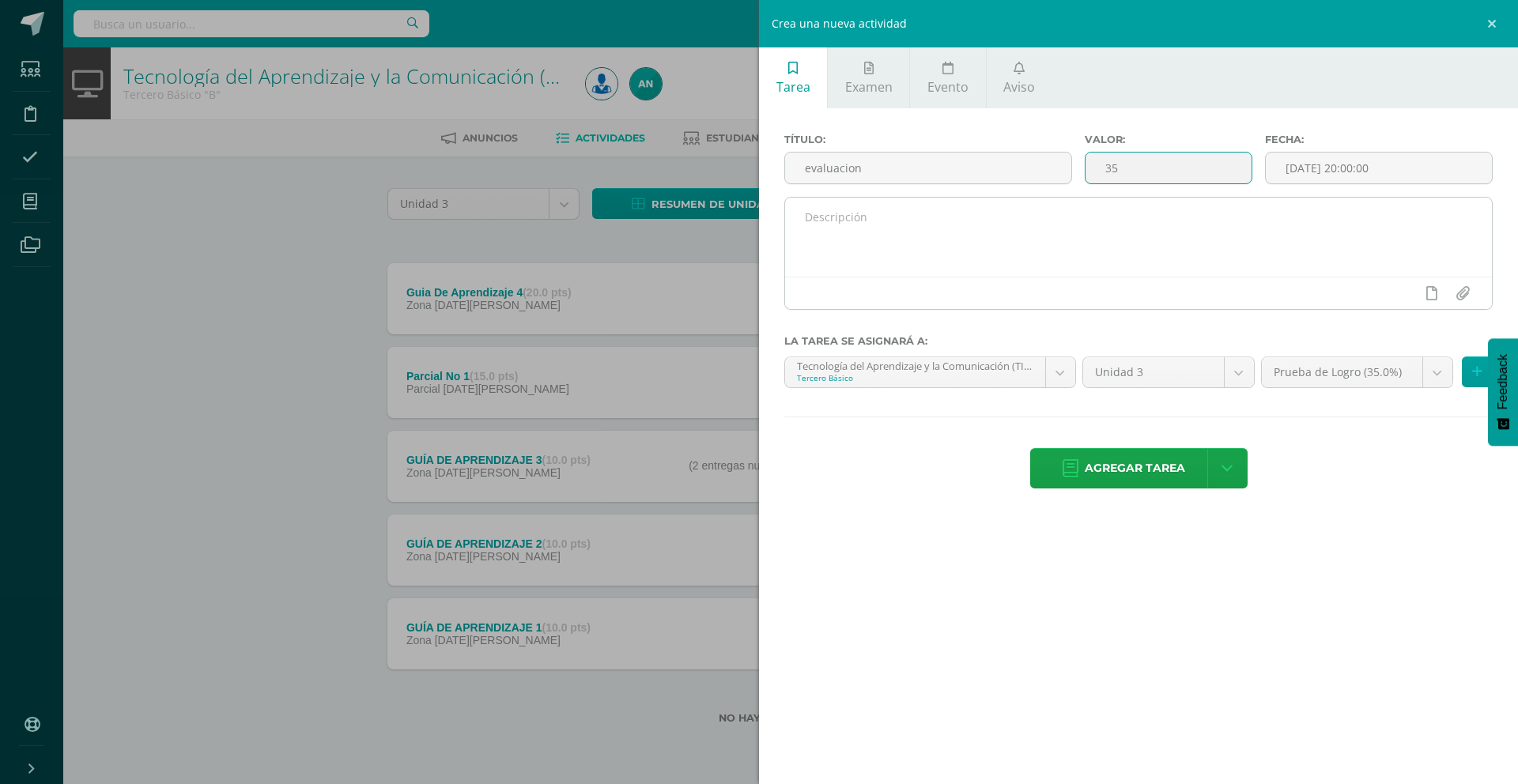 type on "35" 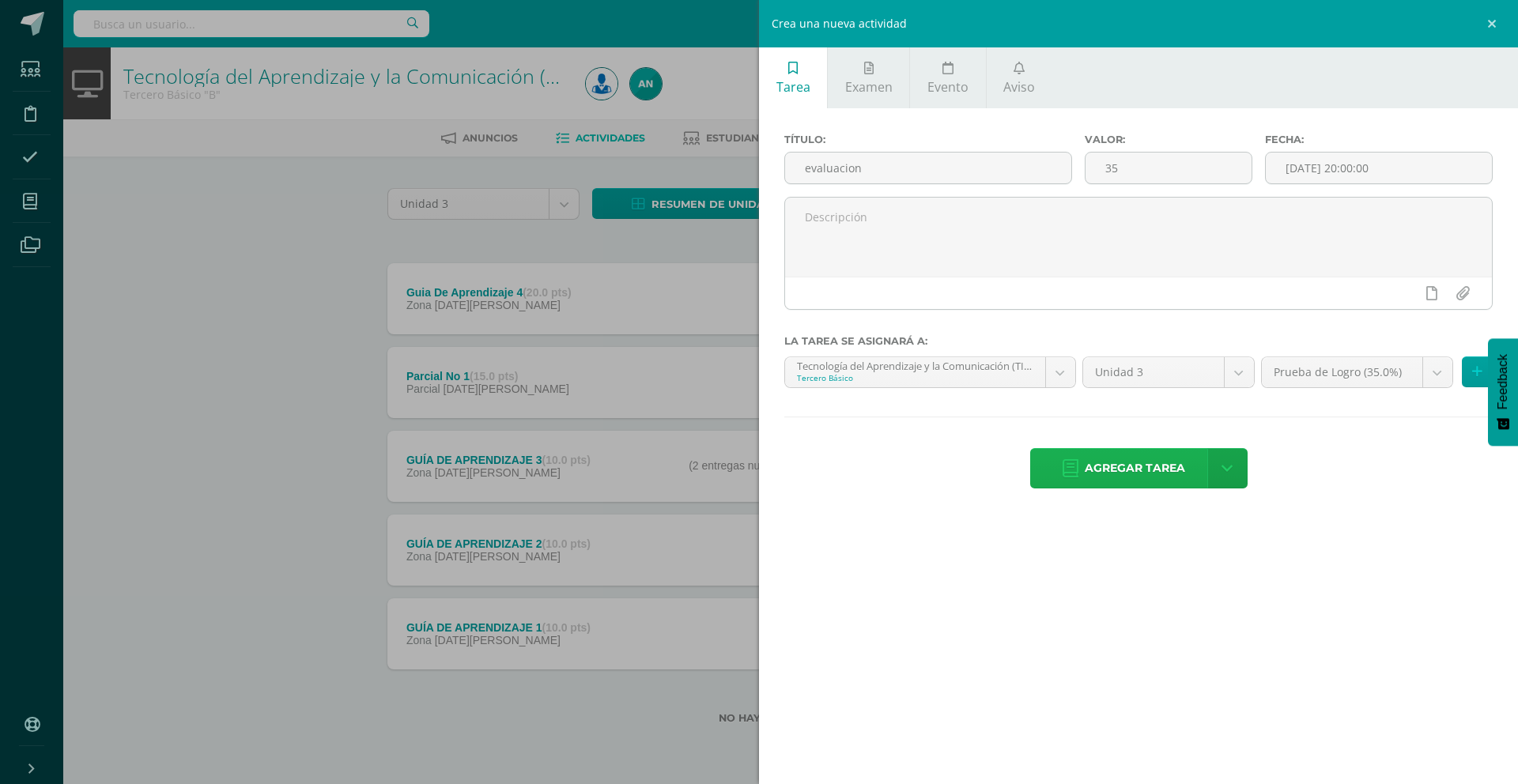 click on "Agregar tarea" at bounding box center [1135, 468] 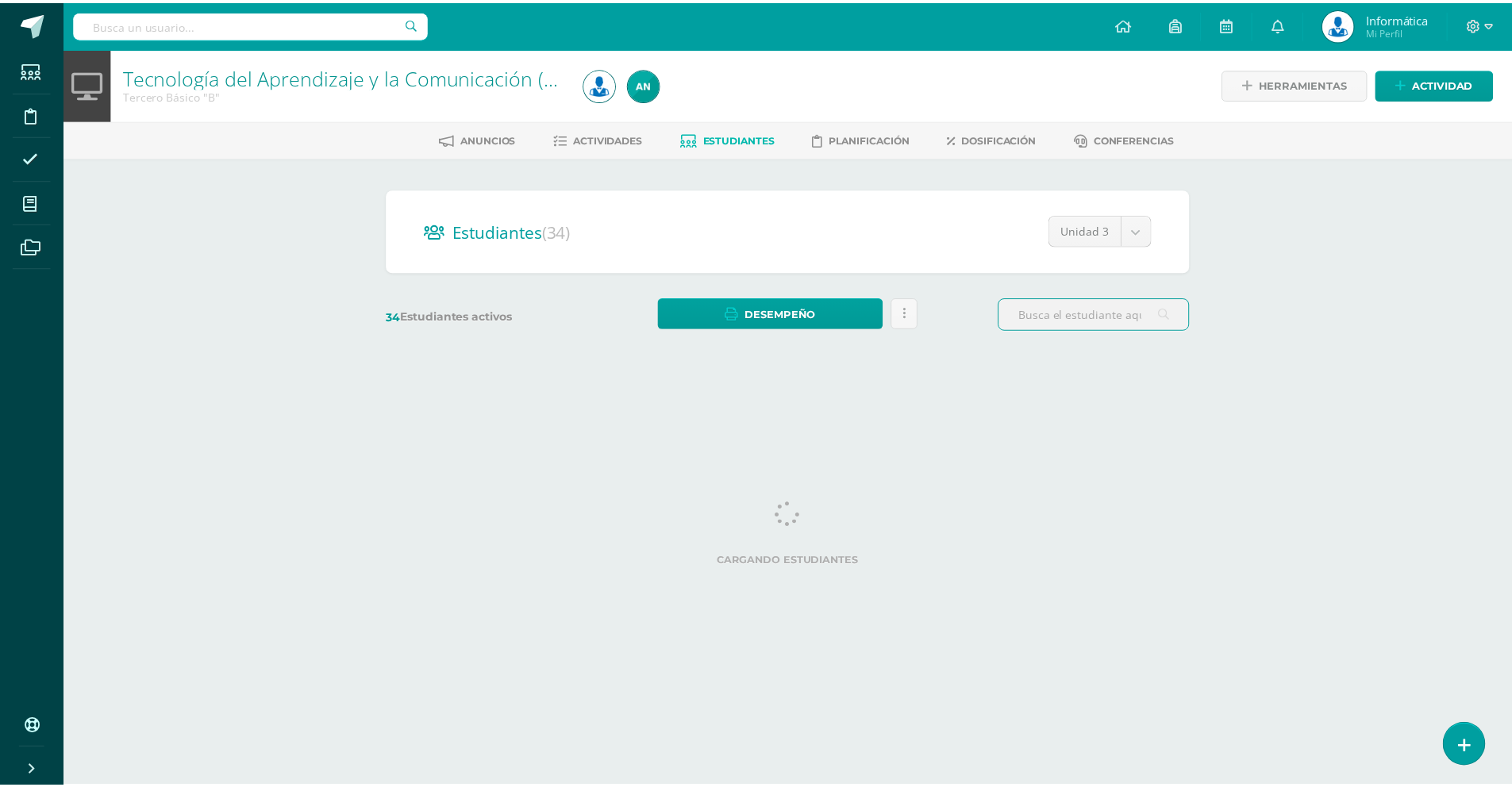 scroll, scrollTop: 0, scrollLeft: 0, axis: both 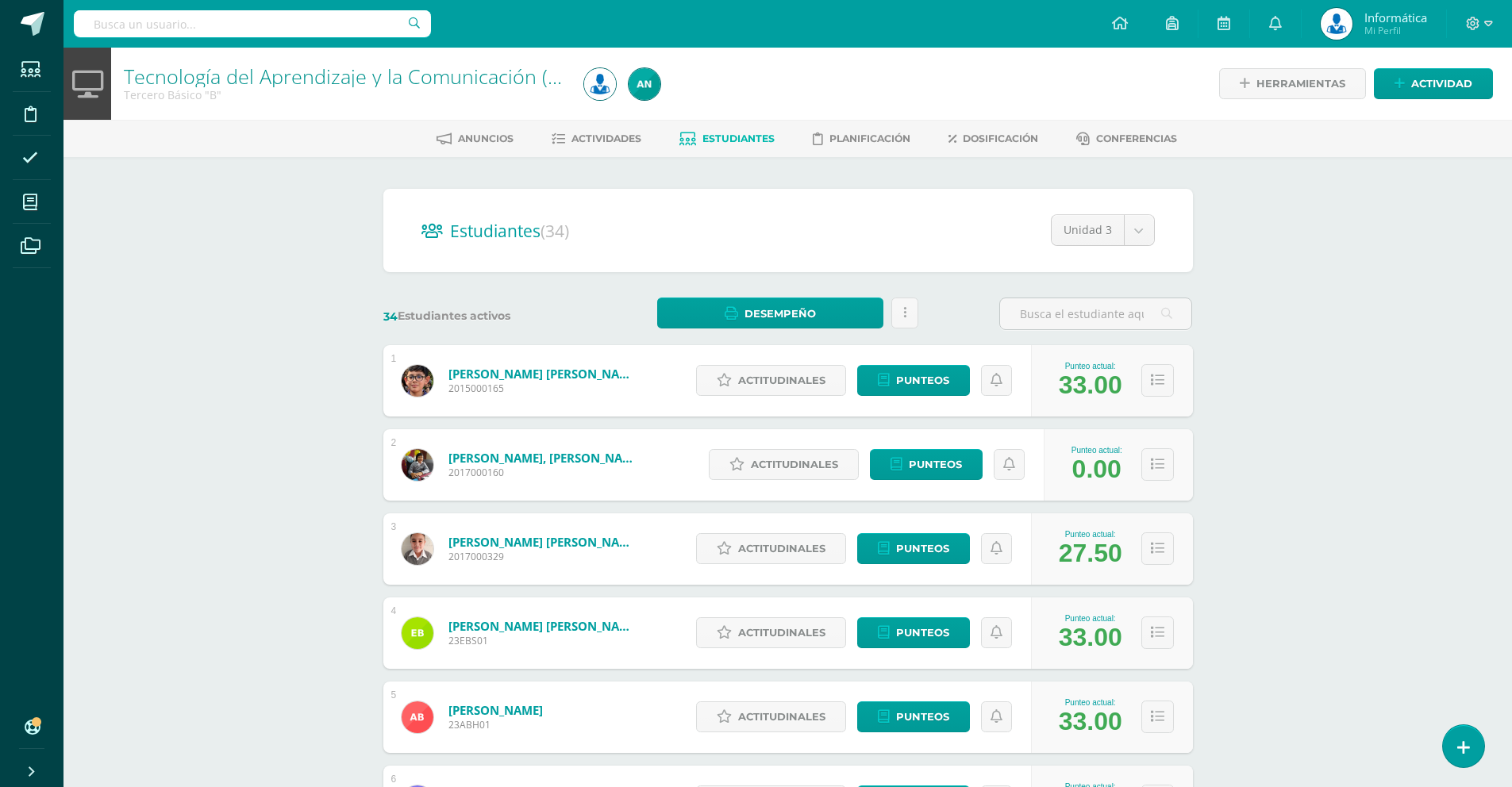 click on "Tecnología del Aprendizaje y la Comunicación (TIC)
Tercero Básico "B"
Herramientas
Detalle de asistencias
Actividad
Anuncios
Actividades
Estudiantes
Planificación
Dosificación
Conferencias Estudiantes  (34)
Unidad 3
Unidad 4
Unidad 3
Unidad 2
Unidad 1
34  Estudiantes activos Desempeño
Descargar como HTML
Descargar como PDF
desempeño desempeño de estudiante en curso 1" at bounding box center (787, 660) 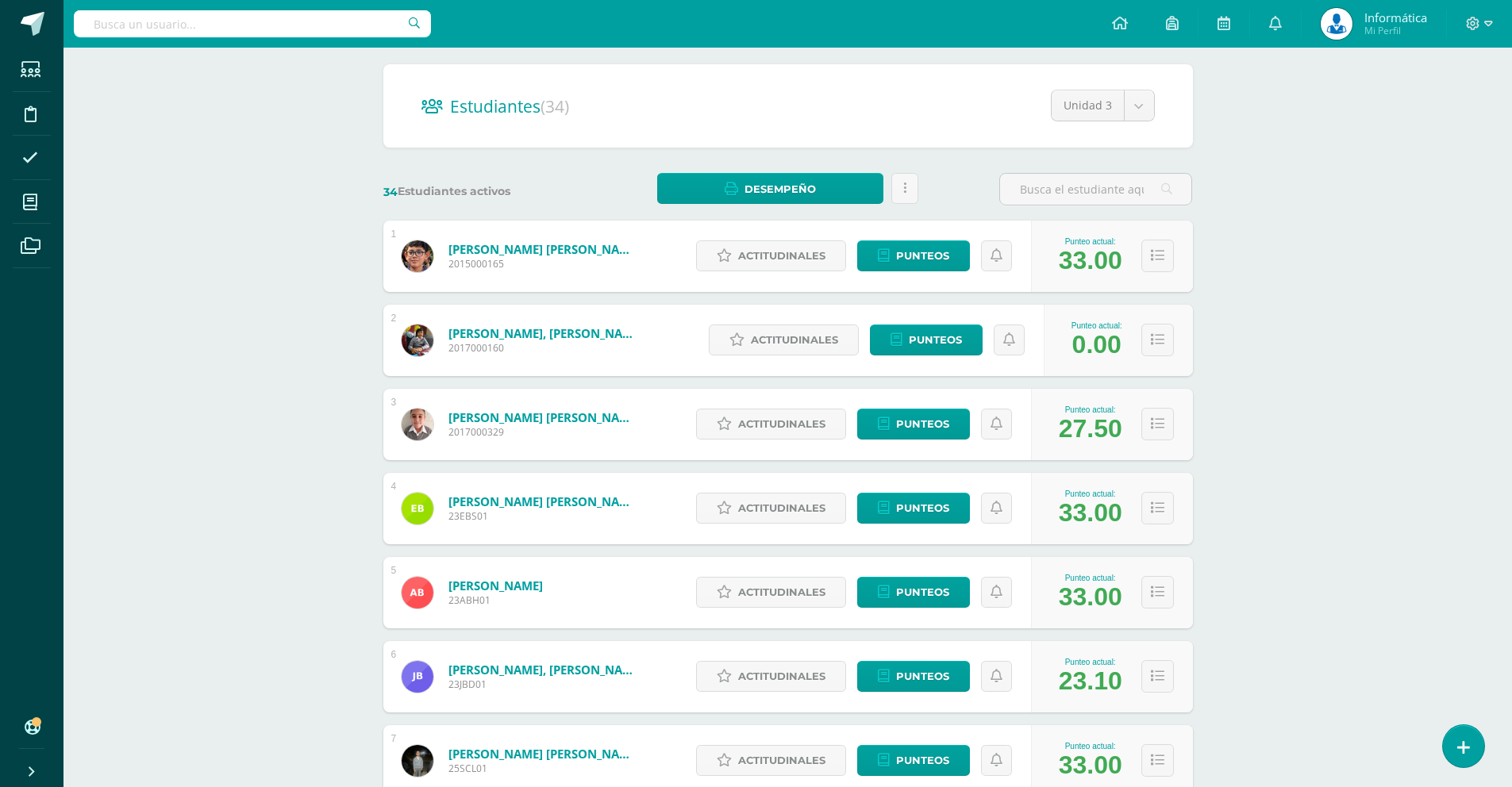 scroll, scrollTop: 133, scrollLeft: 0, axis: vertical 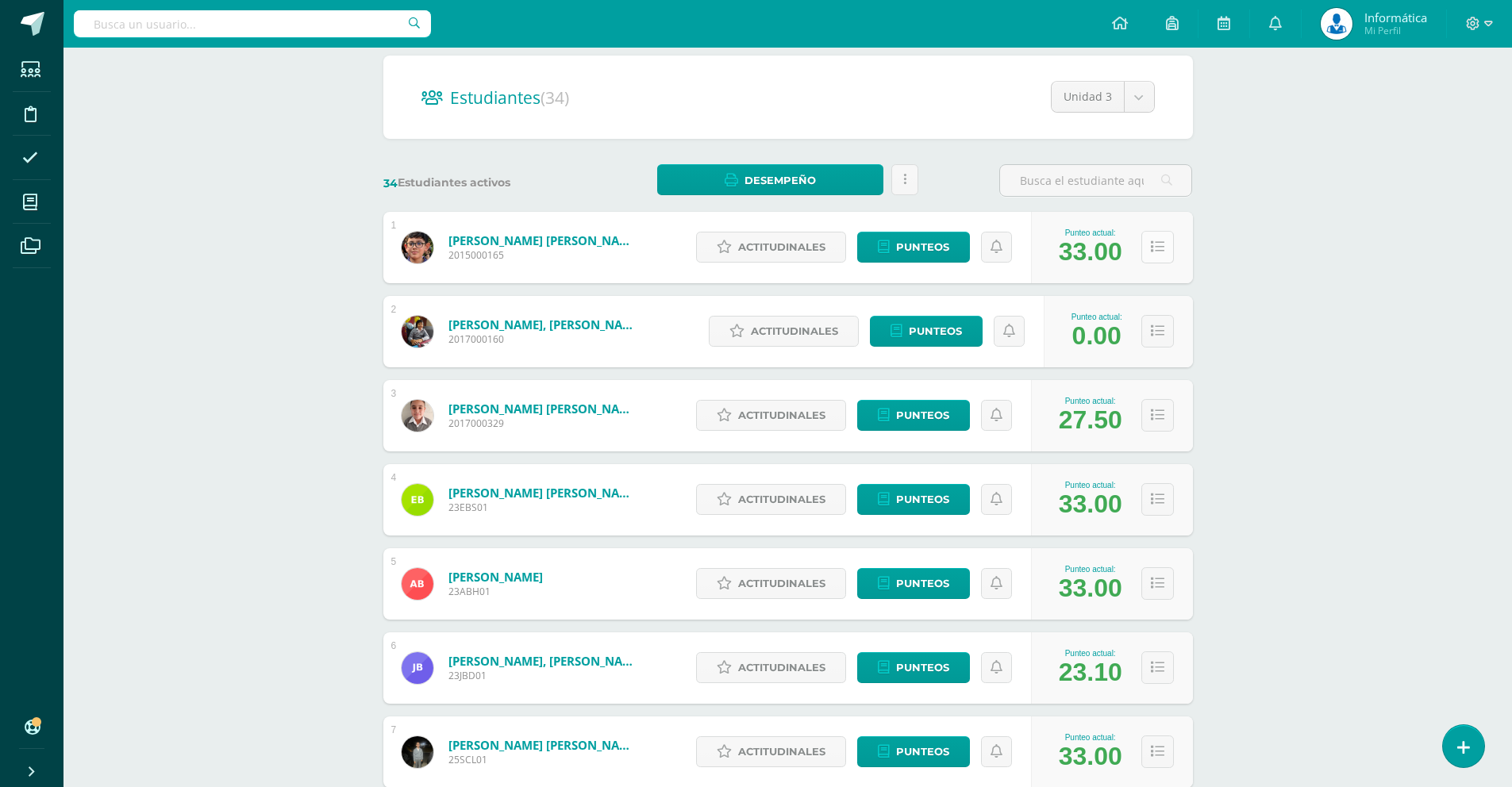 click at bounding box center (1157, 247) 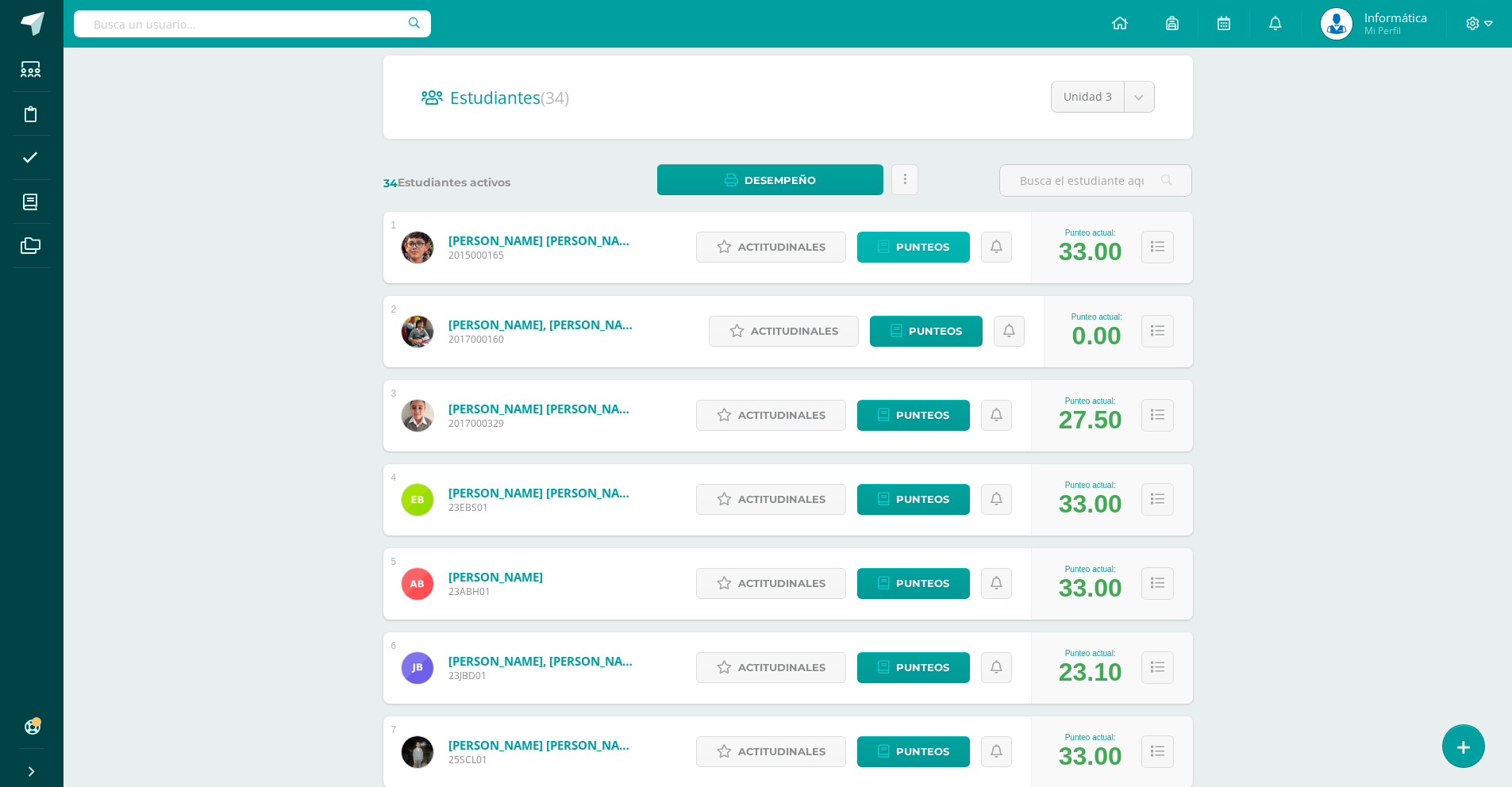 click on "Punteos" at bounding box center [922, 247] 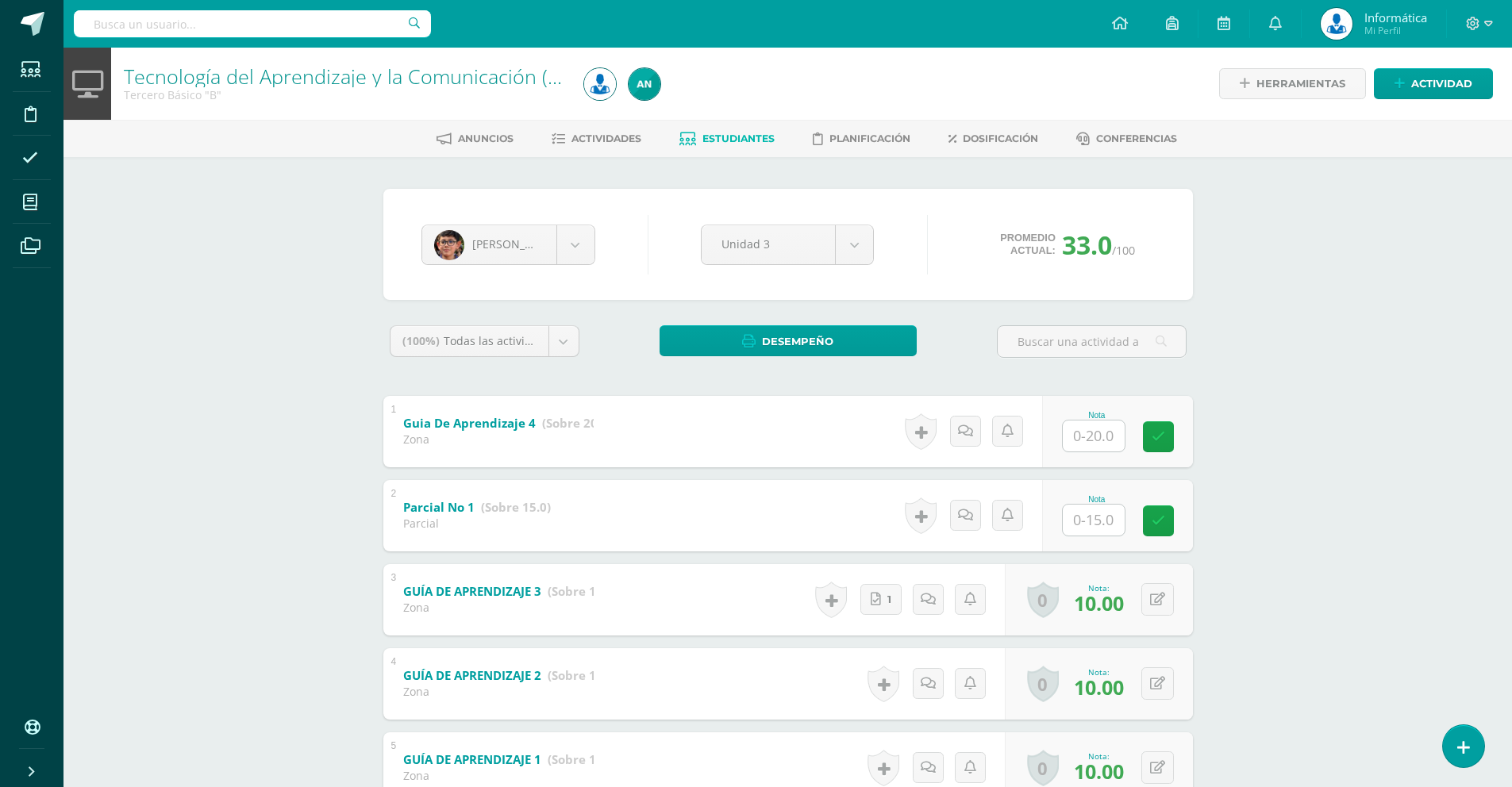 scroll, scrollTop: 0, scrollLeft: 0, axis: both 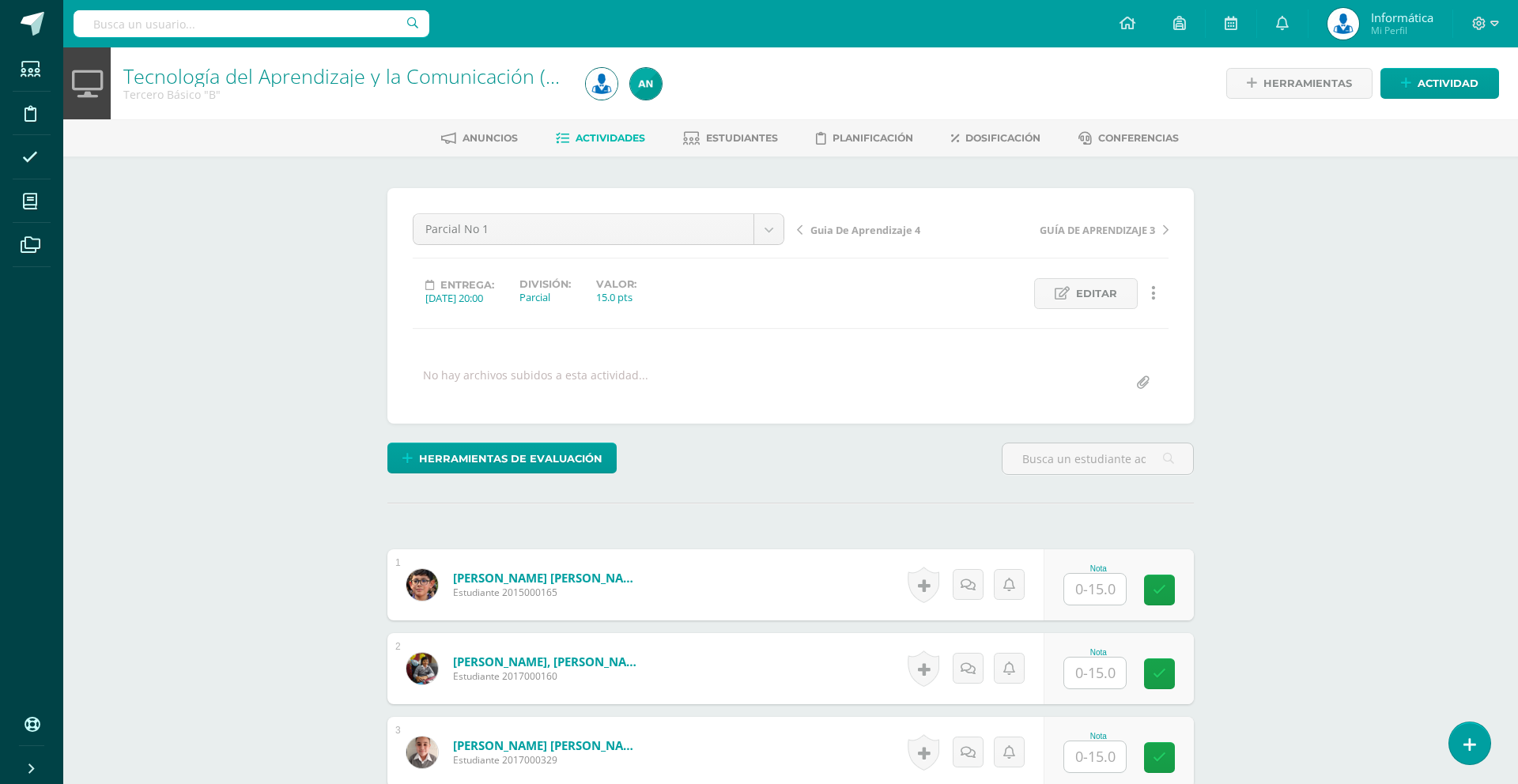 click at bounding box center (1095, 589) 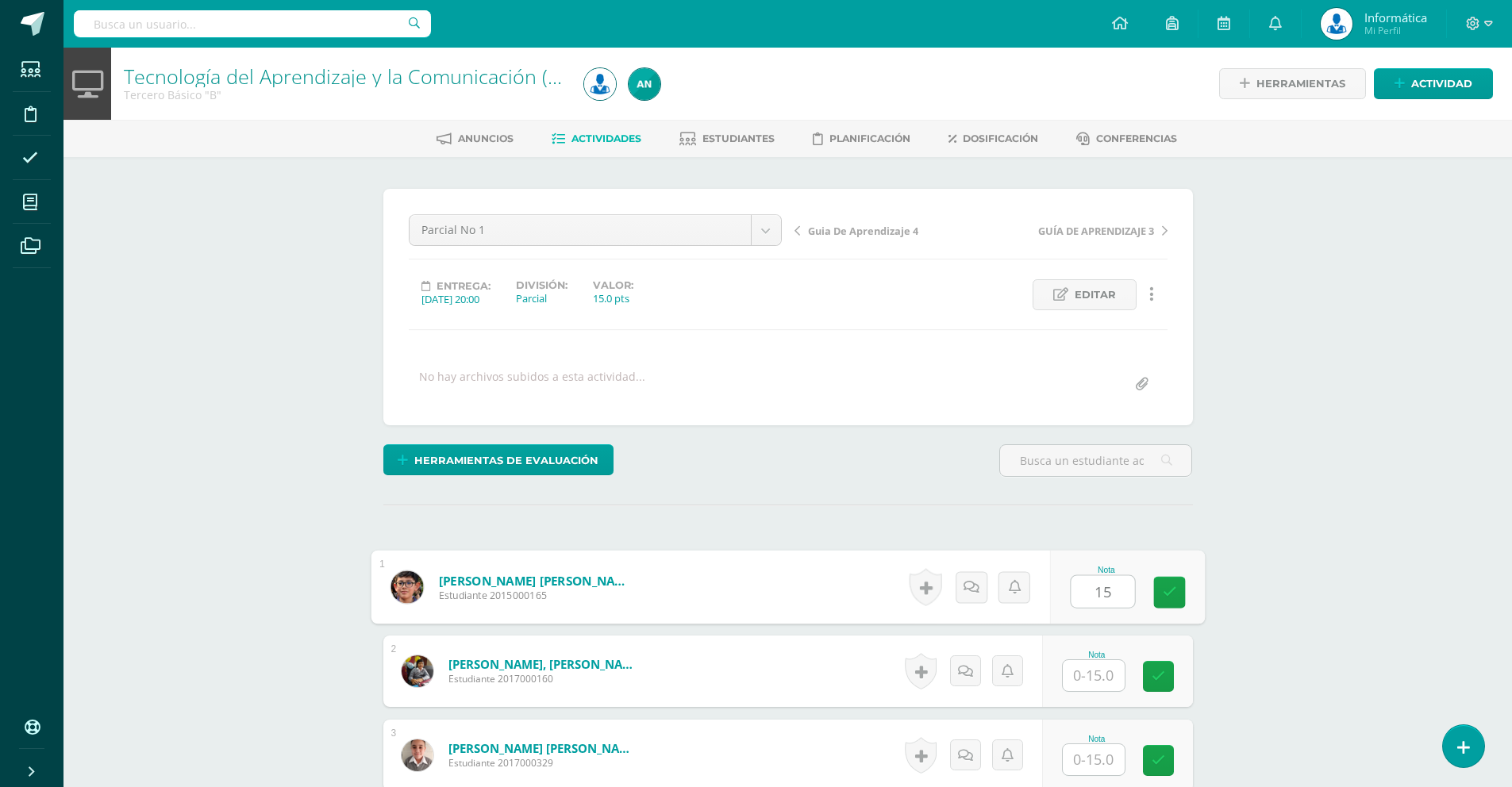 scroll, scrollTop: 1, scrollLeft: 0, axis: vertical 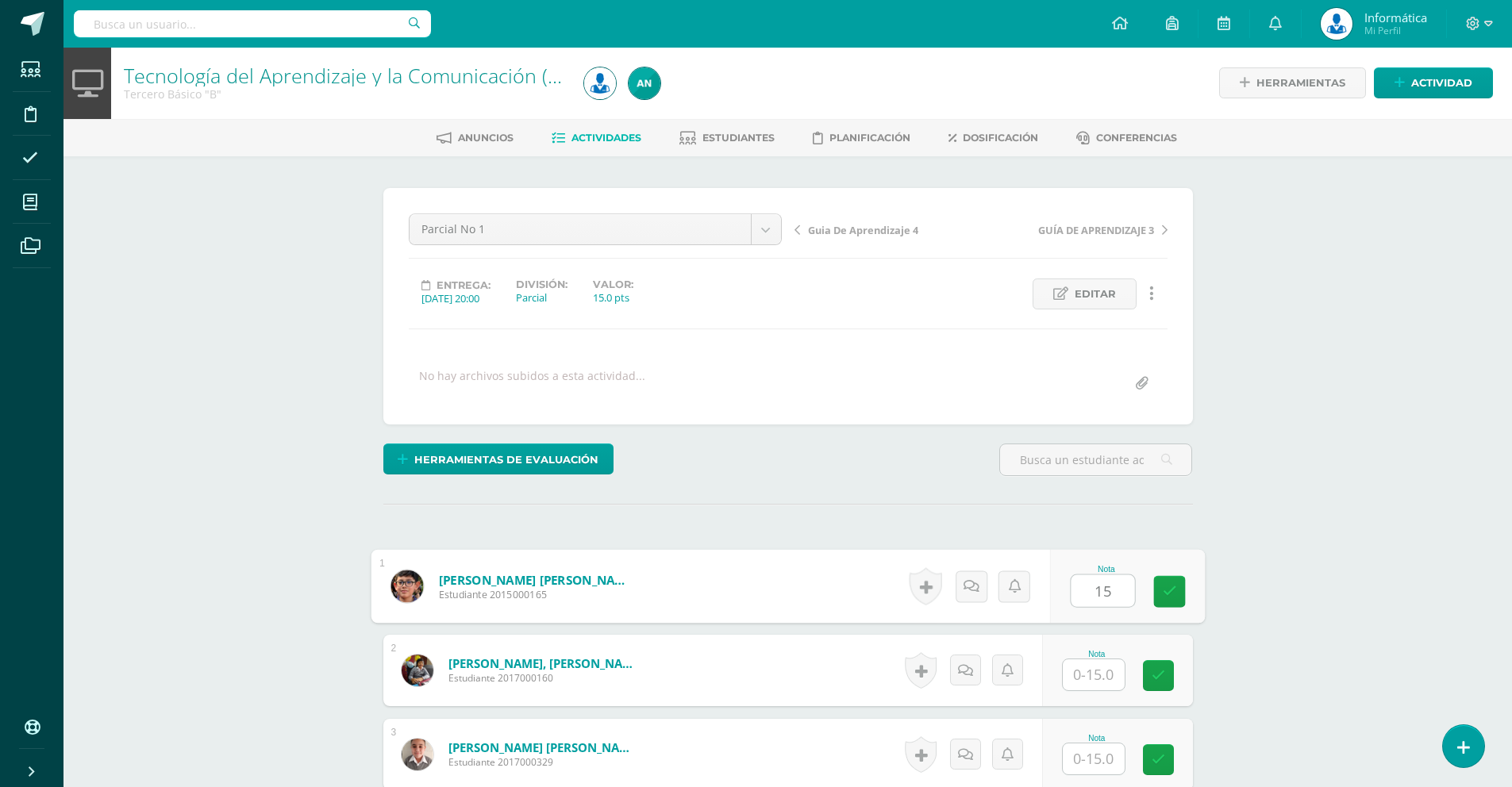 type on "15" 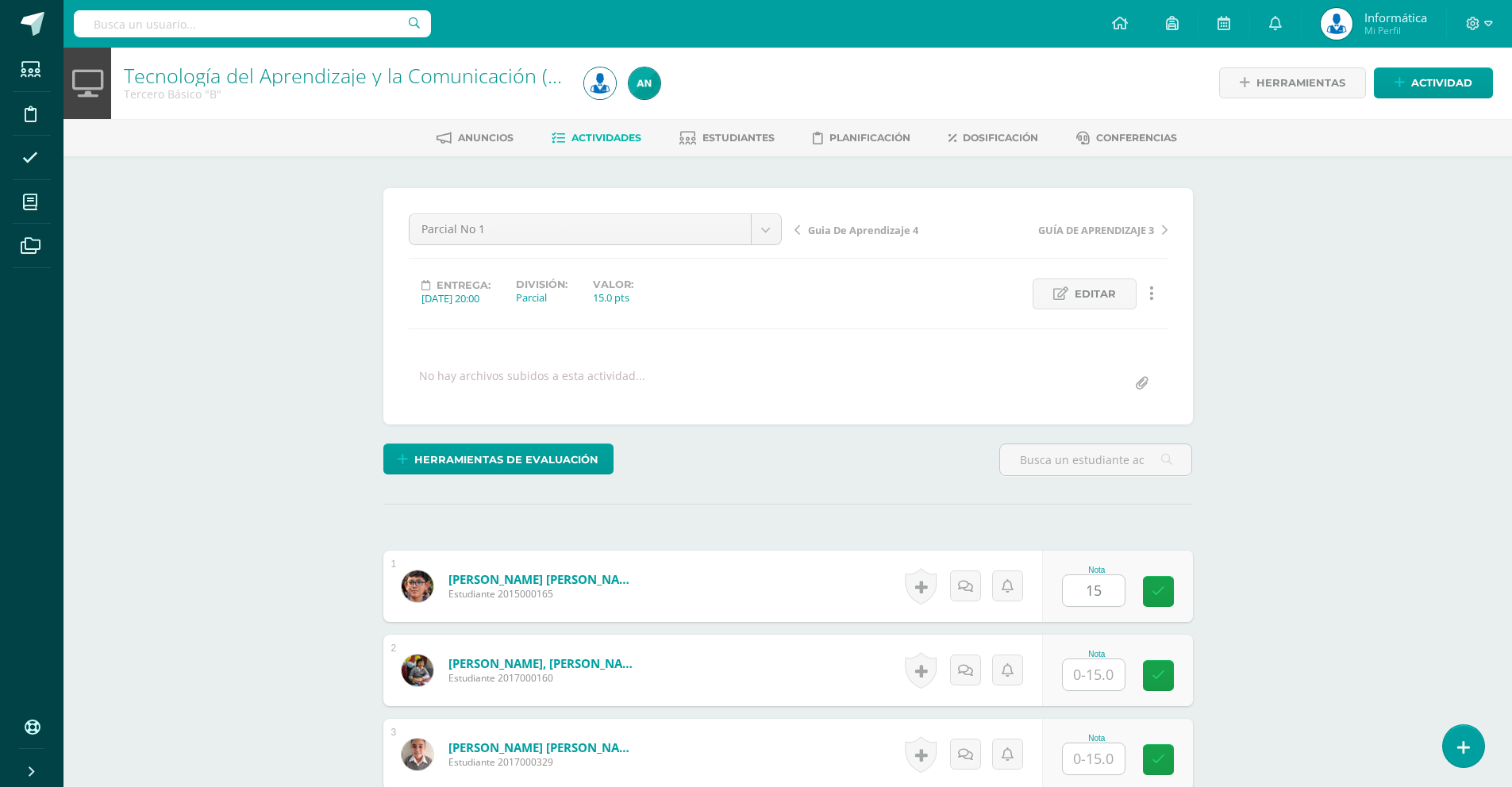 scroll, scrollTop: 2, scrollLeft: 0, axis: vertical 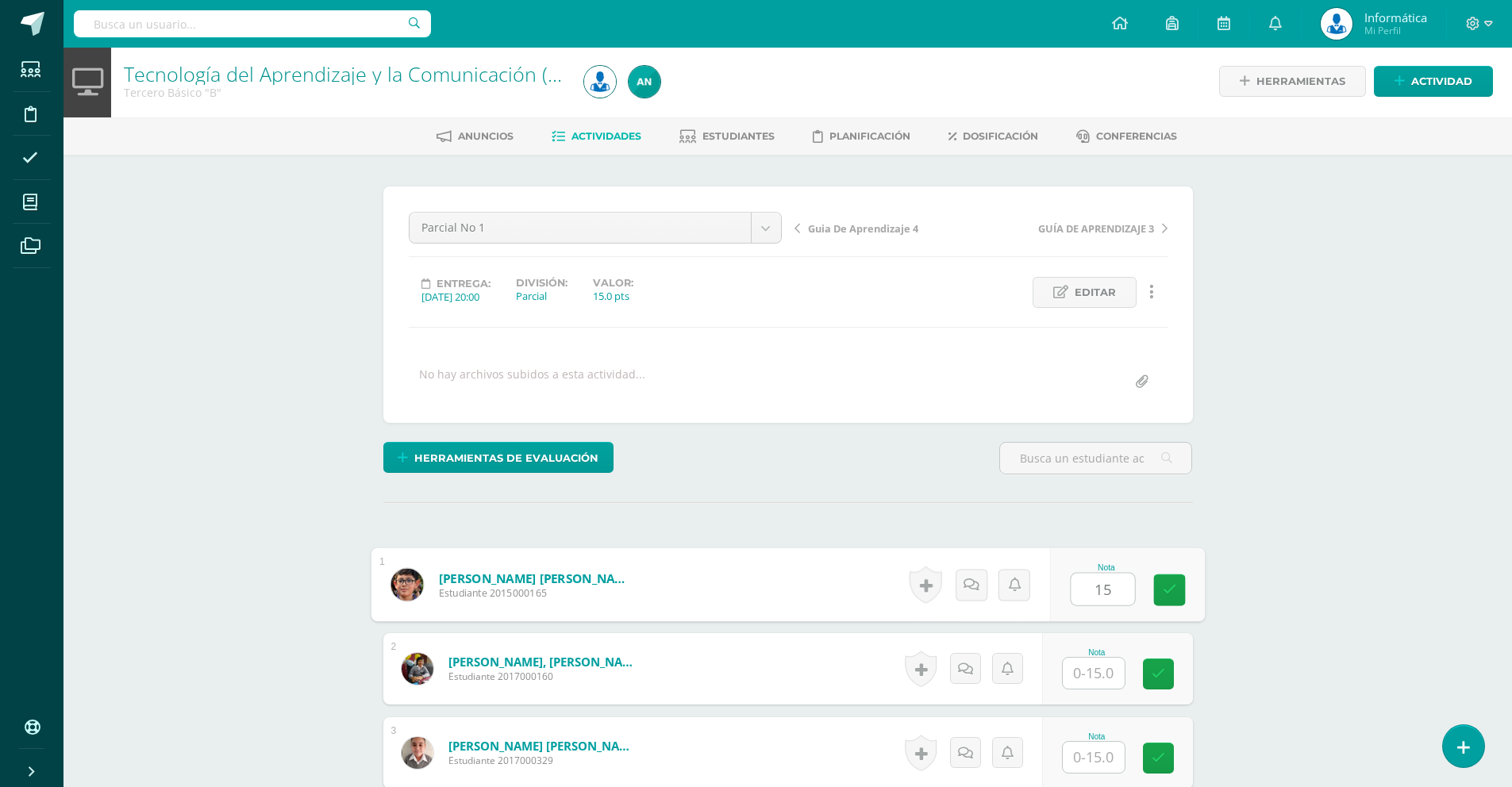 click on "Nota
15" at bounding box center (1126, 585) 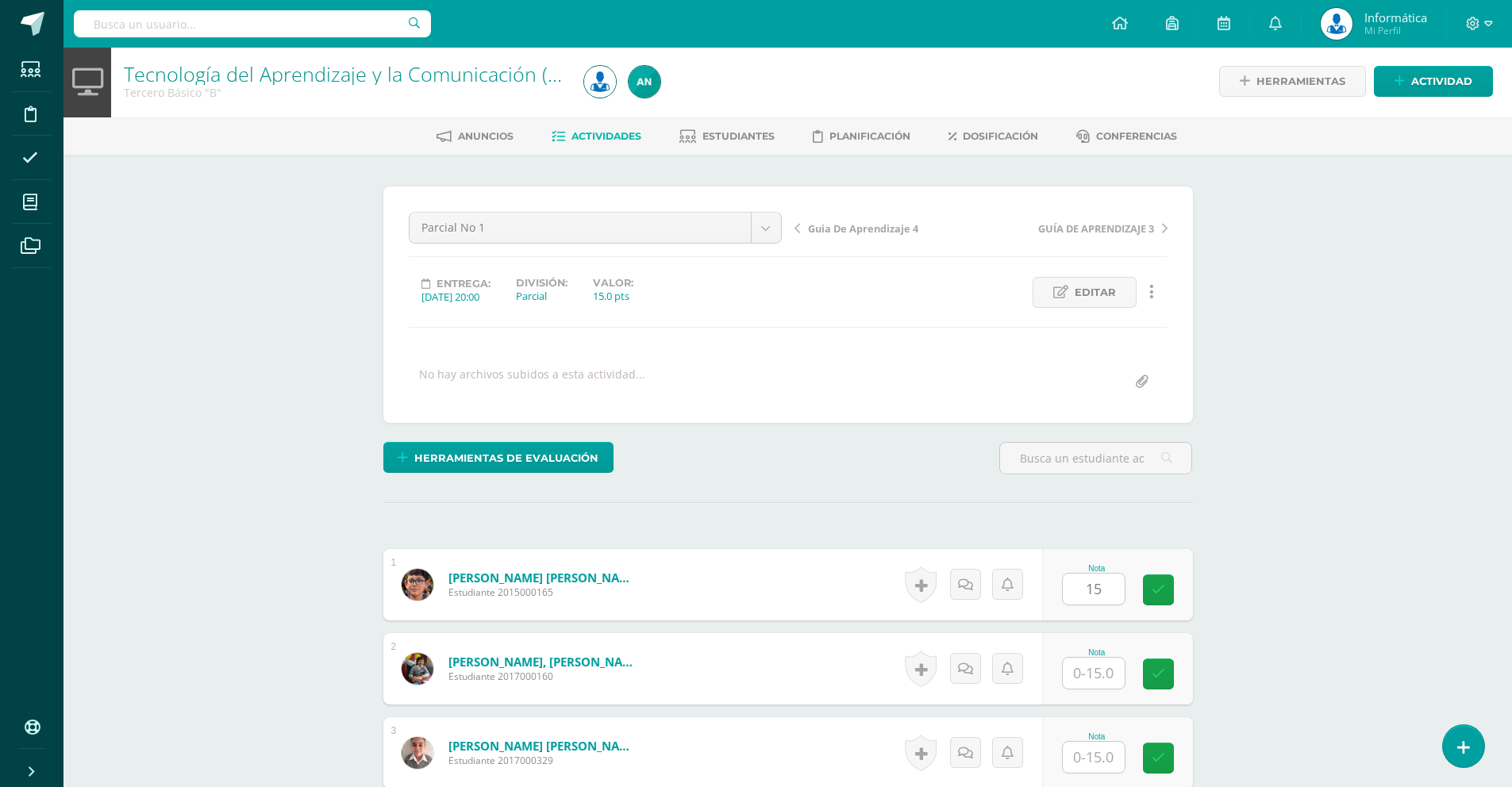 scroll, scrollTop: 3, scrollLeft: 0, axis: vertical 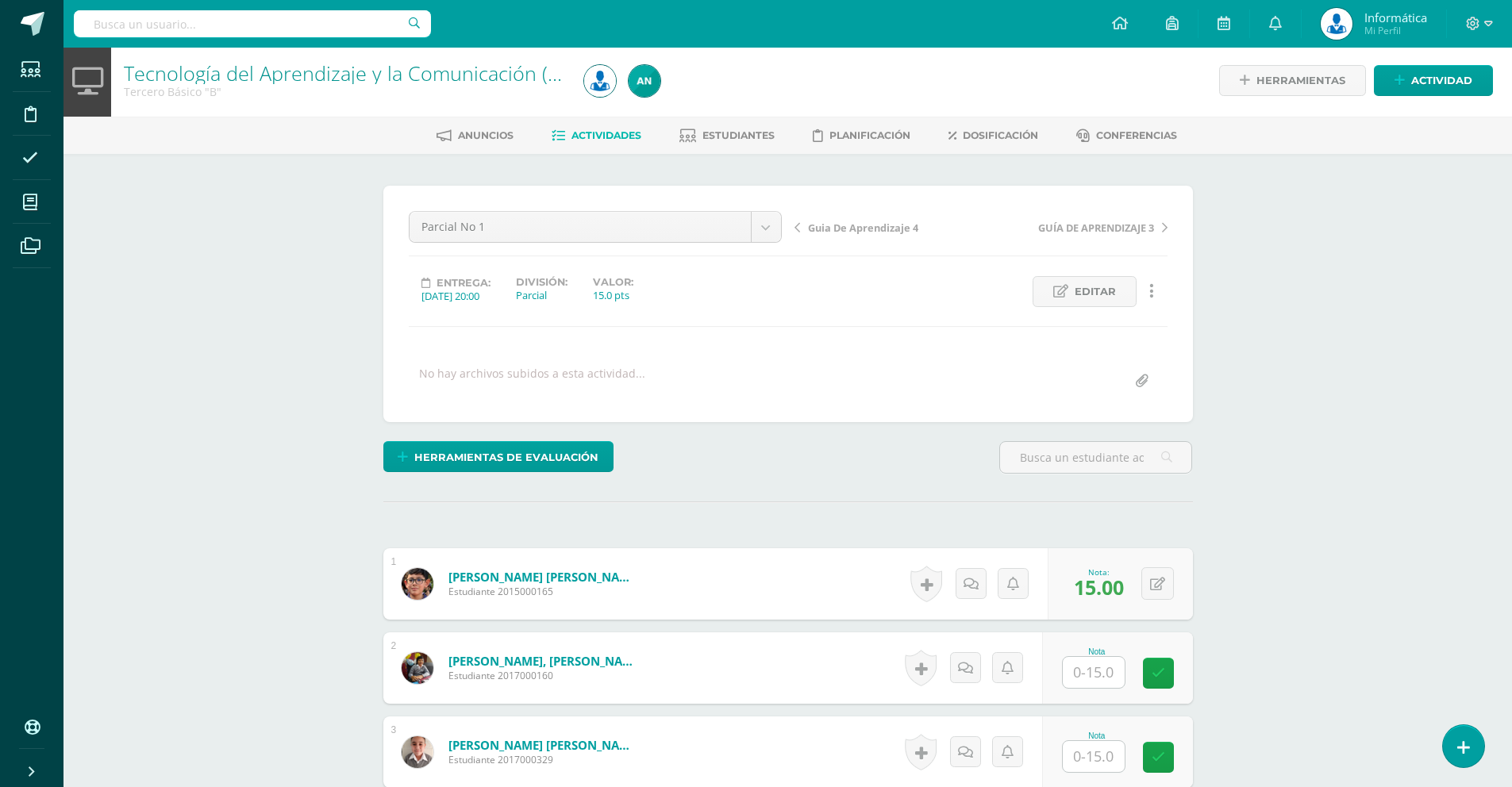 click on "Tecnología del Aprendizaje y la Comunicación (TIC)
Tercero Básico "B"
Herramientas
Detalle de asistencias
Actividad
Anuncios
Actividades
Estudiantes
Planificación
Dosificación
Conferencias
¿Estás seguro que quieres  eliminar  esta actividad?
Esto borrará la actividad y cualquier nota que hayas registrado
permanentemente. Esta acción no se puede revertir. Cancelar Eliminar
Administración de escalas de valoración
escala de valoración
Aún no has creado una escala de valoración.
Cancelar Agregar nueva escala de valoración: 1" at bounding box center [787, 1810] 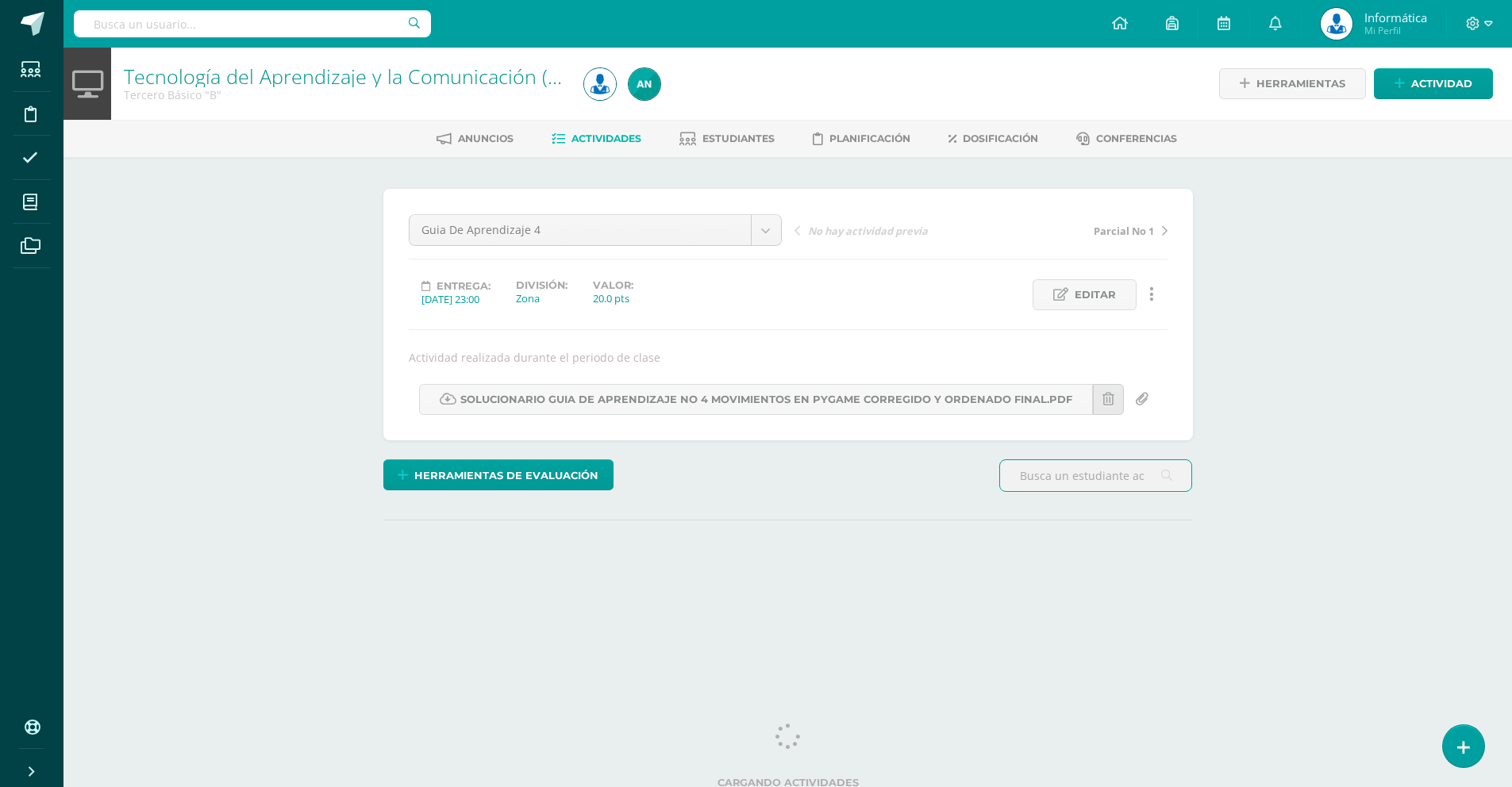 scroll, scrollTop: 0, scrollLeft: 0, axis: both 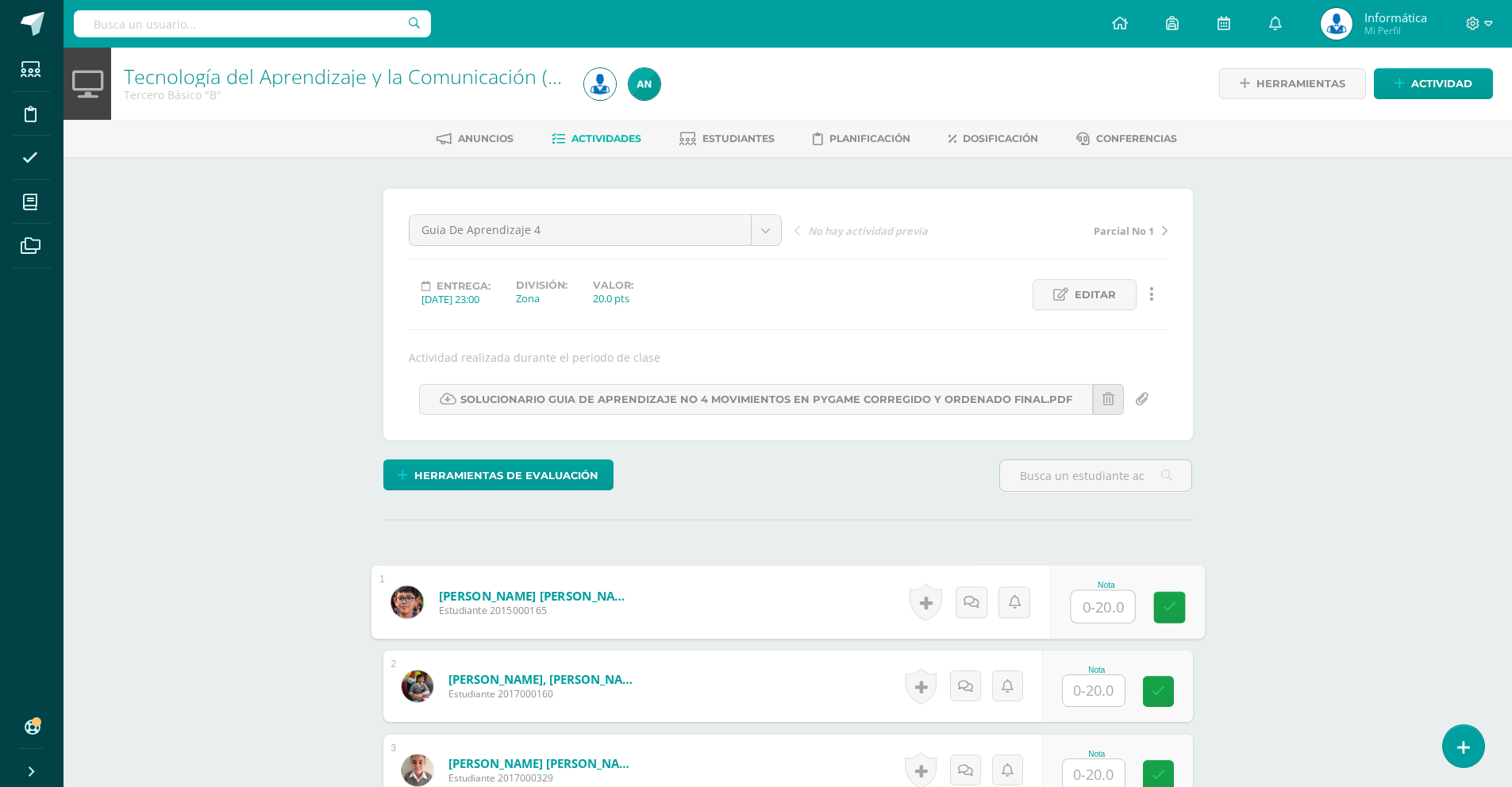 click at bounding box center [1102, 607] 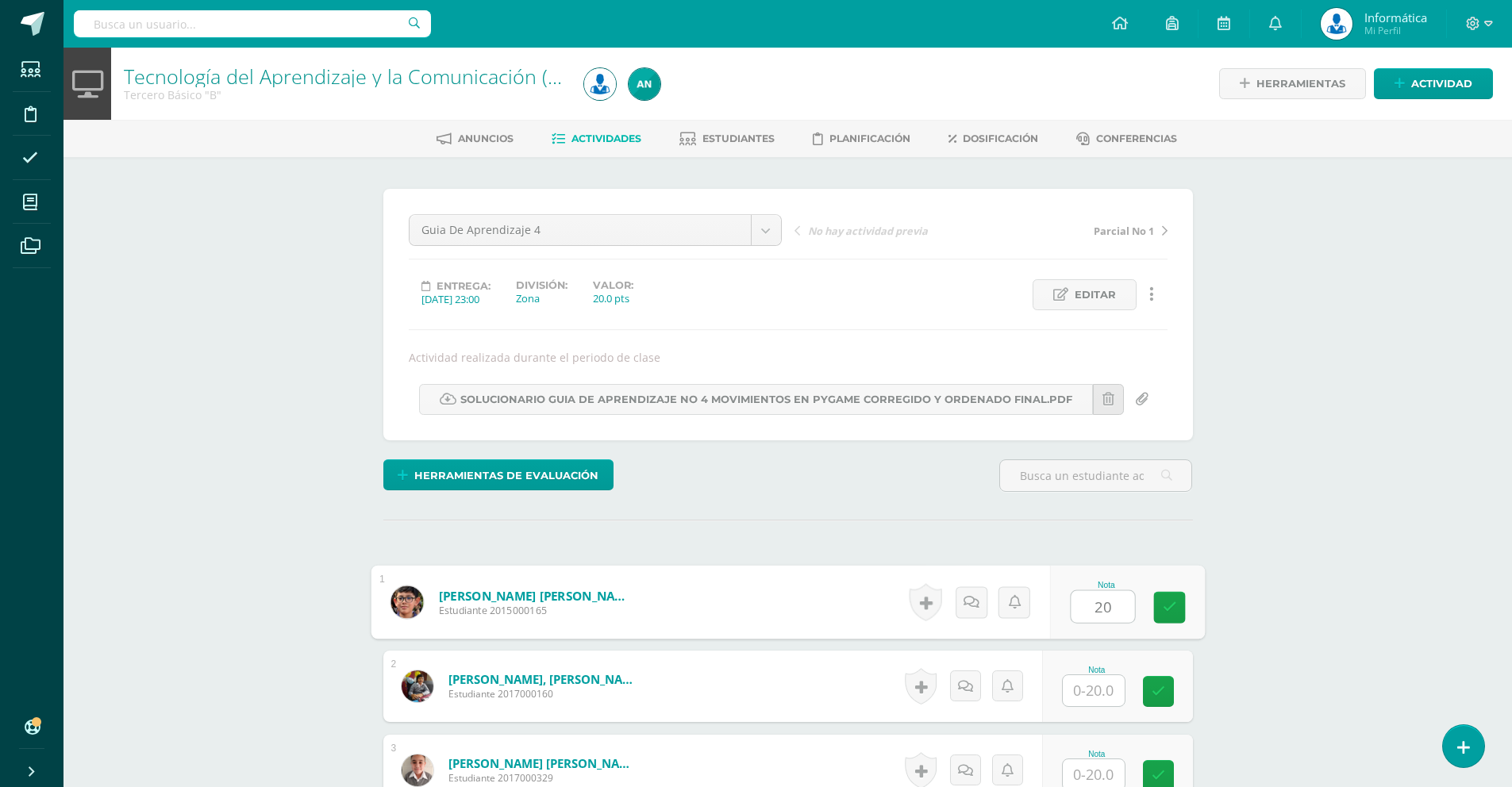 scroll, scrollTop: 1, scrollLeft: 0, axis: vertical 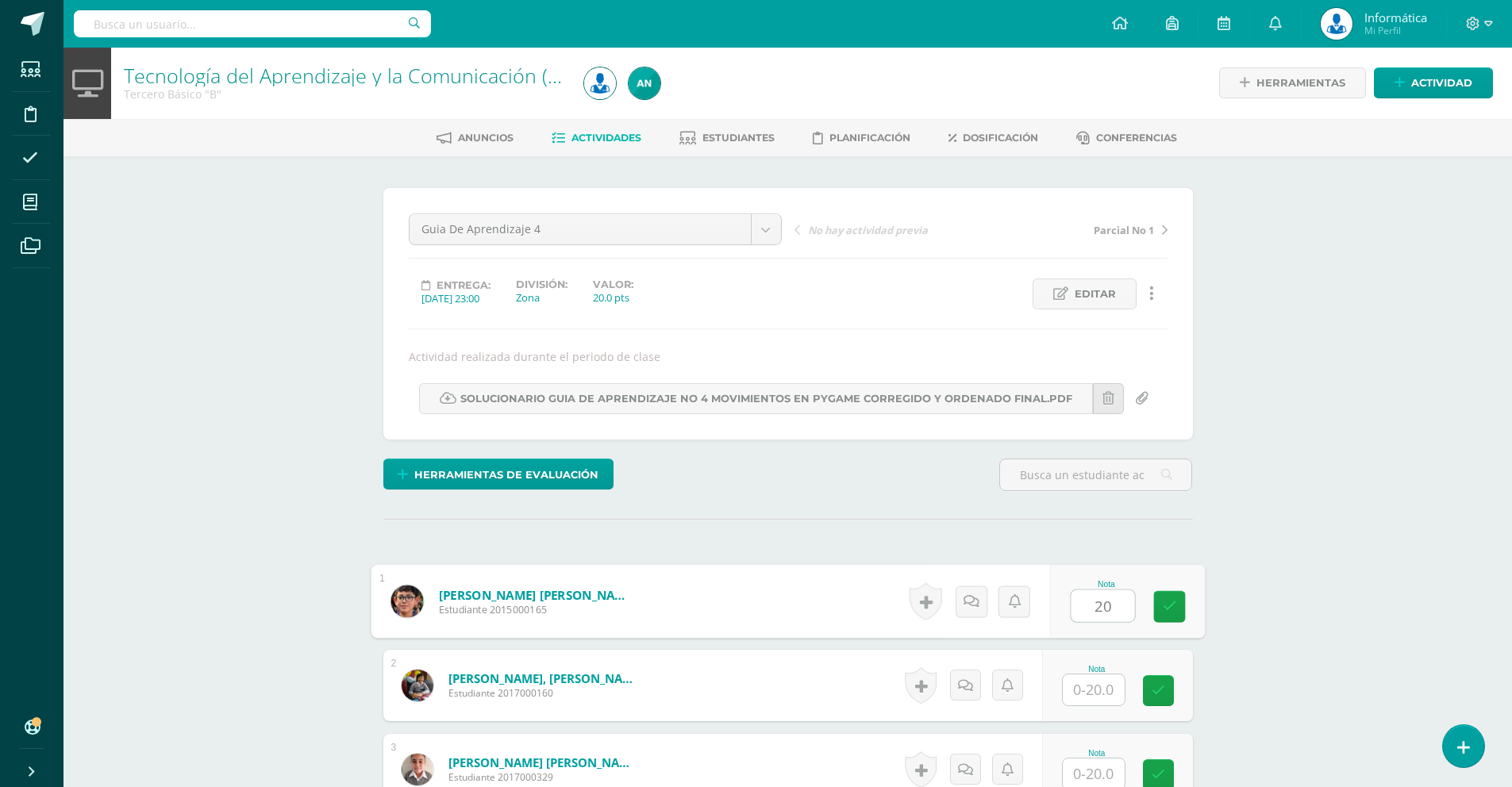type on "20" 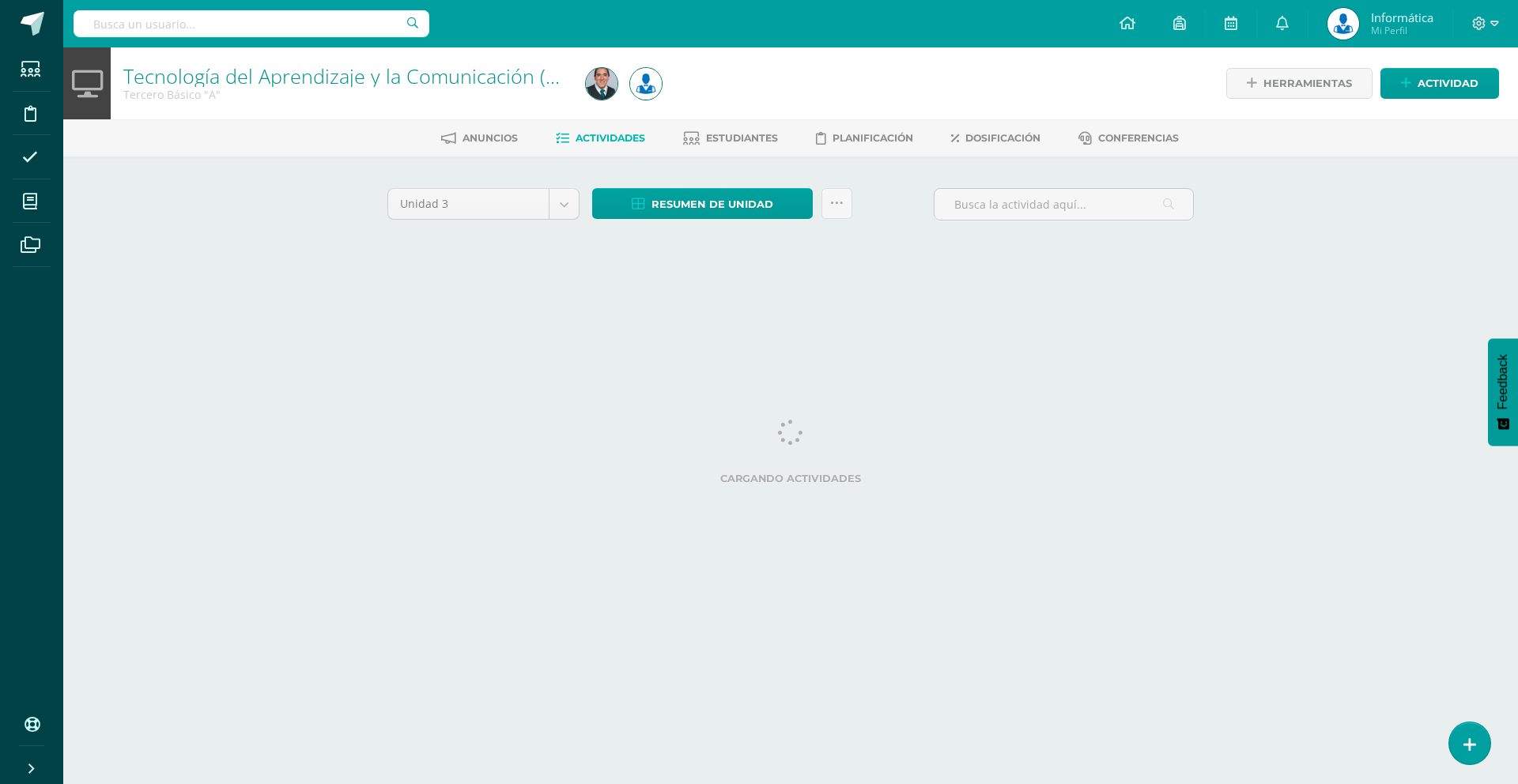 scroll, scrollTop: 0, scrollLeft: 0, axis: both 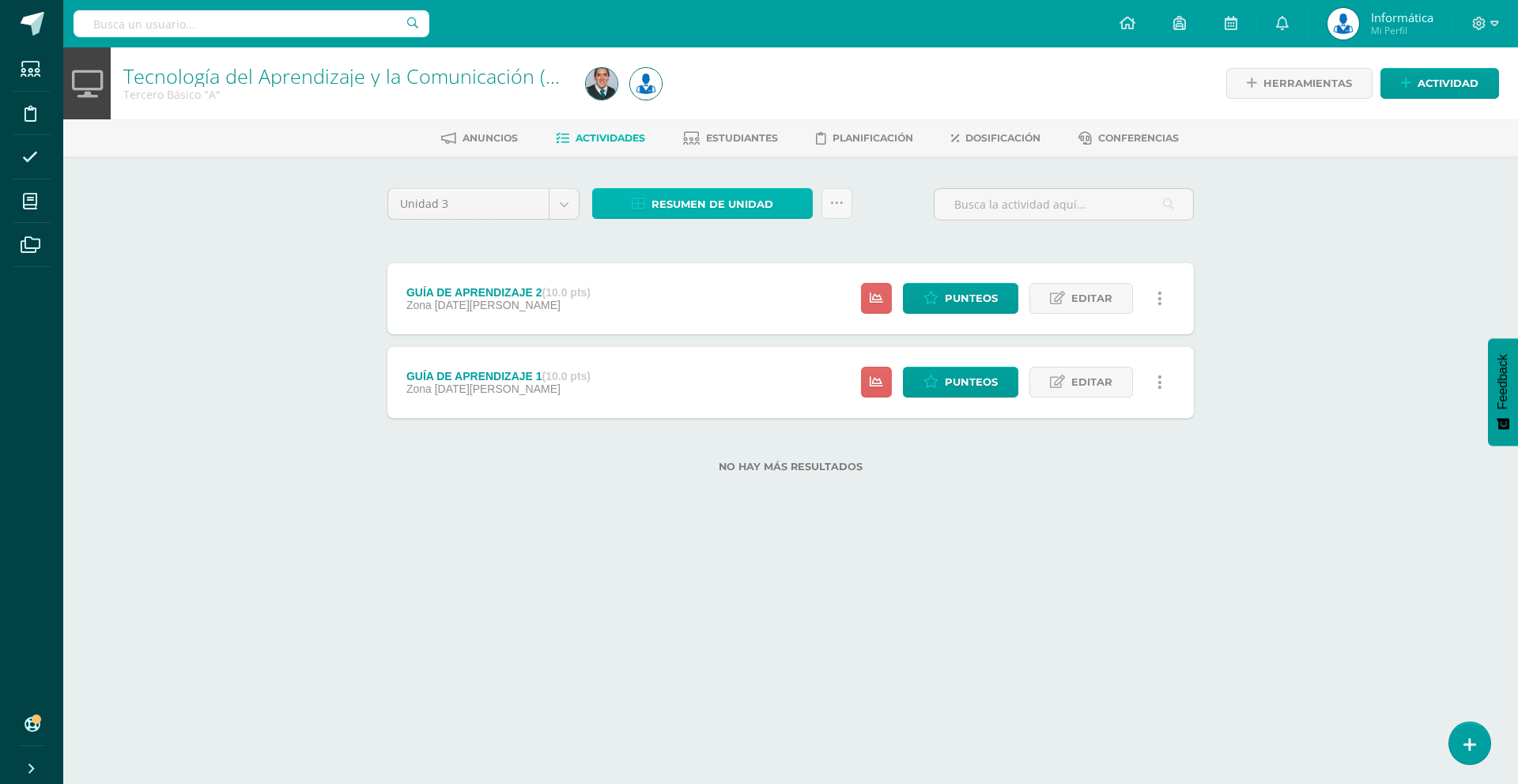 click on "Resumen de unidad" at bounding box center (712, 204) 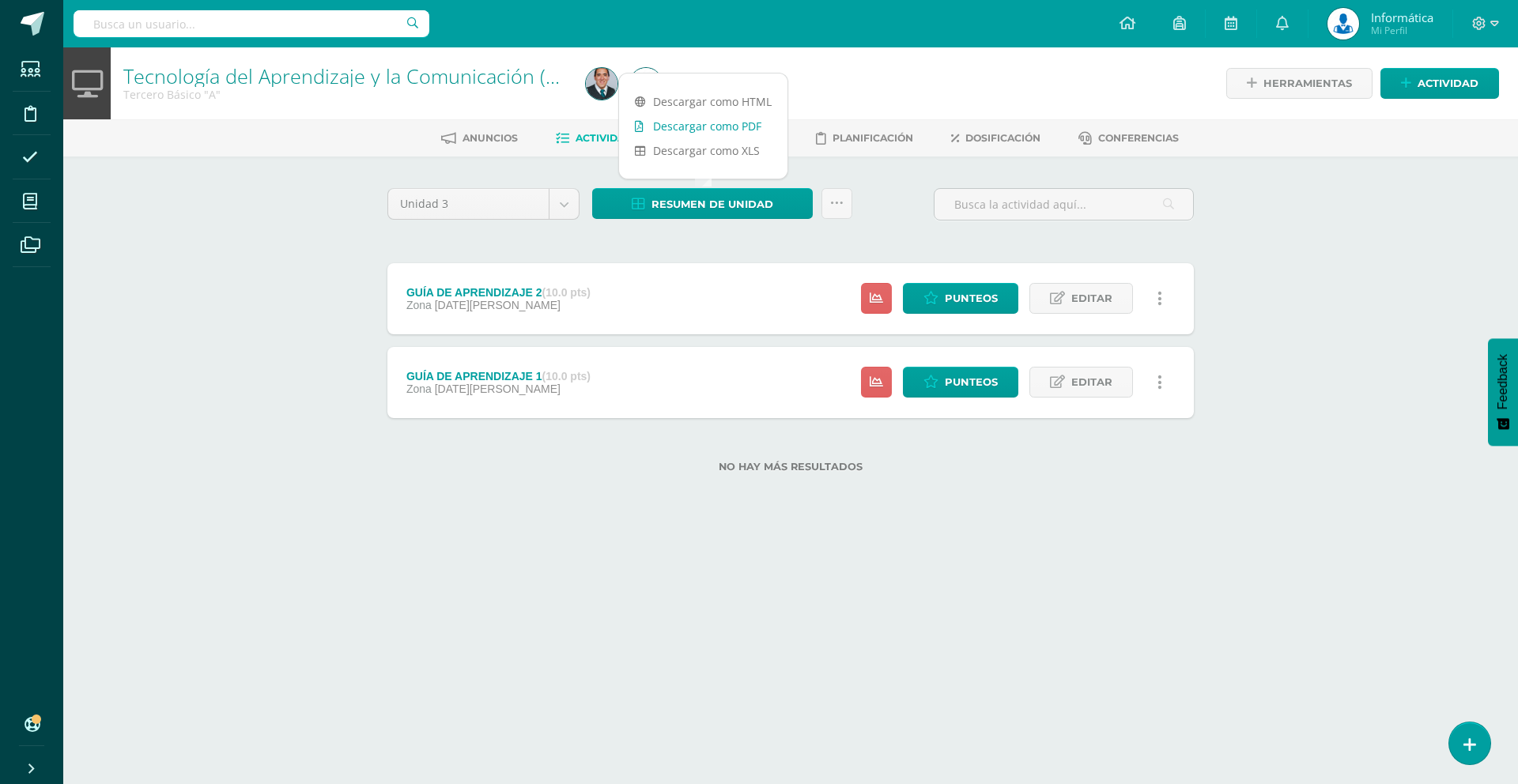 click on "Descargar como PDF" at bounding box center (703, 126) 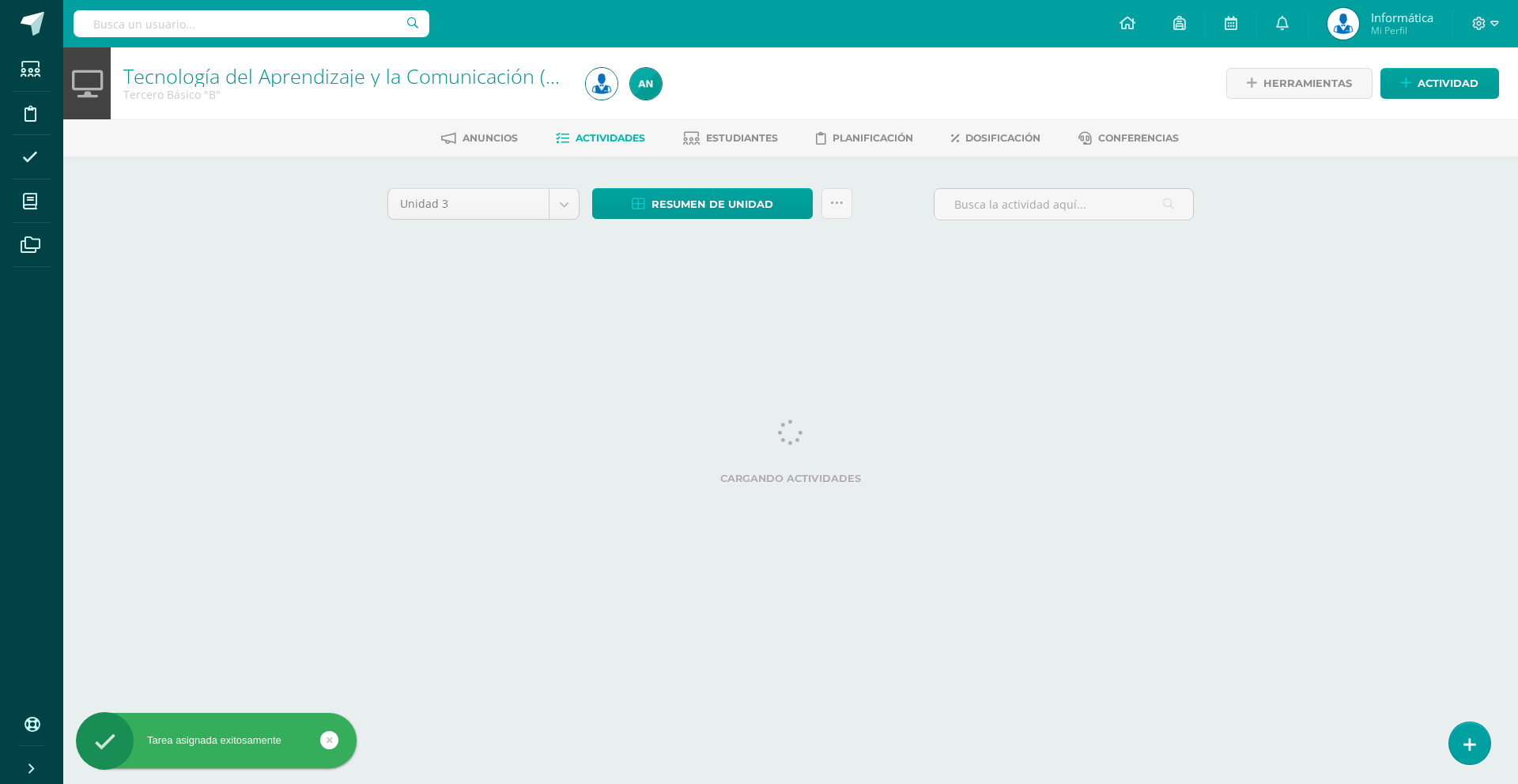 scroll, scrollTop: 0, scrollLeft: 0, axis: both 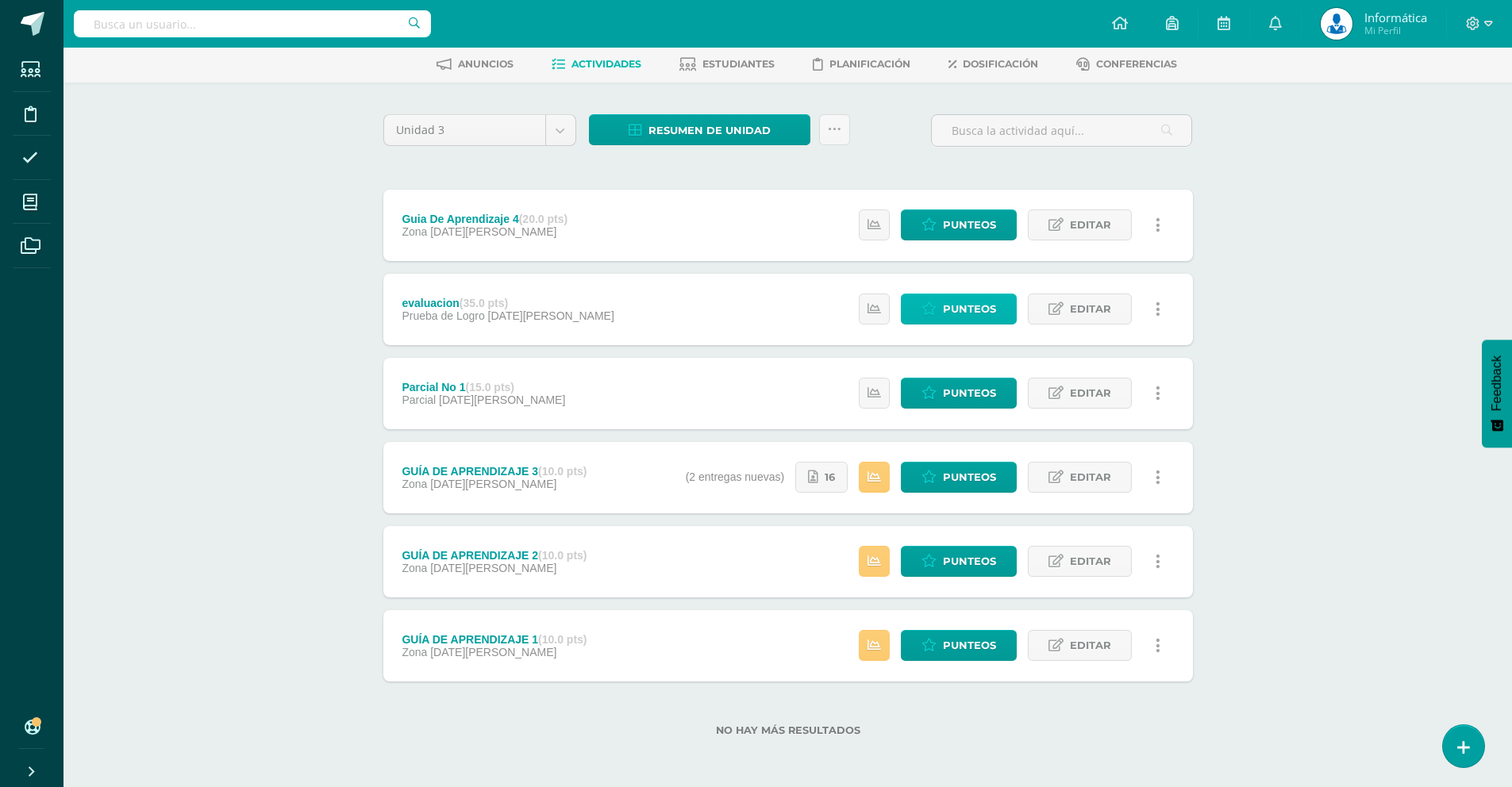 click on "Punteos" at bounding box center (969, 309) 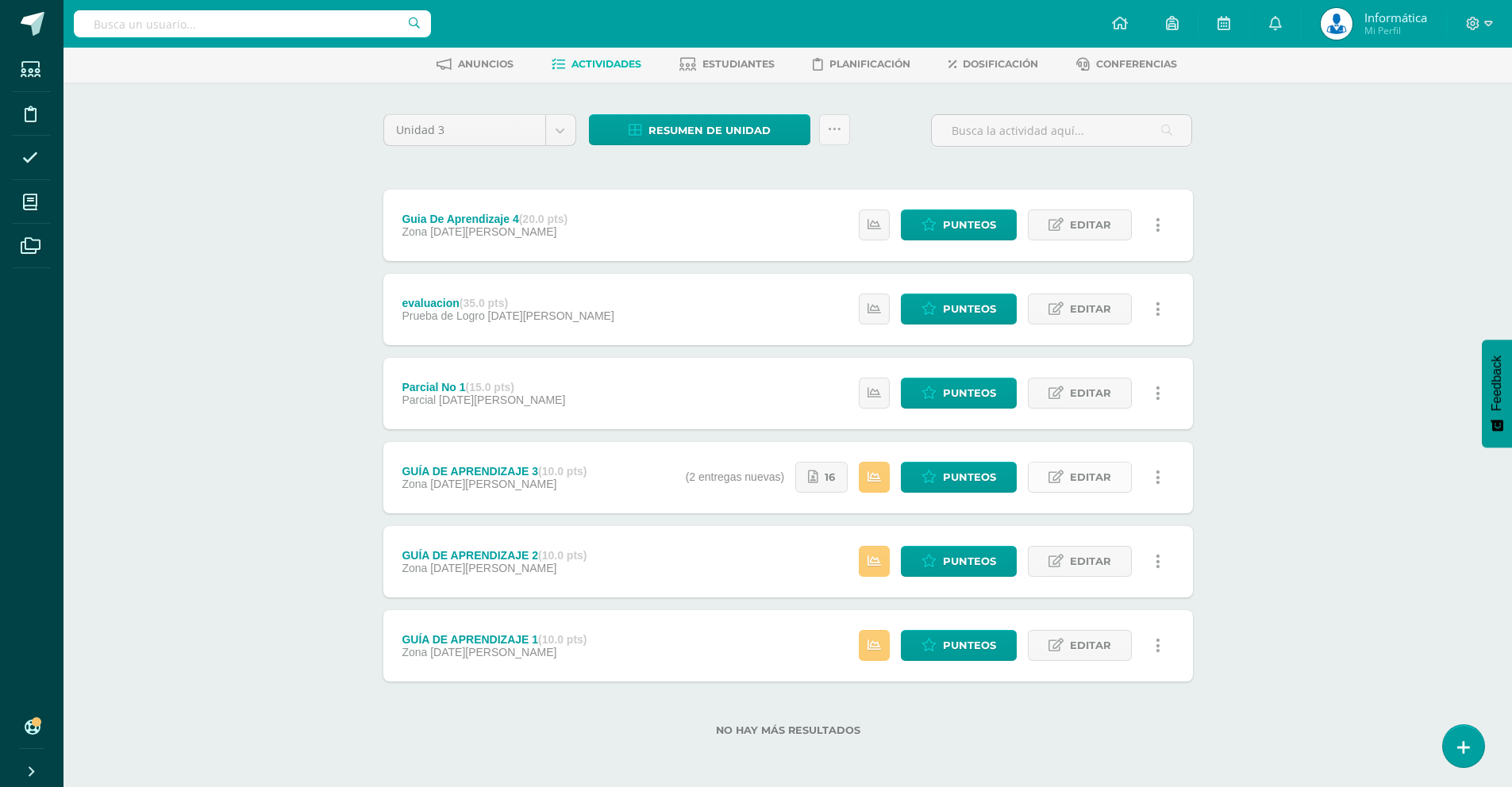 click on "Editar" at bounding box center [1091, 477] 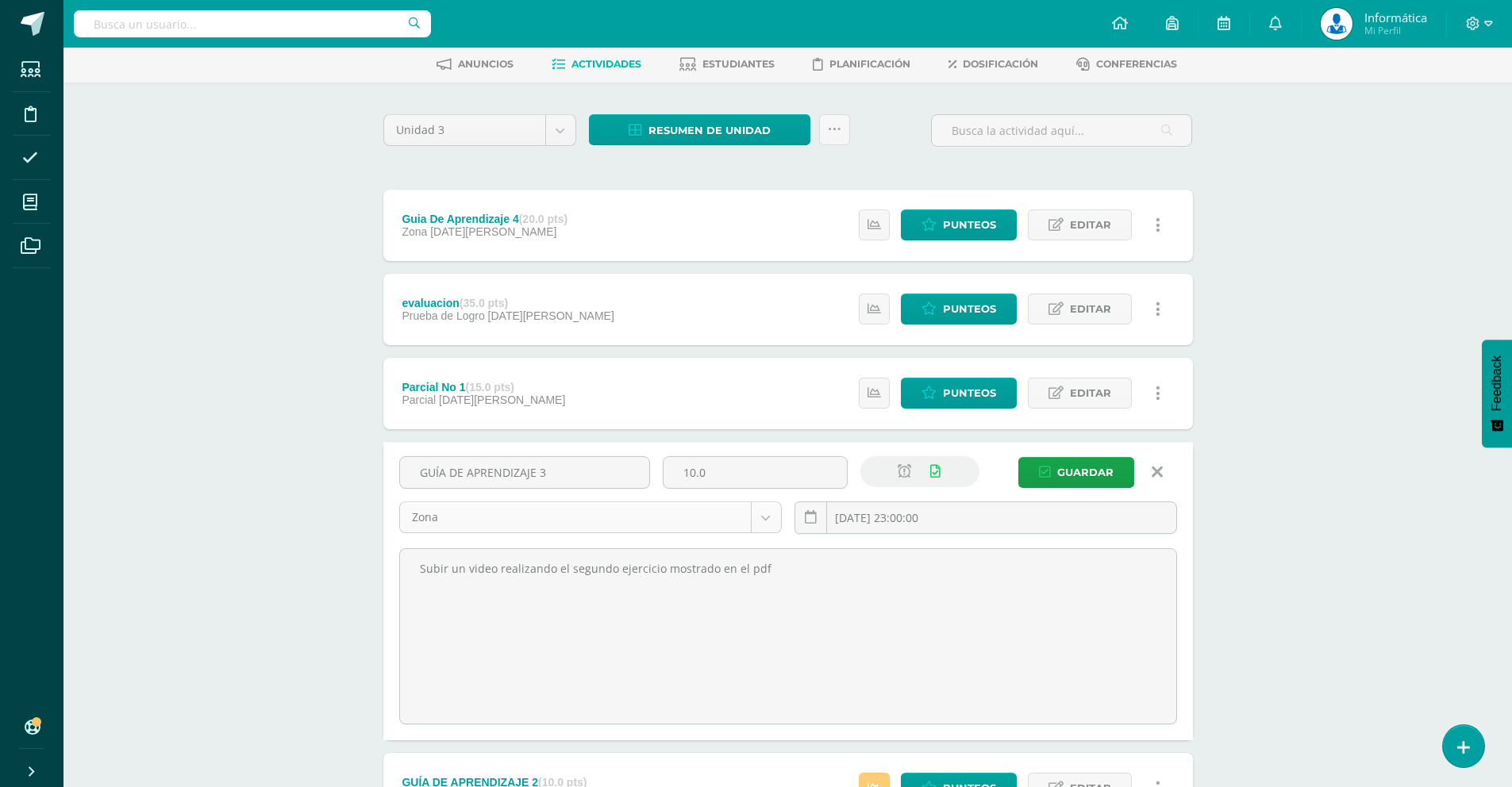 click on "Tarea asignada exitosamente         Estudiantes Disciplina Asistencia Mis cursos Archivos Soporte
Centro de ayuda
Últimas actualizaciones
10+ Cerrar panel
Méritos y Deméritos 1ro. Básico "A"
Primero
Básico
"A"
Actividades Estudiantes Planificación Dosificación
Tecnología para el Aprendizaje y la Comunicación (Informática)
Primero
Básico
"A"
Actividades Estudiantes Planificación Dosificación
Méritos y Deméritos 1ro. Básico "B"
Primero
Básico
"B"
Actividades Estudiantes Planificación" at bounding box center (756, 470) 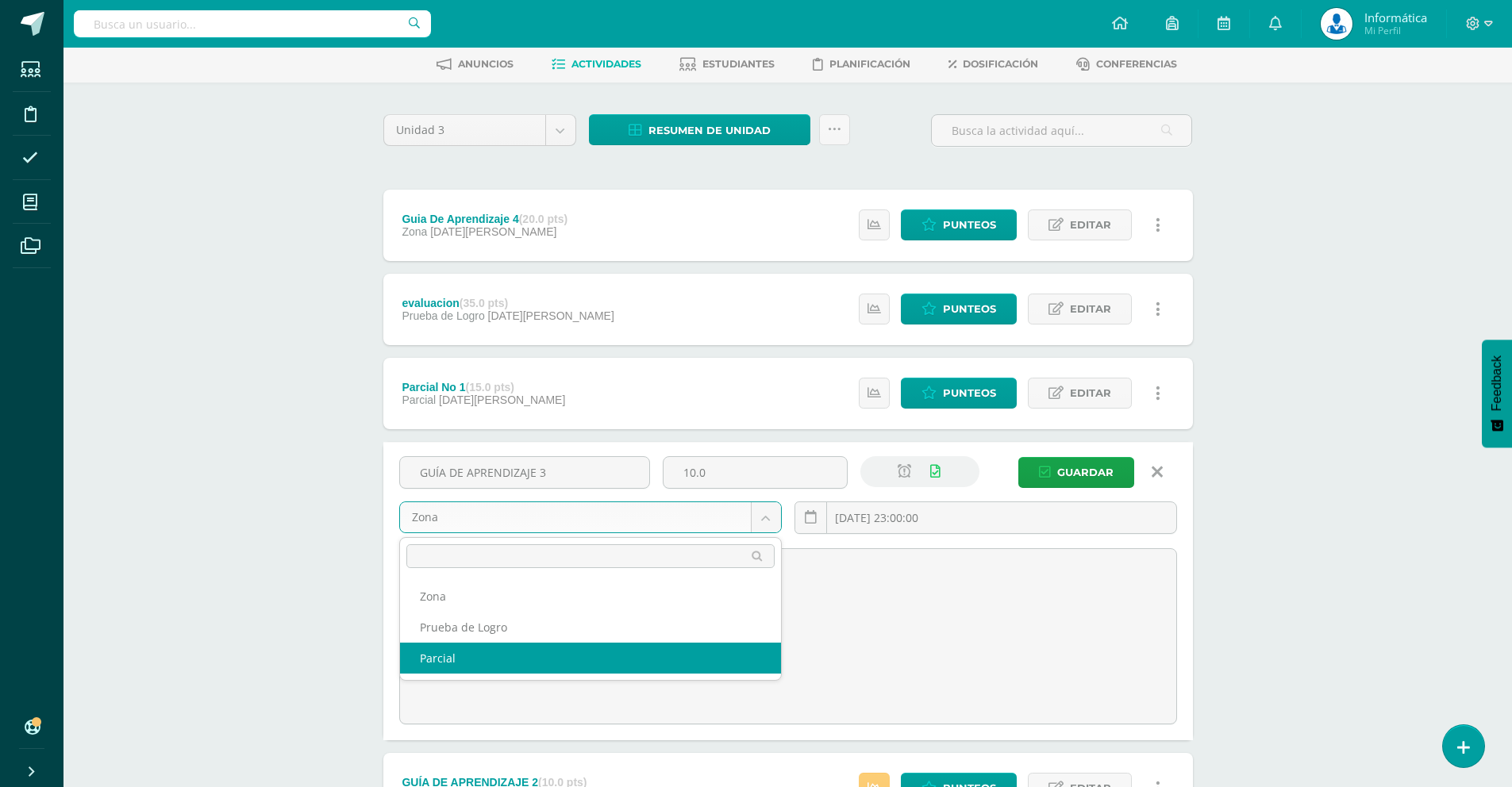 select on "160176" 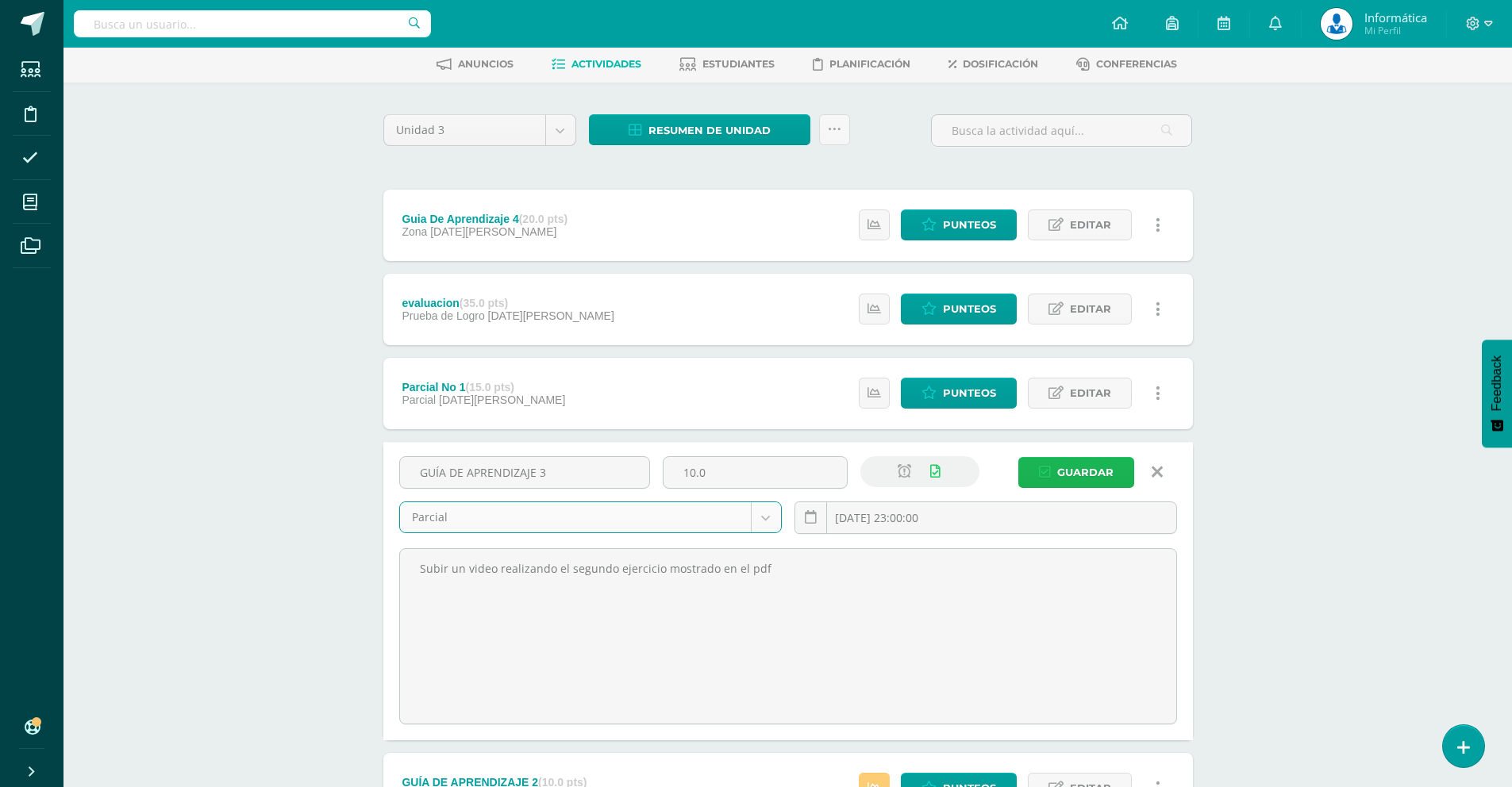 click on "Guardar" at bounding box center [1085, 472] 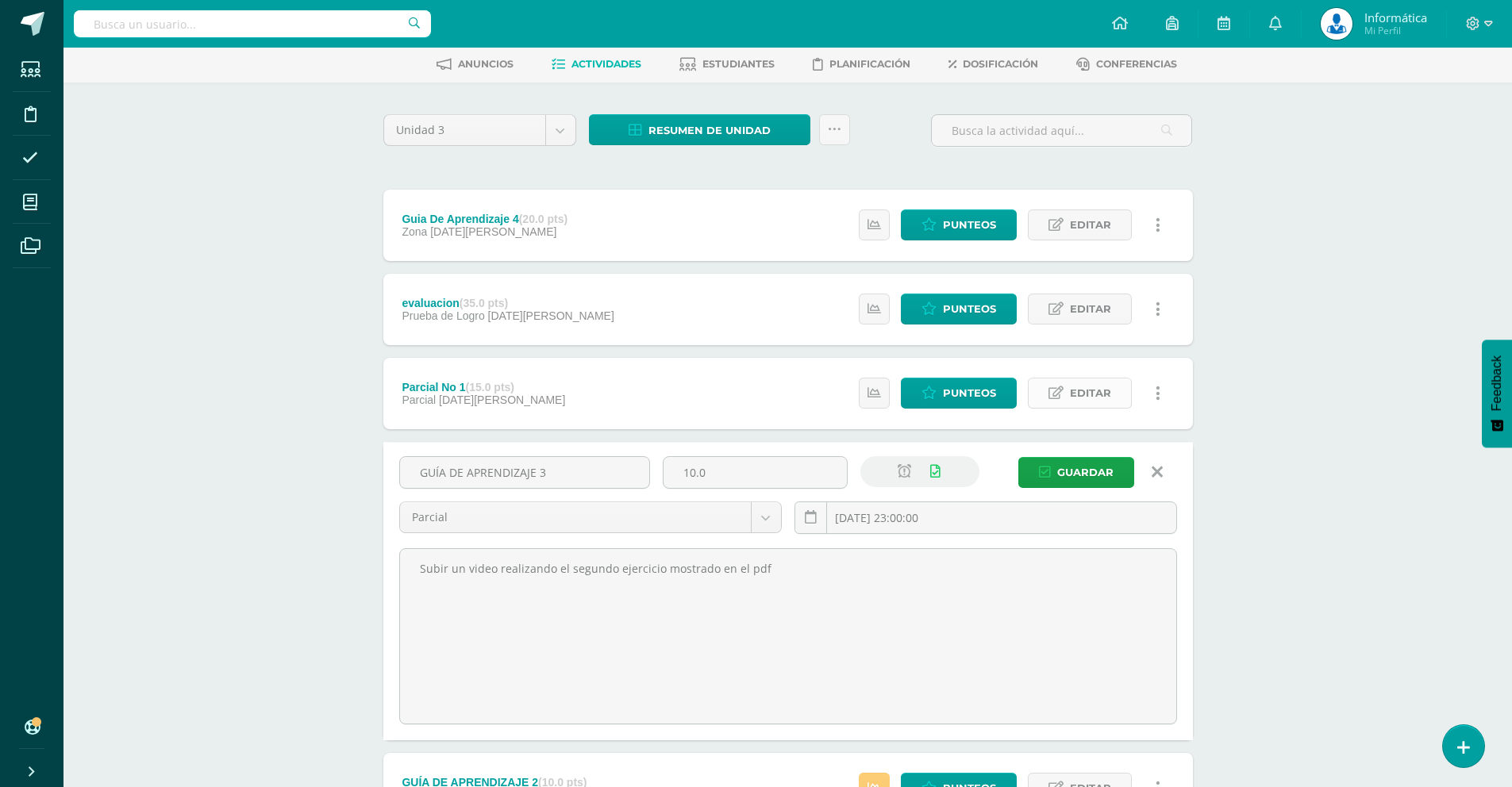 click on "Editar" at bounding box center [1091, 393] 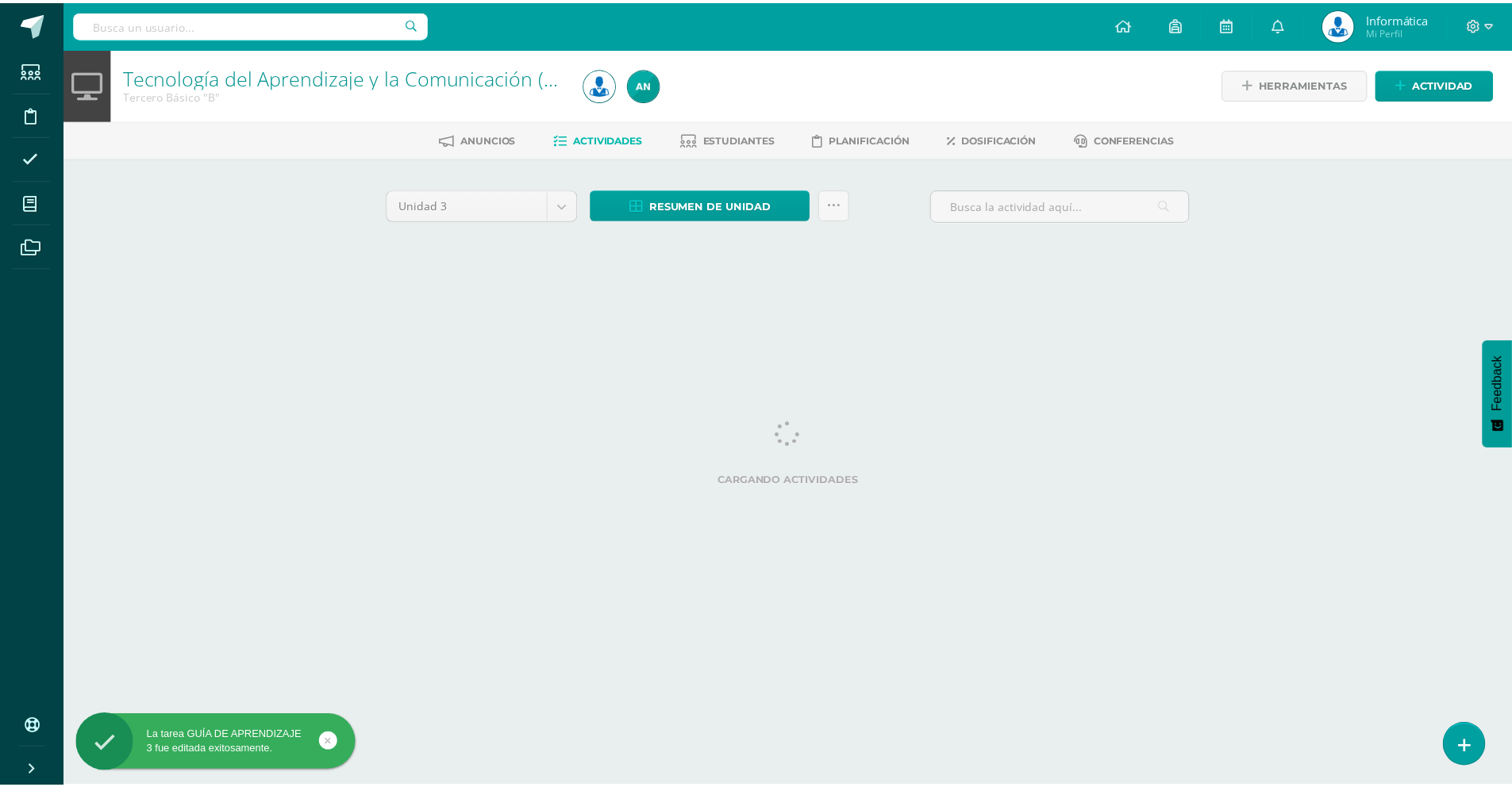 scroll, scrollTop: 0, scrollLeft: 0, axis: both 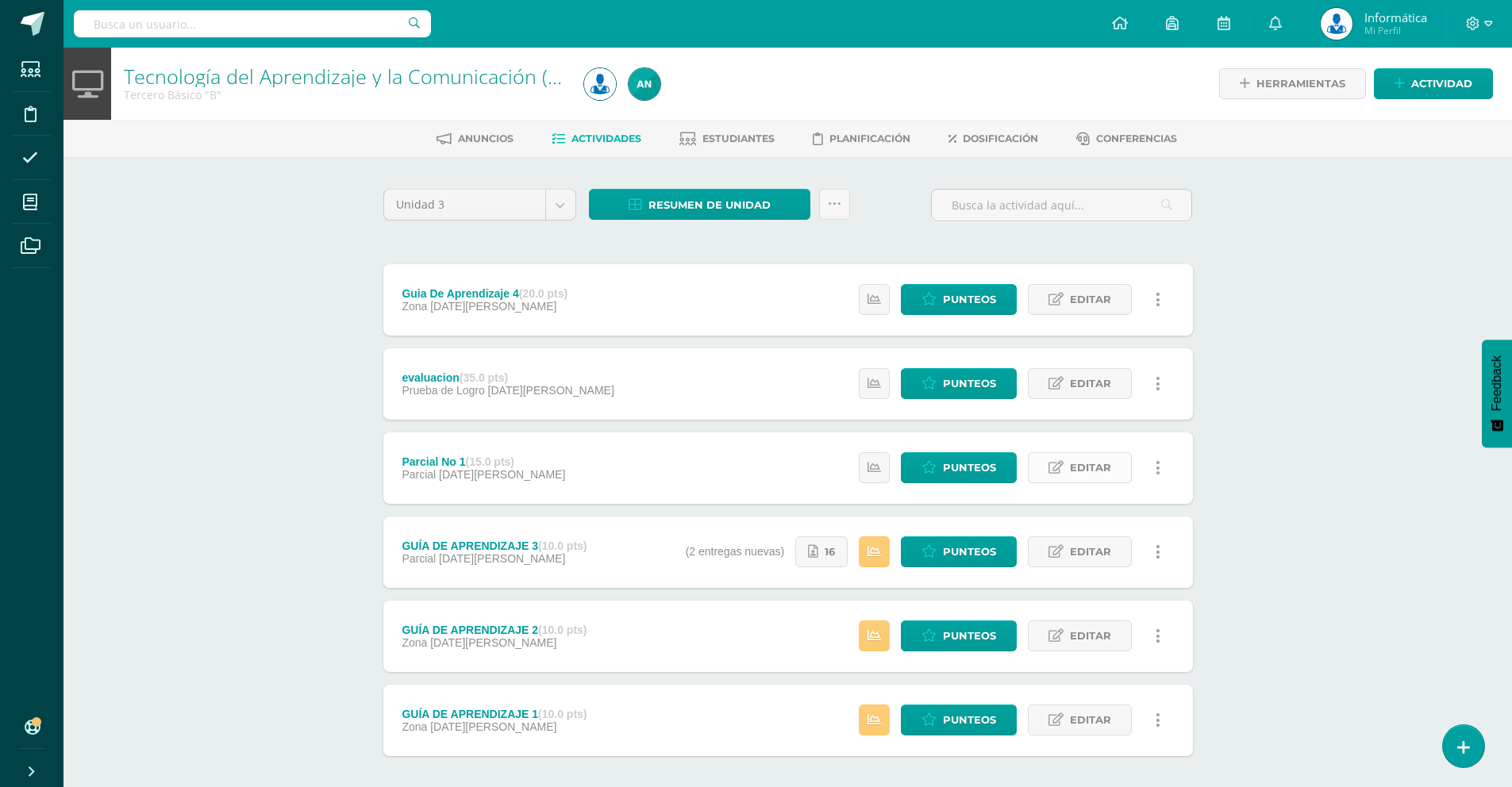 click on "Editar" at bounding box center (1091, 467) 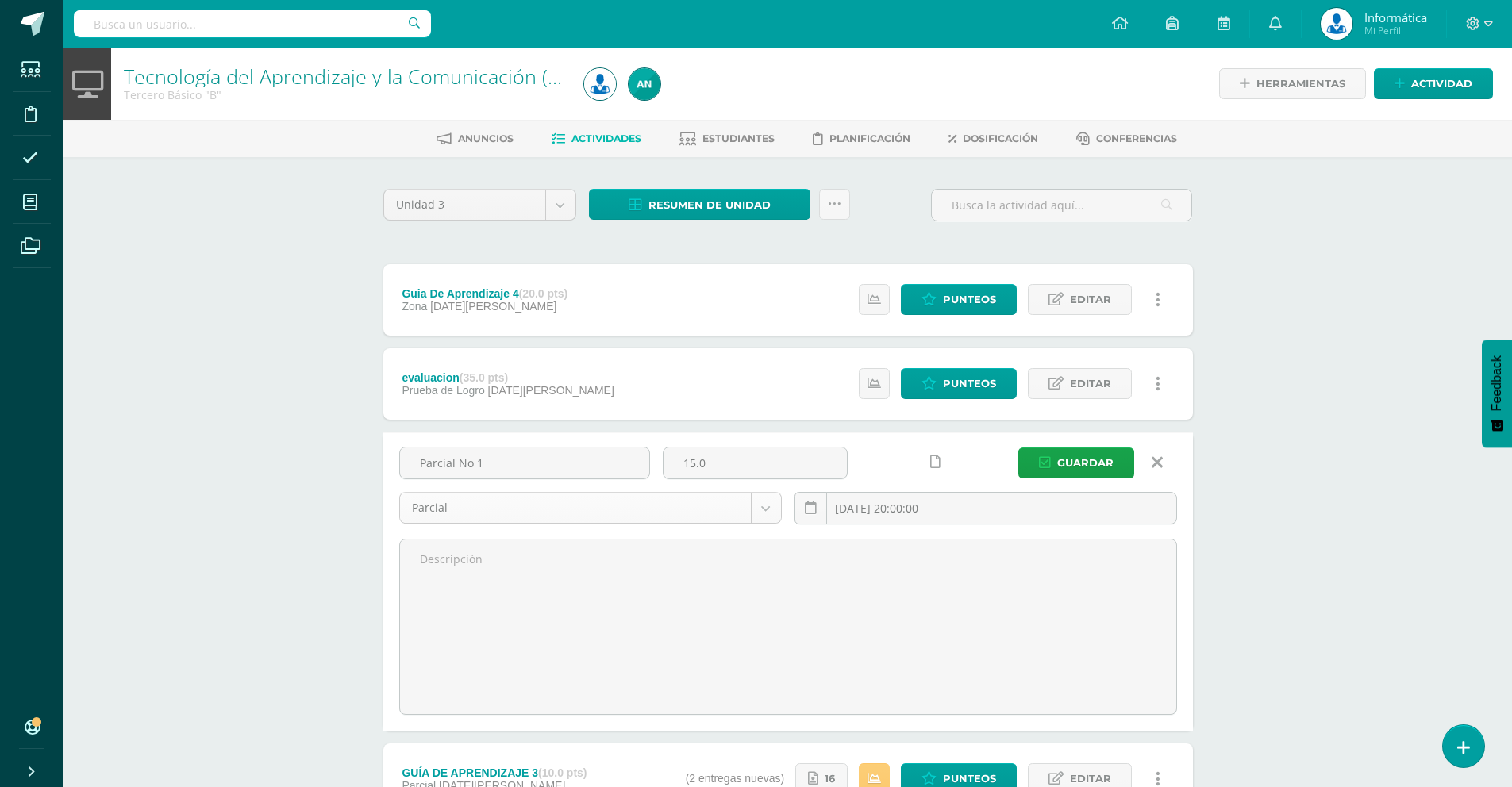 click on "La tarea GUÍA DE APRENDIZAJE 3 fue editada exitosamente.         Estudiantes Disciplina Asistencia Mis cursos Archivos Soporte
Centro de ayuda
Últimas actualizaciones
10+ Cerrar panel
Méritos y Deméritos 1ro. Básico "A"
Primero
Básico
"A"
Actividades Estudiantes Planificación Dosificación
Tecnología para el Aprendizaje y la Comunicación (Informática)
Primero
Básico
"A"
Actividades Estudiantes Planificación Dosificación
Méritos y Deméritos 1ro. Básico "B"
Primero
Básico
"B"
Actividades" at bounding box center (756, 544) 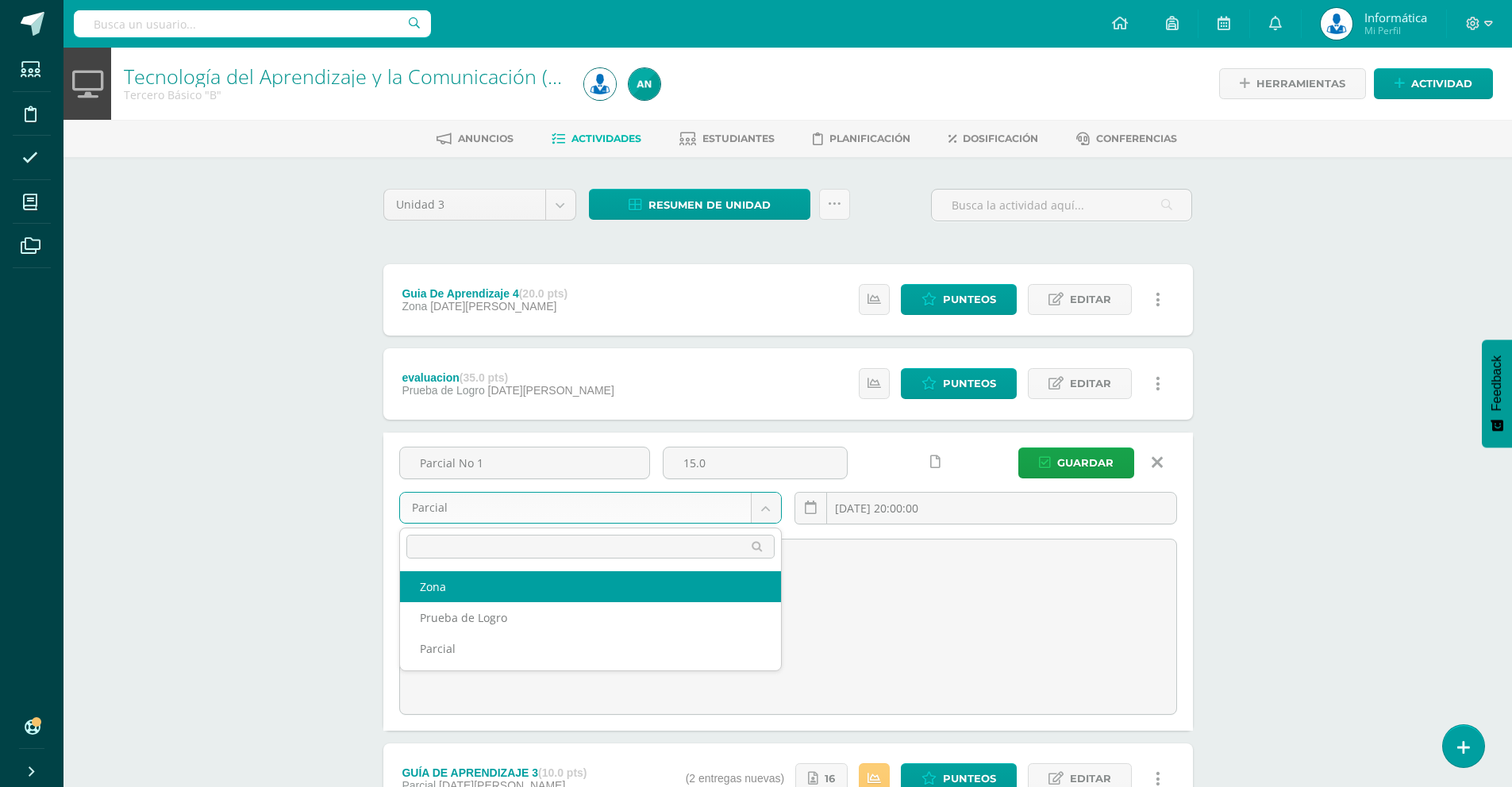 select on "160178" 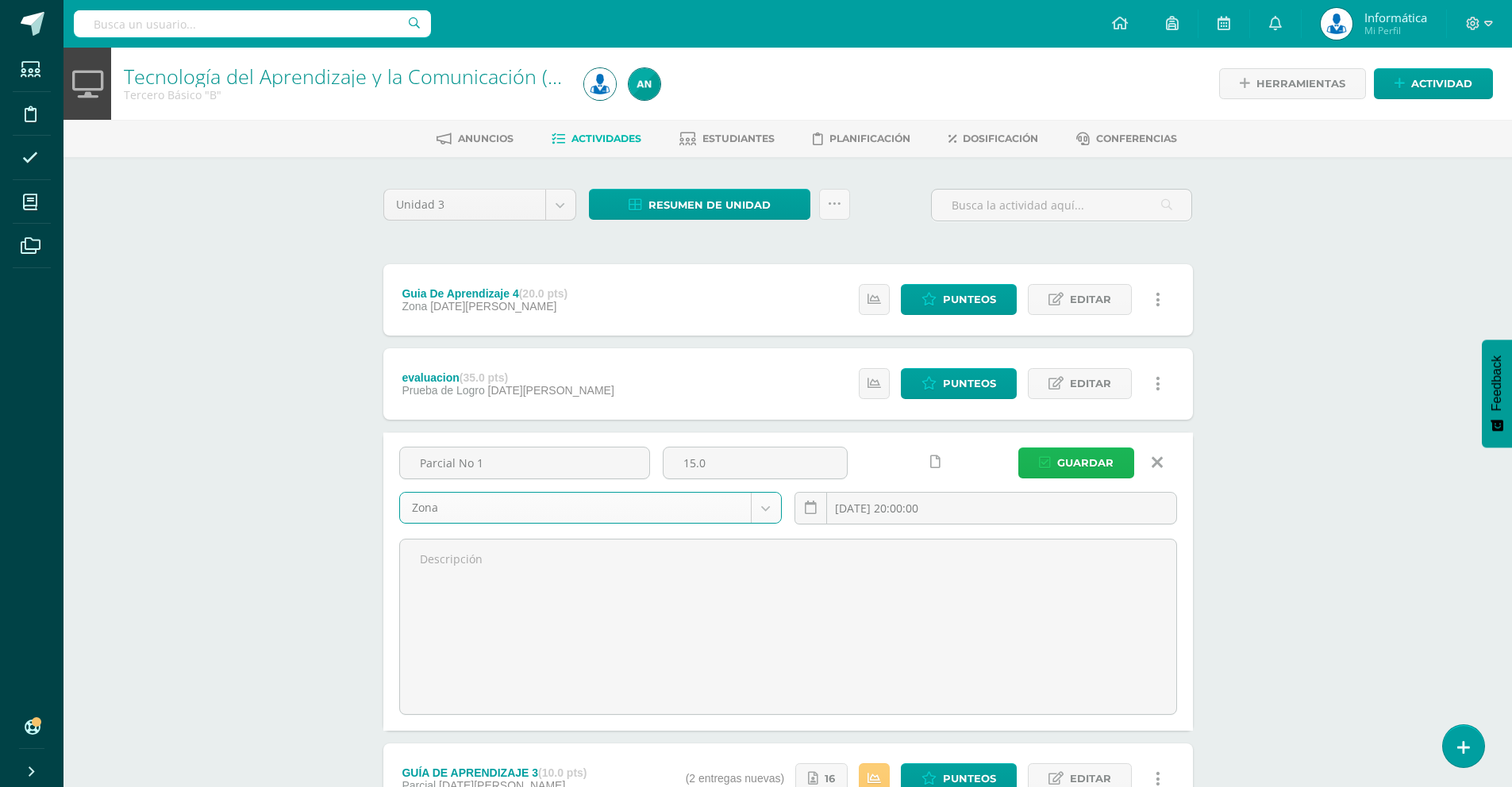 click on "Guardar" at bounding box center [1085, 463] 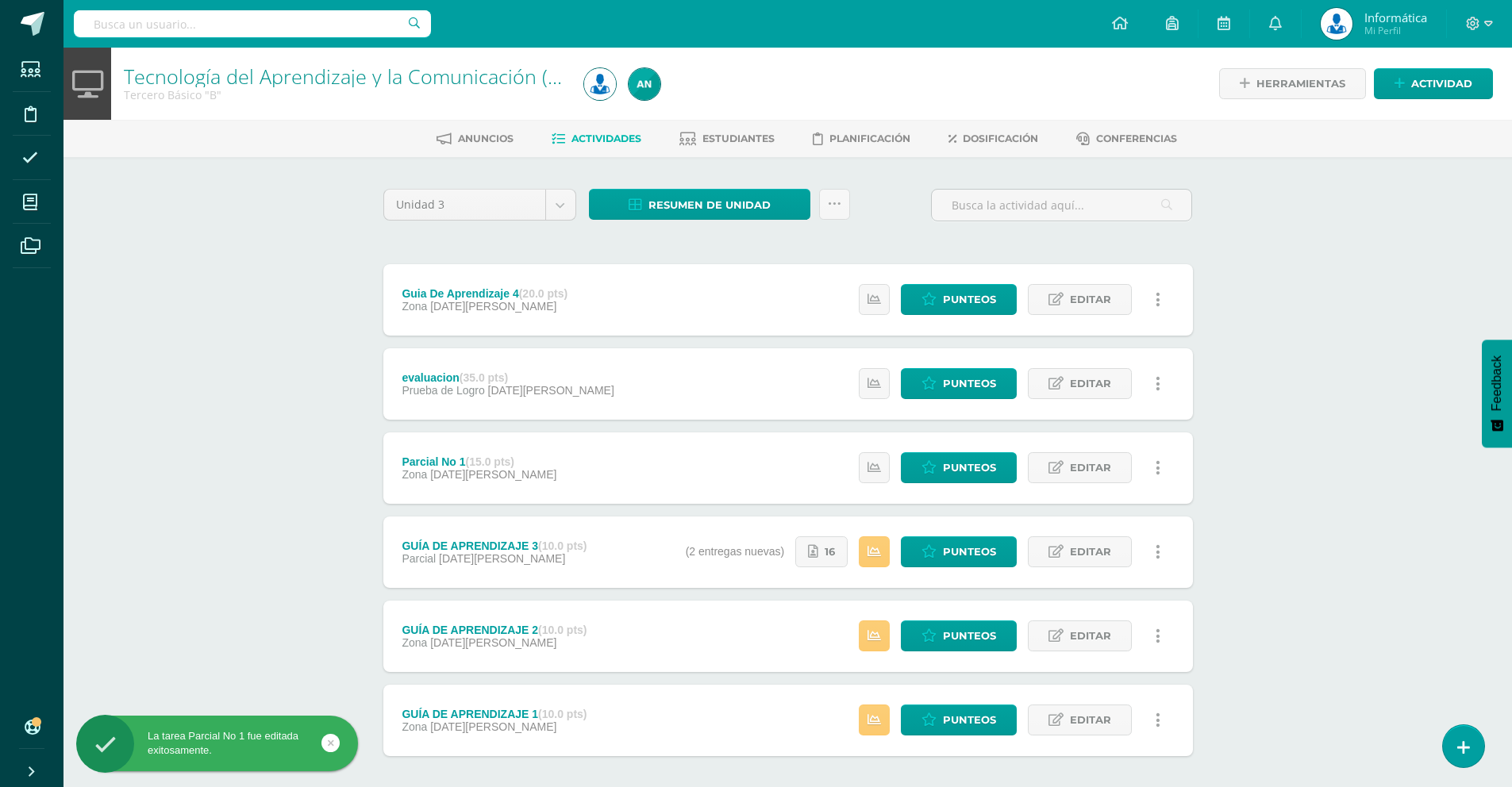 scroll, scrollTop: 0, scrollLeft: 0, axis: both 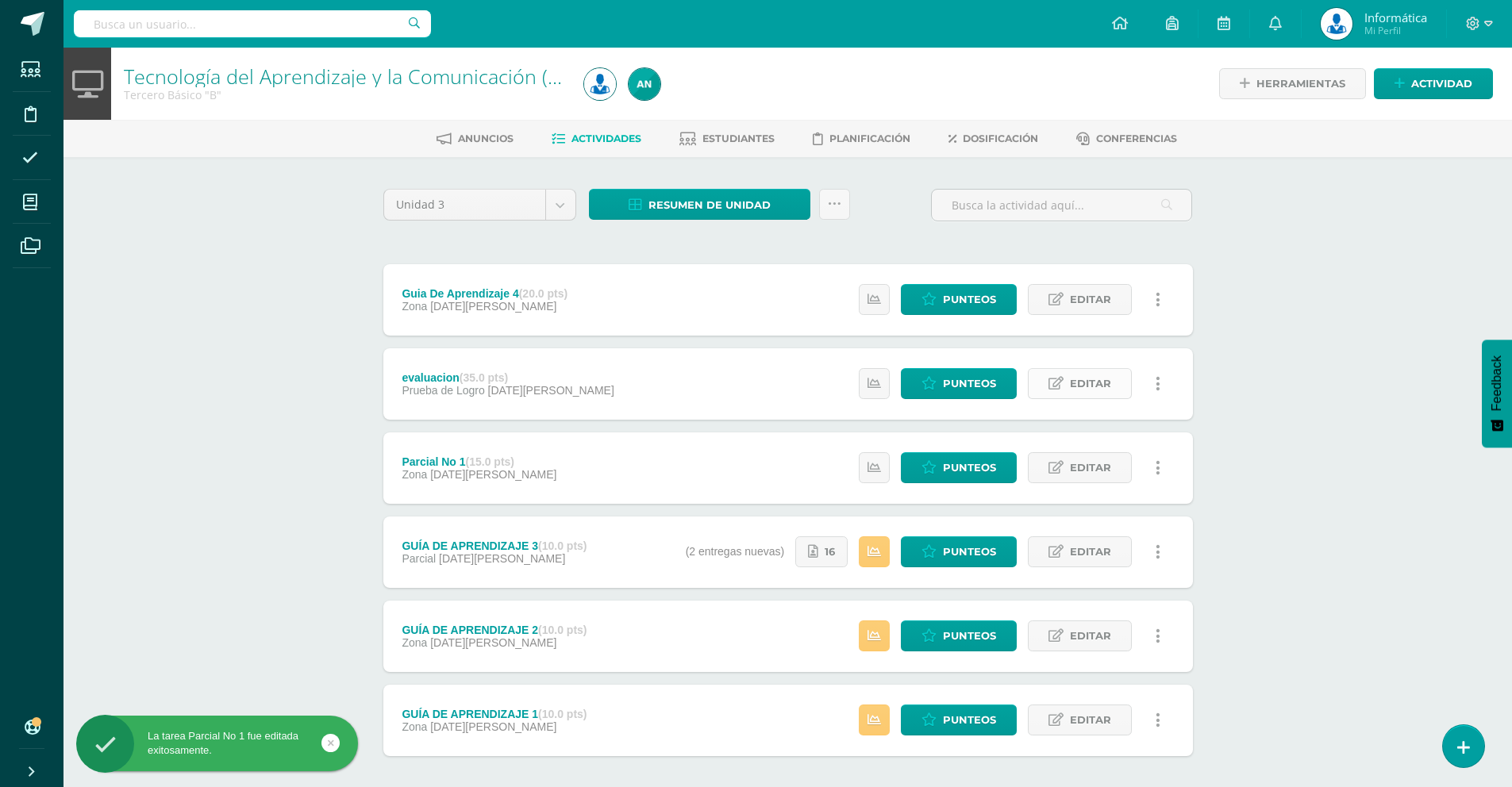click on "Editar" at bounding box center [1091, 383] 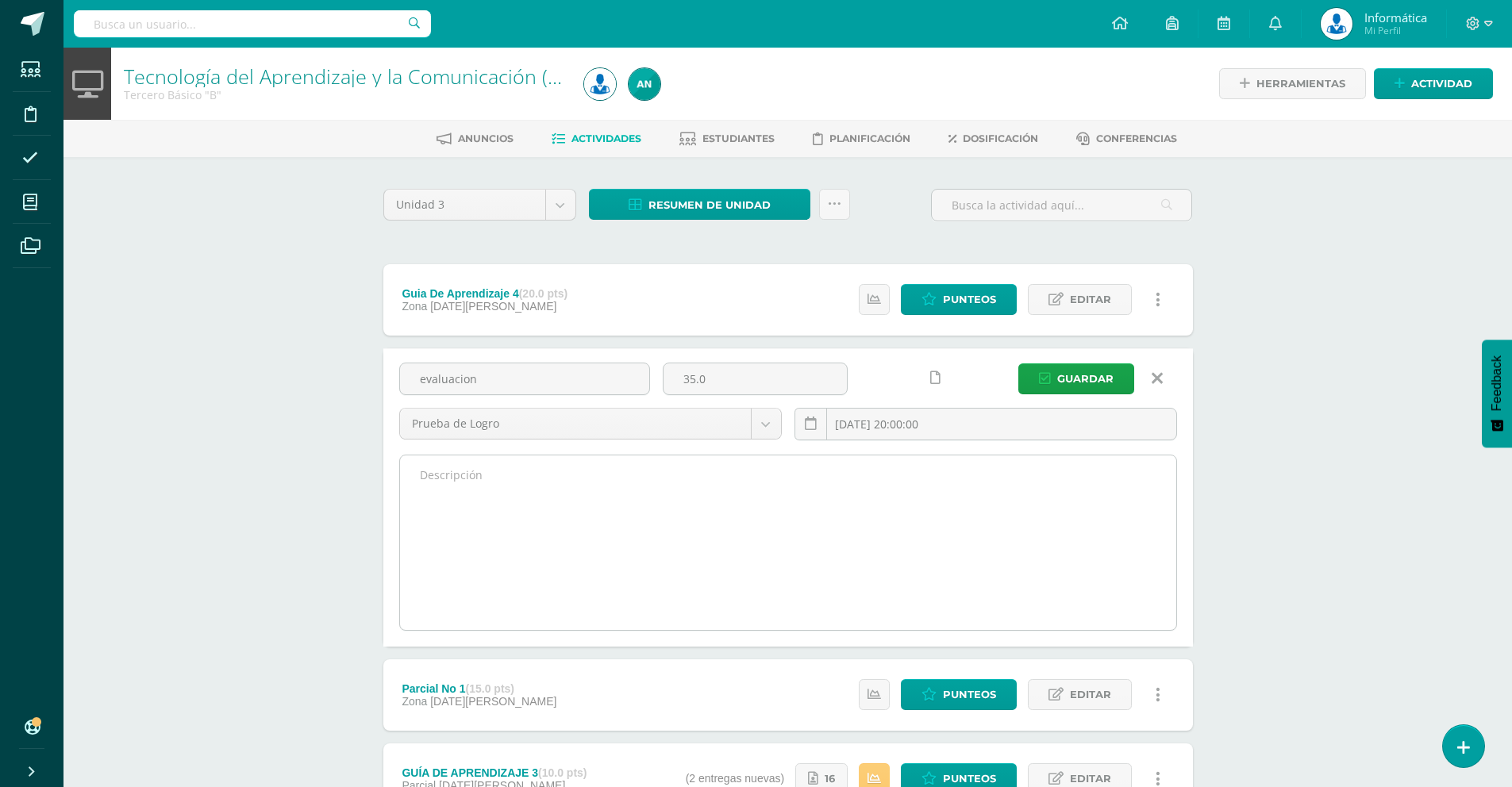 drag, startPoint x: 338, startPoint y: 389, endPoint x: 461, endPoint y: 533, distance: 189.38057 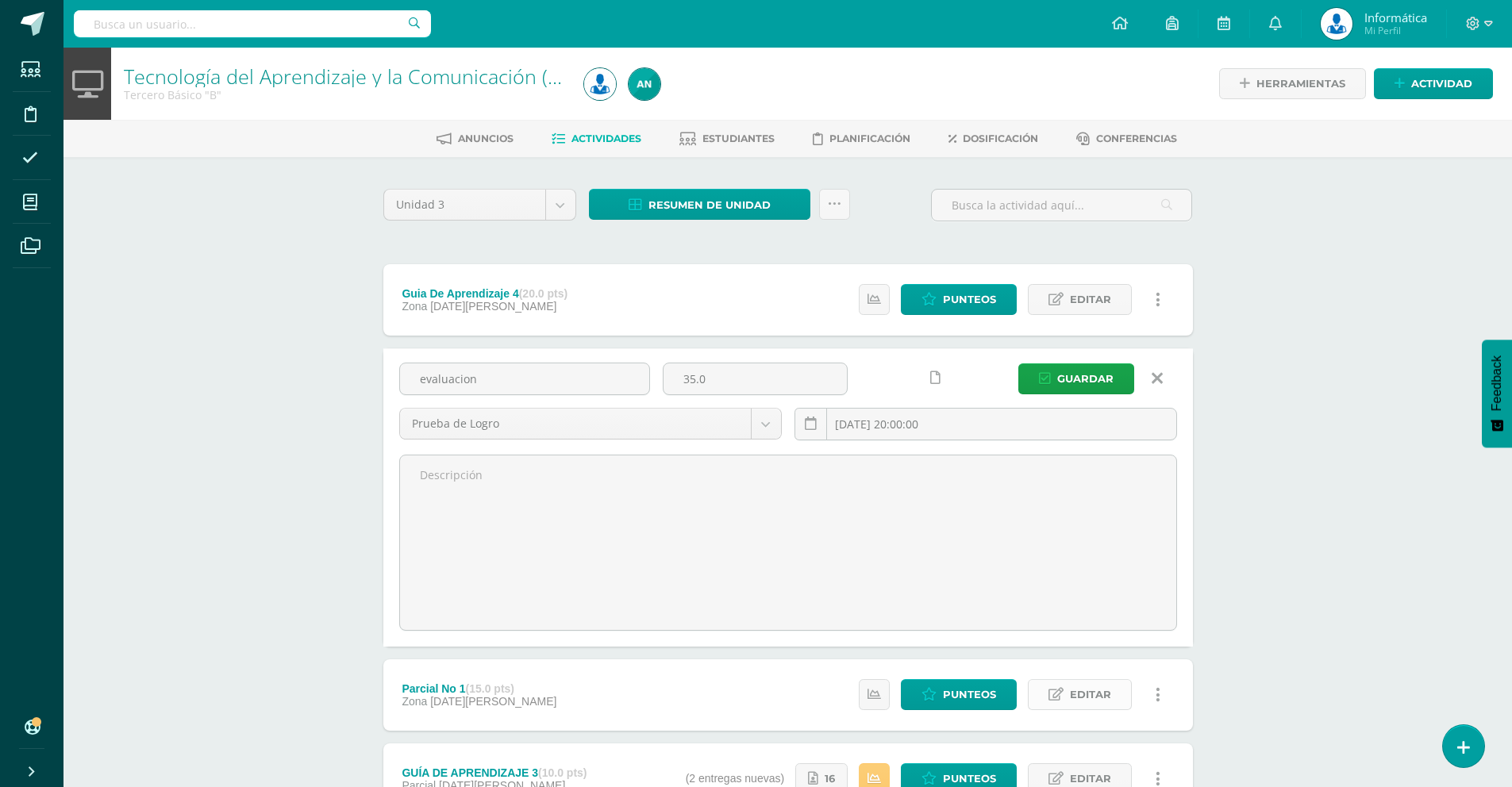 click on "Editar" at bounding box center [1079, 694] 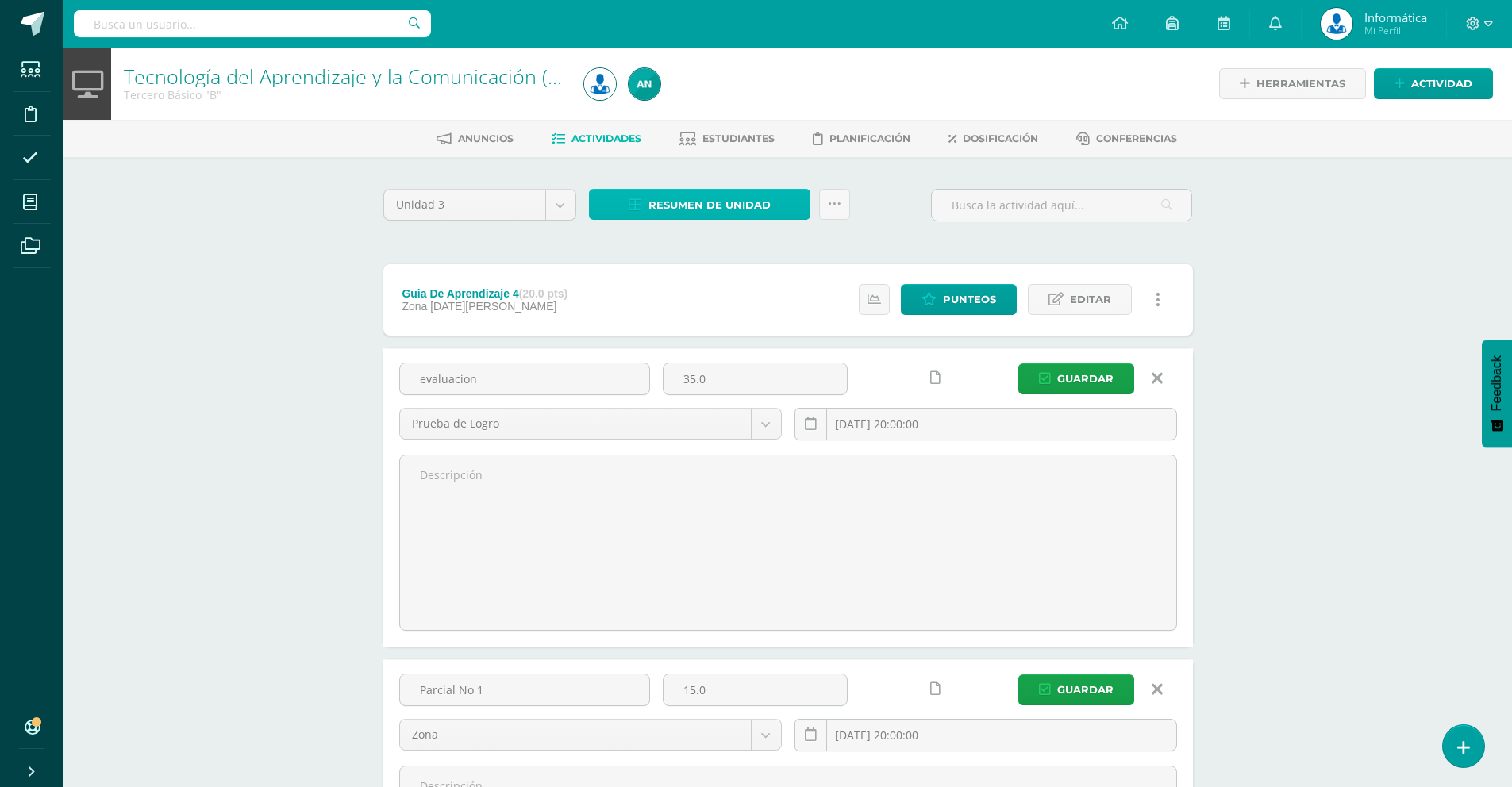 click on "Resumen de unidad" at bounding box center [710, 205] 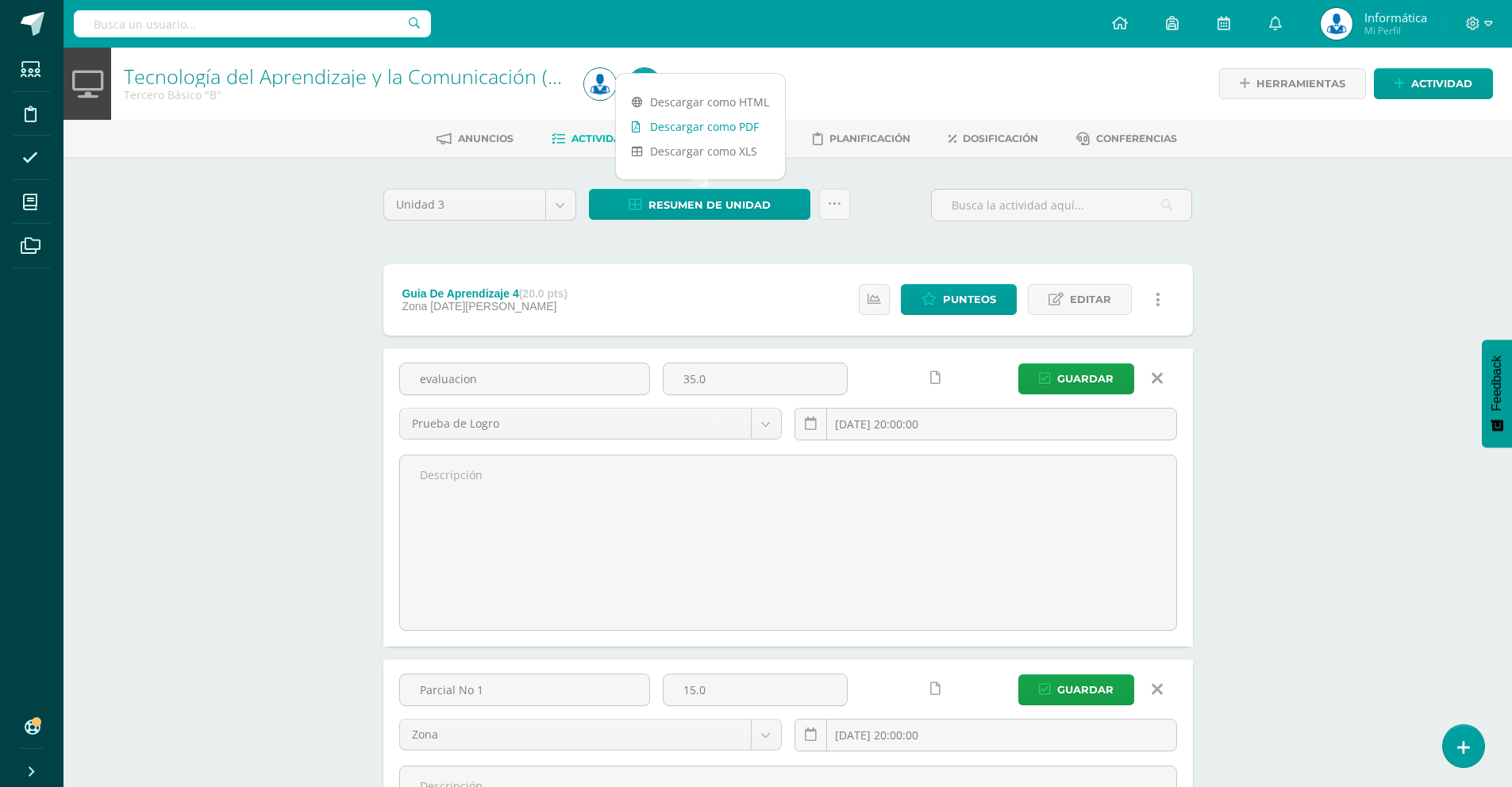 click on "Descargar como PDF" at bounding box center (700, 126) 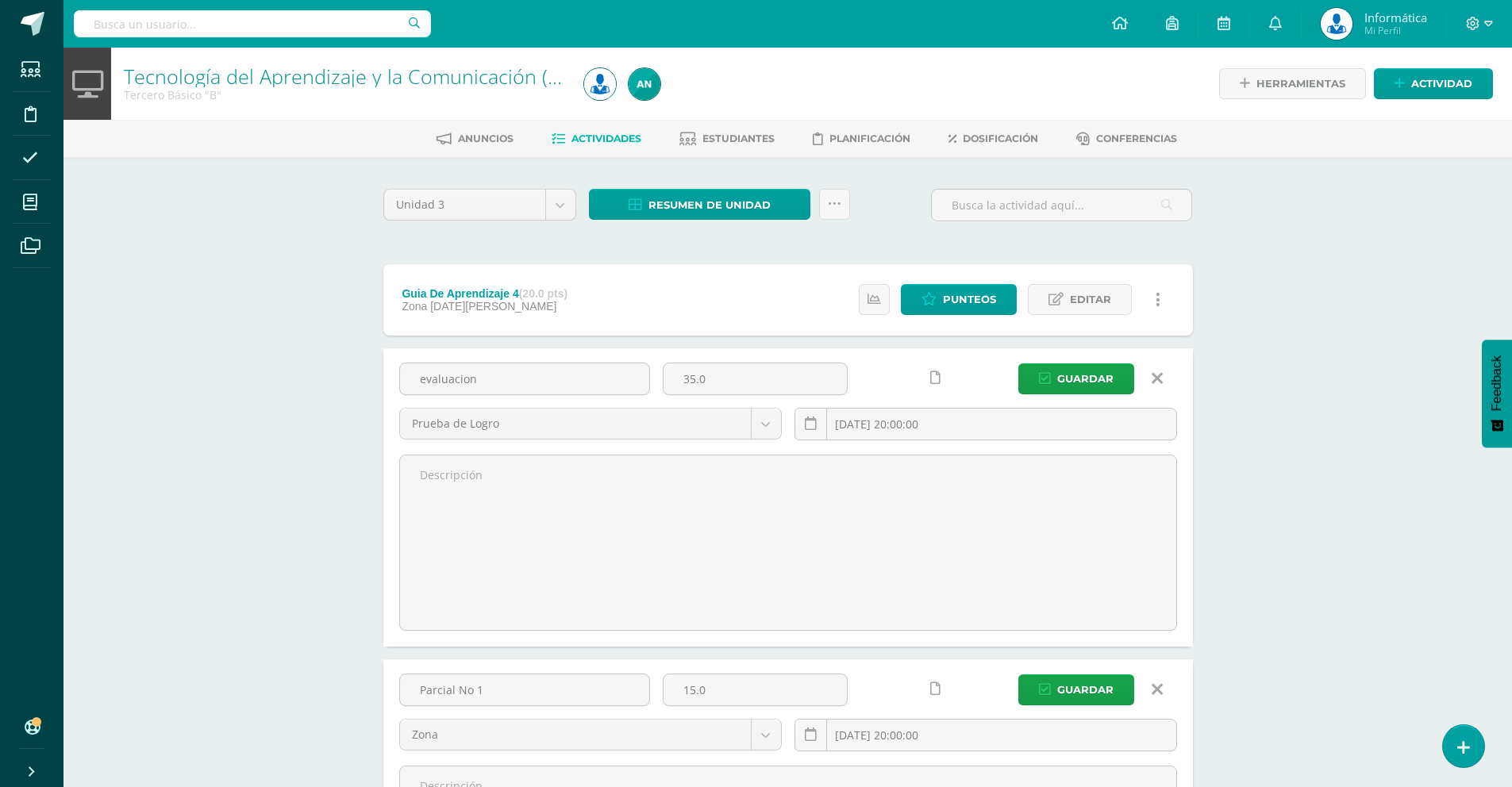 click on "Tecnología del Aprendizaje y la Comunicación (TIC)
Tercero Básico "B"
Herramientas
Detalle de asistencias
Actividad
Anuncios
Actividades
Estudiantes
Planificación
Dosificación
Conferencias     Unidad 3                             Unidad 1 Unidad 2 Unidad 3 Unidad 4 Resumen de unidad
Subir actividades en masa
Enviar punteos a revision
Historial de actividad
¿Estás seguro que deseas  Enviar a revisión  las notas de este curso?
Esta acción  enviará una notificación a tu supervisor y no podrás eliminar o cambiar tus notas. Cancelar Creación  y  Calificación" at bounding box center [787, 681] 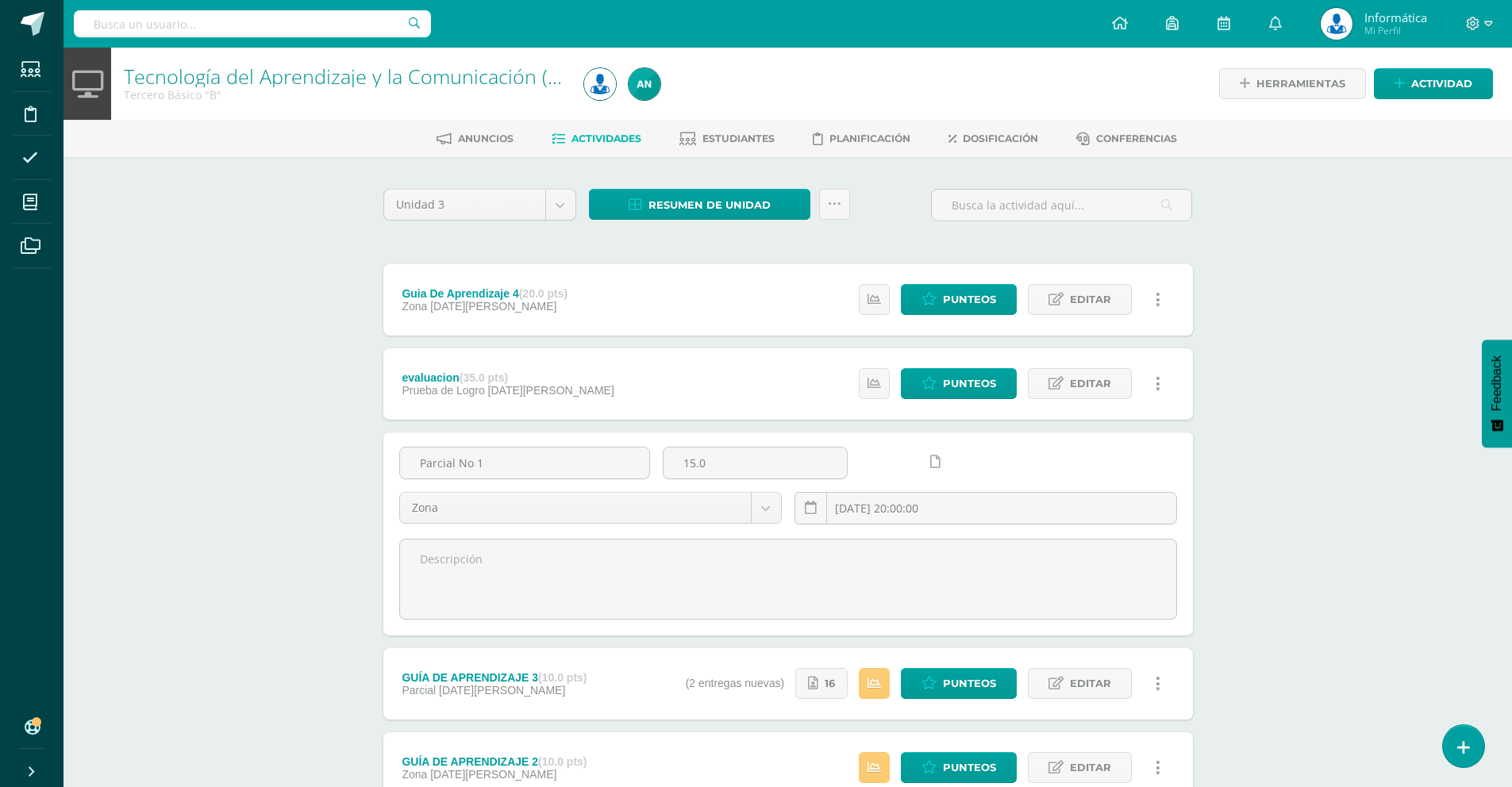 click at bounding box center [1157, 463] 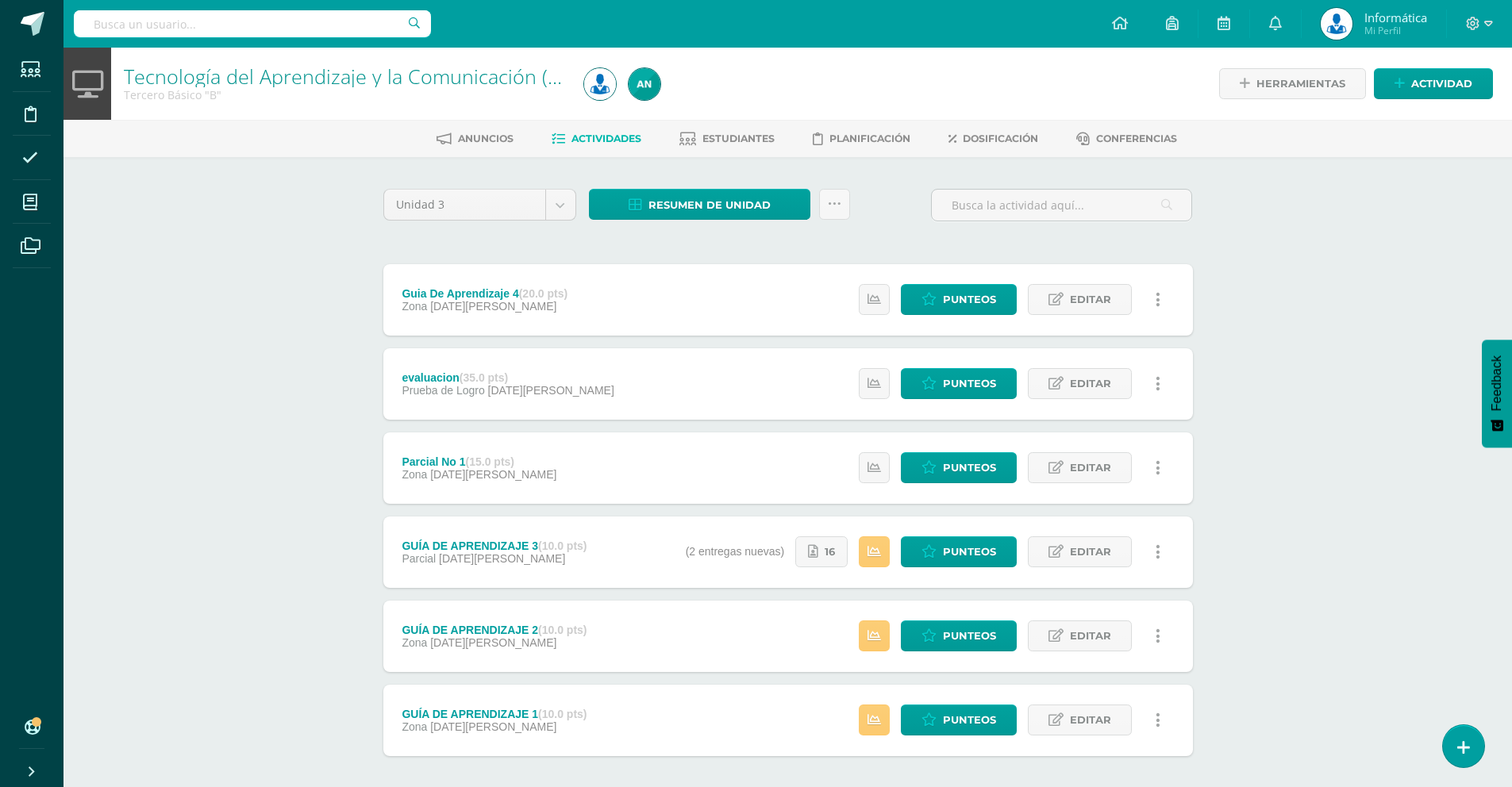 drag, startPoint x: 1256, startPoint y: 481, endPoint x: 1264, endPoint y: 482, distance: 8.06226 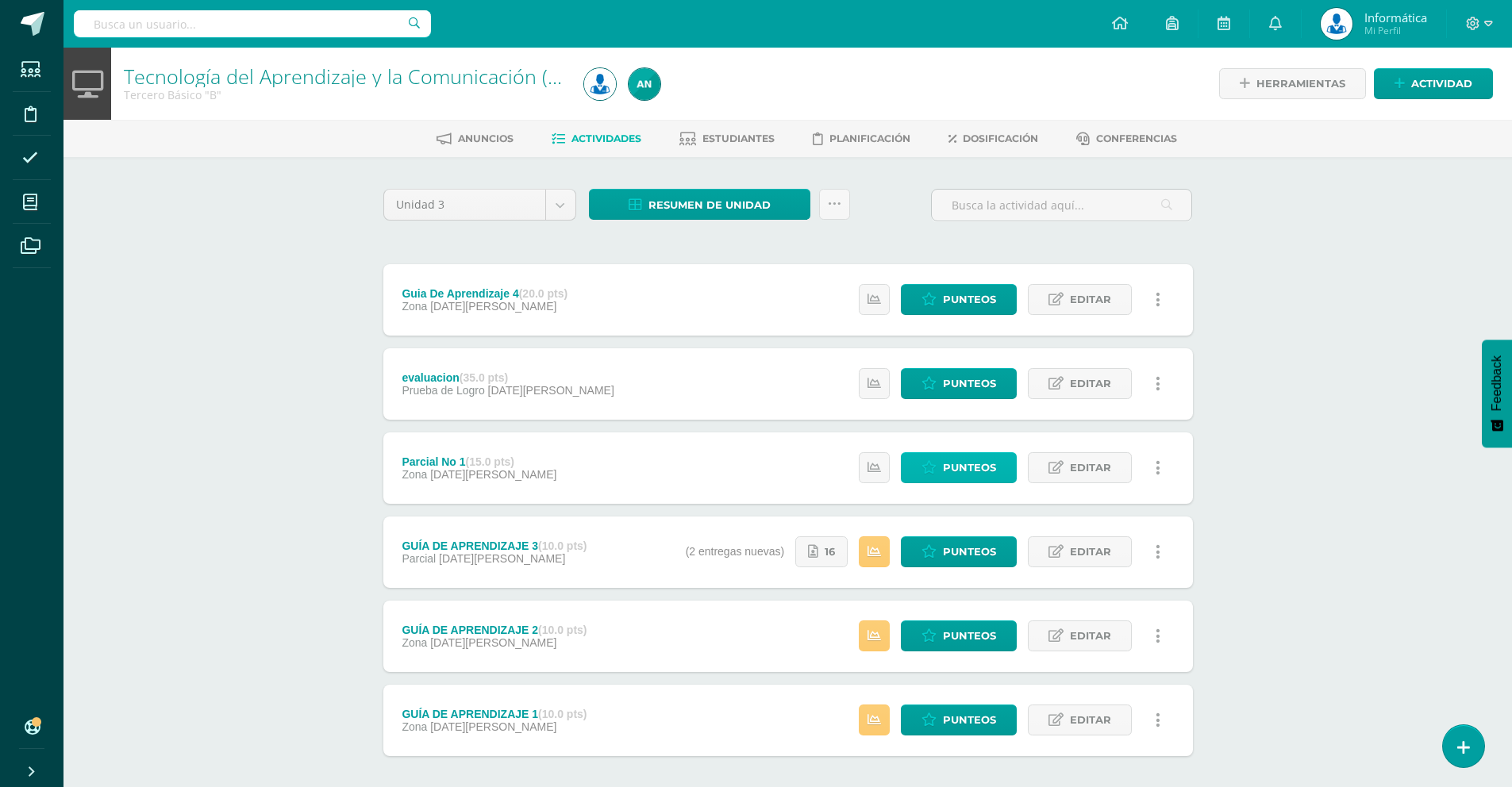 click on "Punteos" at bounding box center (969, 467) 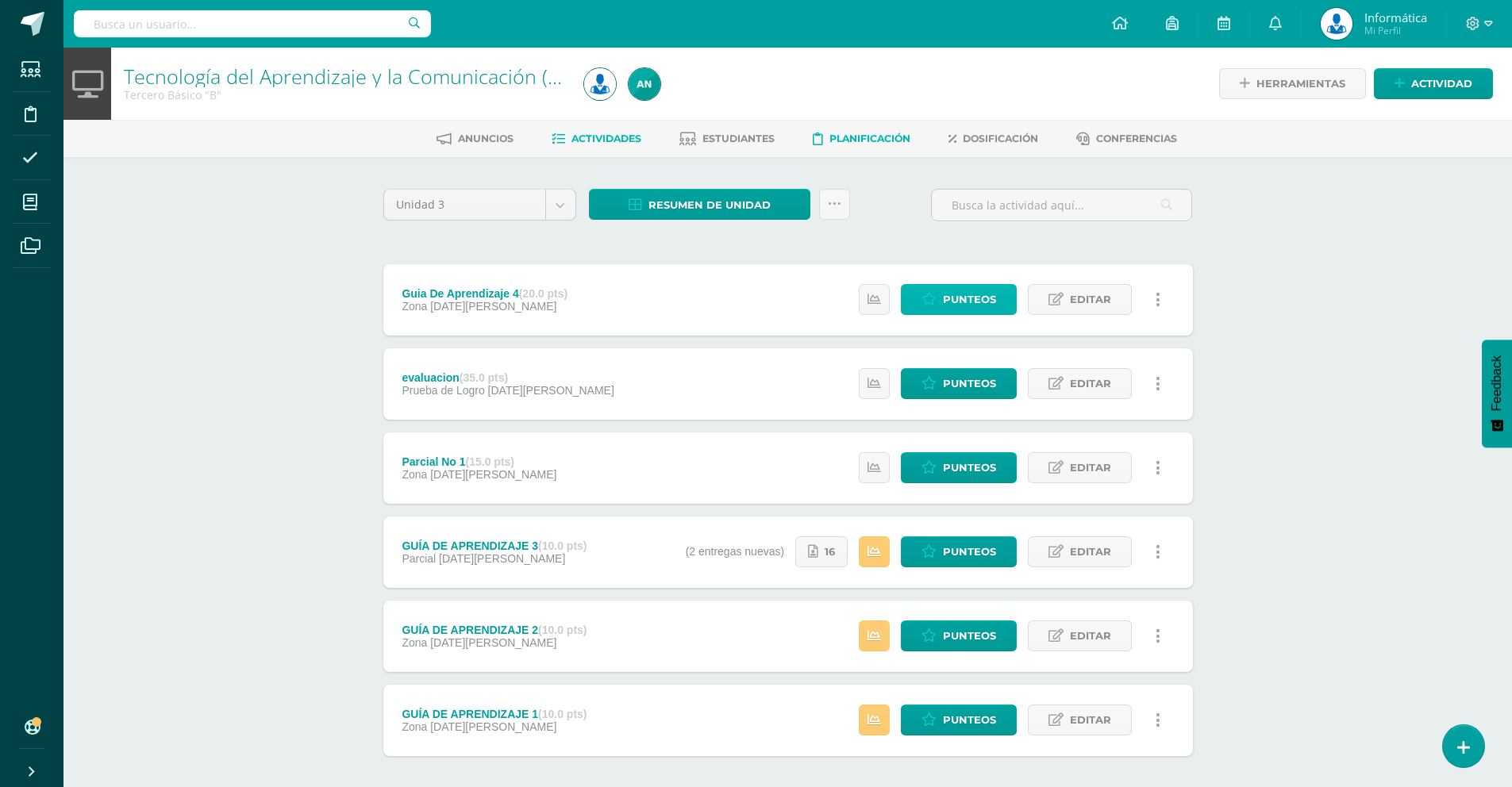 click on "Punteos" at bounding box center [969, 299] 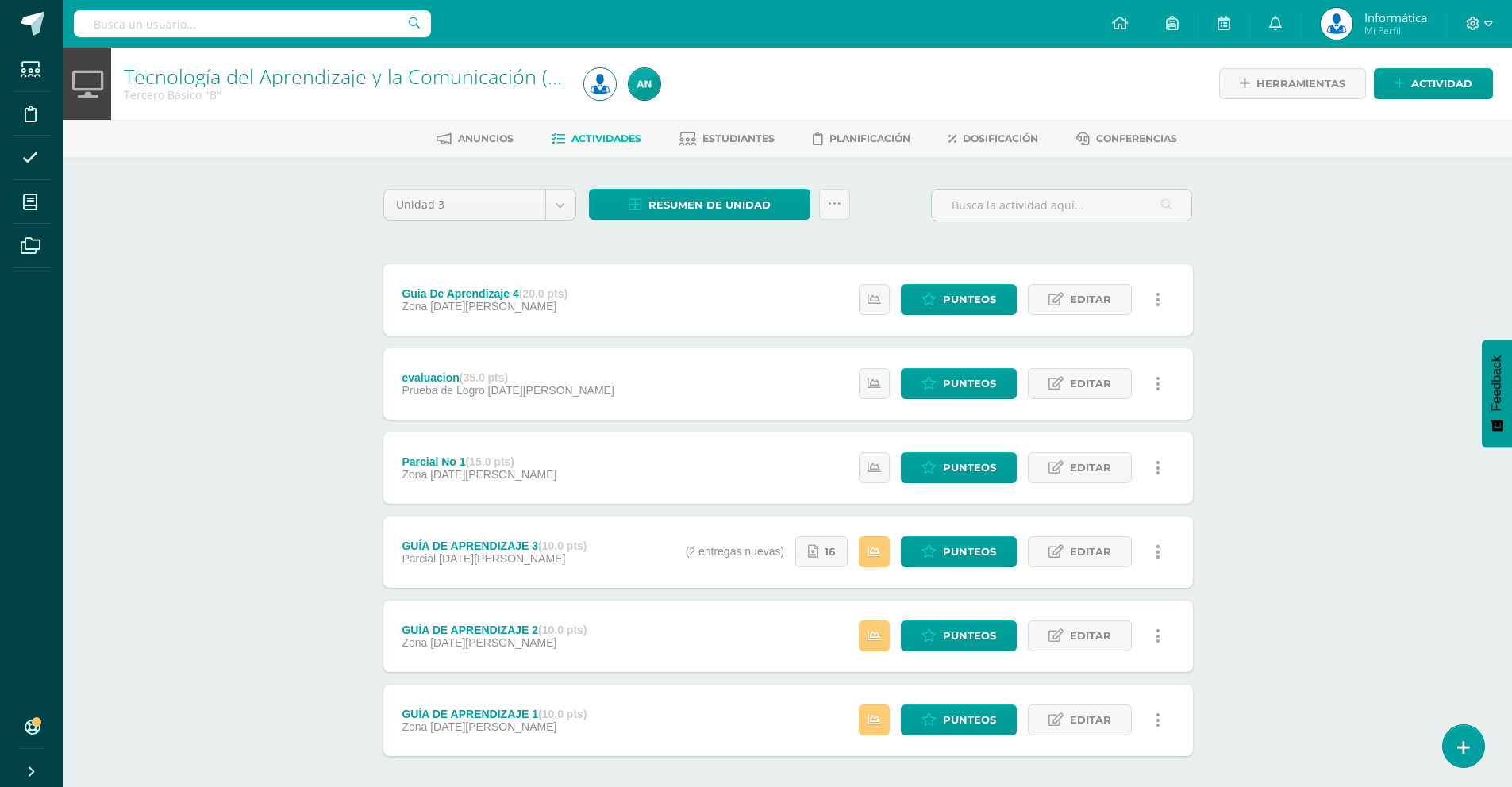 click on "Tecnología del Aprendizaje y la Comunicación (TIC)
Tercero Básico "B"
Herramientas
Detalle de asistencias
Actividad
Anuncios
Actividades
Estudiantes
Planificación
Dosificación
Conferencias     Unidad 3                             Unidad 1 Unidad 2 Unidad 3 Unidad 4 Resumen de unidad
Subir actividades en masa
Enviar punteos a revision
Historial de actividad
¿Estás seguro que deseas  Enviar a revisión  las notas de este curso?
Esta acción  enviará una notificación a tu supervisor y no podrás eliminar o cambiar tus notas. Cancelar Creación  y  Calificación" at bounding box center (787, 455) 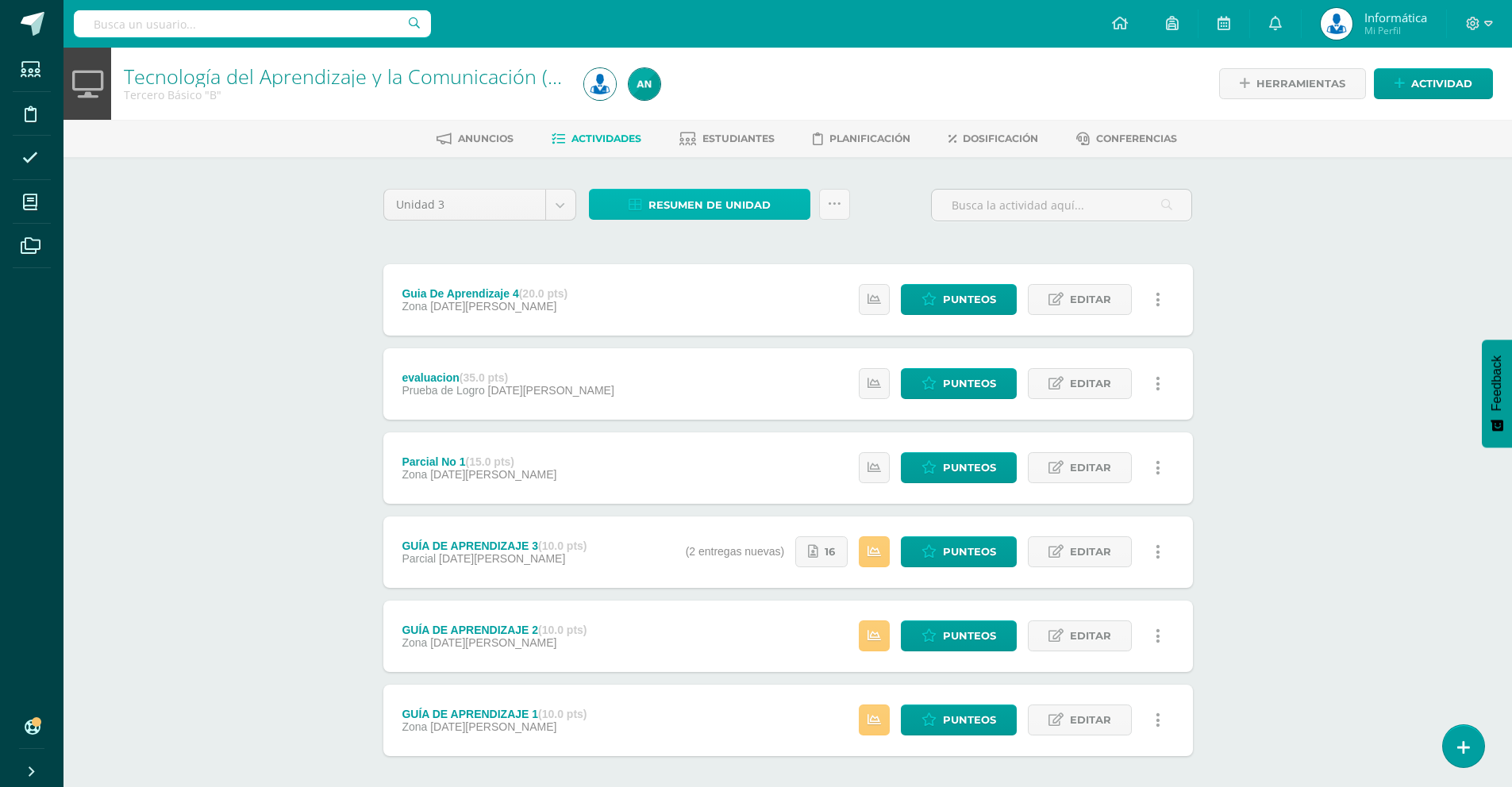 click on "Resumen de unidad" at bounding box center (710, 205) 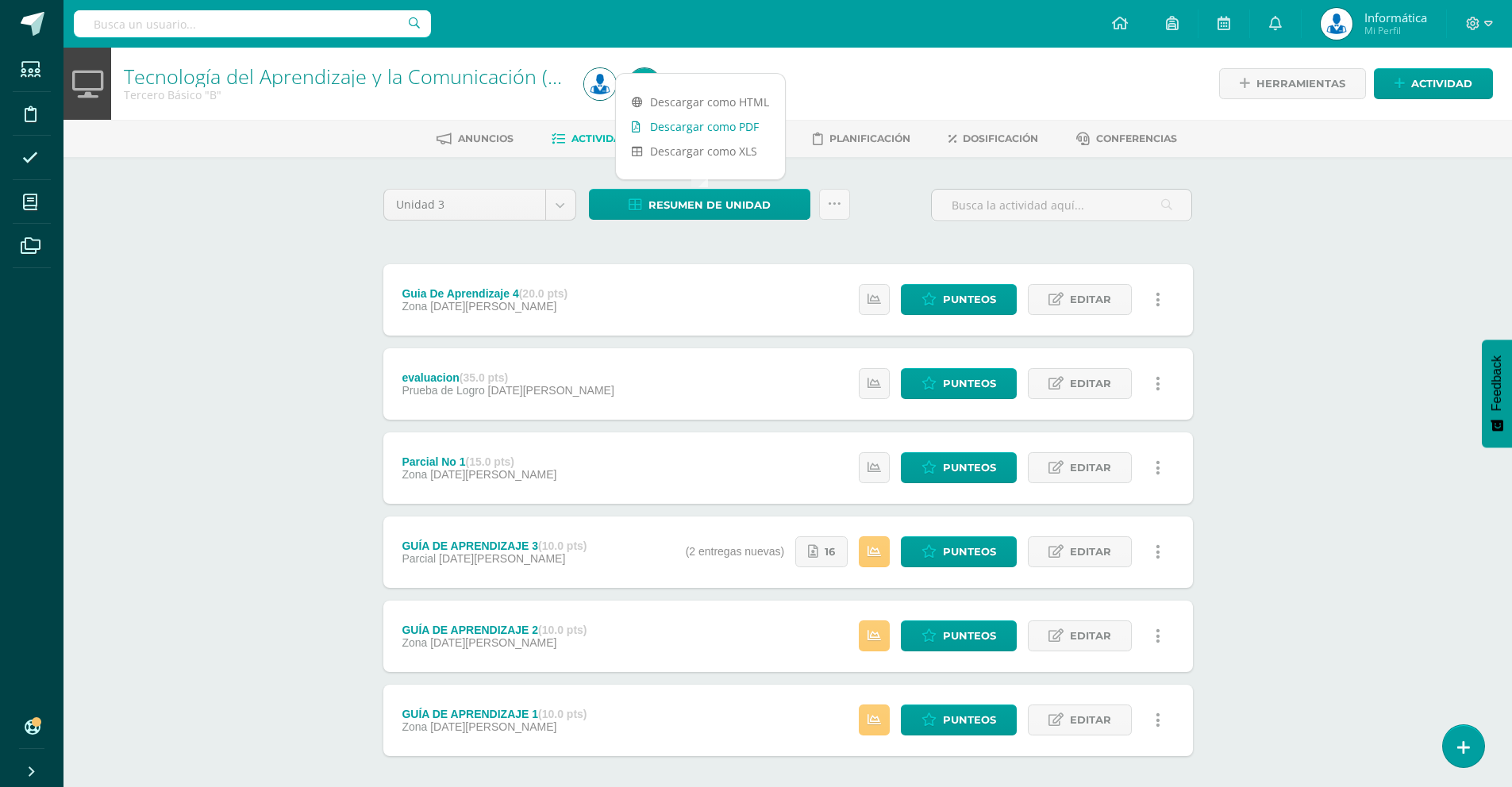 click on "Descargar como PDF" at bounding box center (700, 126) 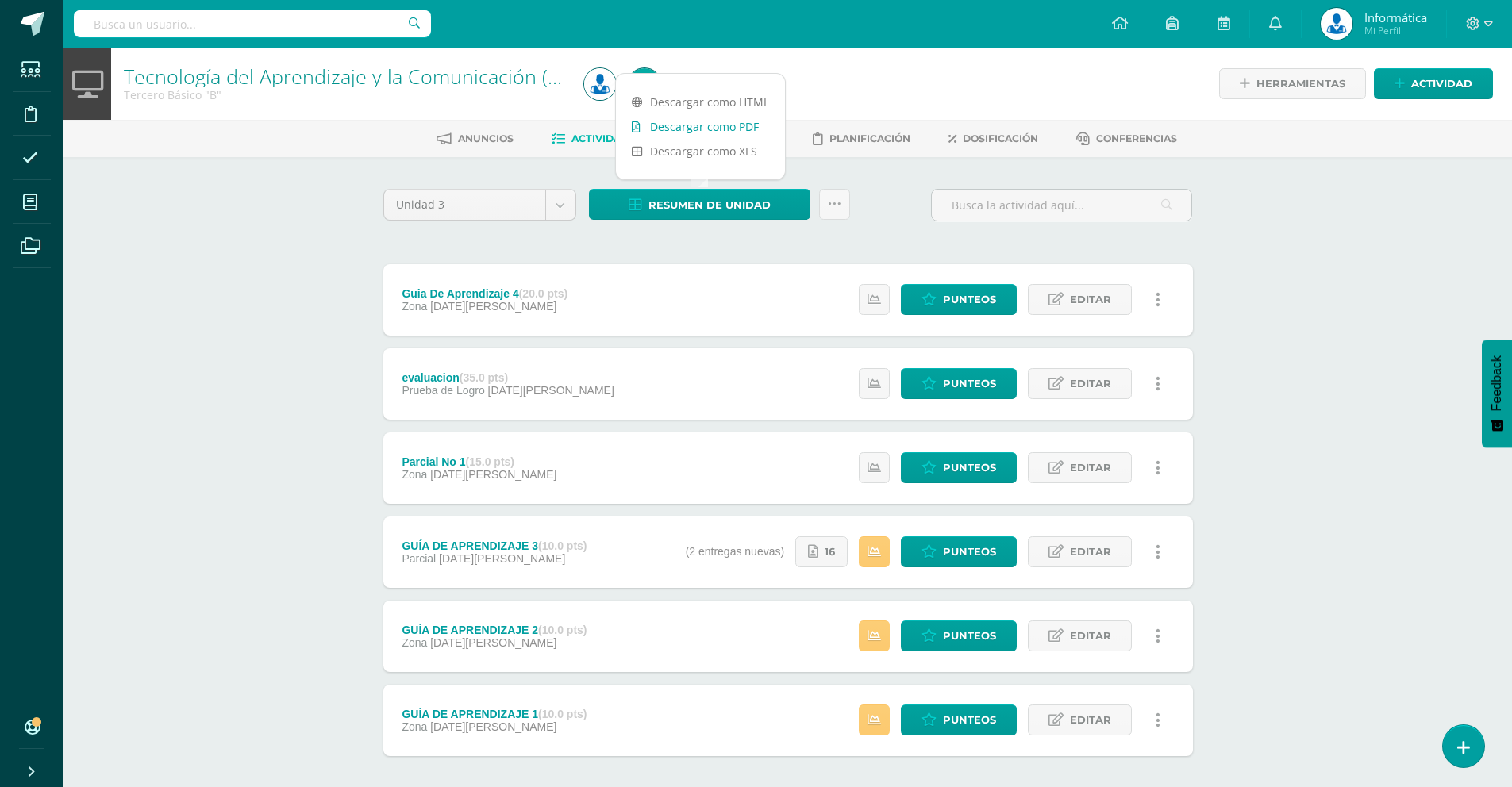 click on "Descargar como PDF" at bounding box center [700, 126] 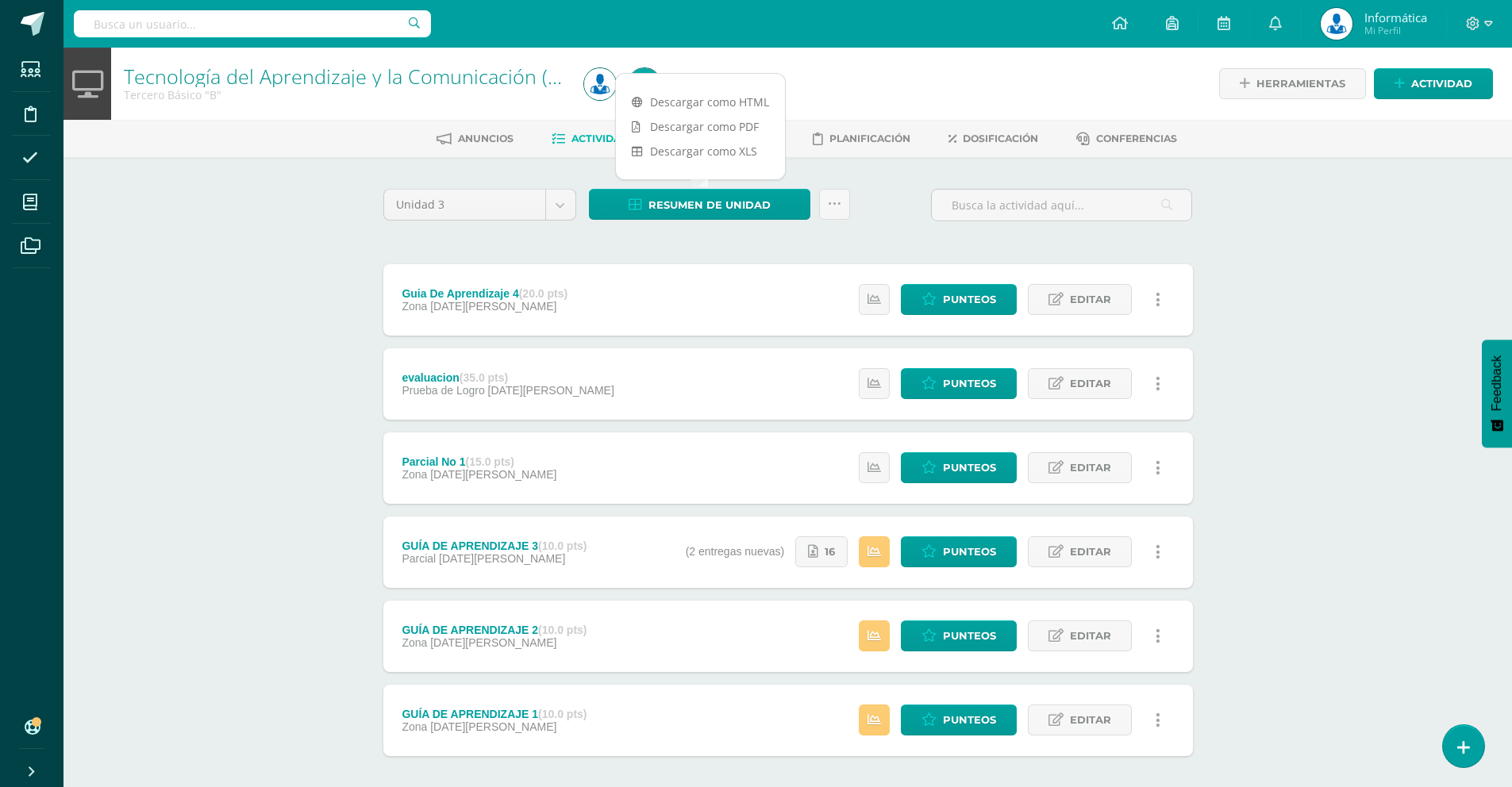 click on "Tecnología del Aprendizaje y la Comunicación (TIC)
Tercero Básico "B"
Herramientas
Detalle de asistencias
Actividad
Anuncios
Actividades
Estudiantes
Planificación
Dosificación
Conferencias     Unidad 3                             Unidad 1 Unidad 2 Unidad 3 Unidad 4 Resumen de unidad
Subir actividades en masa
Enviar punteos a revision
Historial de actividad
¿Estás seguro que deseas  Enviar a revisión  las notas de este curso?
Esta acción  enviará una notificación a tu supervisor y no podrás eliminar o cambiar tus notas. Cancelar Creación  y  Calificación" at bounding box center (787, 455) 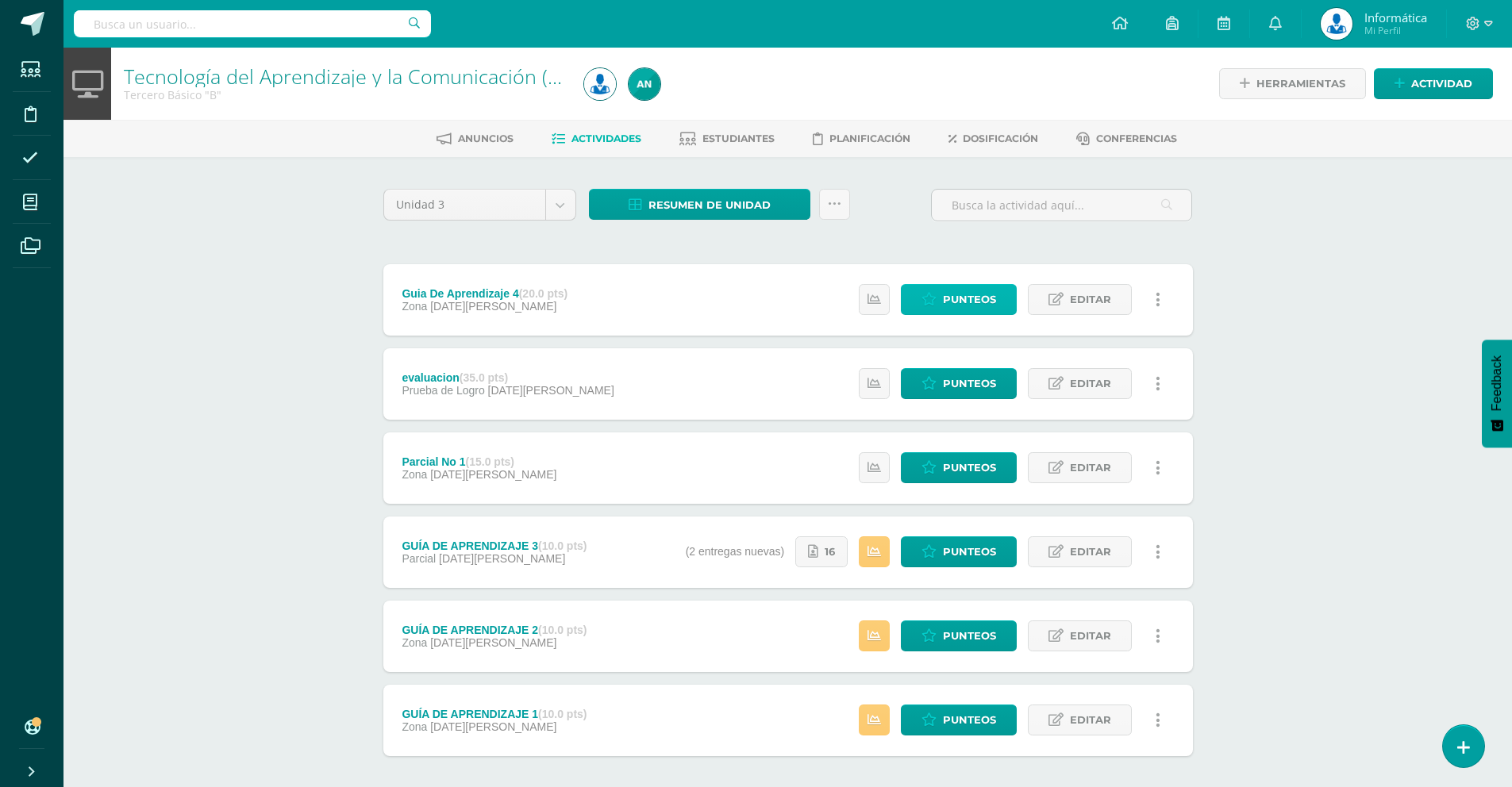 click on "Punteos" at bounding box center [969, 299] 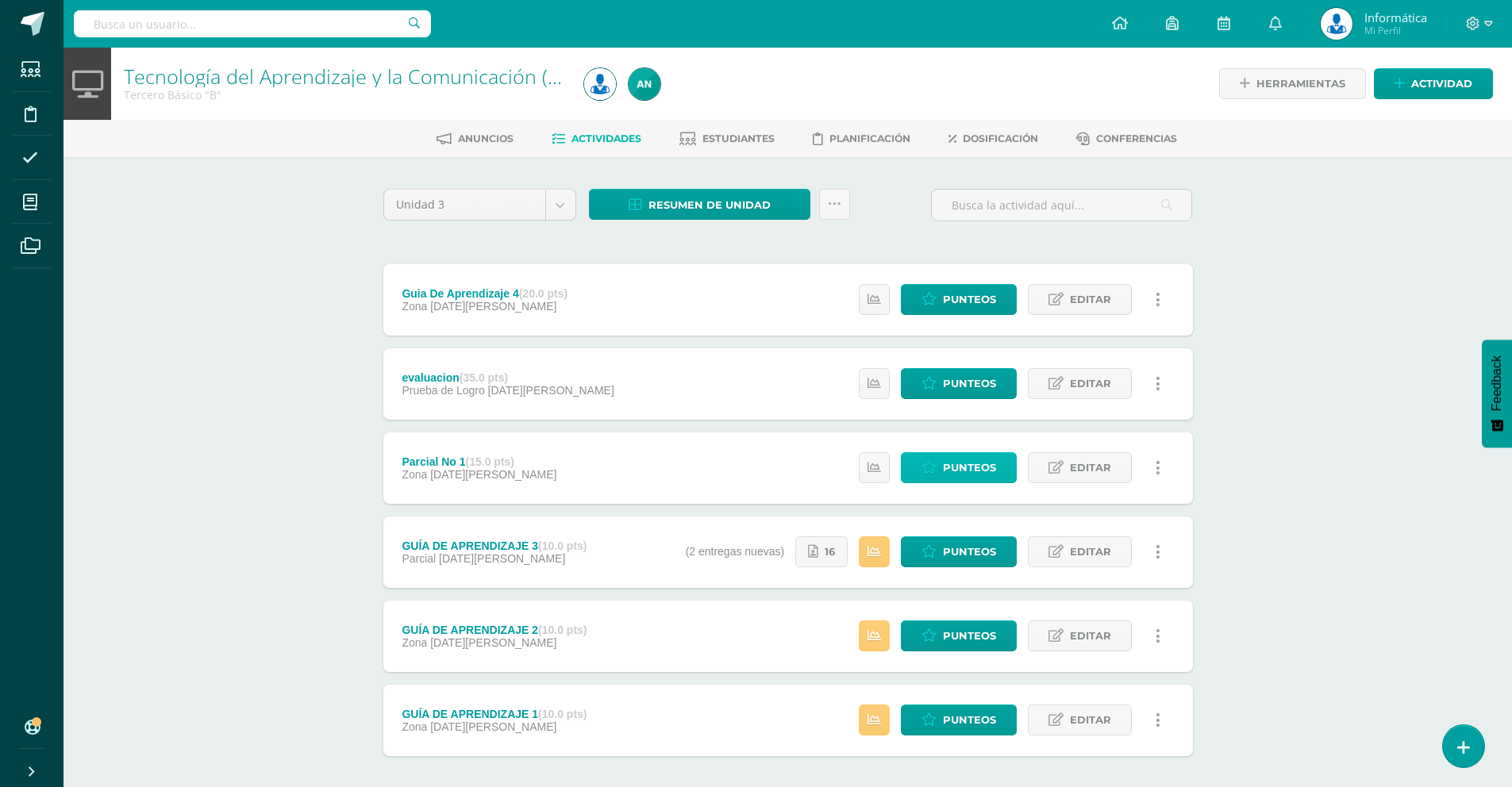 click on "Punteos" at bounding box center [969, 467] 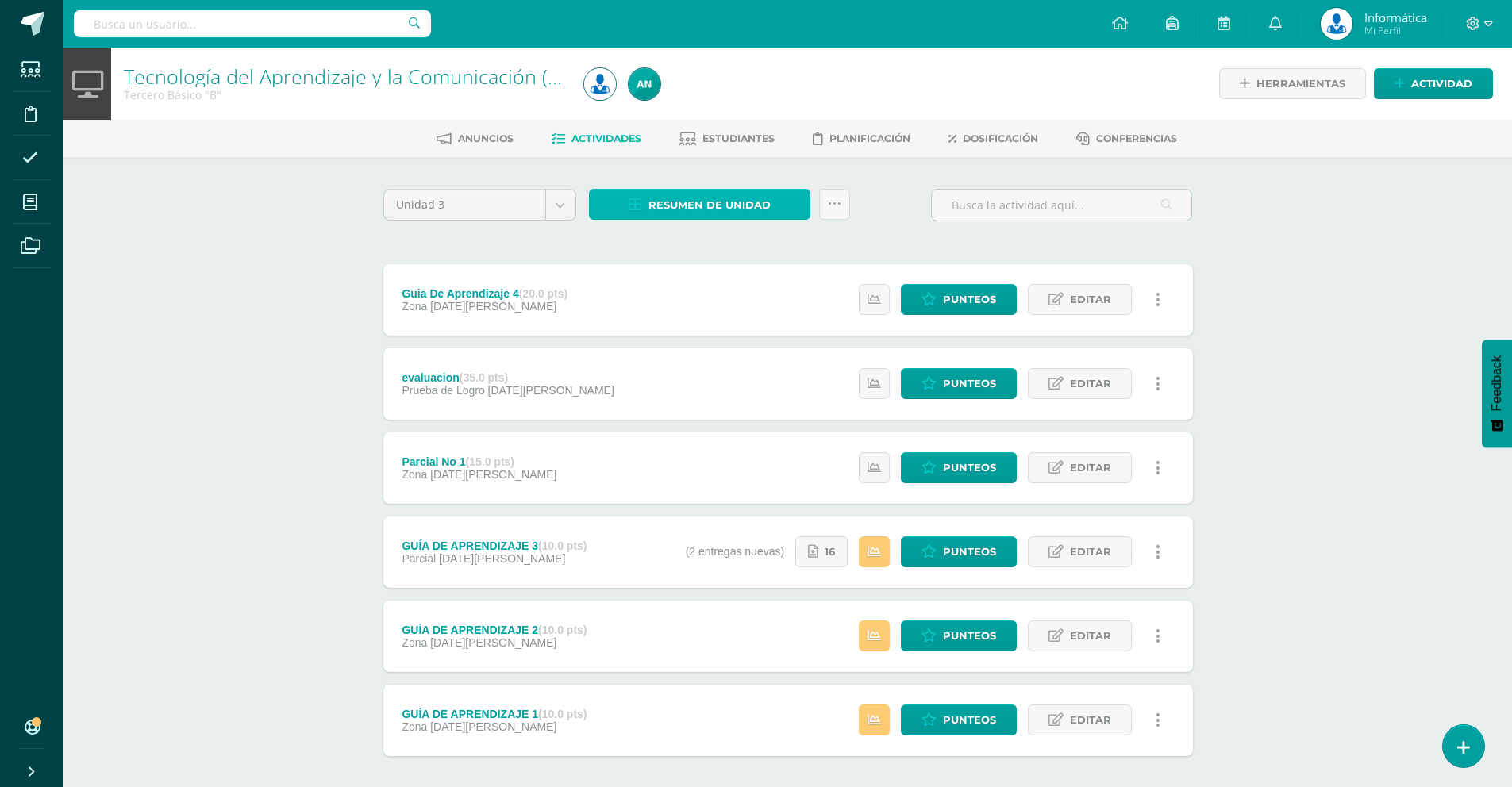 click on "Resumen de unidad" at bounding box center (710, 205) 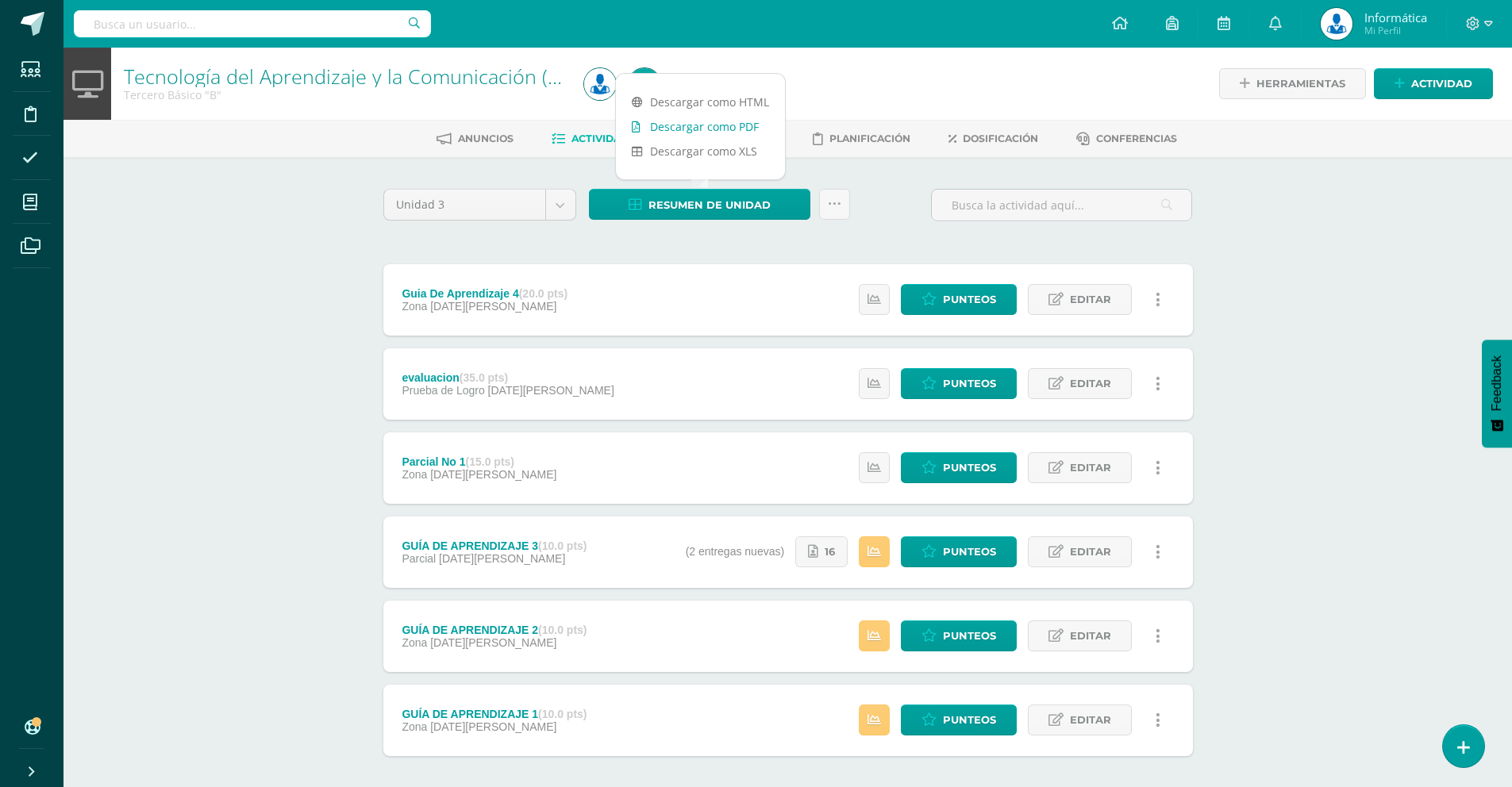 click on "Descargar como PDF" at bounding box center [700, 126] 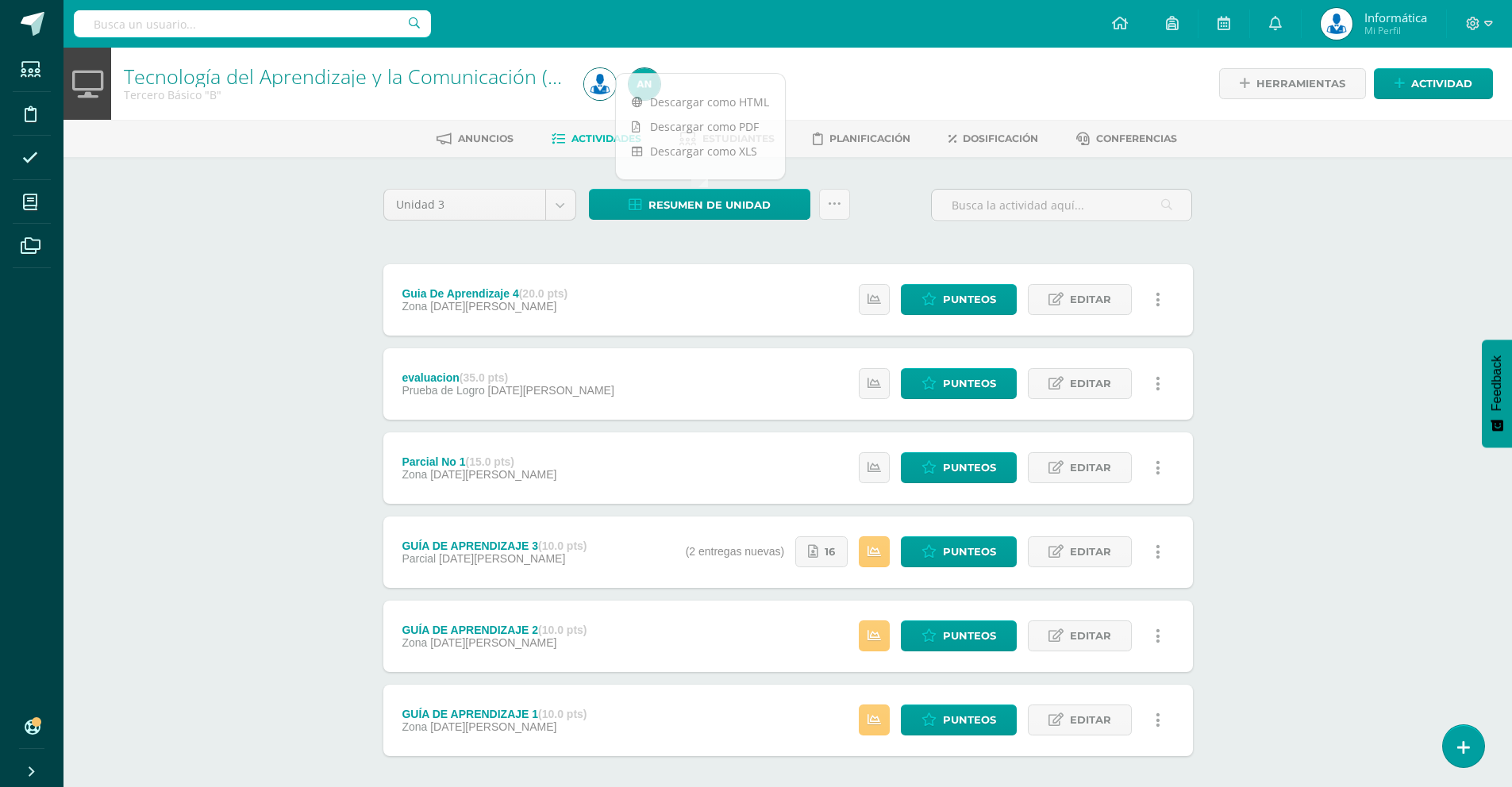 click on "Tecnología del Aprendizaje y la Comunicación (TIC)
Tercero Básico "B"
Herramientas
Detalle de asistencias
Actividad
Anuncios
Actividades
Estudiantes
Planificación
Dosificación
Conferencias     Unidad 3                             Unidad 1 Unidad 2 Unidad 3 Unidad 4 Resumen de unidad
Subir actividades en masa
Enviar punteos a revision
Historial de actividad
¿Estás seguro que deseas  Enviar a revisión  las notas de este curso?
Esta acción  enviará una notificación a tu supervisor y no podrás eliminar o cambiar tus notas. Cancelar Creación  y  Calificación" at bounding box center [787, 455] 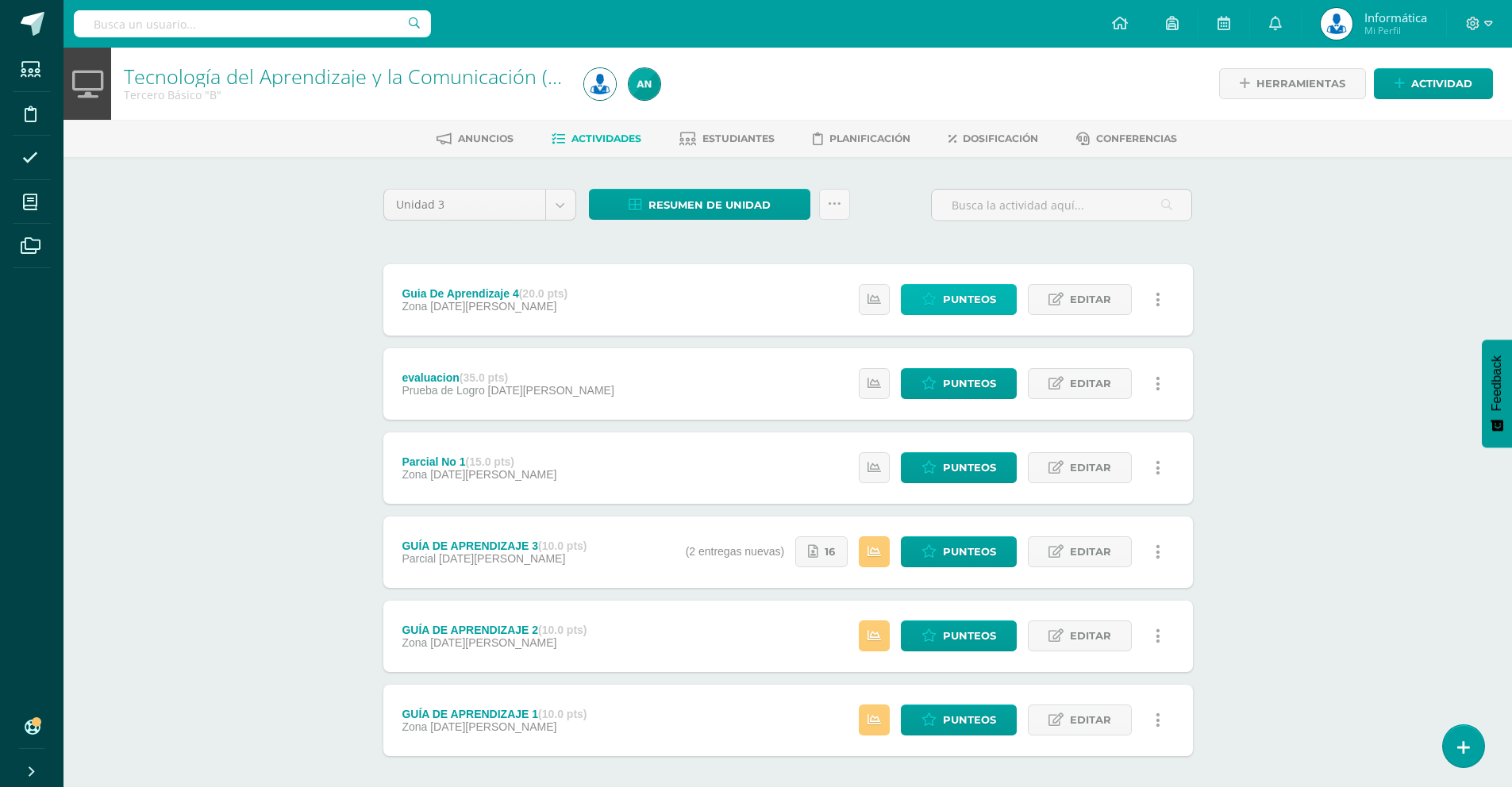 click at bounding box center (929, 299) 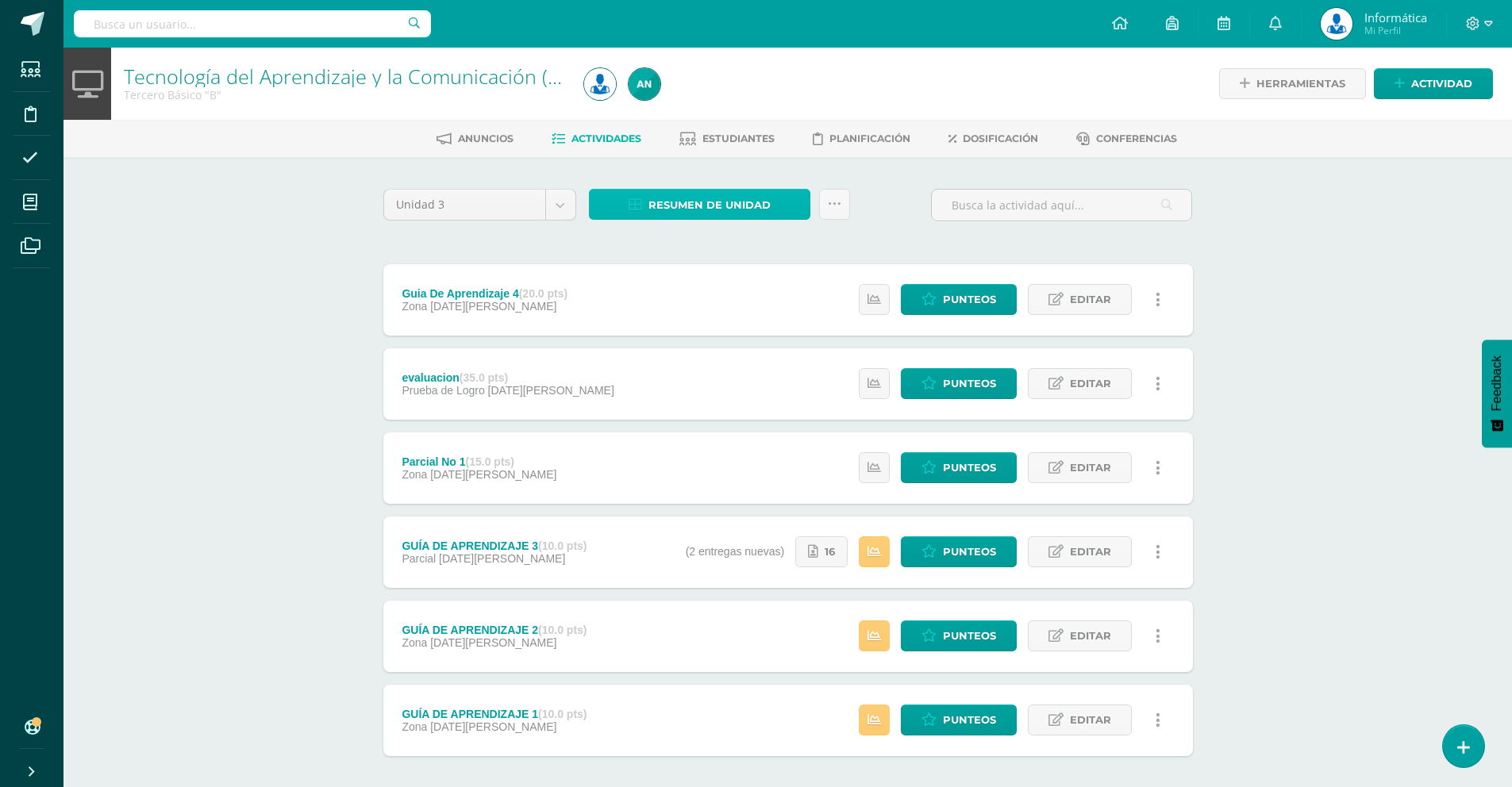click on "Resumen de unidad" at bounding box center (710, 205) 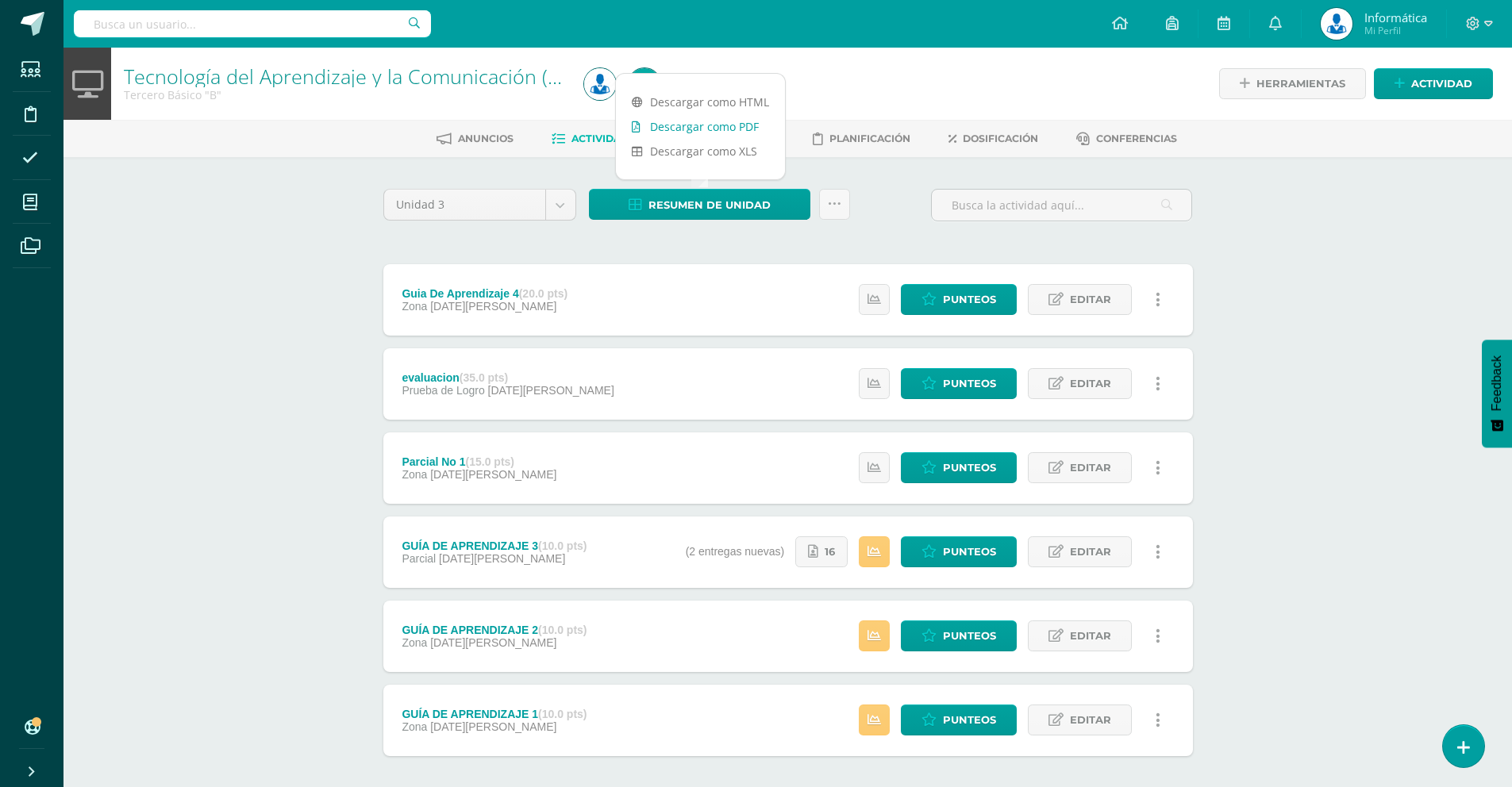 click on "Descargar como PDF" at bounding box center [700, 126] 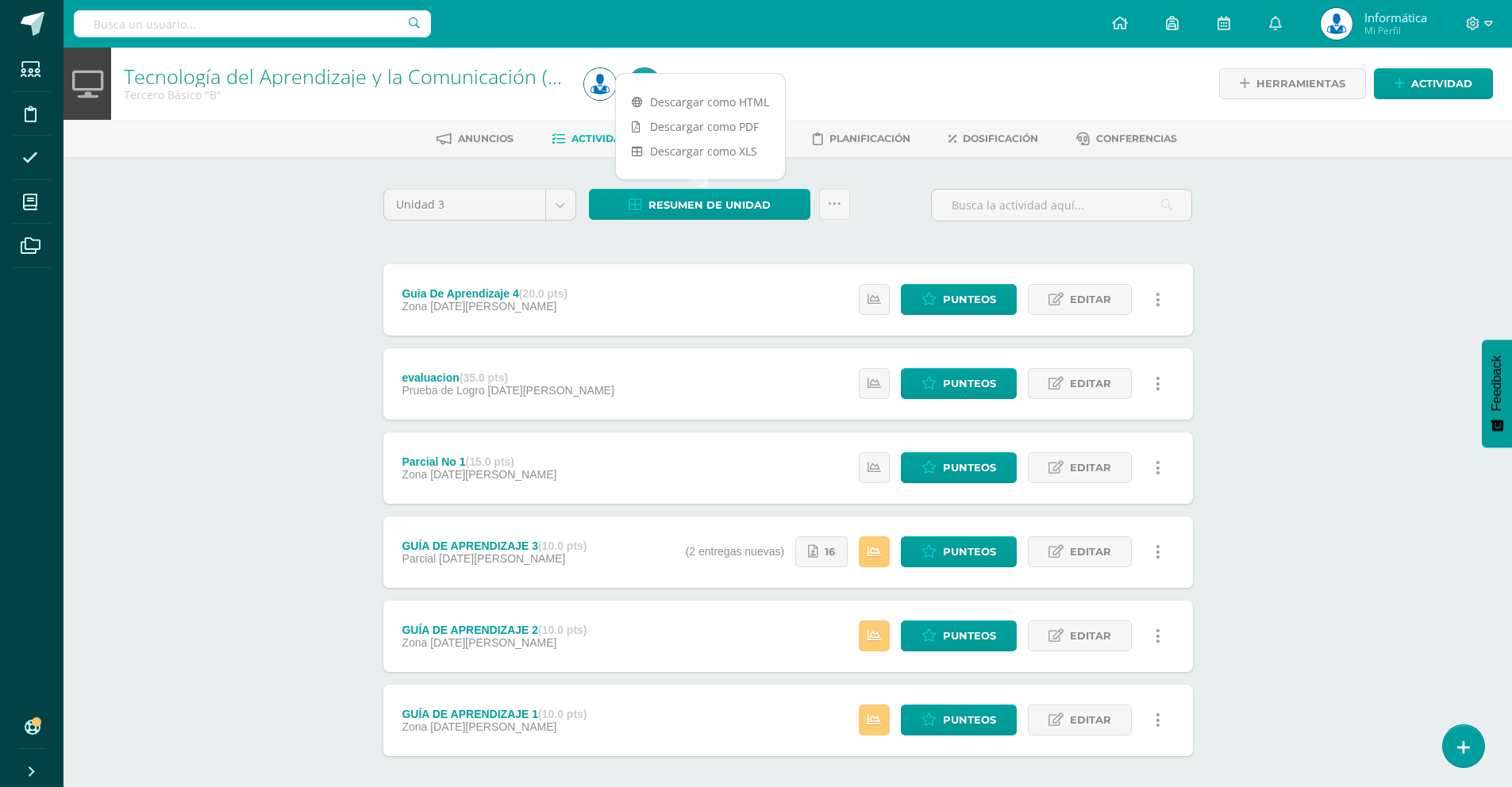 click on "Descargar como PDF" at bounding box center [700, 126] 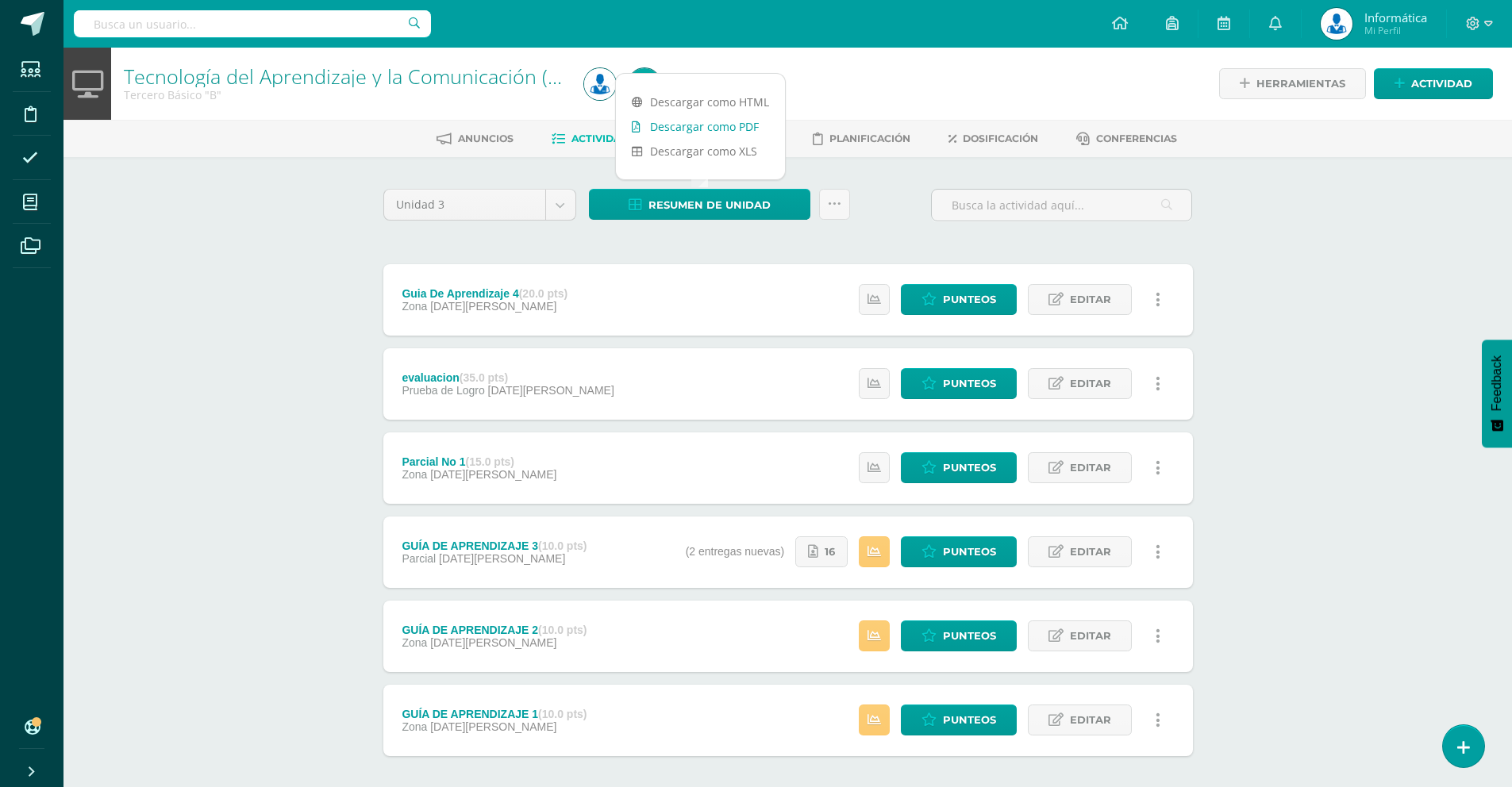 click on "Descargar como PDF" at bounding box center [700, 126] 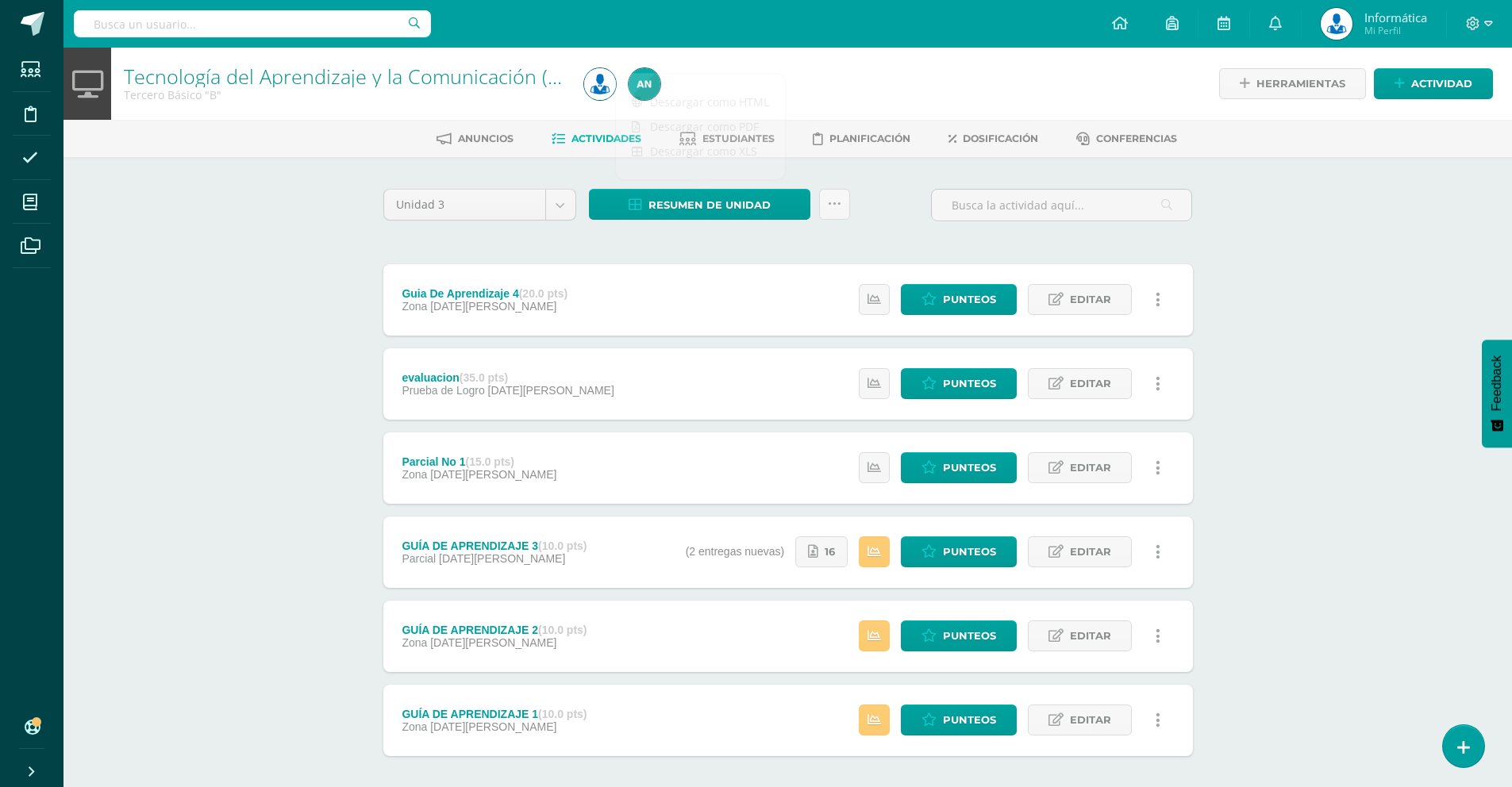 click on "Tecnología del Aprendizaje y la Comunicación (TIC)
Tercero Básico "B"
Herramientas
Detalle de asistencias
Actividad
Anuncios
Actividades
Estudiantes
Planificación
Dosificación
Conferencias     Unidad 3                             Unidad 1 Unidad 2 Unidad 3 Unidad 4 Resumen de unidad
Subir actividades en masa
Enviar punteos a revision
Historial de actividad
¿Estás seguro que deseas  Enviar a revisión  las notas de este curso?
Esta acción  enviará una notificación a tu supervisor y no podrás eliminar o cambiar tus notas. Cancelar Creación  y  Calificación" at bounding box center [787, 455] 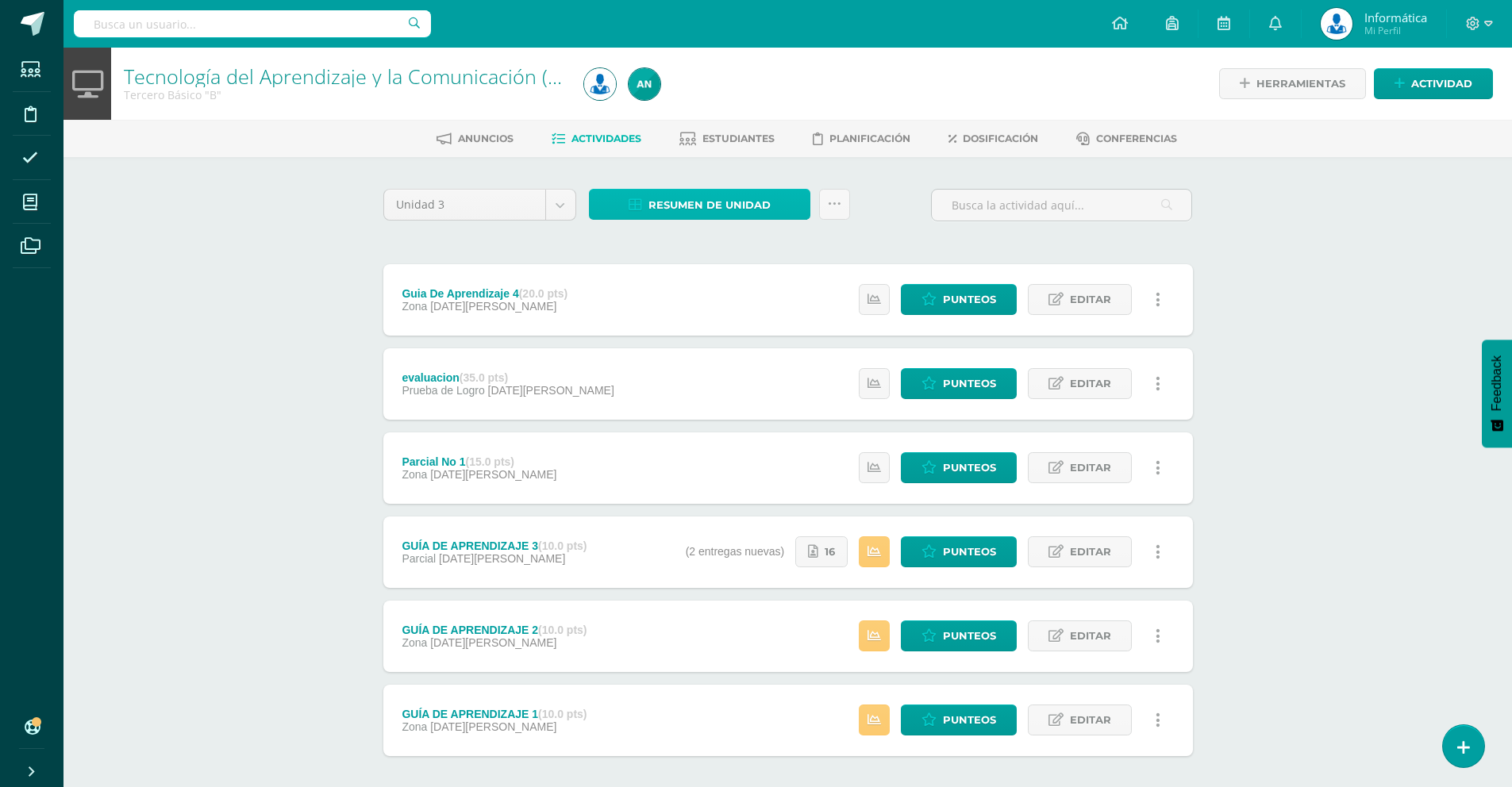 click on "Resumen de unidad" at bounding box center (710, 205) 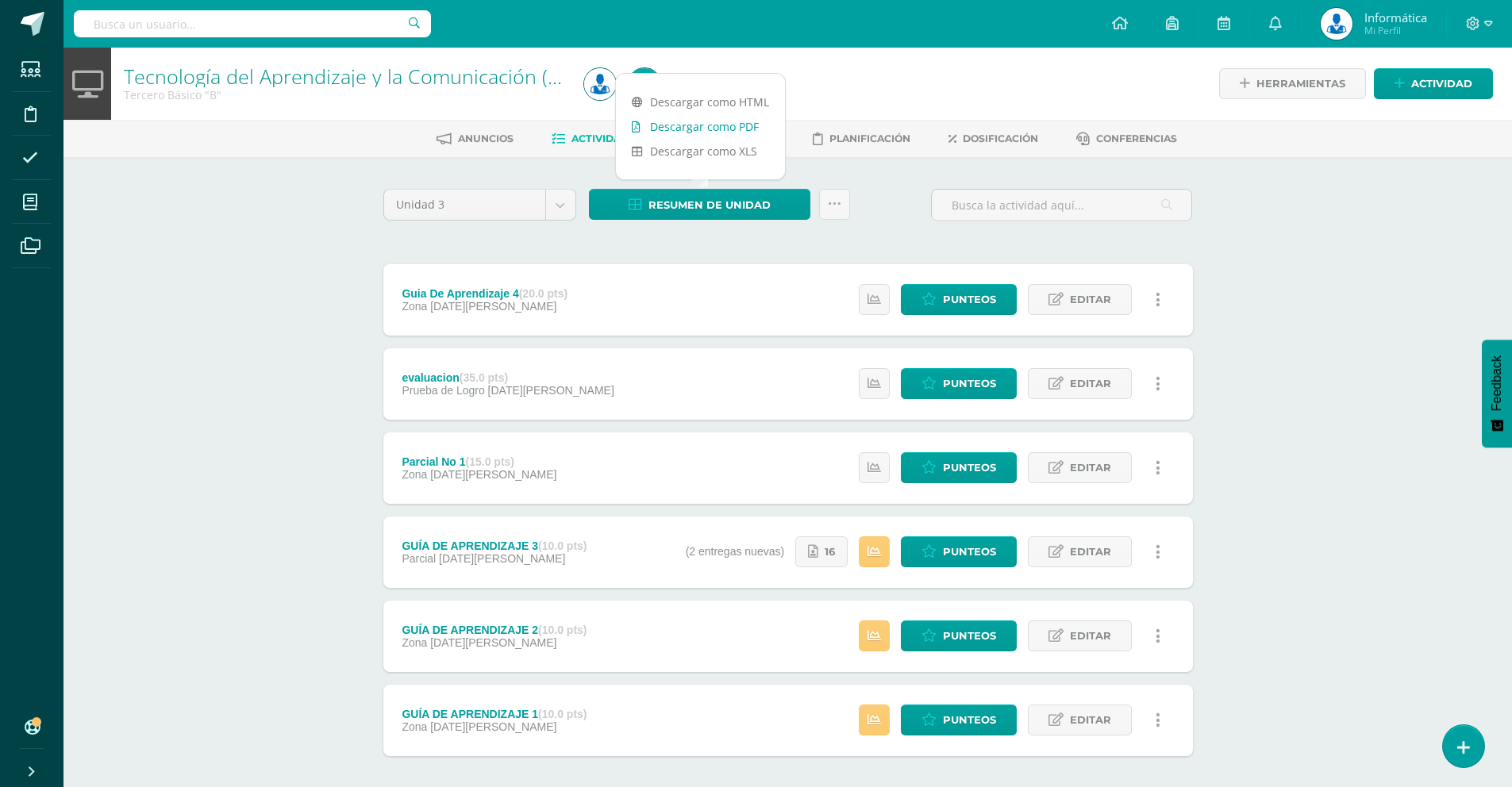 click on "Descargar como PDF" at bounding box center [700, 126] 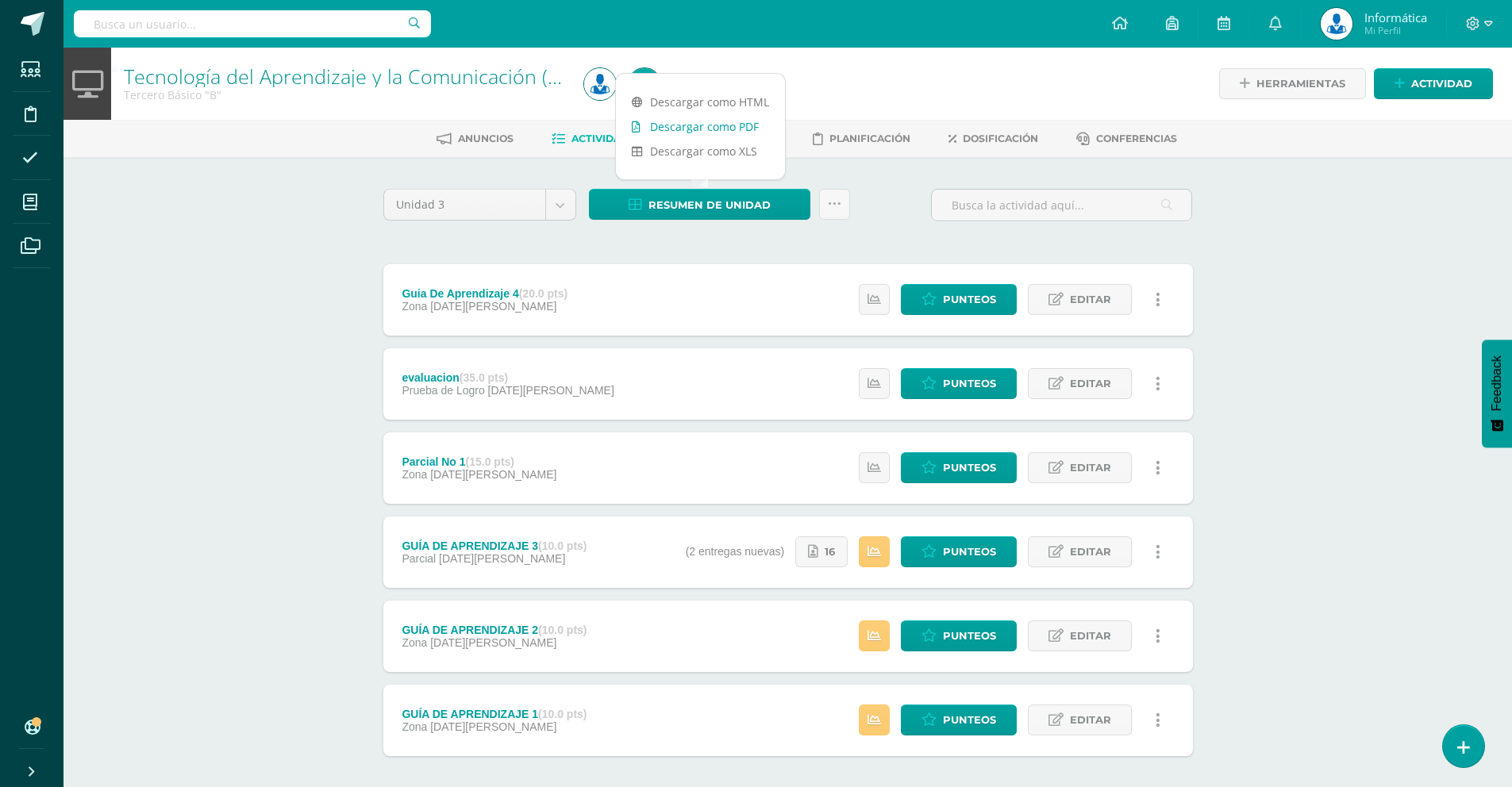 click on "Descargar como PDF" at bounding box center (700, 126) 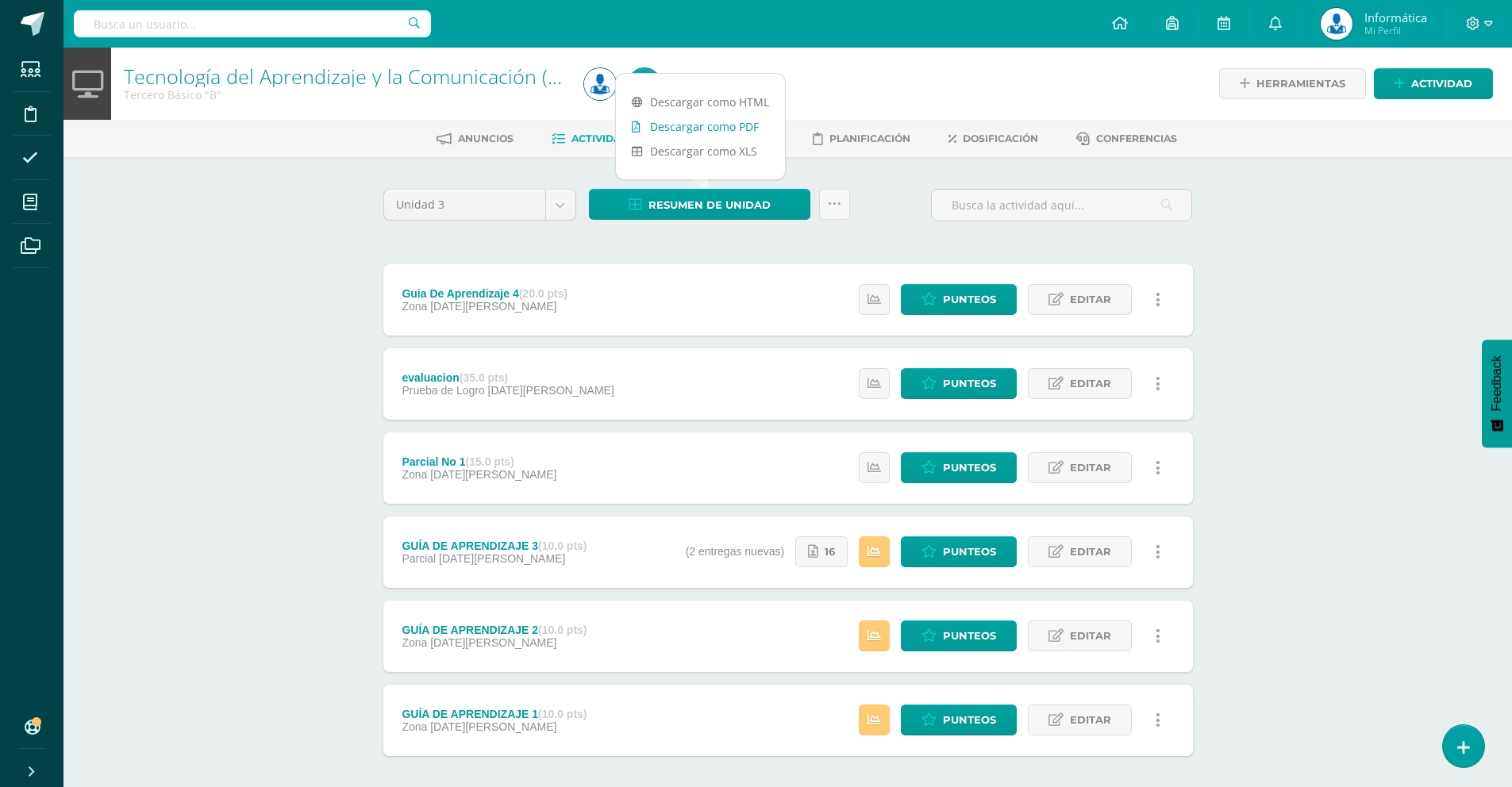 click on "Descargar como PDF" at bounding box center (700, 126) 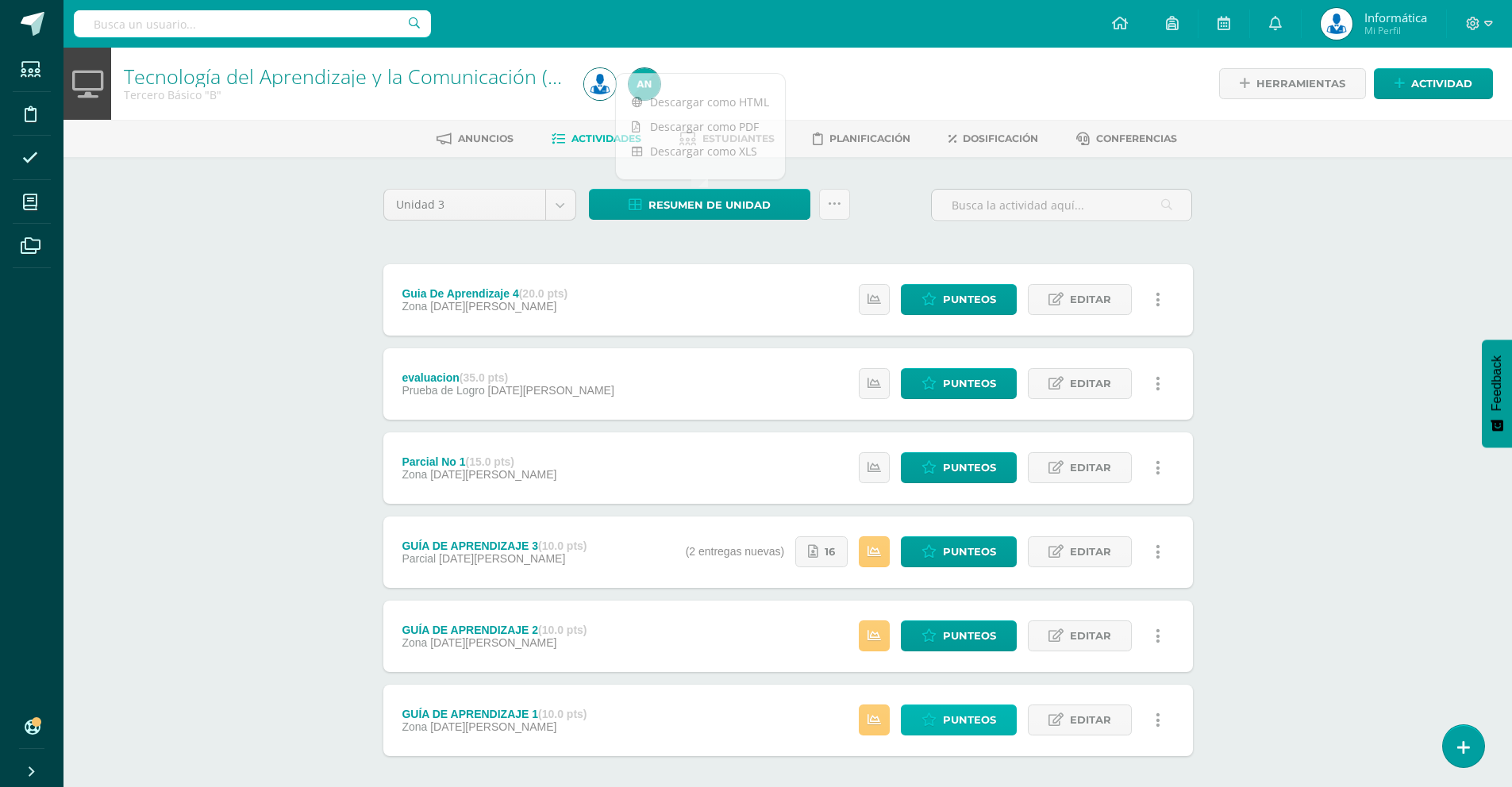 click on "Punteos" at bounding box center [959, 720] 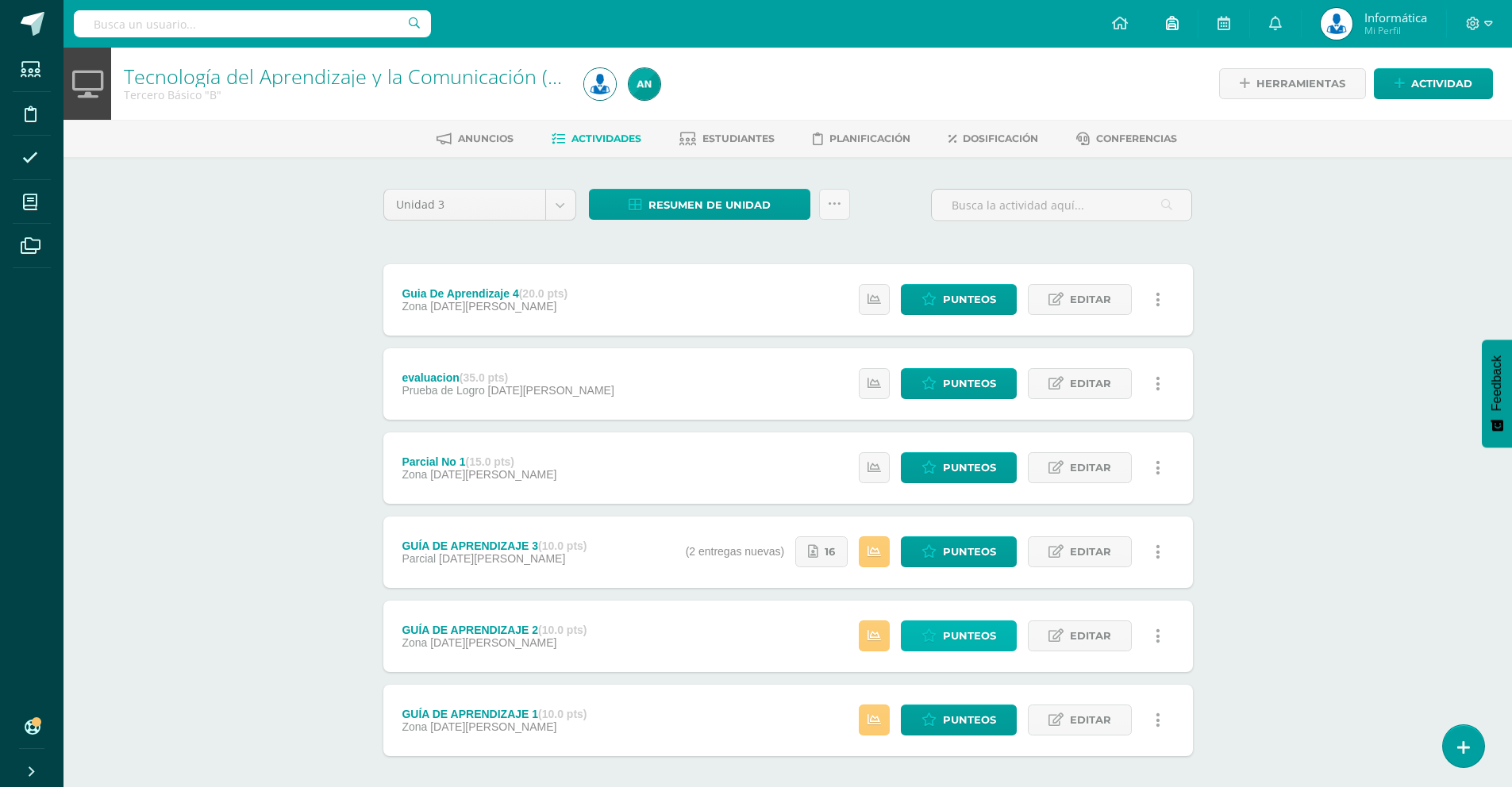 click on "Punteos" at bounding box center [959, 635] 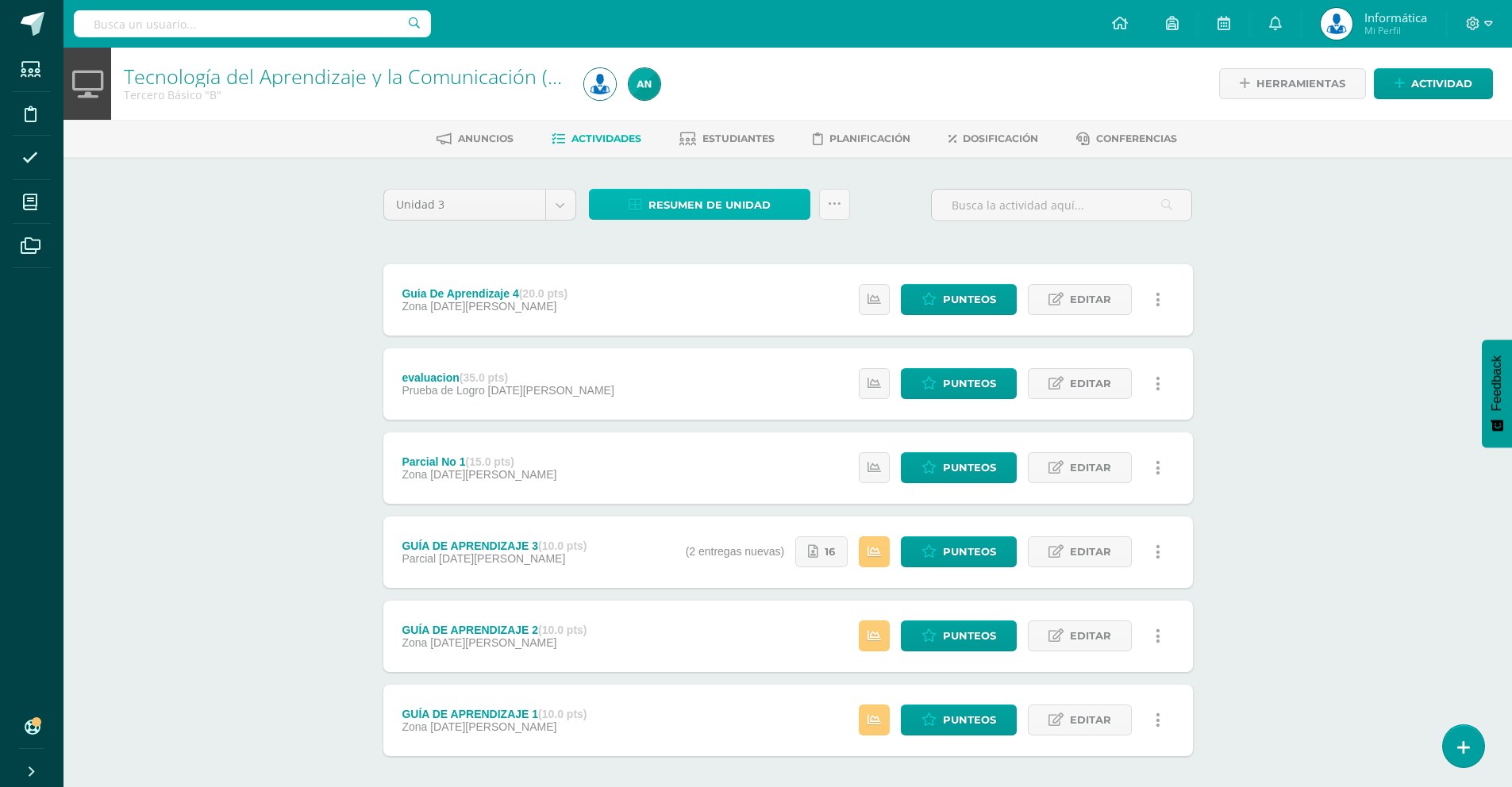 click on "Resumen de unidad" at bounding box center [710, 205] 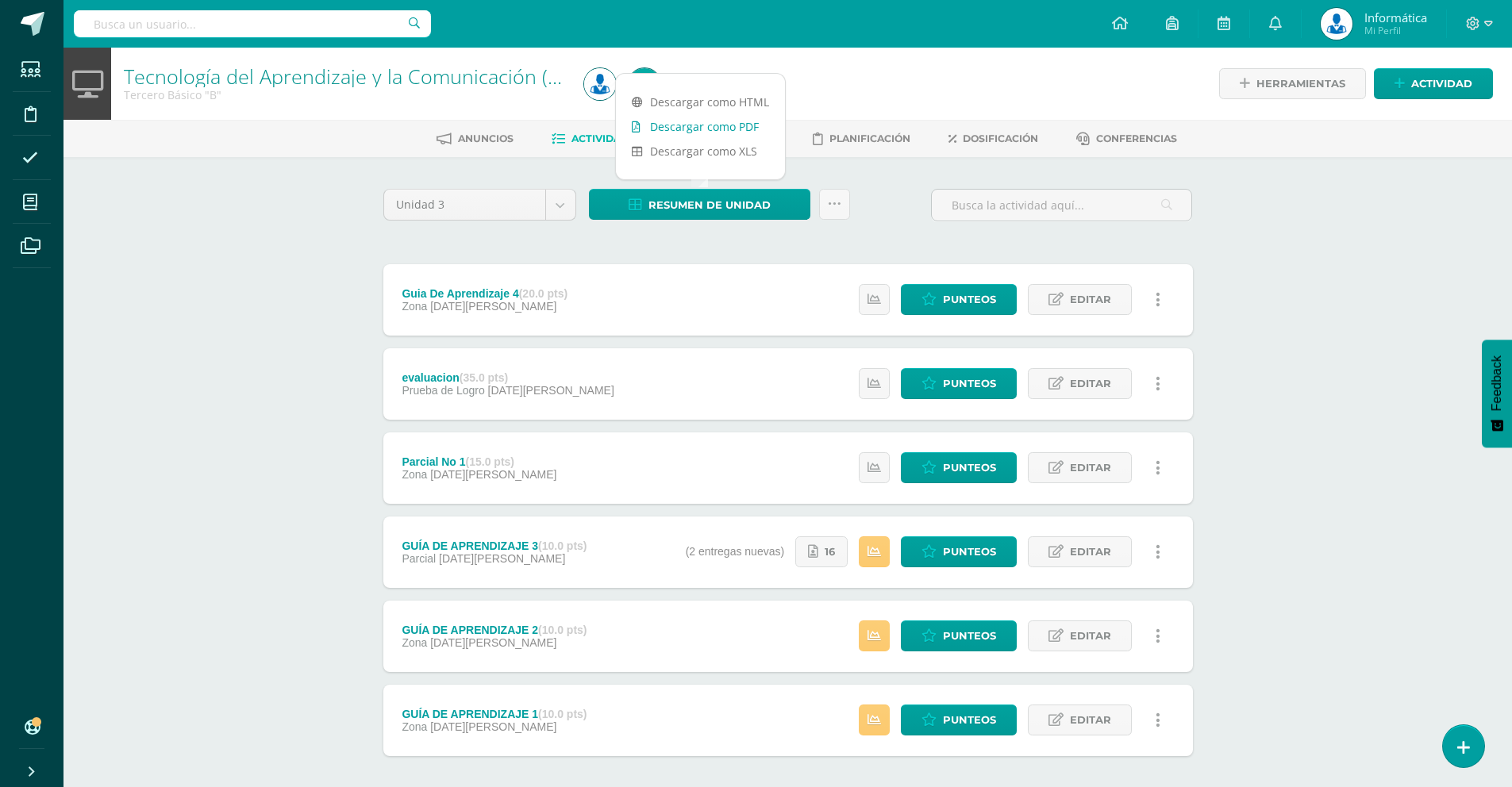 click on "Descargar como PDF" at bounding box center [700, 126] 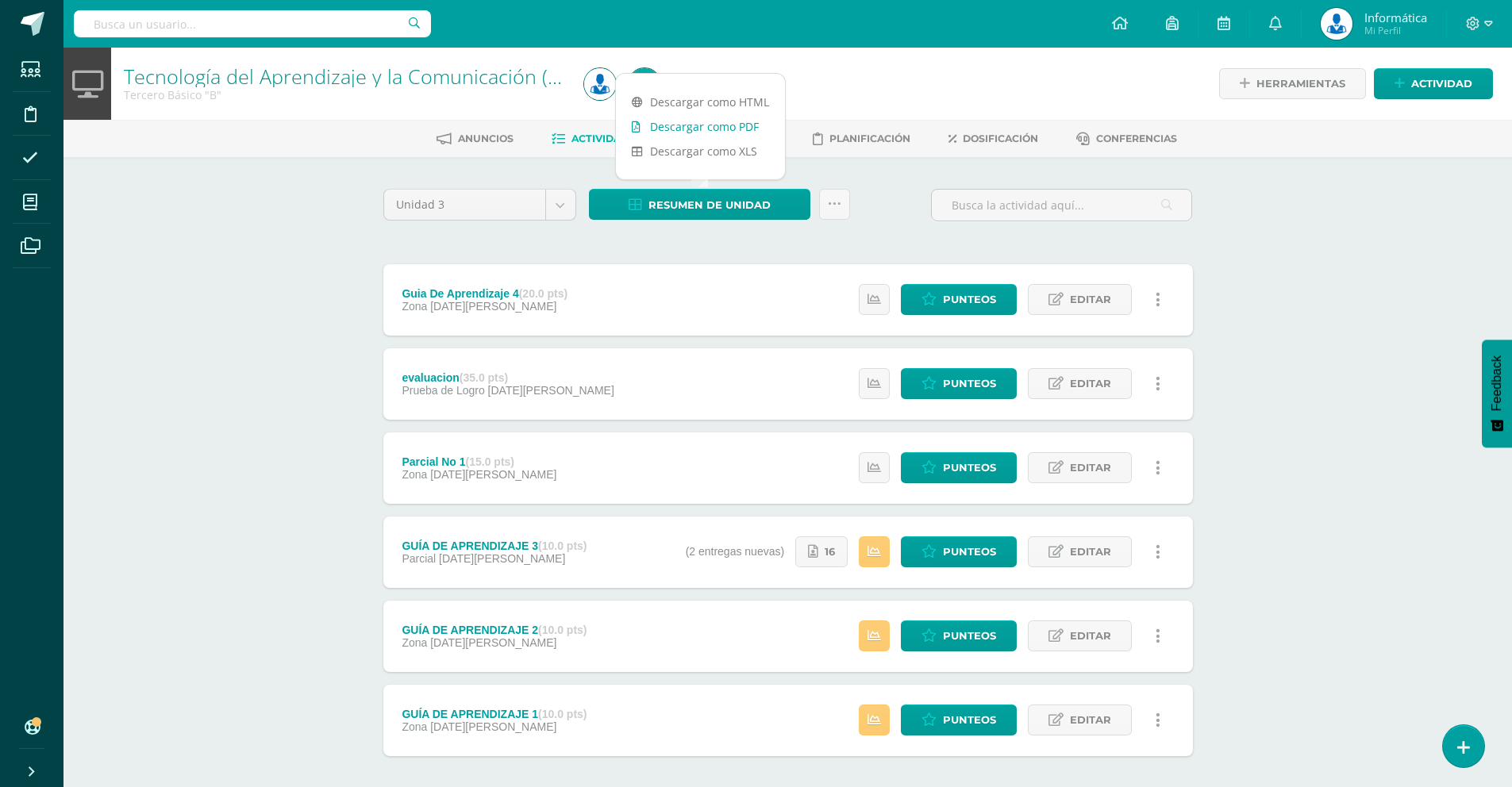 click on "Descargar como PDF" at bounding box center [700, 126] 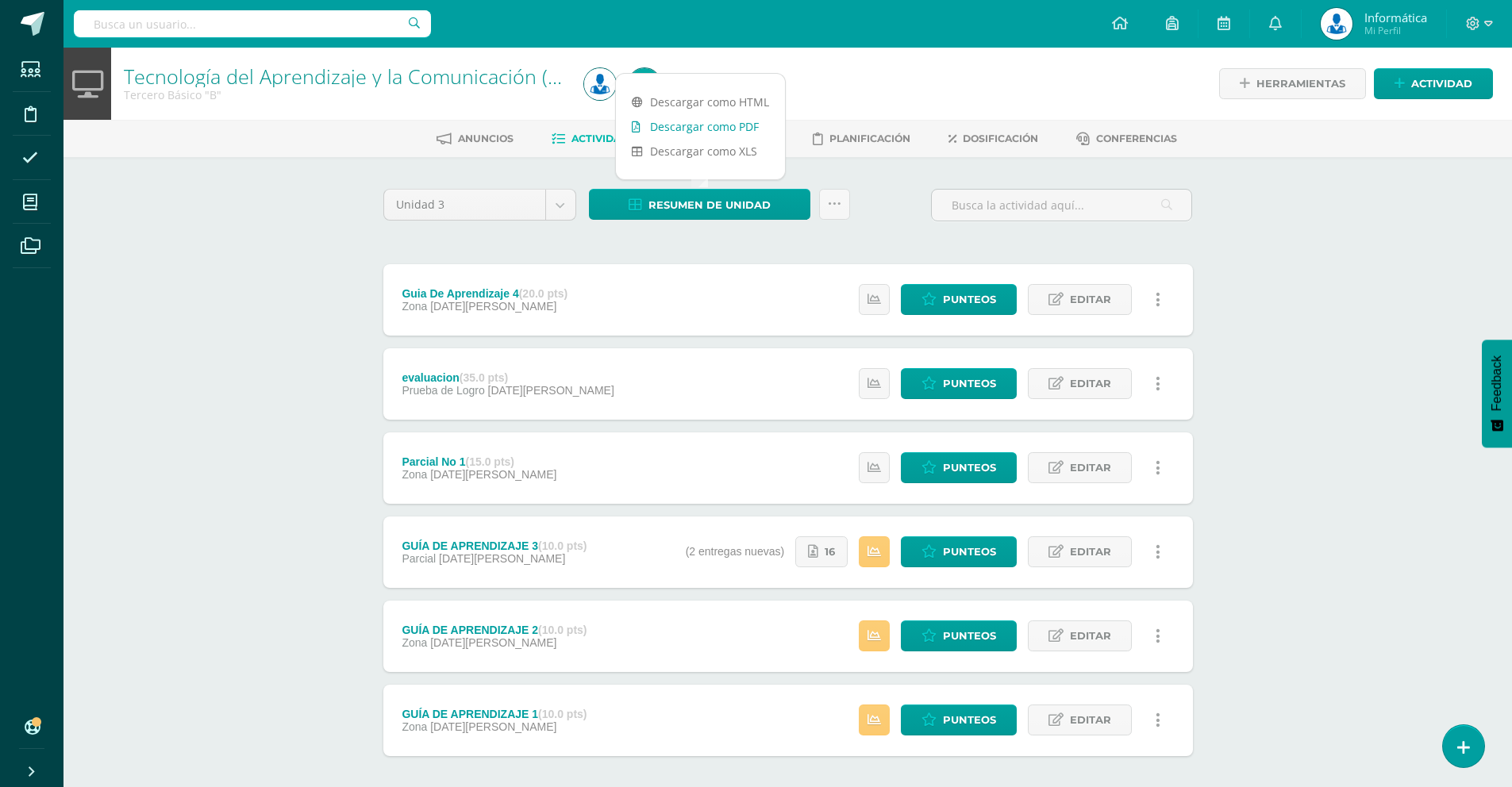 click on "Descargar como PDF" at bounding box center (700, 126) 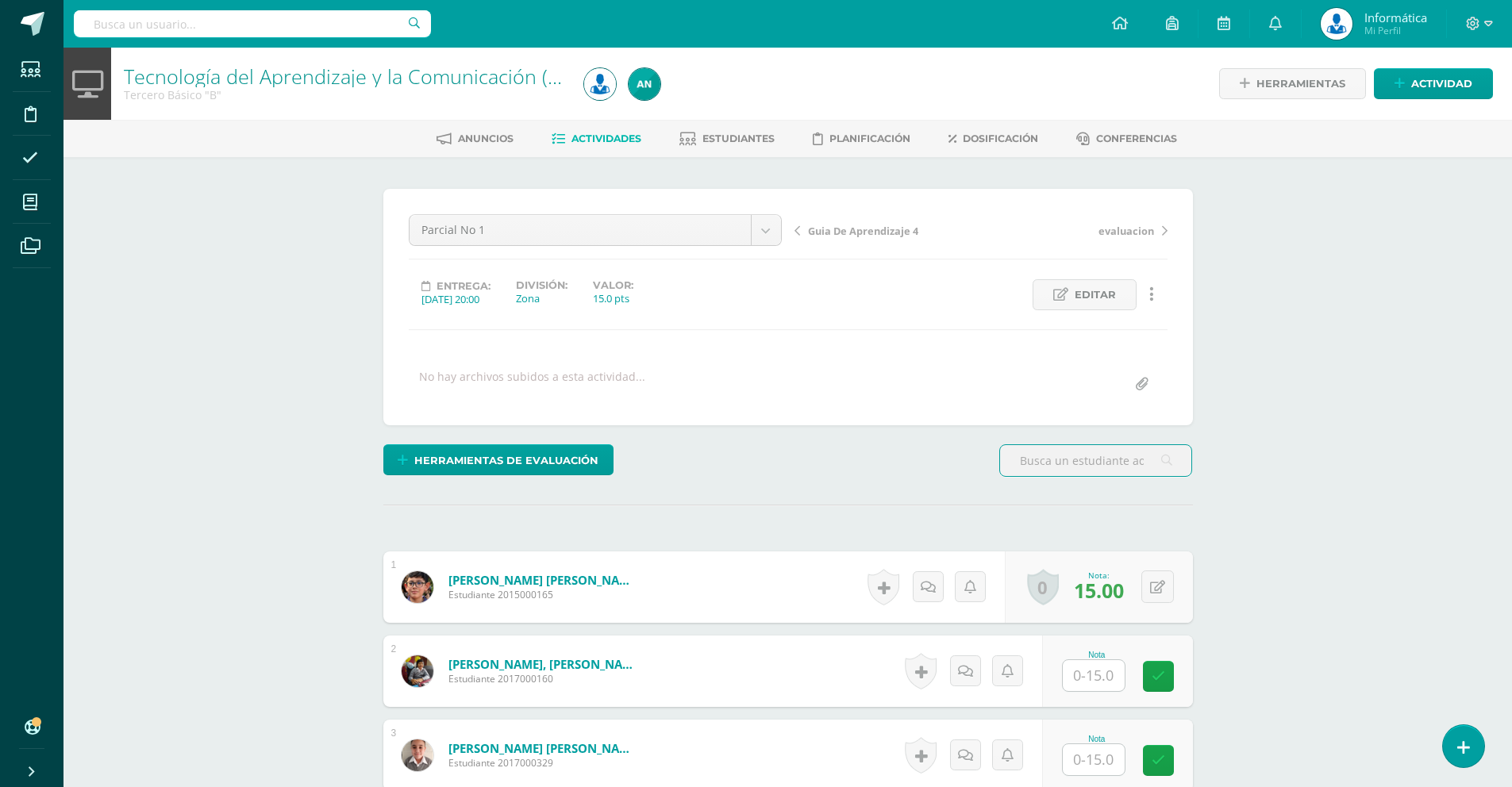 scroll, scrollTop: 1, scrollLeft: 0, axis: vertical 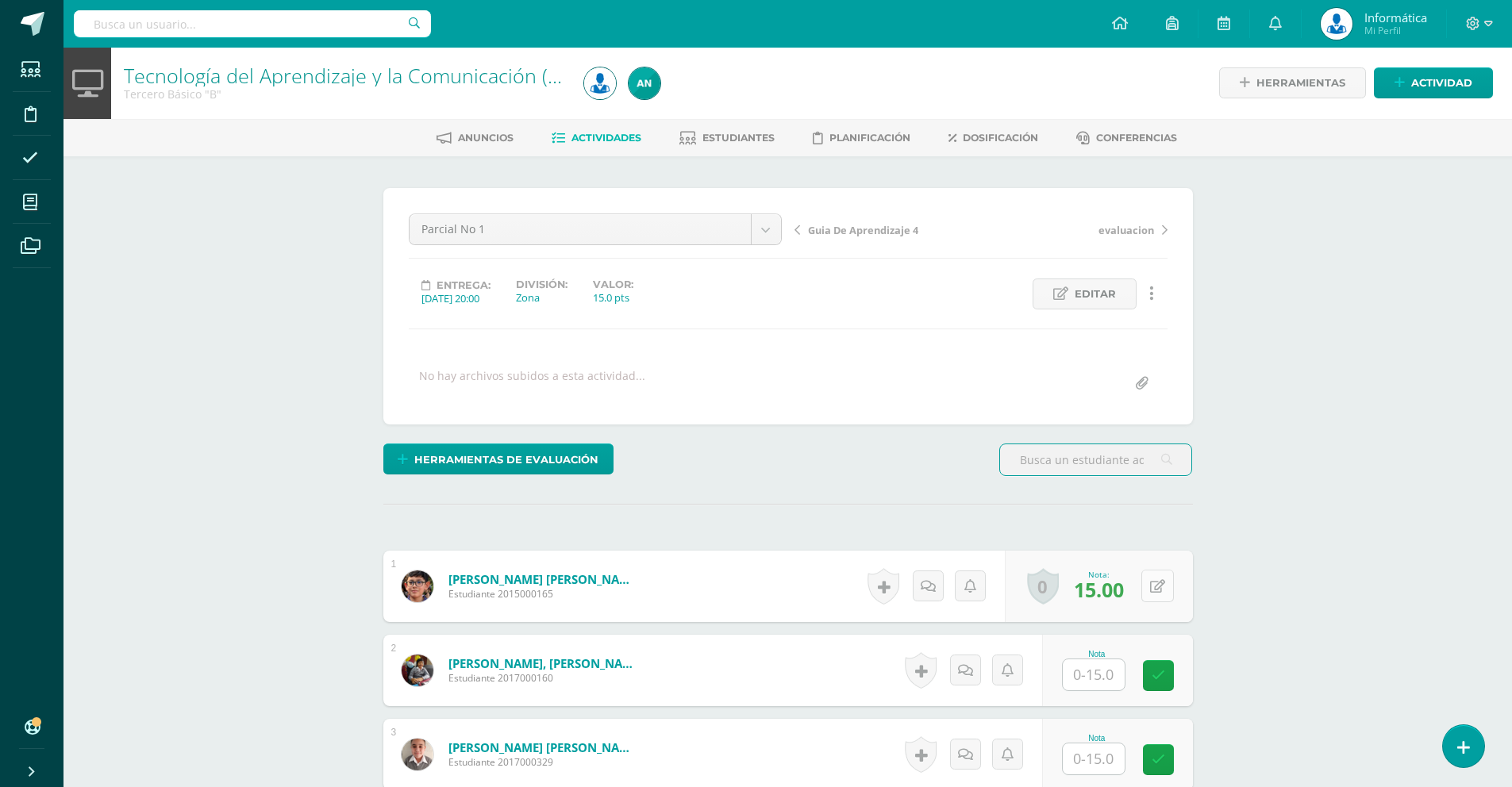 click at bounding box center [1157, 585] 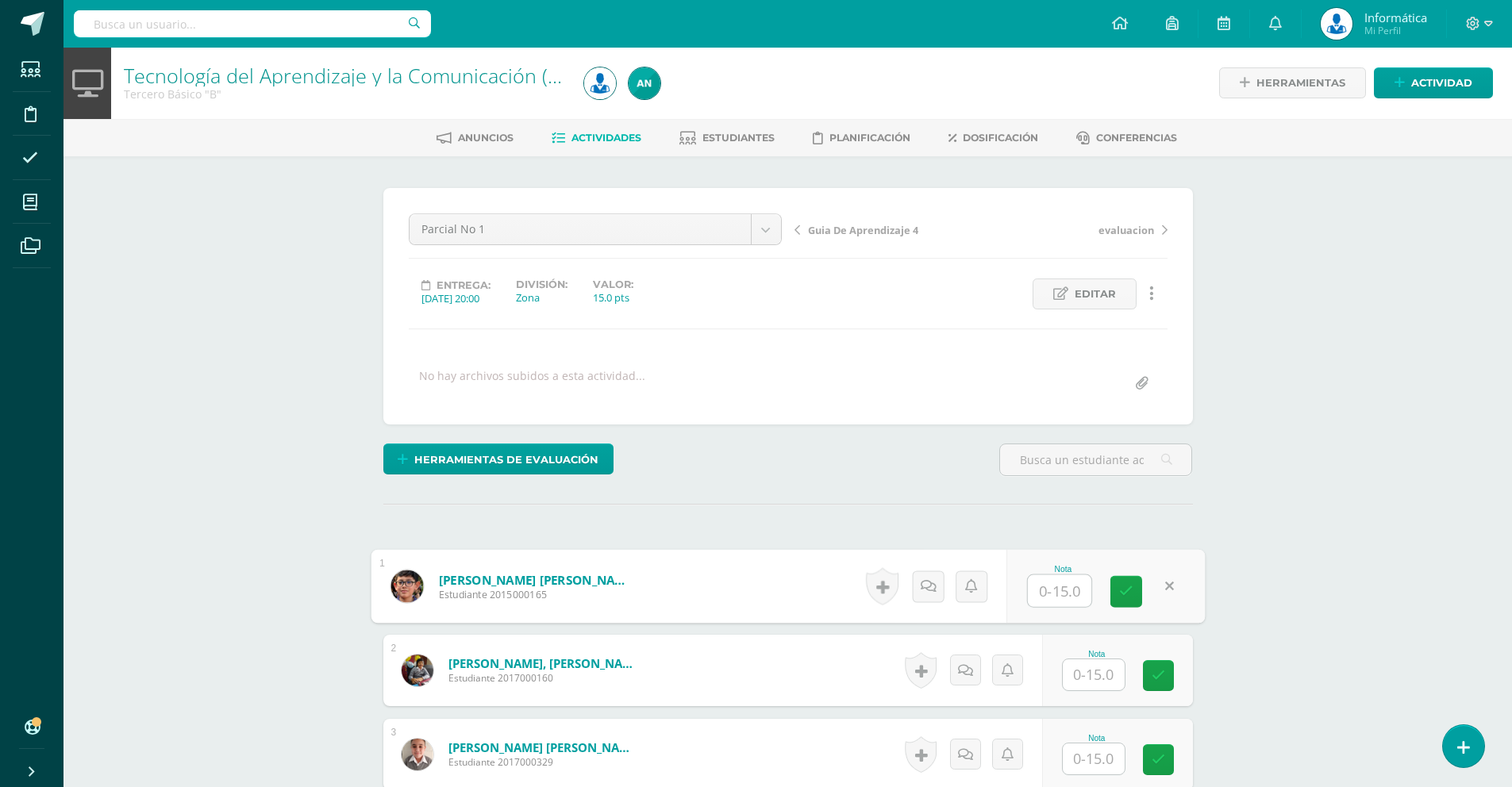 type 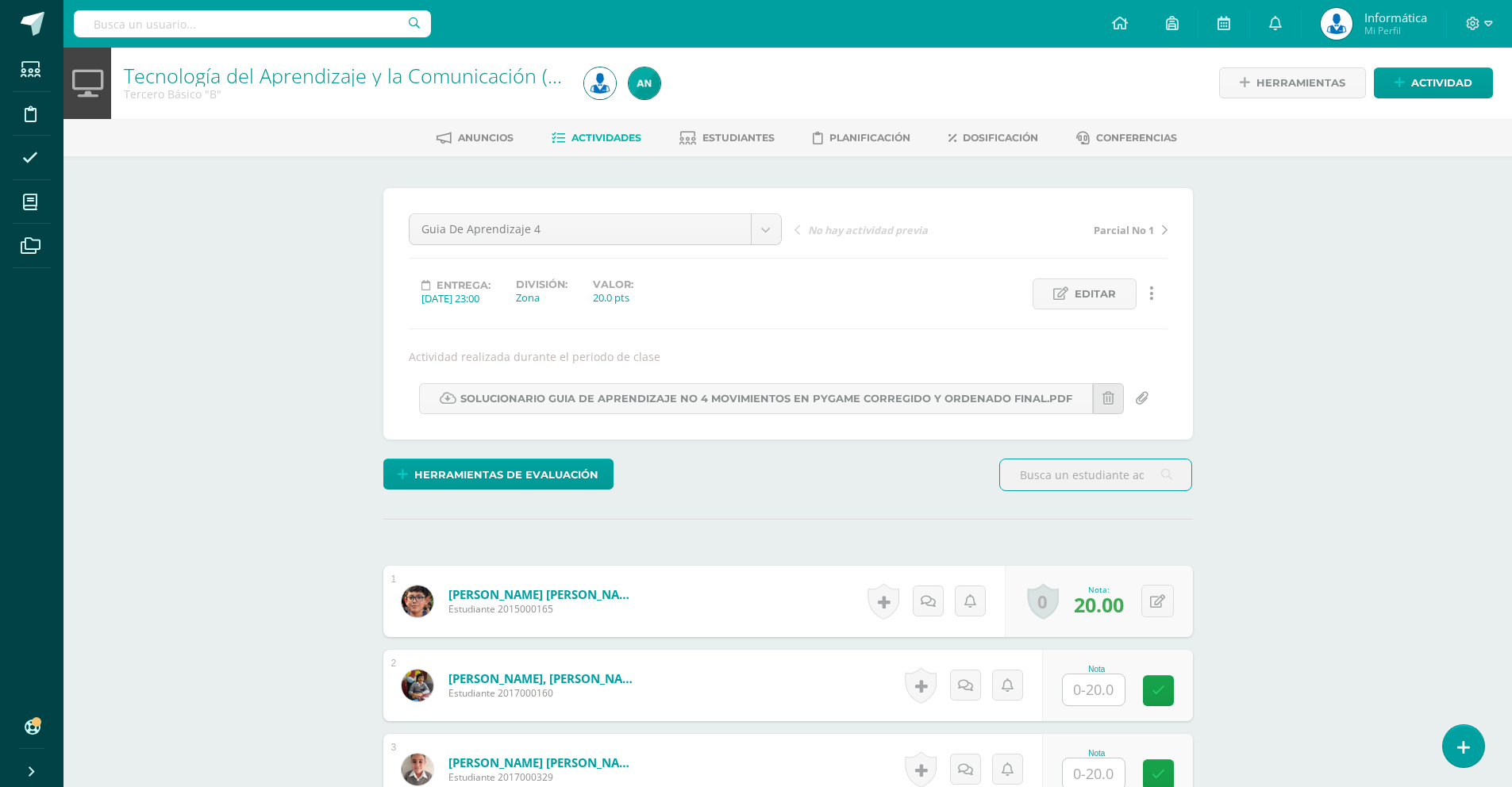 scroll, scrollTop: 0, scrollLeft: 0, axis: both 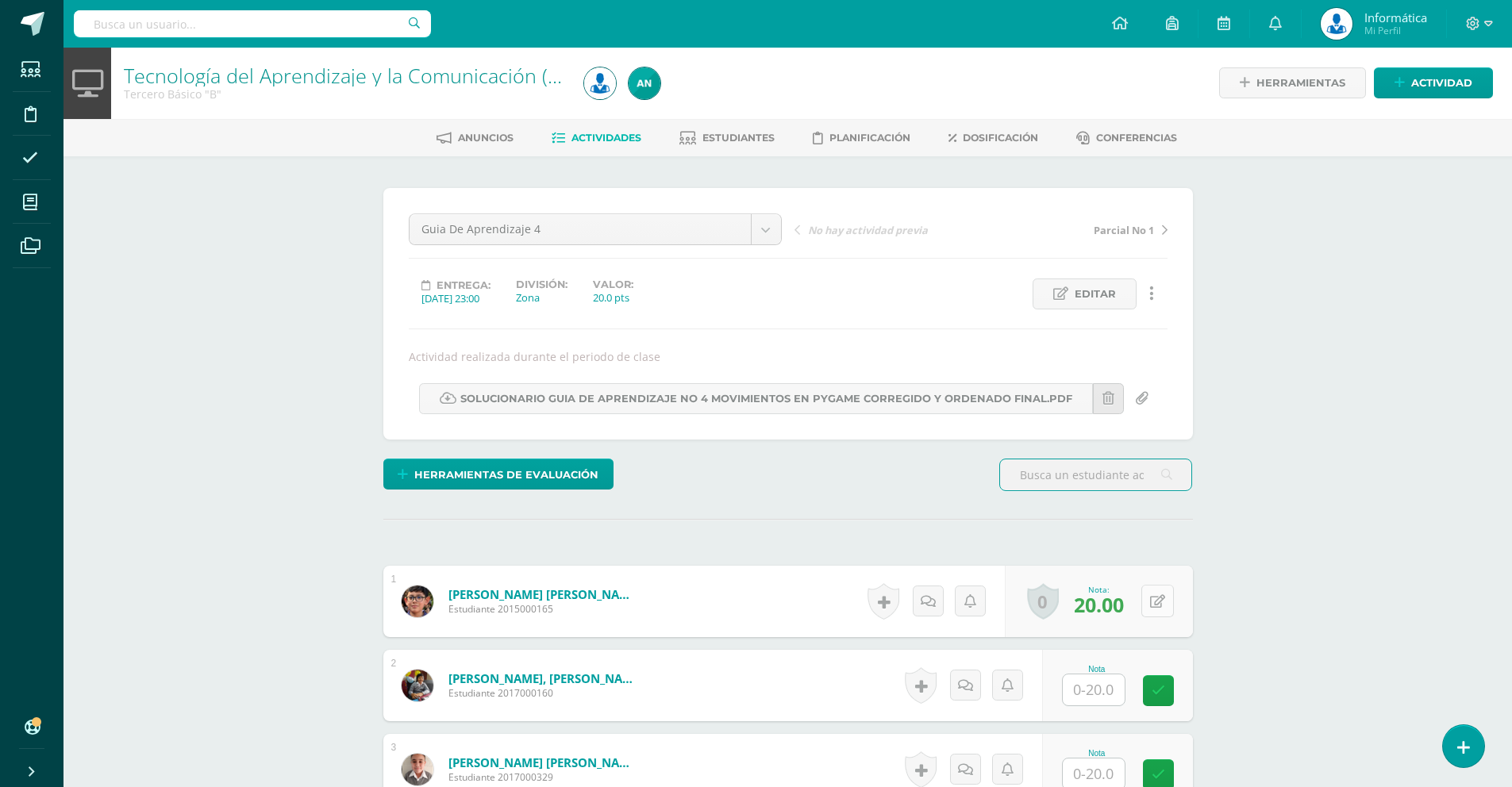 click at bounding box center (1157, 601) 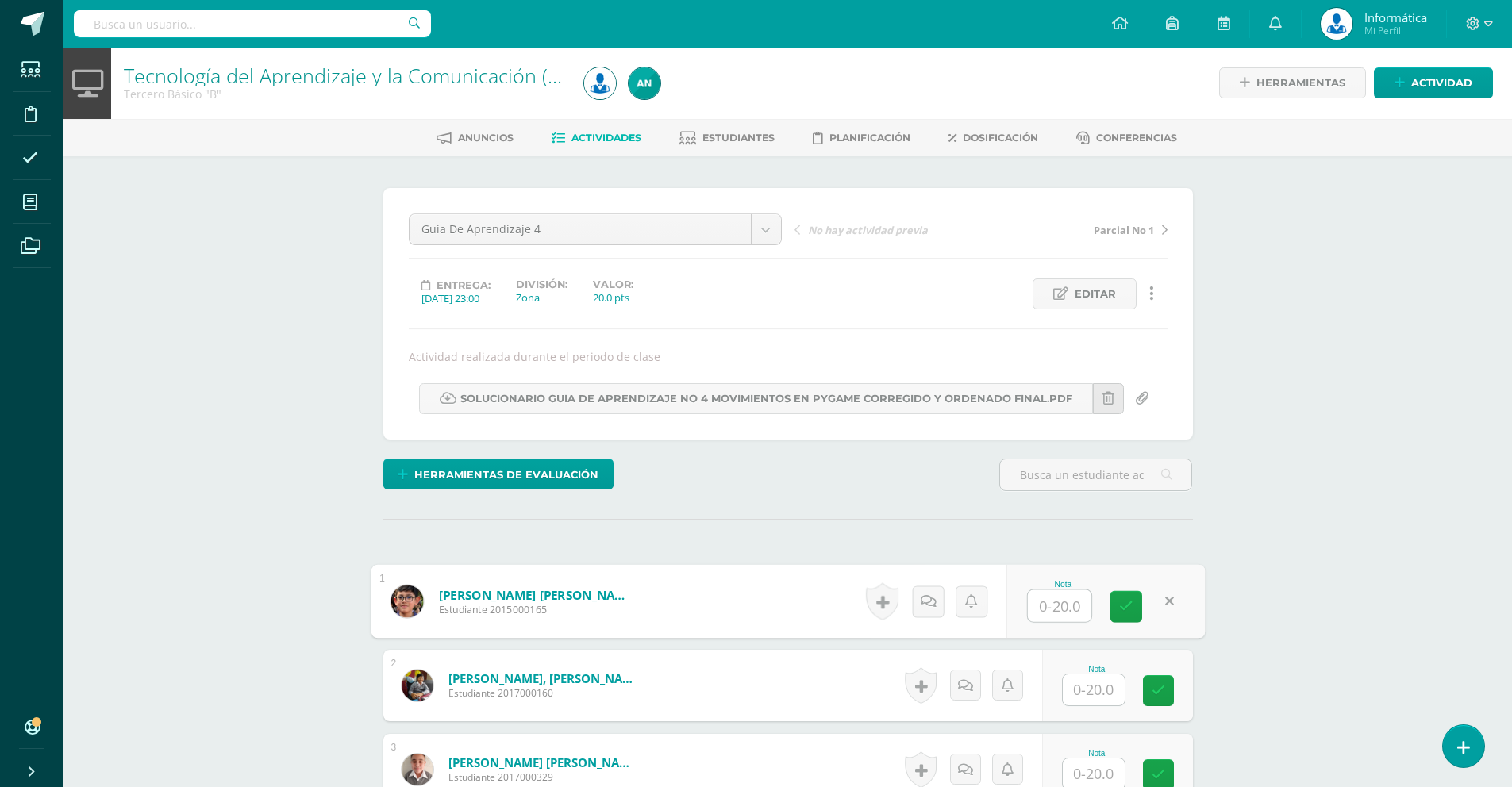 type 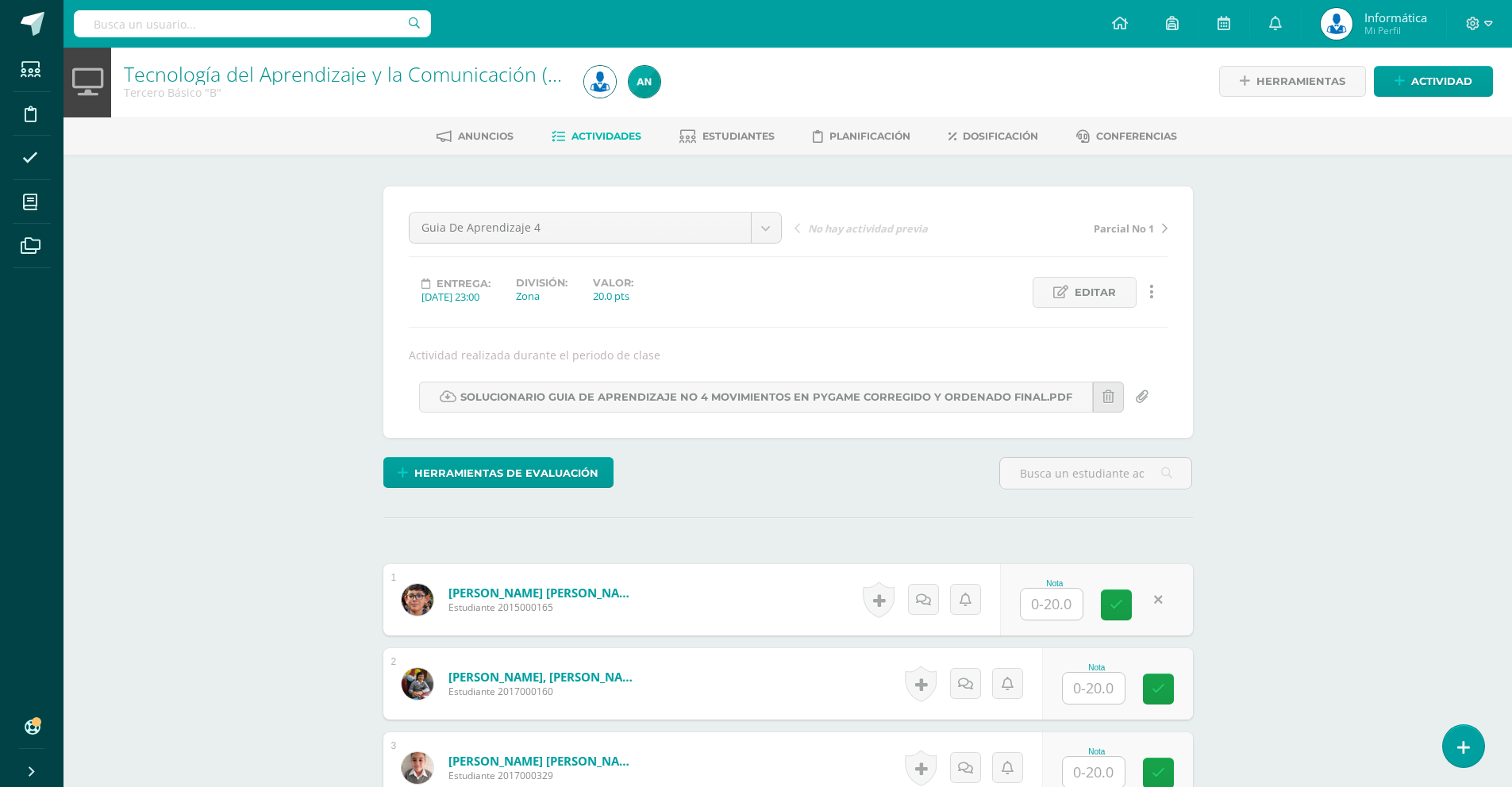 scroll, scrollTop: 3, scrollLeft: 0, axis: vertical 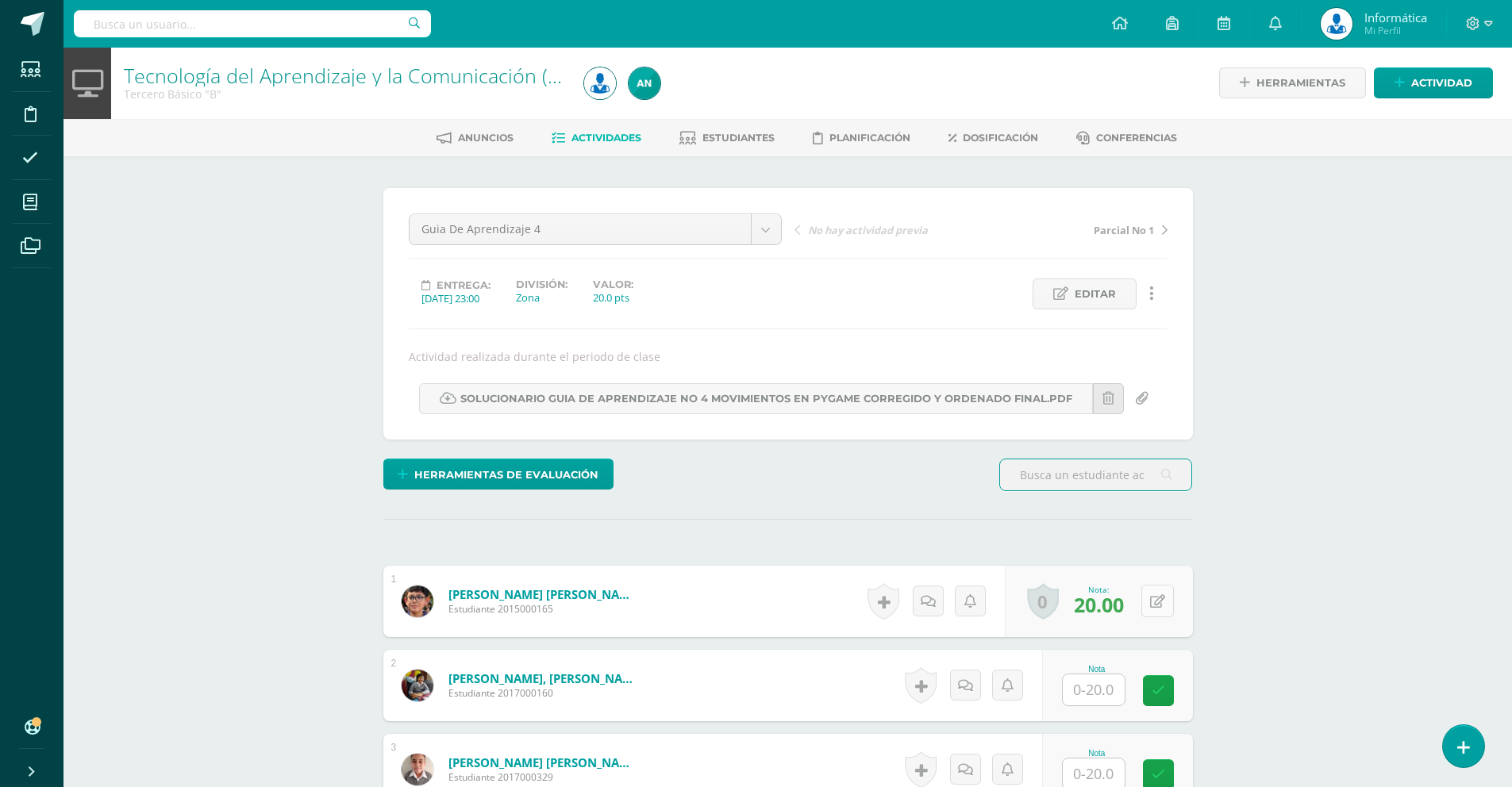 click at bounding box center [1157, 601] 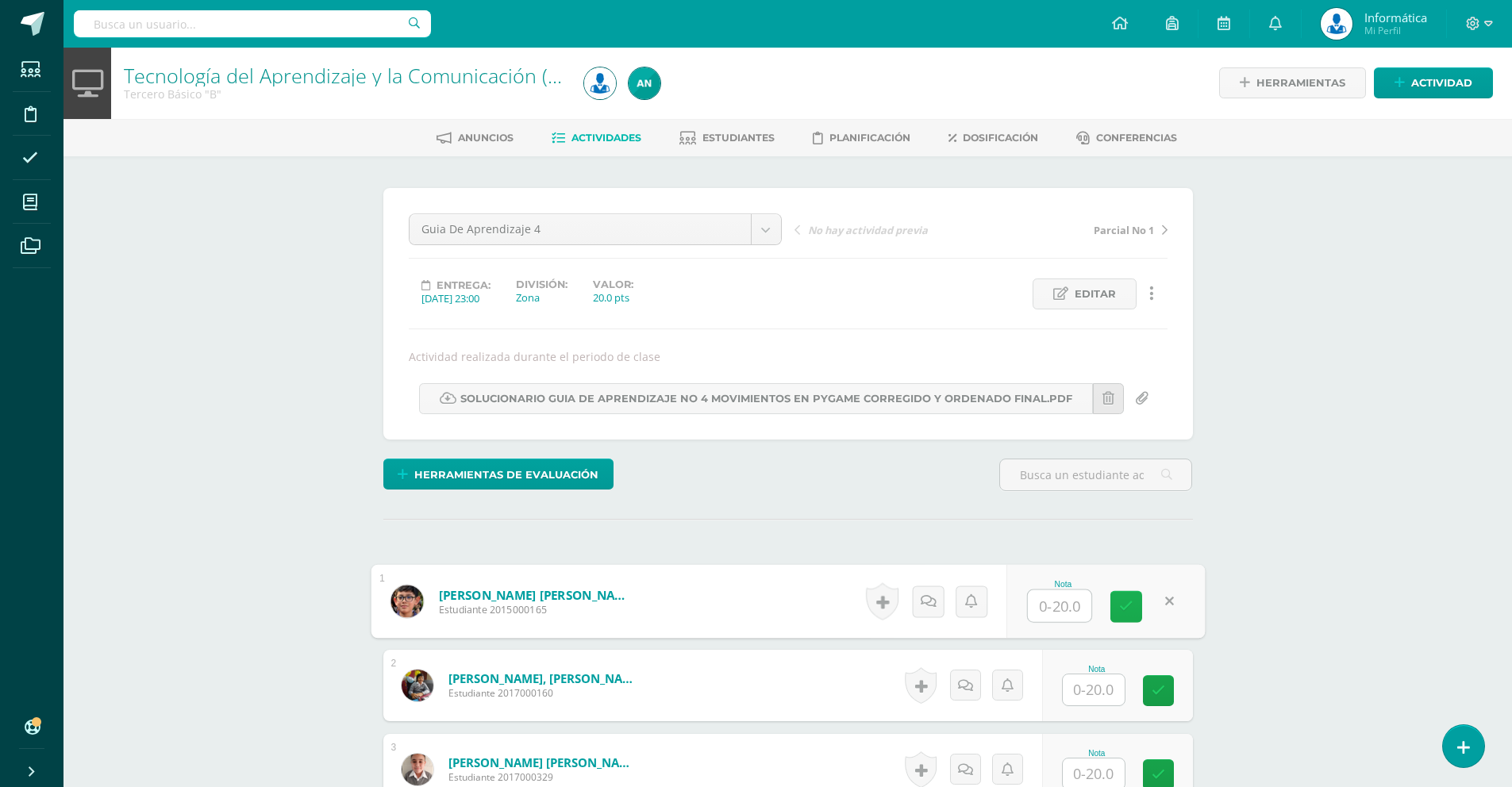 click at bounding box center (1126, 606) 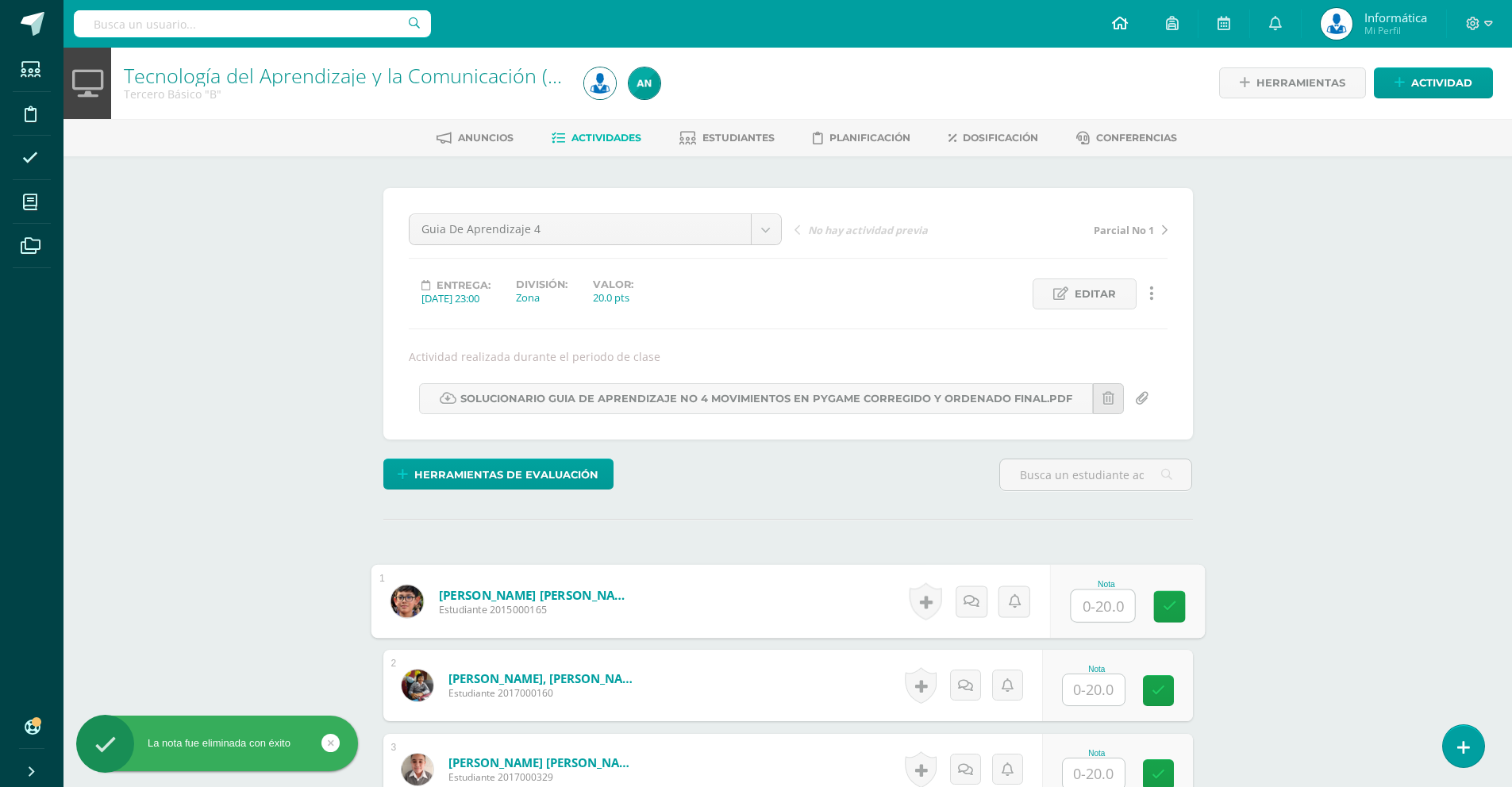 type 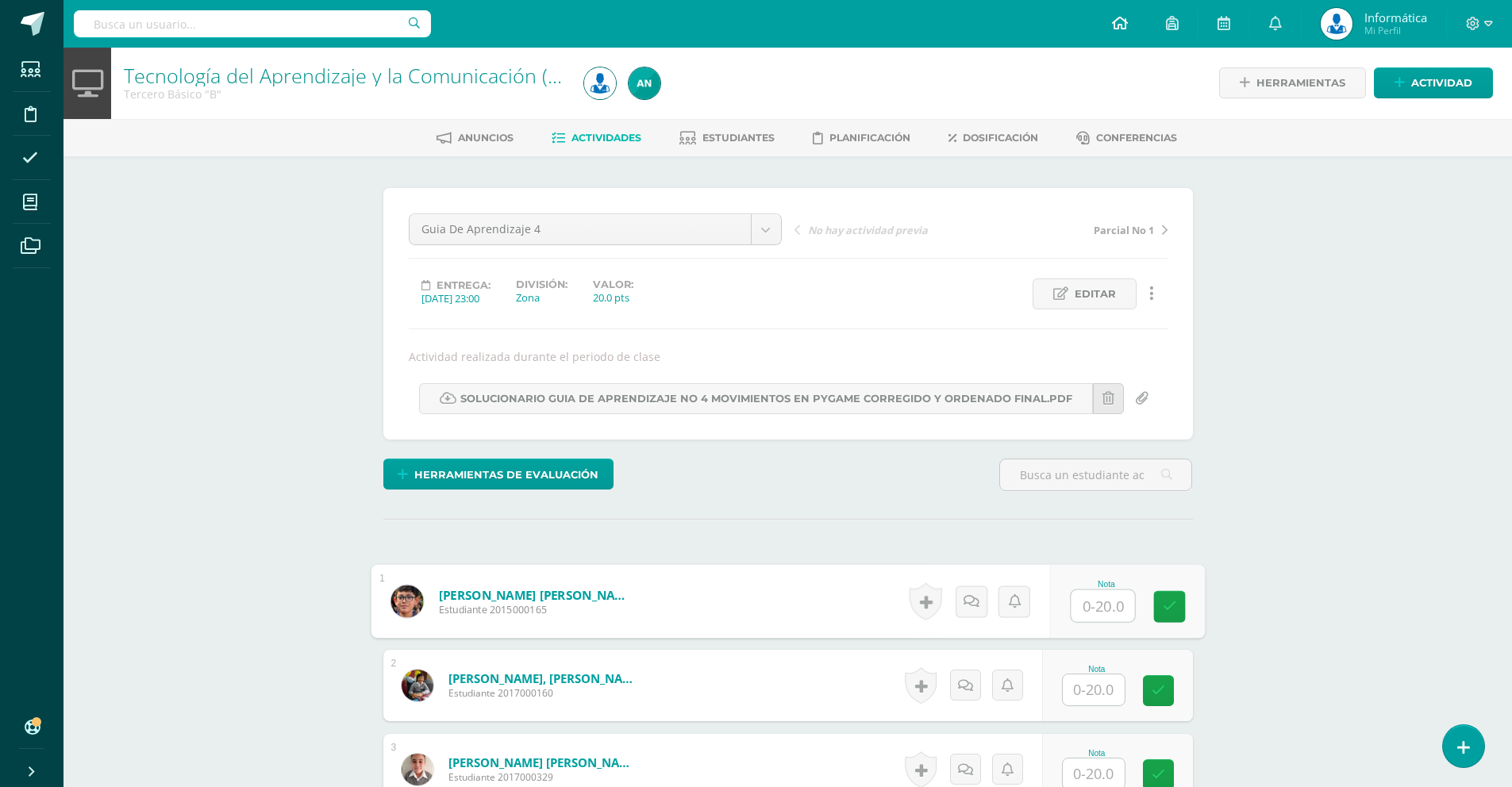 scroll, scrollTop: 2, scrollLeft: 0, axis: vertical 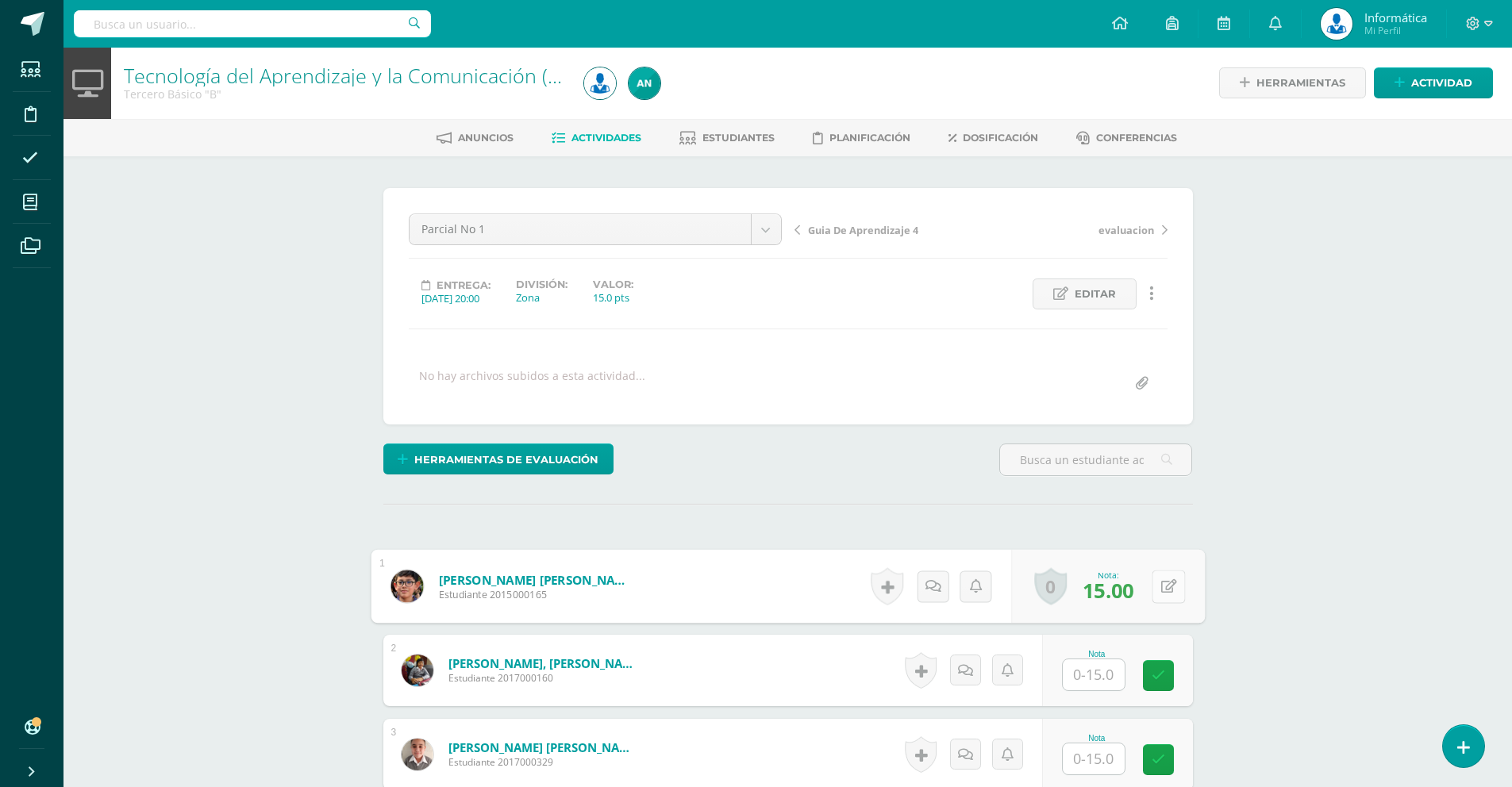 click at bounding box center (1168, 586) 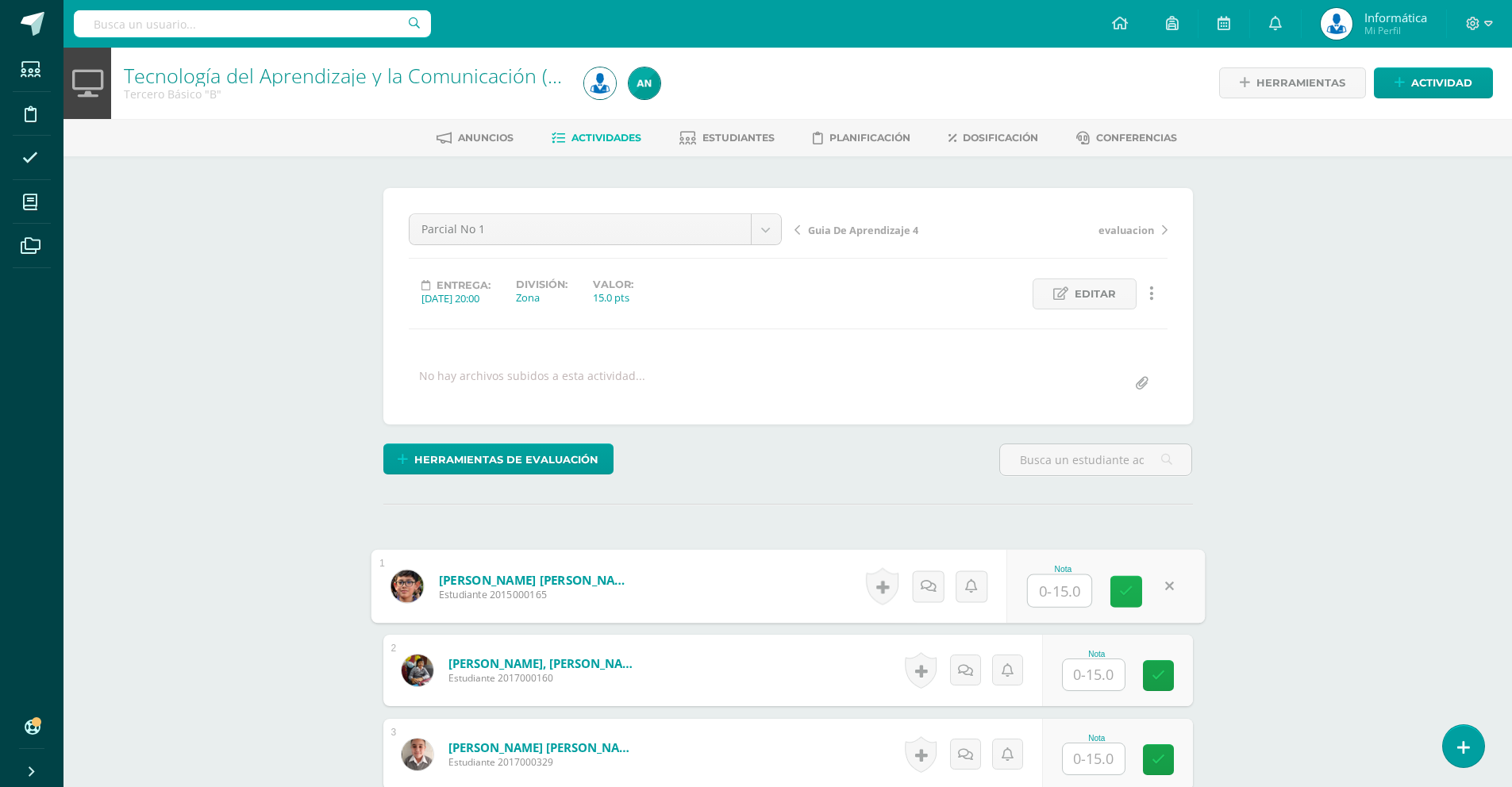 click at bounding box center (1126, 591) 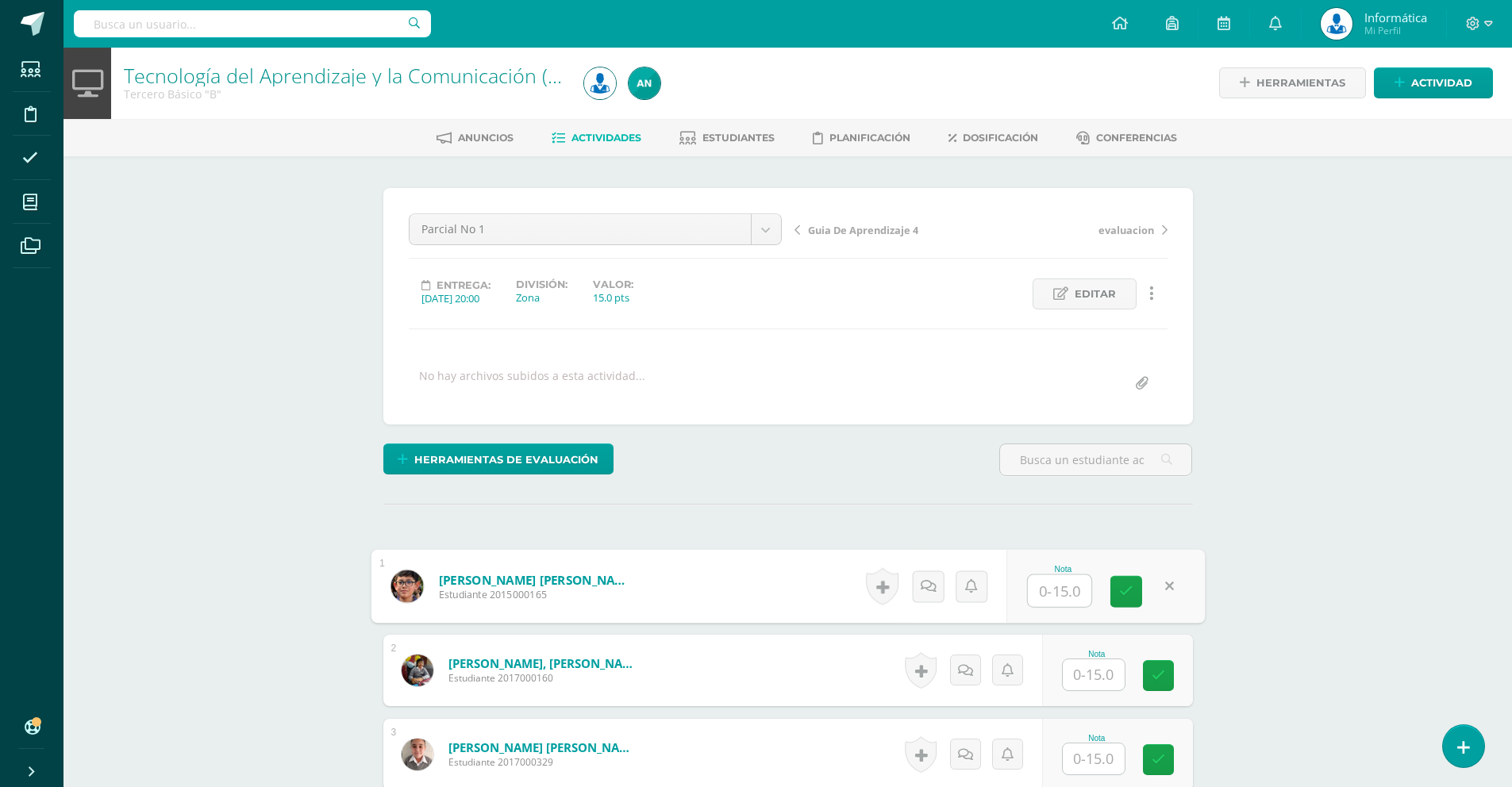 type 